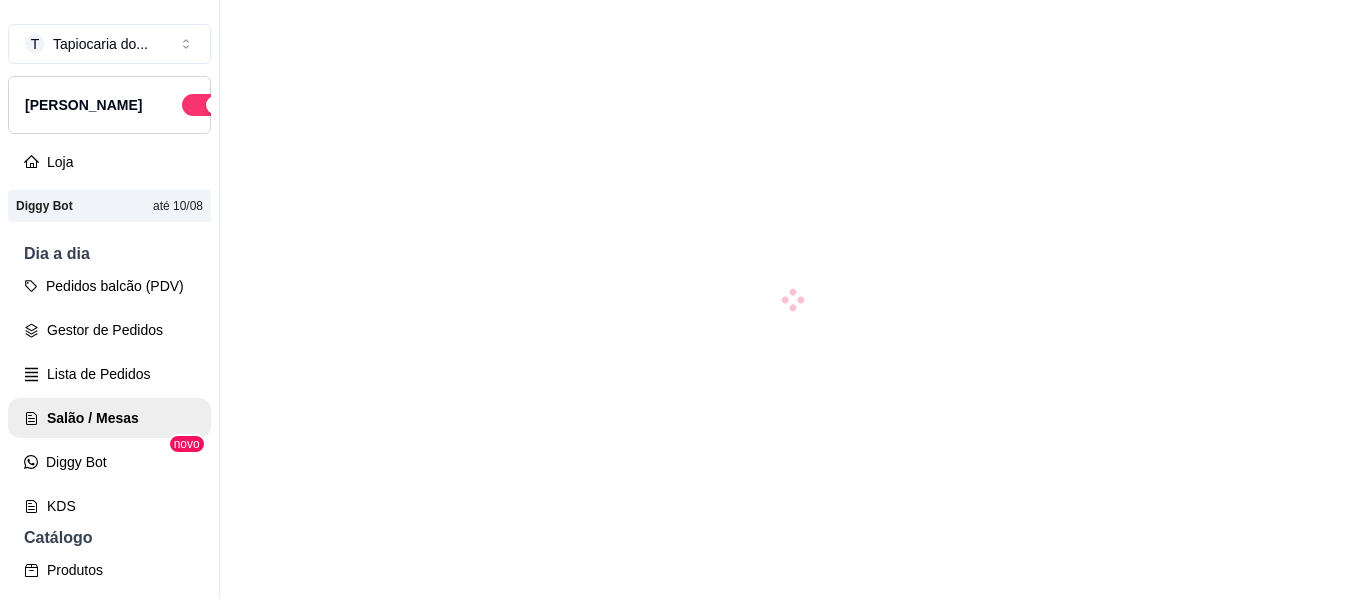 scroll, scrollTop: 0, scrollLeft: 0, axis: both 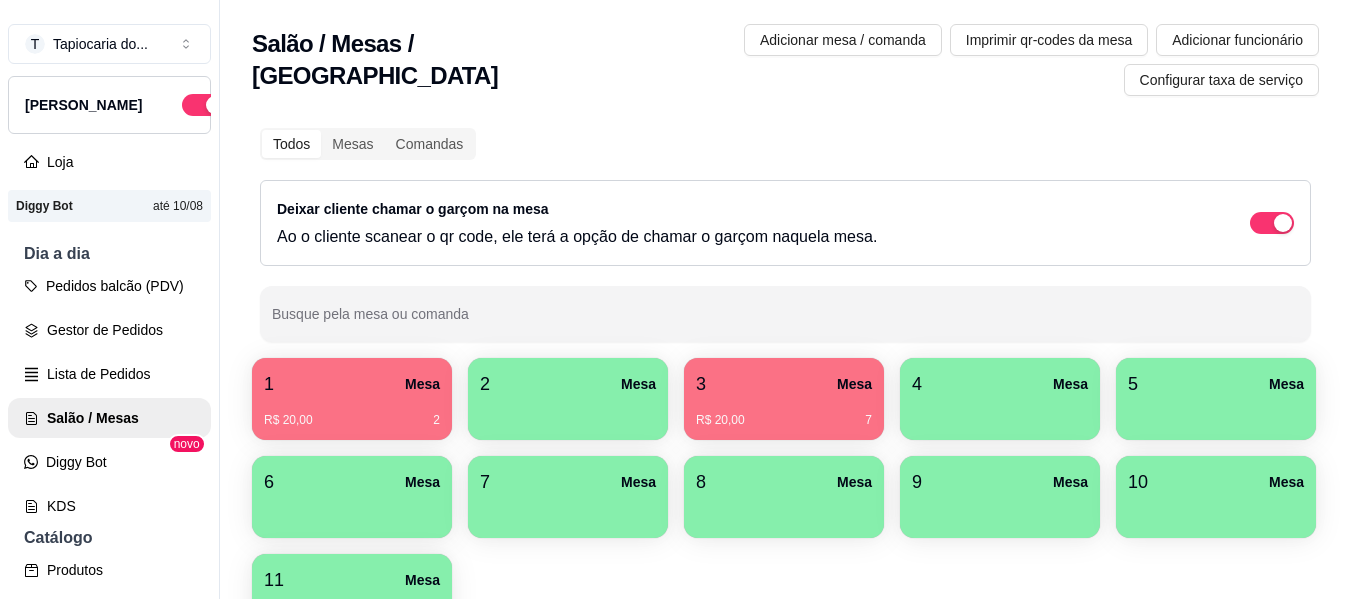 click on "R$ 20,00 7" at bounding box center [784, 413] 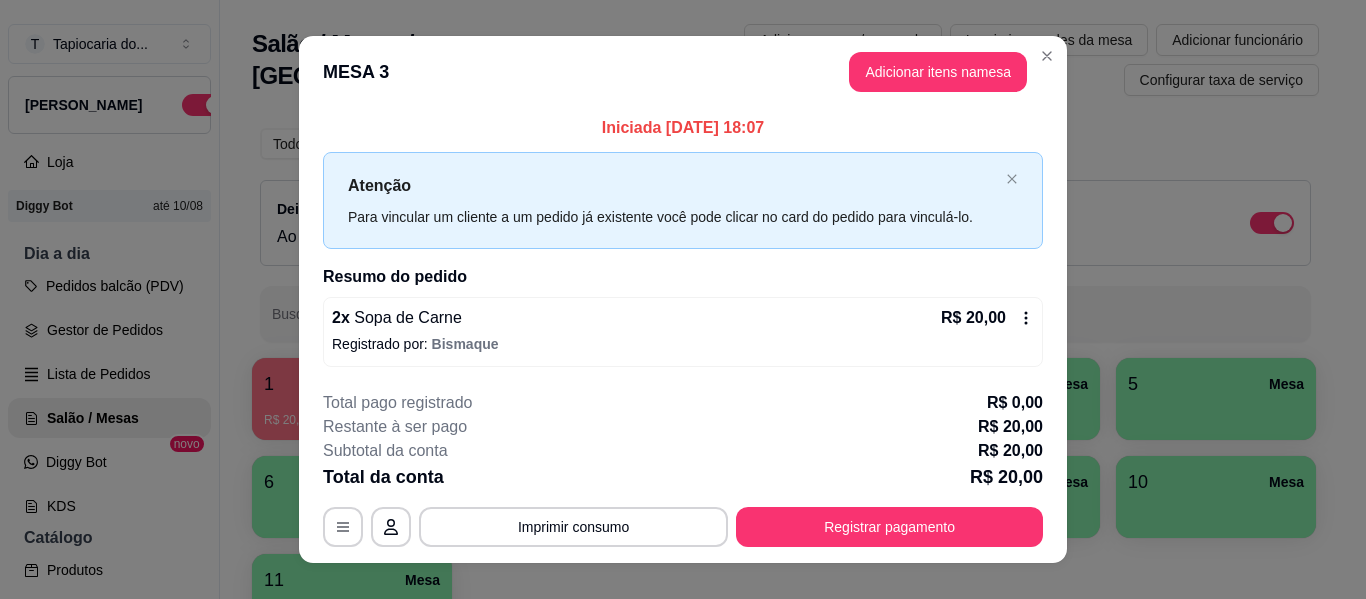 scroll, scrollTop: 28, scrollLeft: 0, axis: vertical 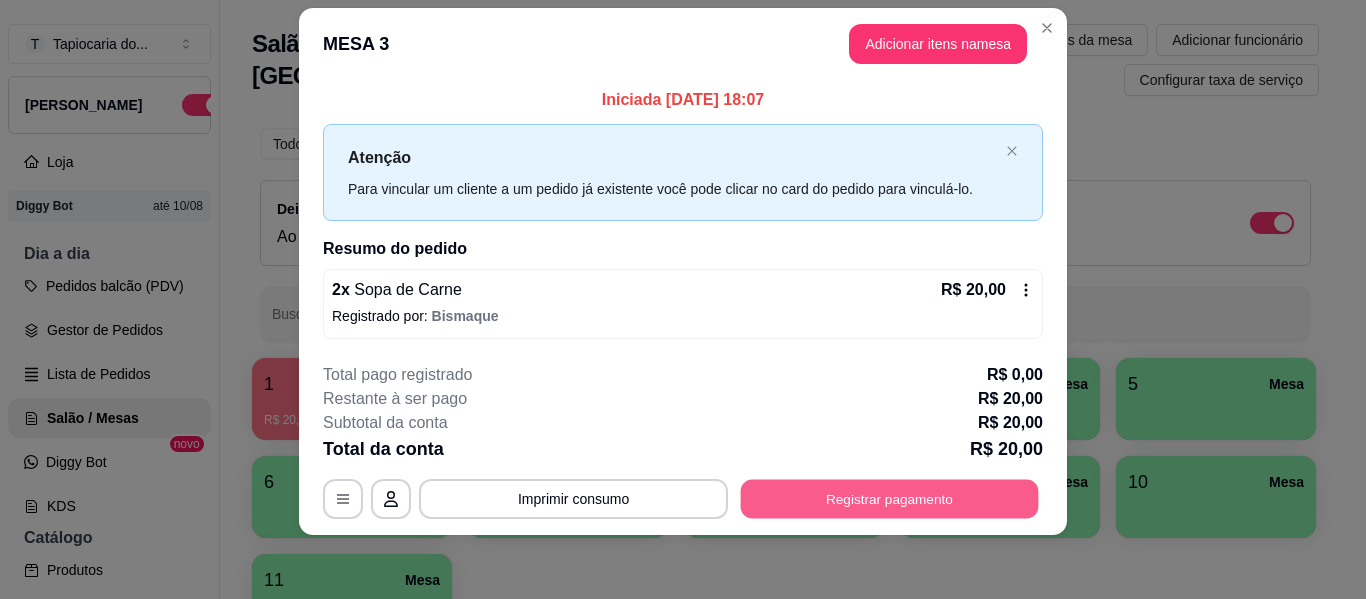 click on "Registrar pagamento" at bounding box center (890, 499) 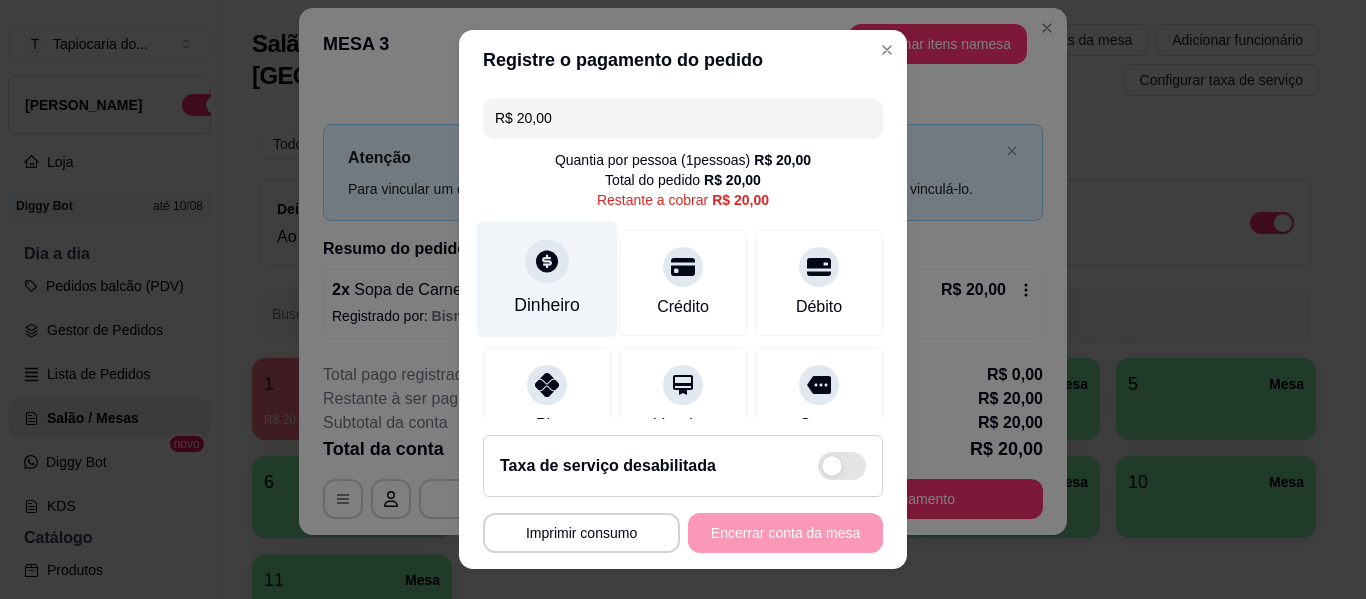 click on "Dinheiro" at bounding box center (547, 305) 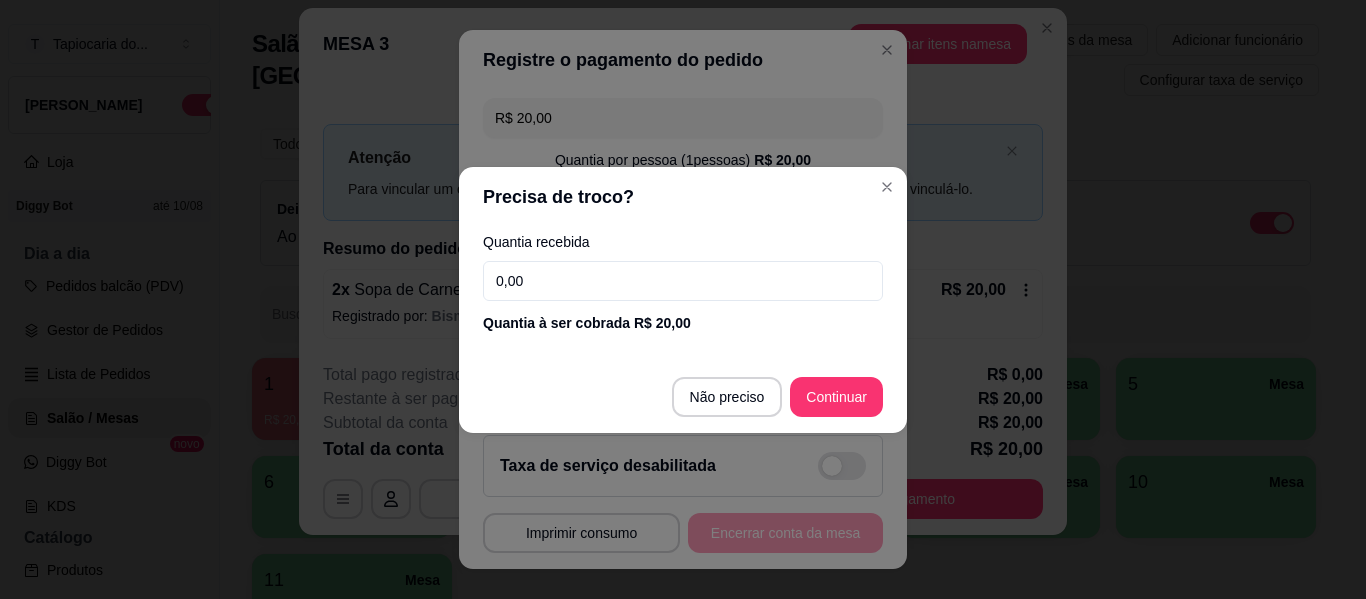 click on "0,00" at bounding box center [683, 281] 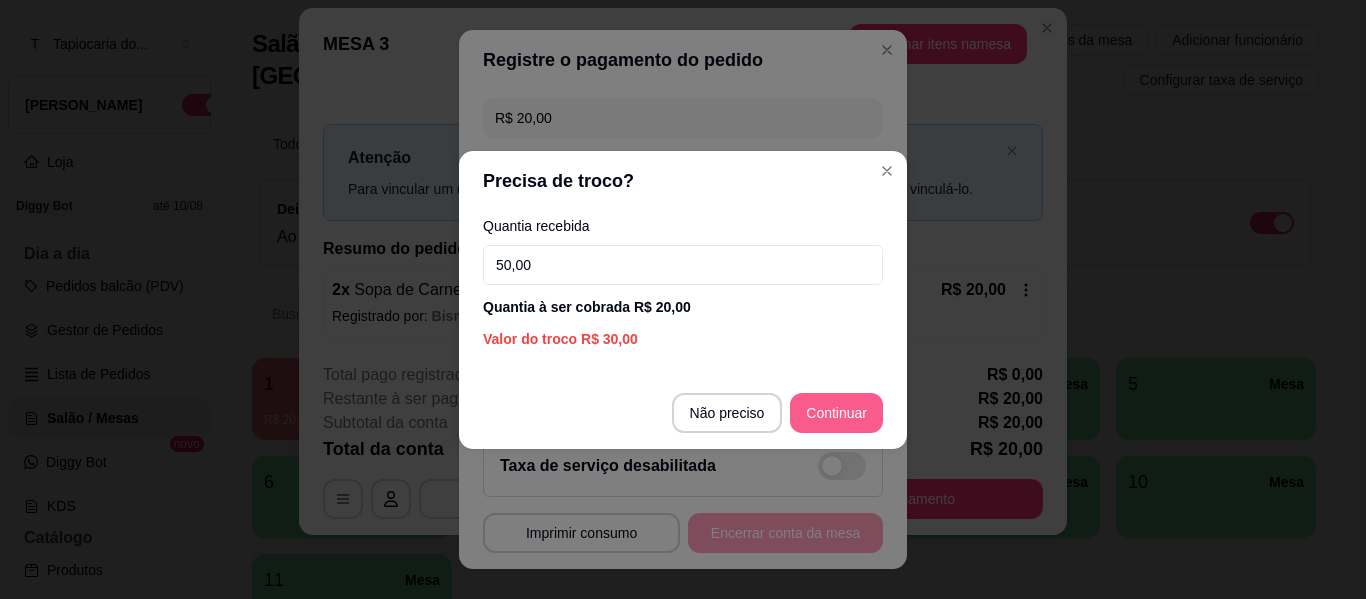 type on "50,00" 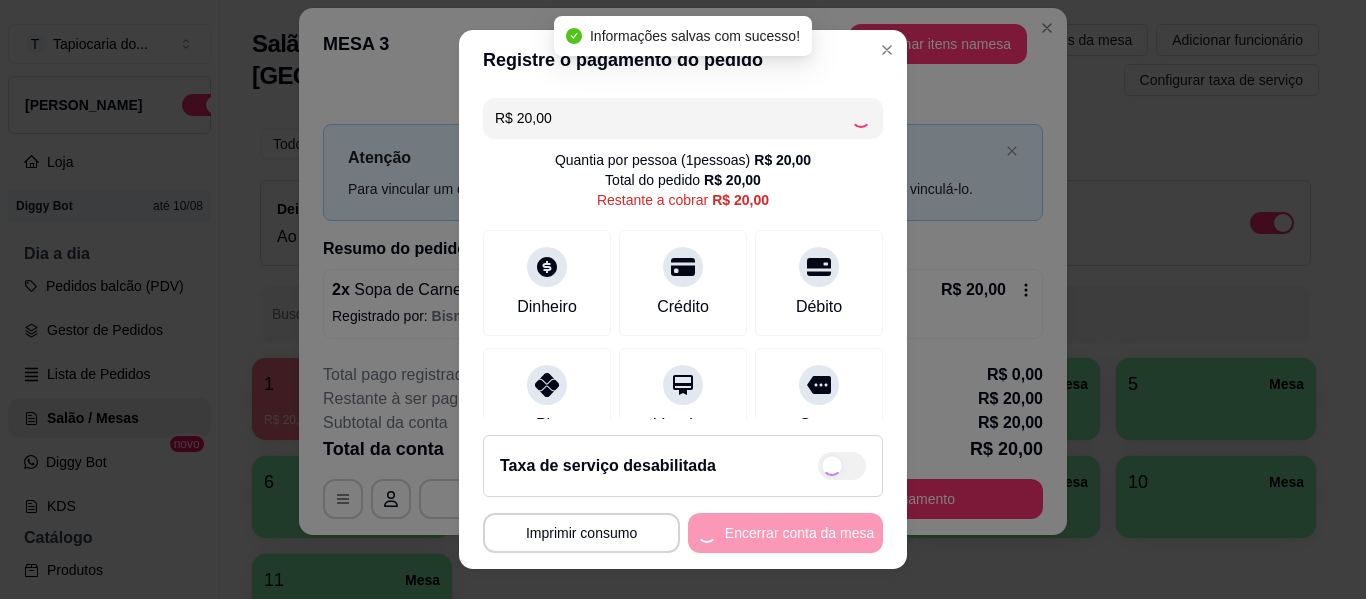 type on "R$ 0,00" 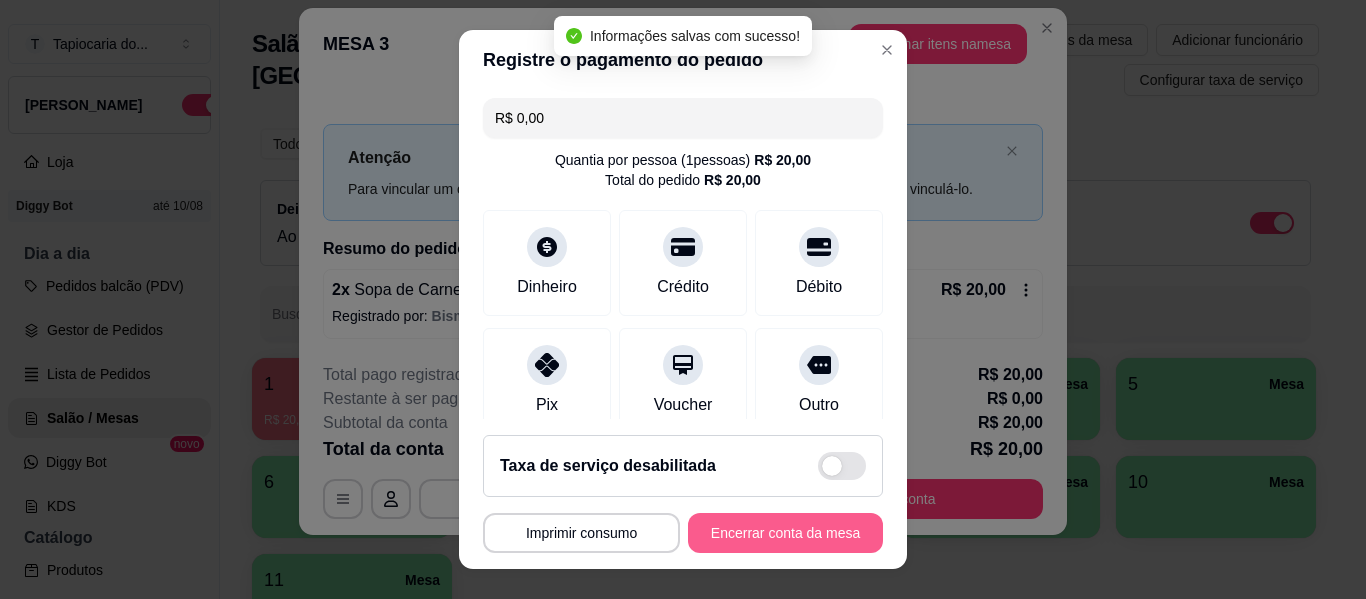 click on "Encerrar conta da mesa" at bounding box center (785, 533) 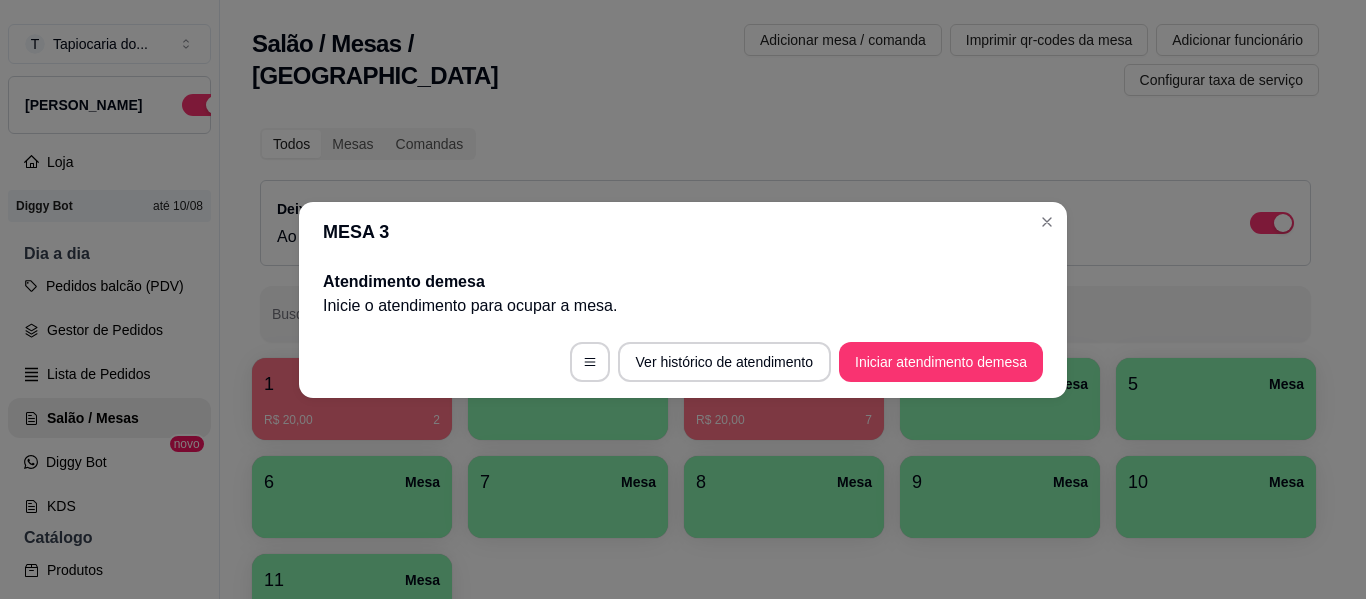 scroll, scrollTop: 0, scrollLeft: 0, axis: both 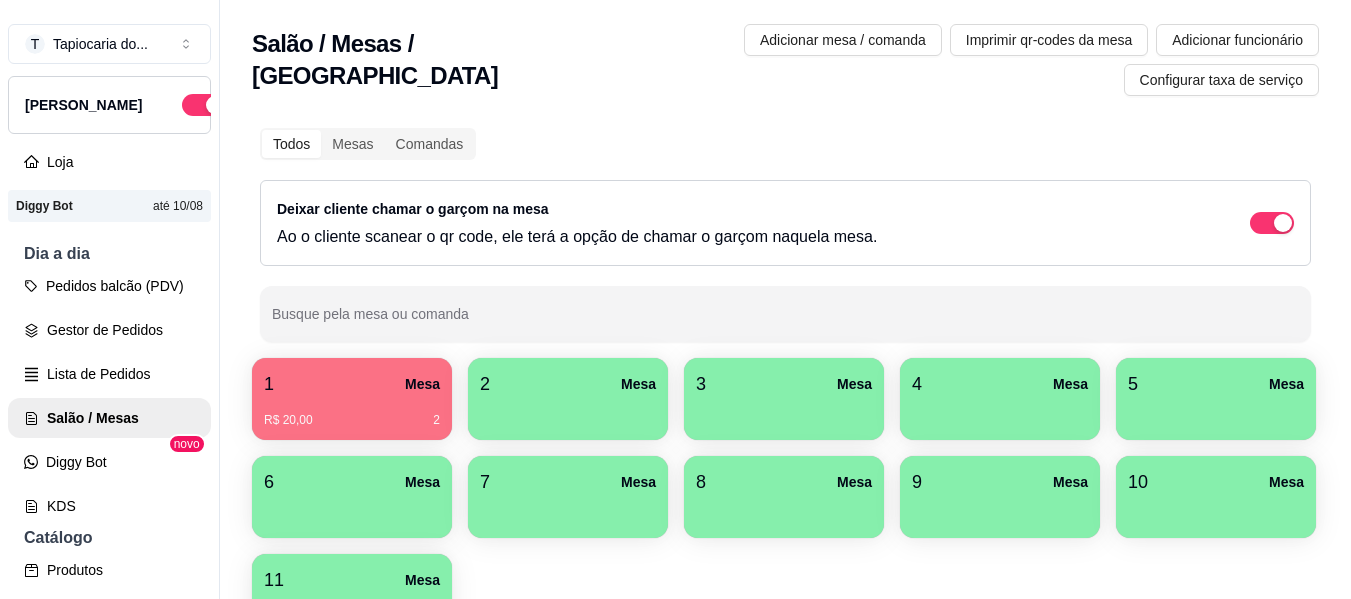 click on "4 Mesa" at bounding box center [1000, 384] 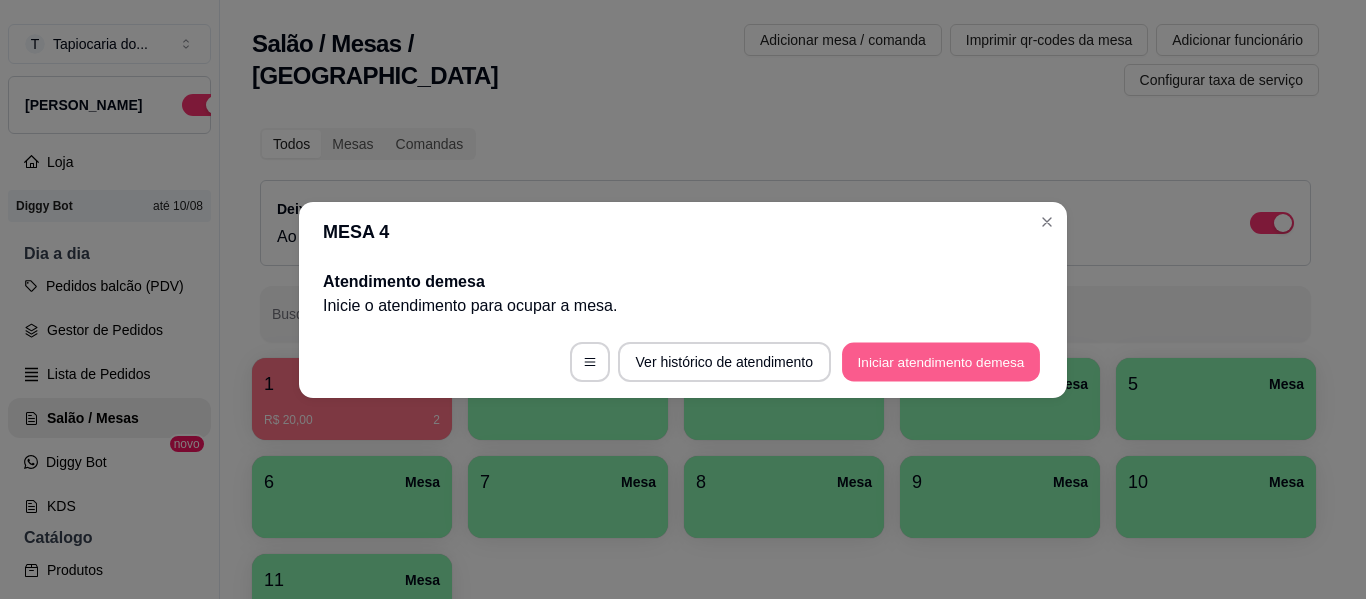 click on "Iniciar atendimento de  mesa" at bounding box center (941, 361) 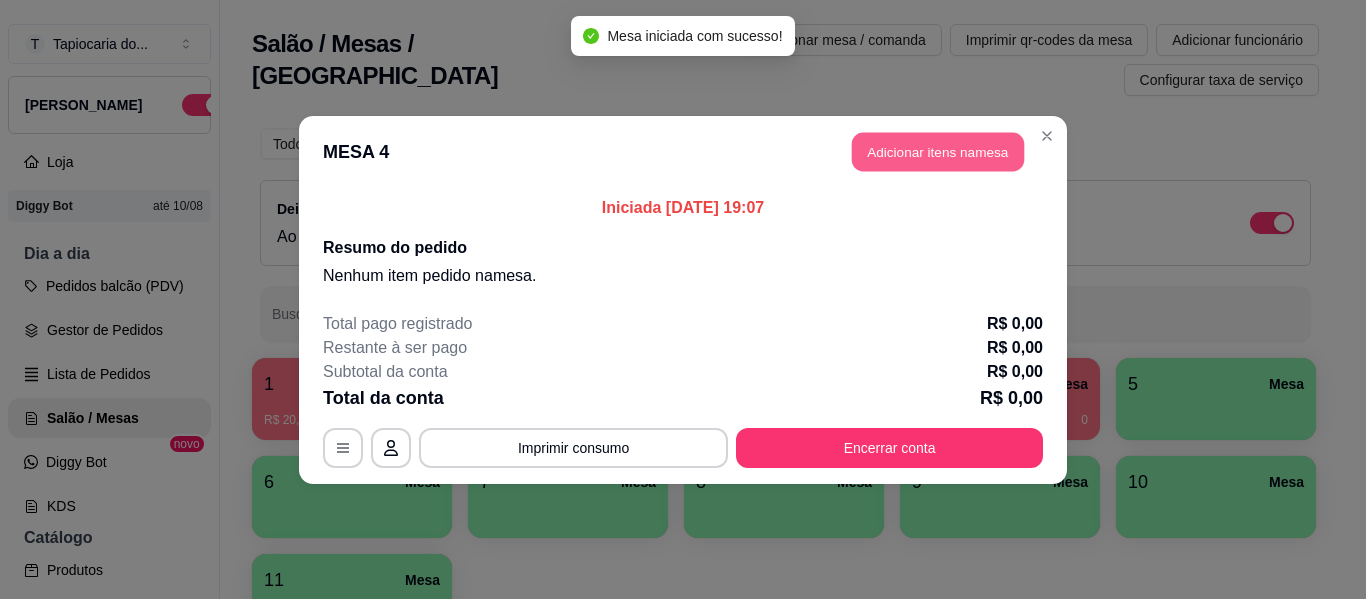 click on "Adicionar itens na  mesa" at bounding box center (938, 151) 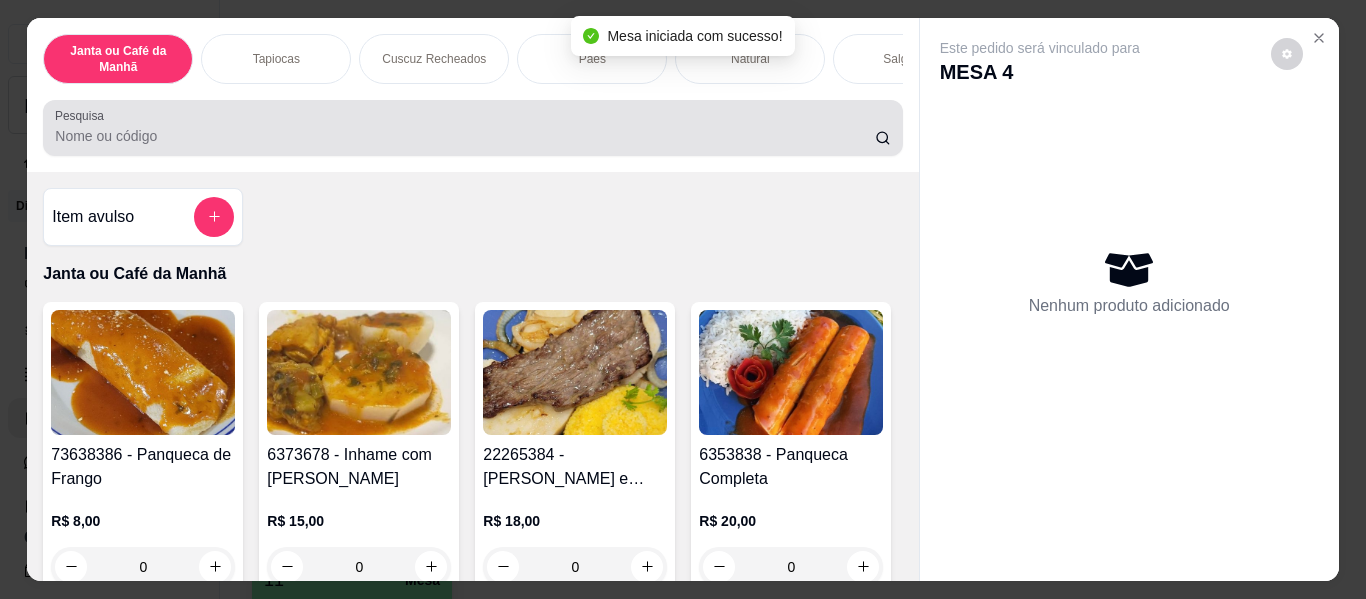 click on "Pesquisa" at bounding box center [465, 136] 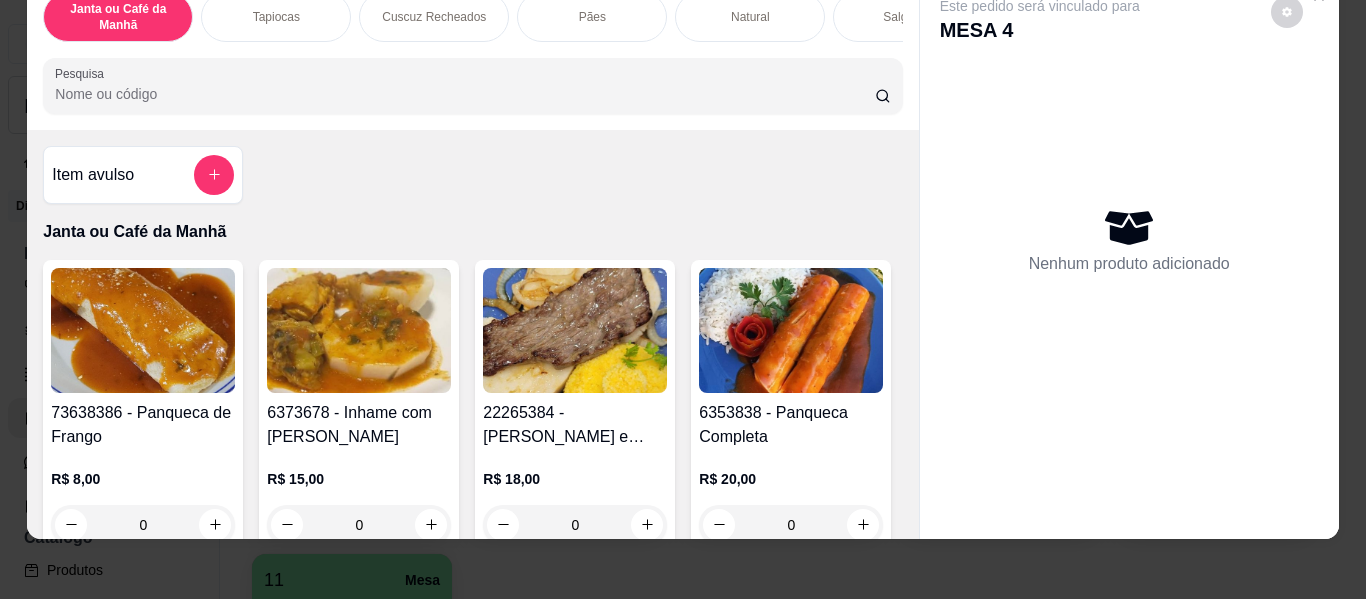 scroll, scrollTop: 54, scrollLeft: 0, axis: vertical 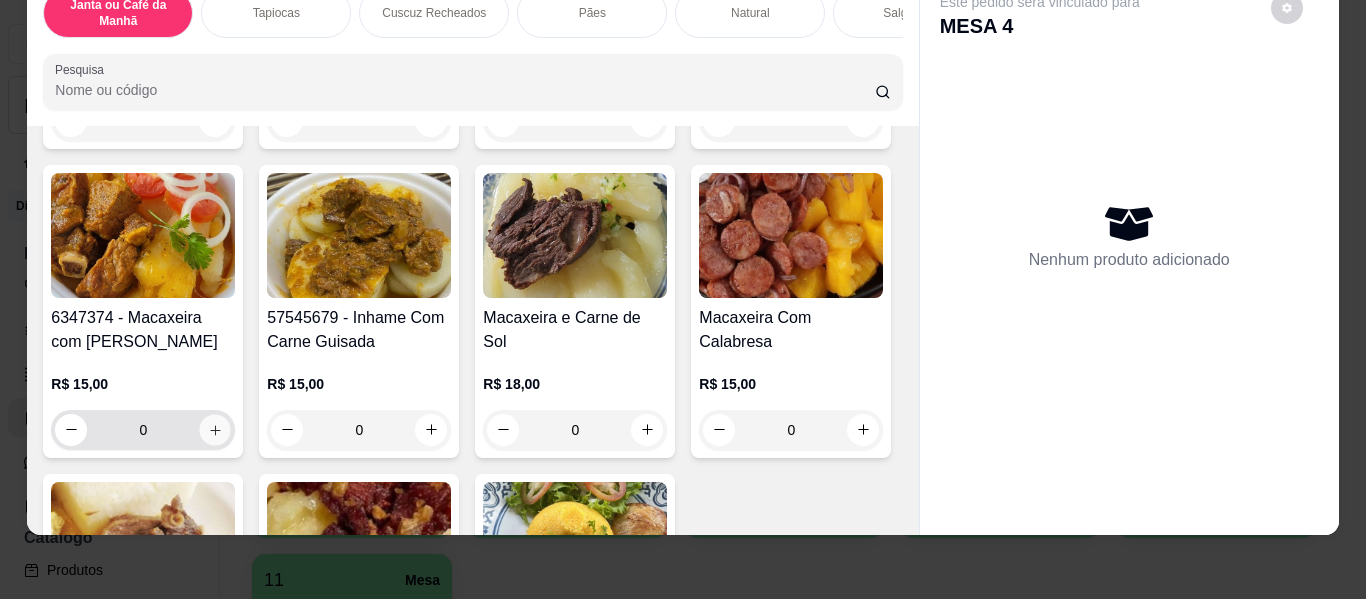 click 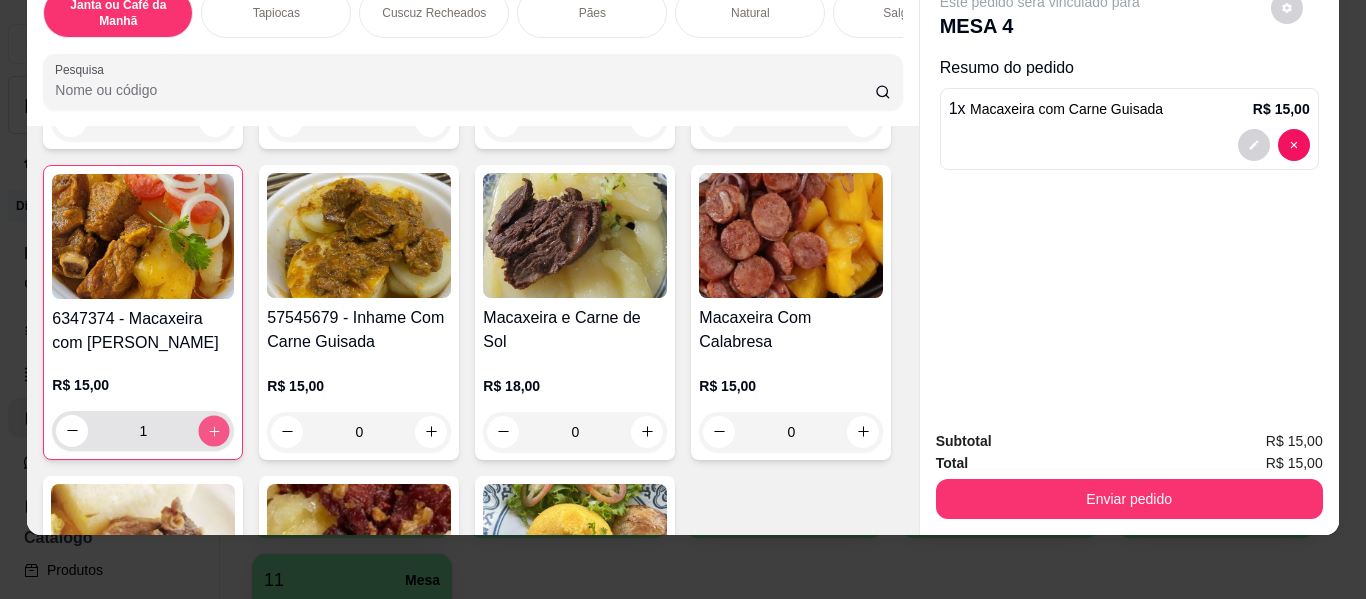 click 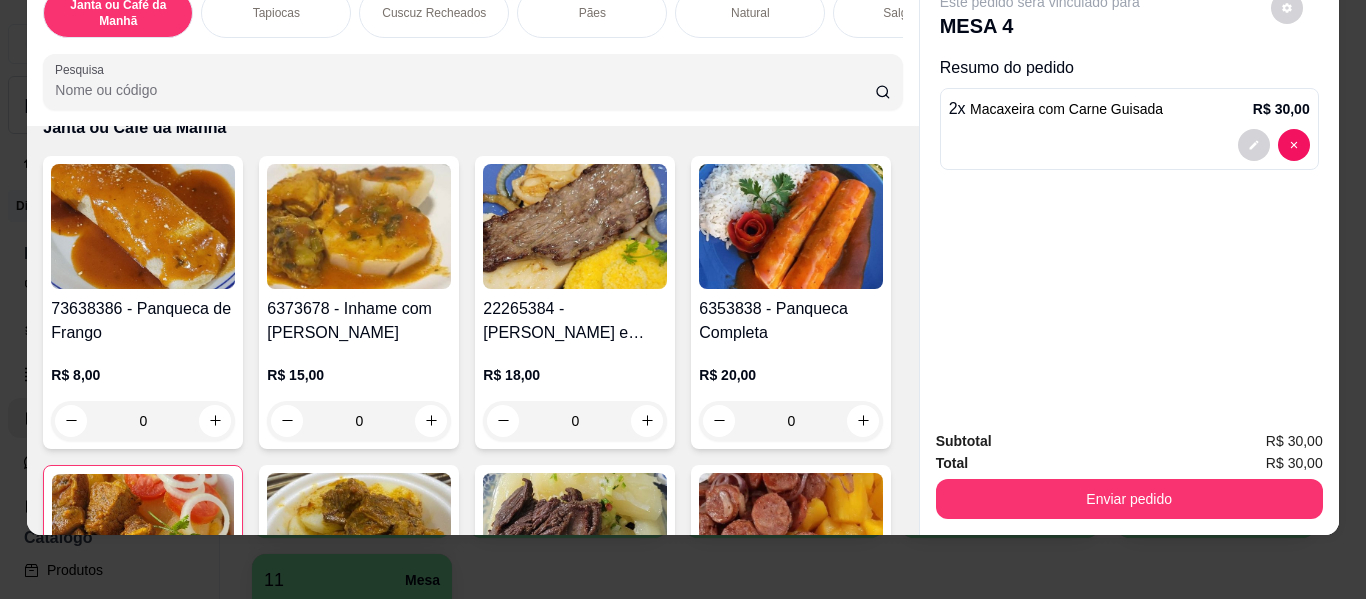 scroll, scrollTop: 0, scrollLeft: 0, axis: both 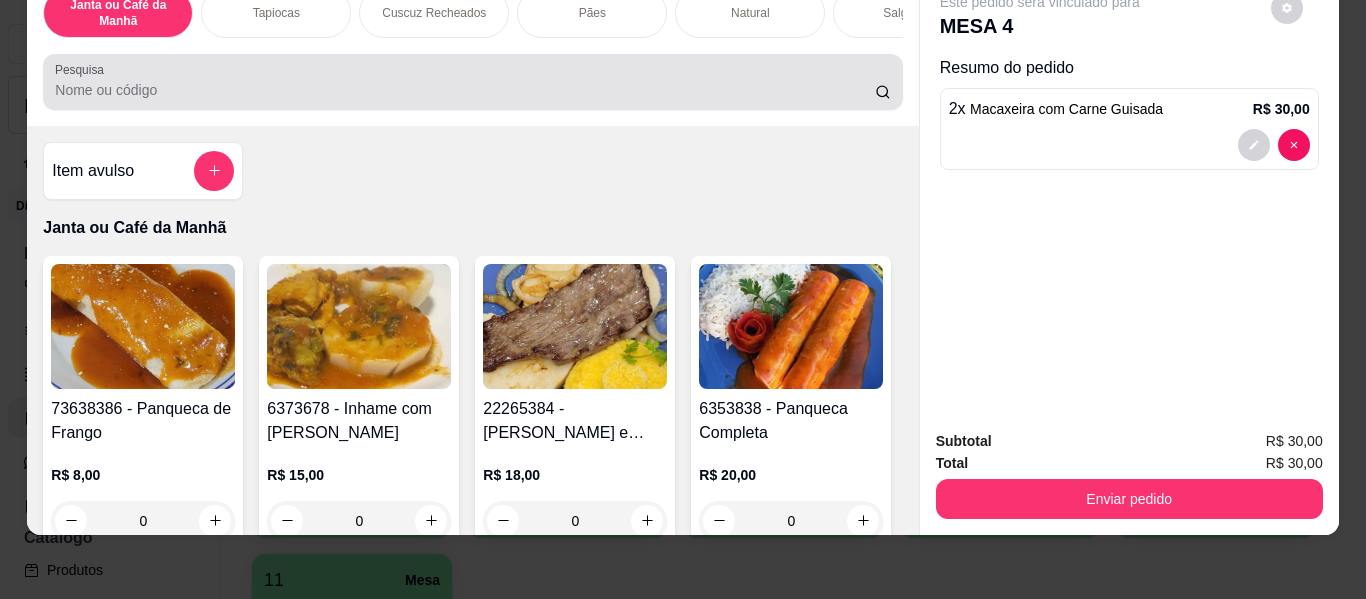 click at bounding box center [472, 82] 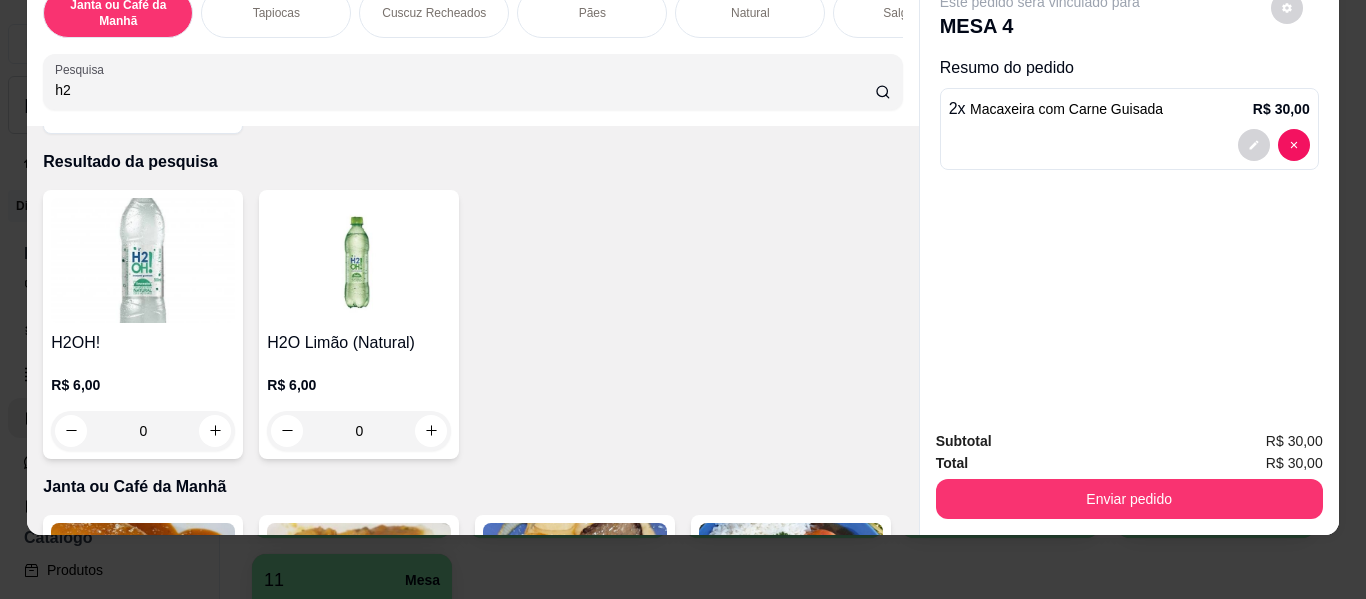 scroll, scrollTop: 100, scrollLeft: 0, axis: vertical 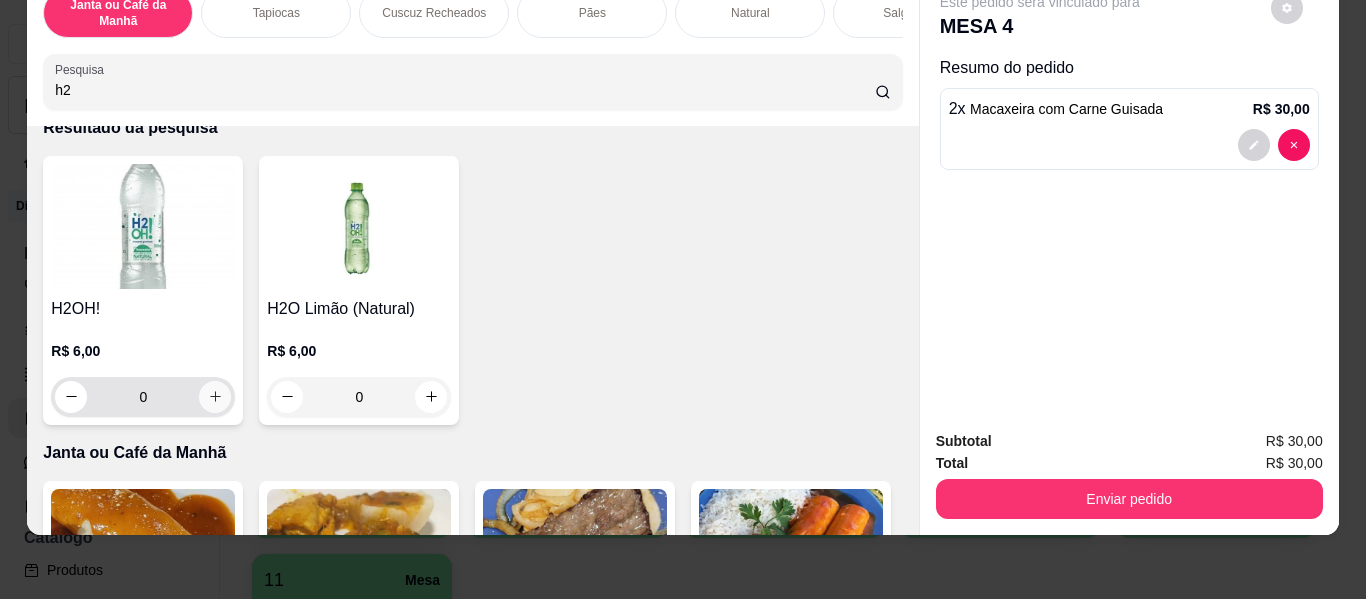 type on "h2" 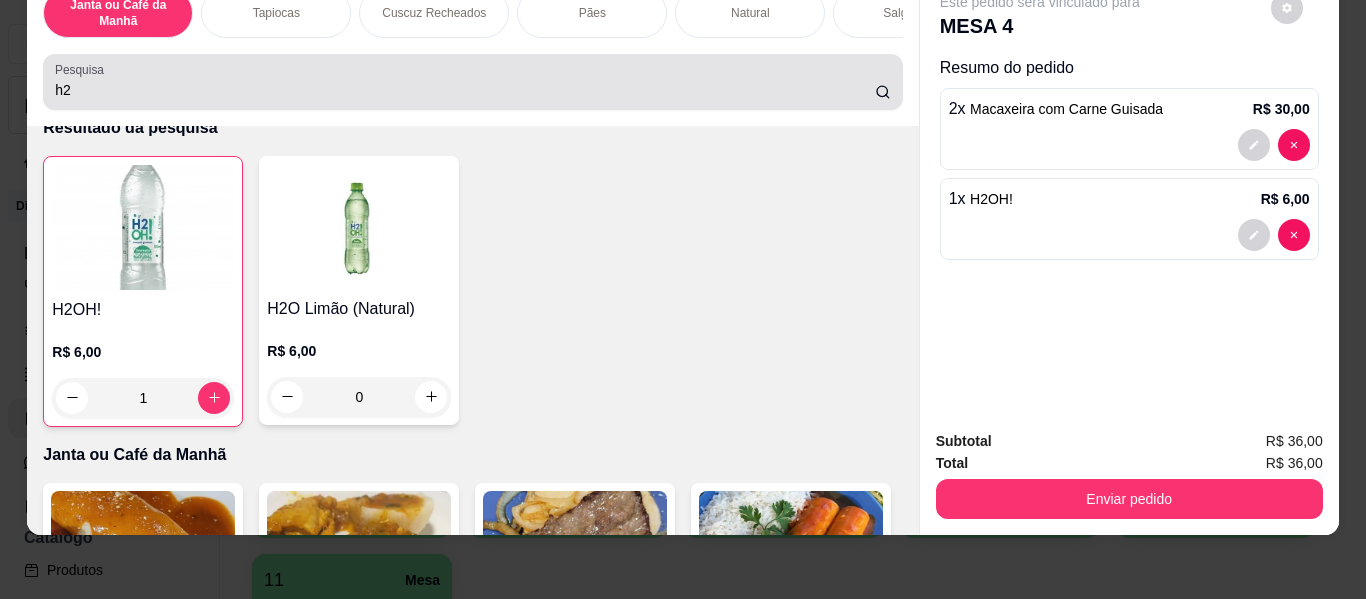 click on "h2" at bounding box center (465, 90) 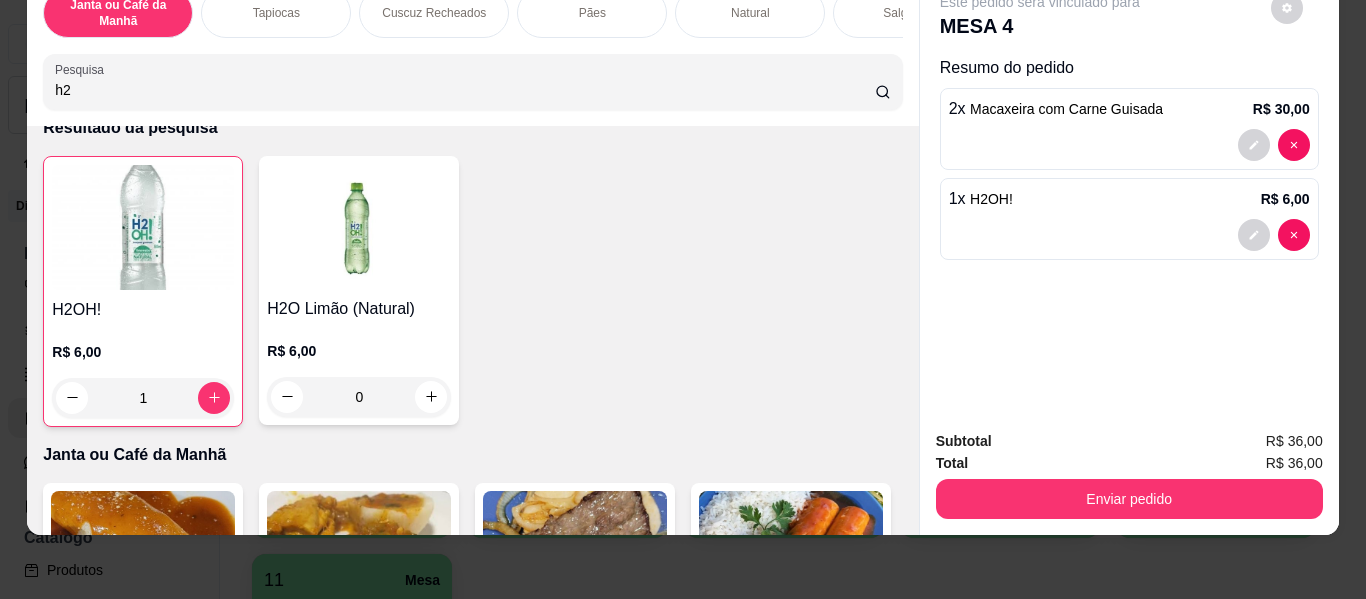 type on "h" 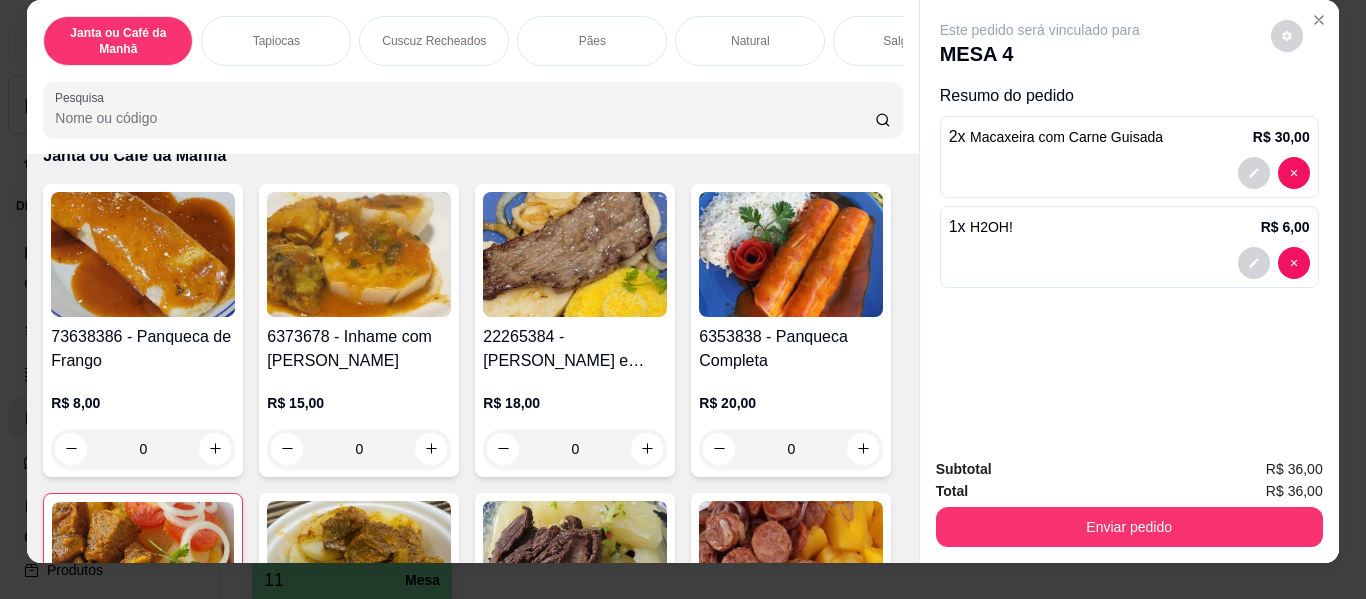 scroll, scrollTop: 0, scrollLeft: 0, axis: both 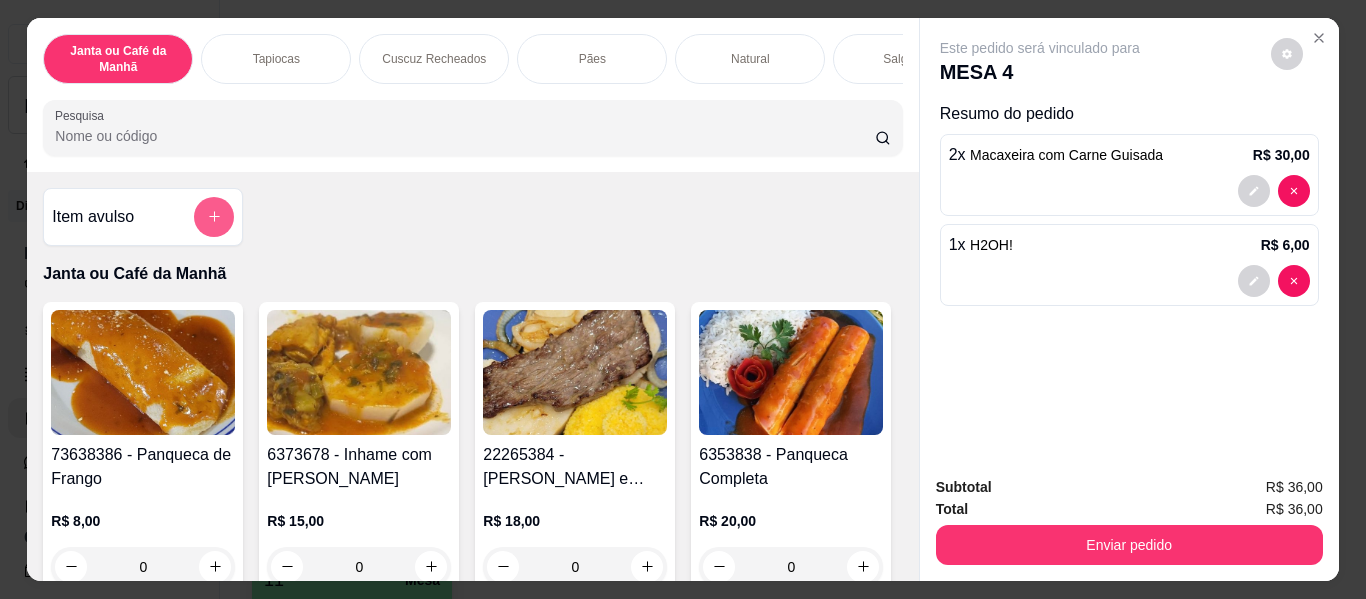 type 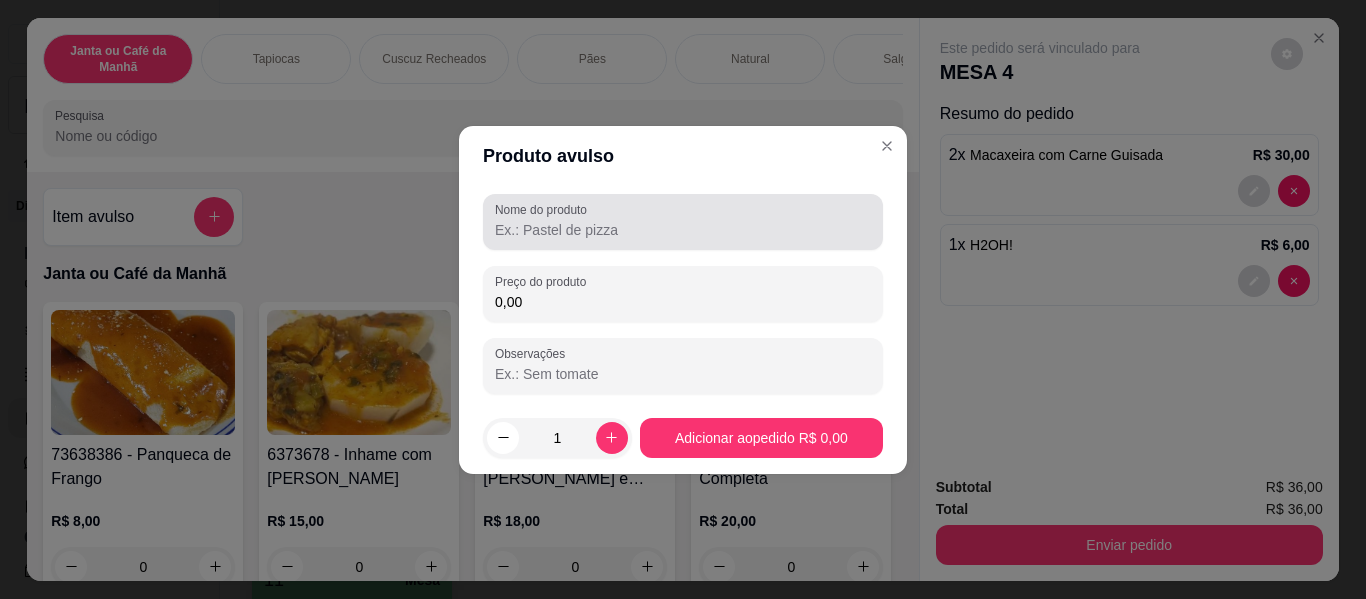 click on "Nome do produto" at bounding box center (683, 230) 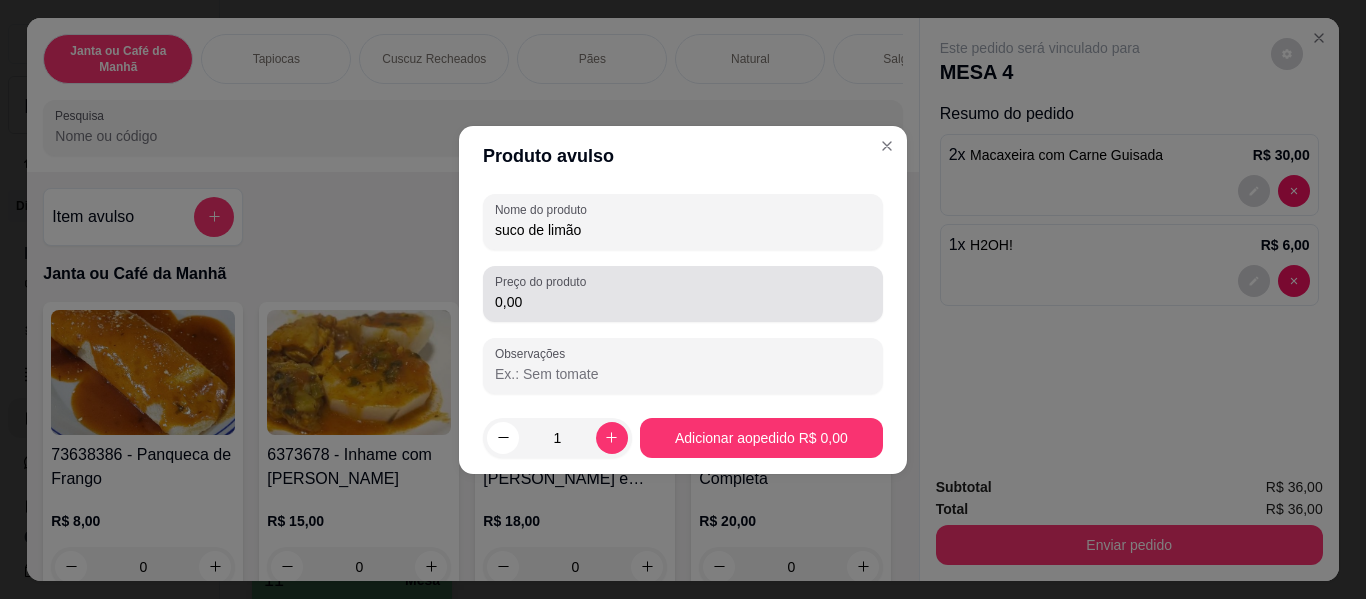 type on "suco de limão" 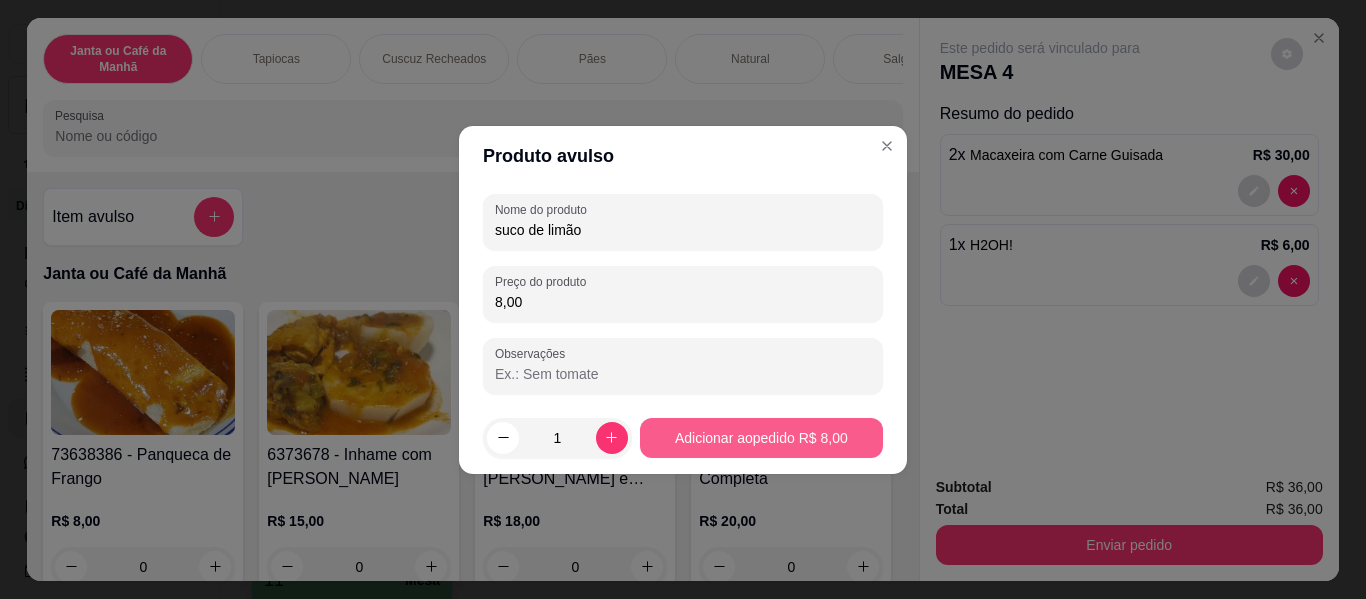 type on "8,00" 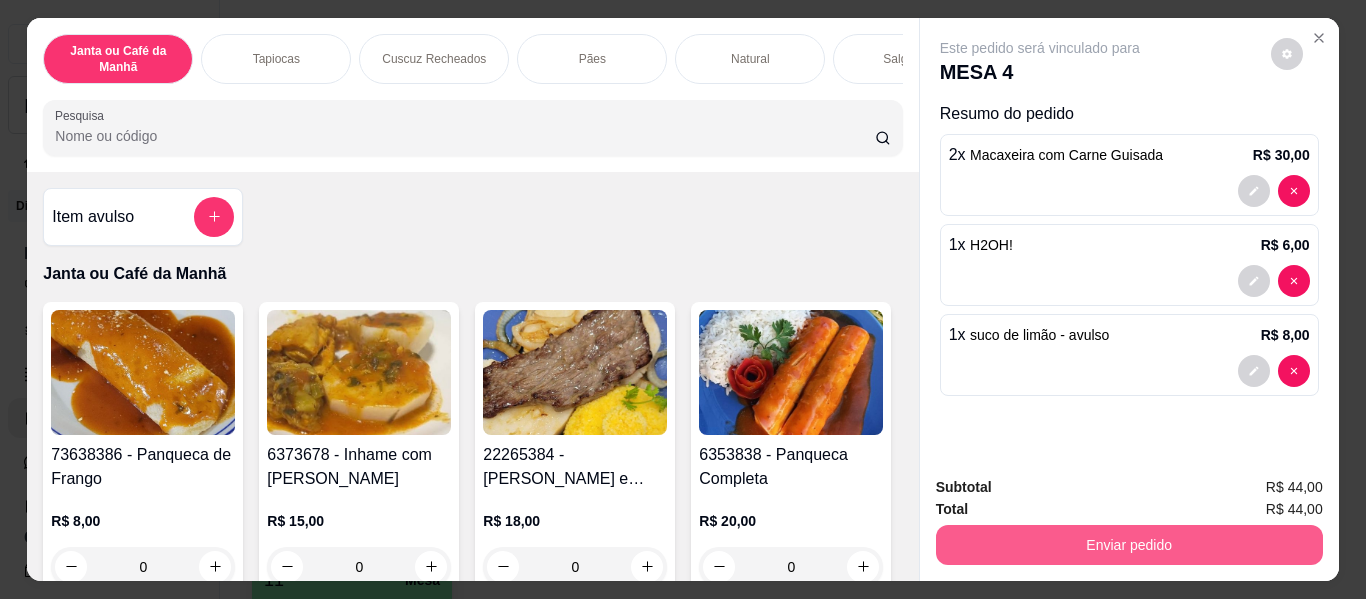 click on "Enviar pedido" at bounding box center (1129, 545) 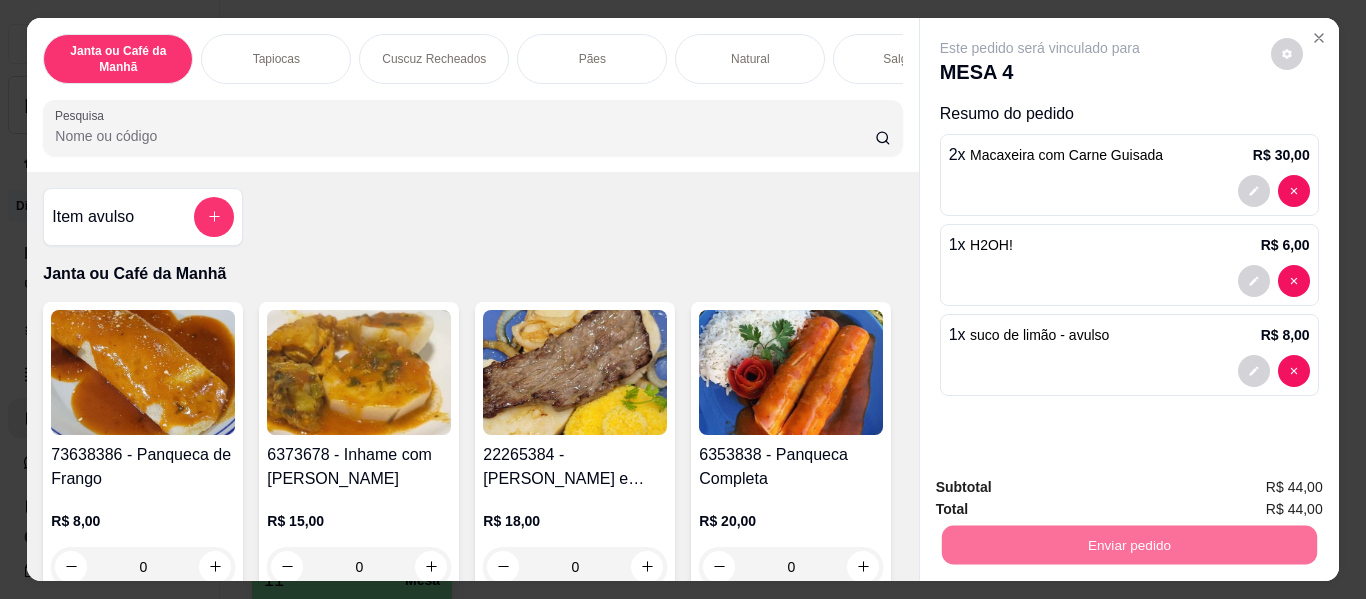 click on "Não registrar e enviar pedido" at bounding box center [1063, 488] 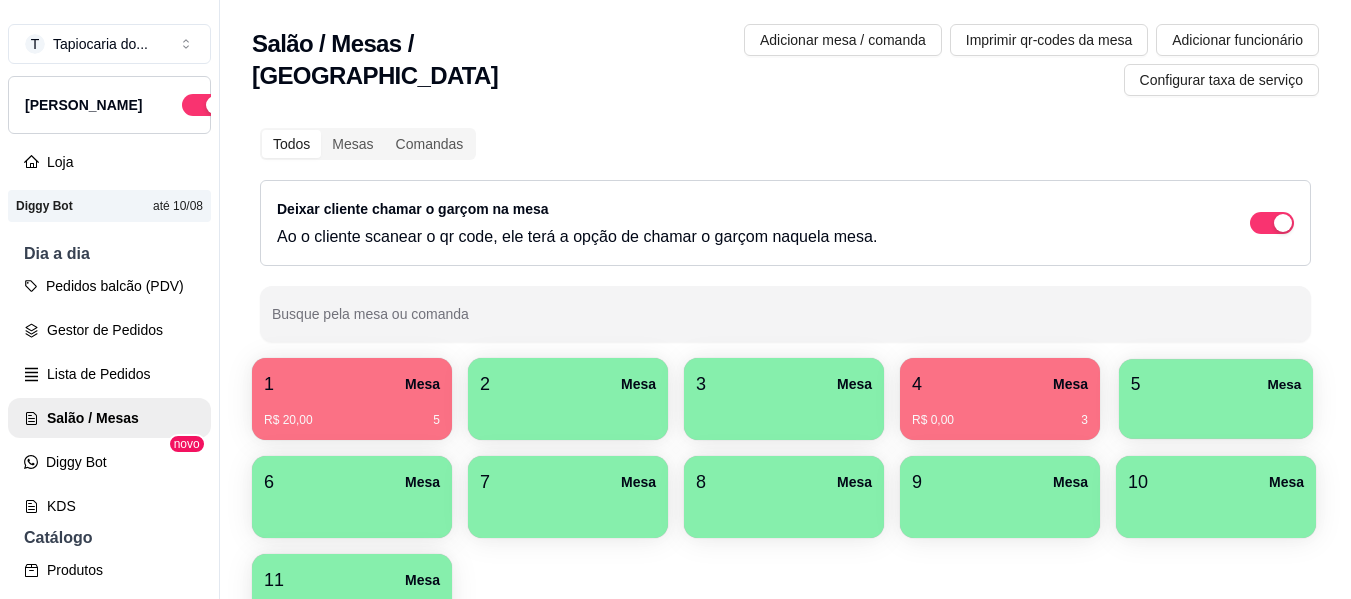 click at bounding box center (1216, 412) 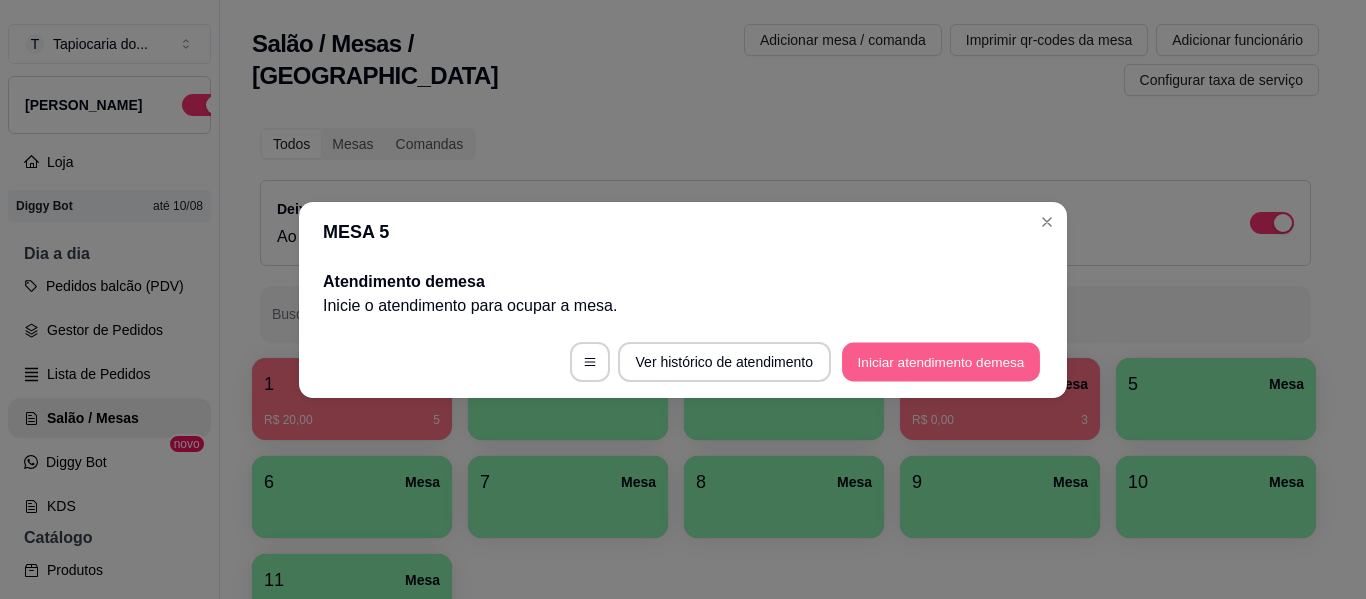 click on "Iniciar atendimento de  mesa" at bounding box center [941, 361] 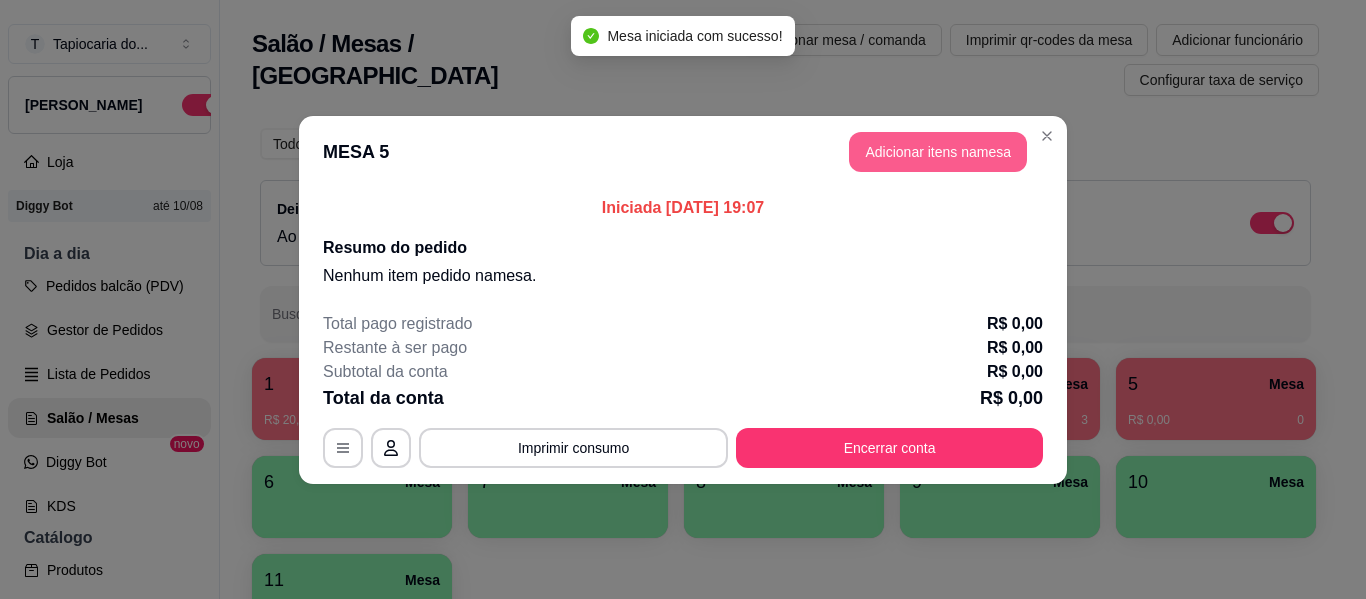 click on "Adicionar itens na  mesa" at bounding box center (938, 152) 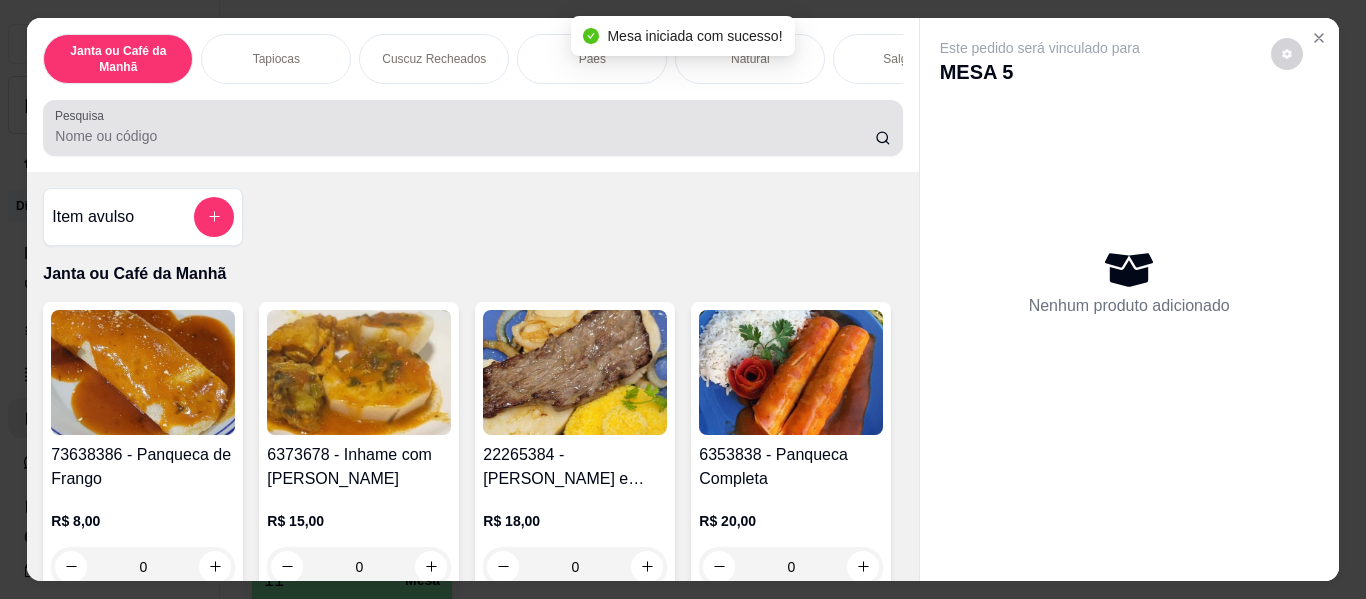 click on "Pesquisa" at bounding box center [465, 136] 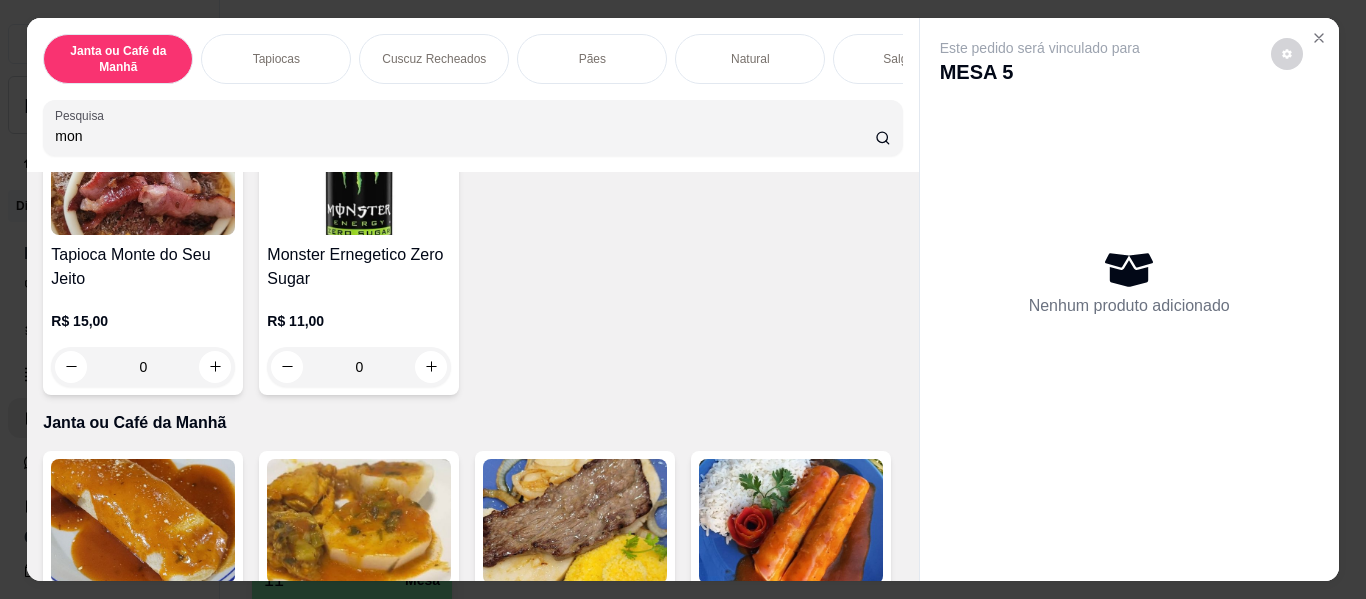scroll, scrollTop: 300, scrollLeft: 0, axis: vertical 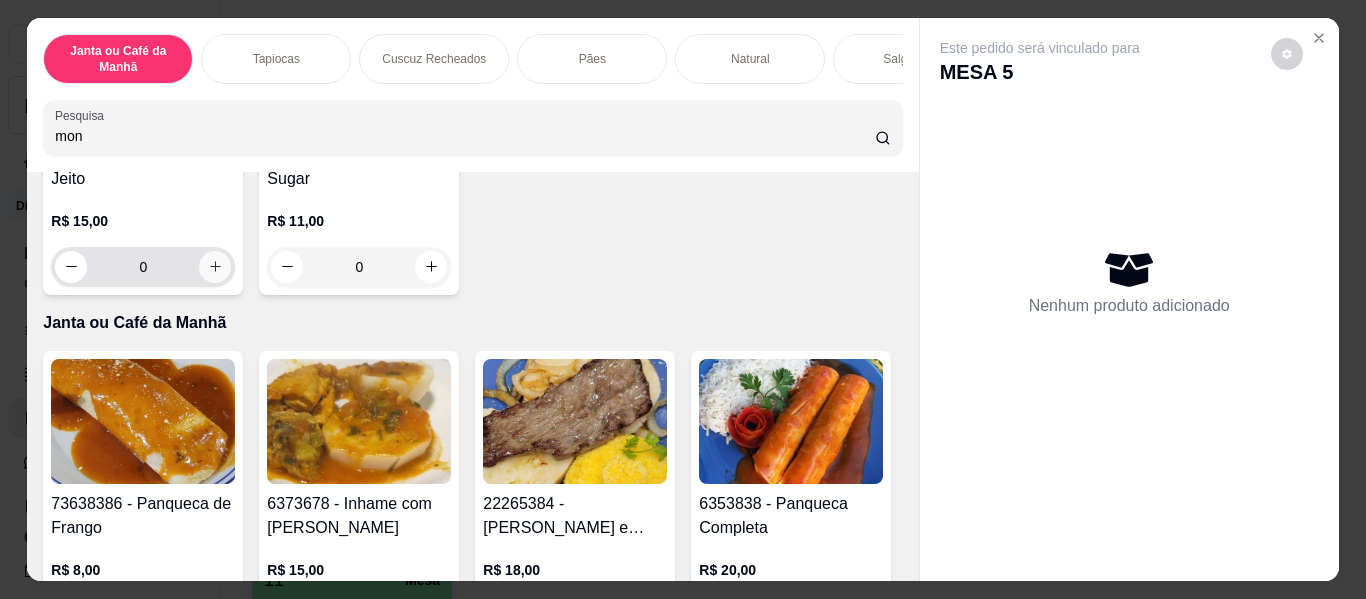 type on "mon" 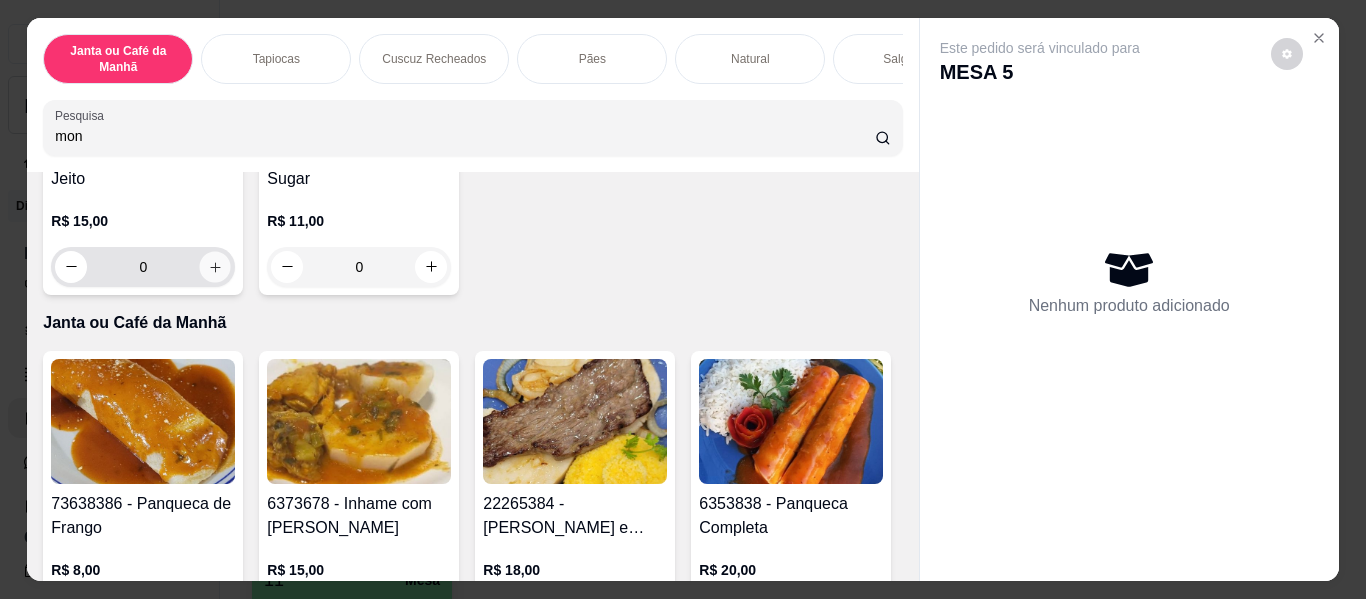 click at bounding box center (215, 266) 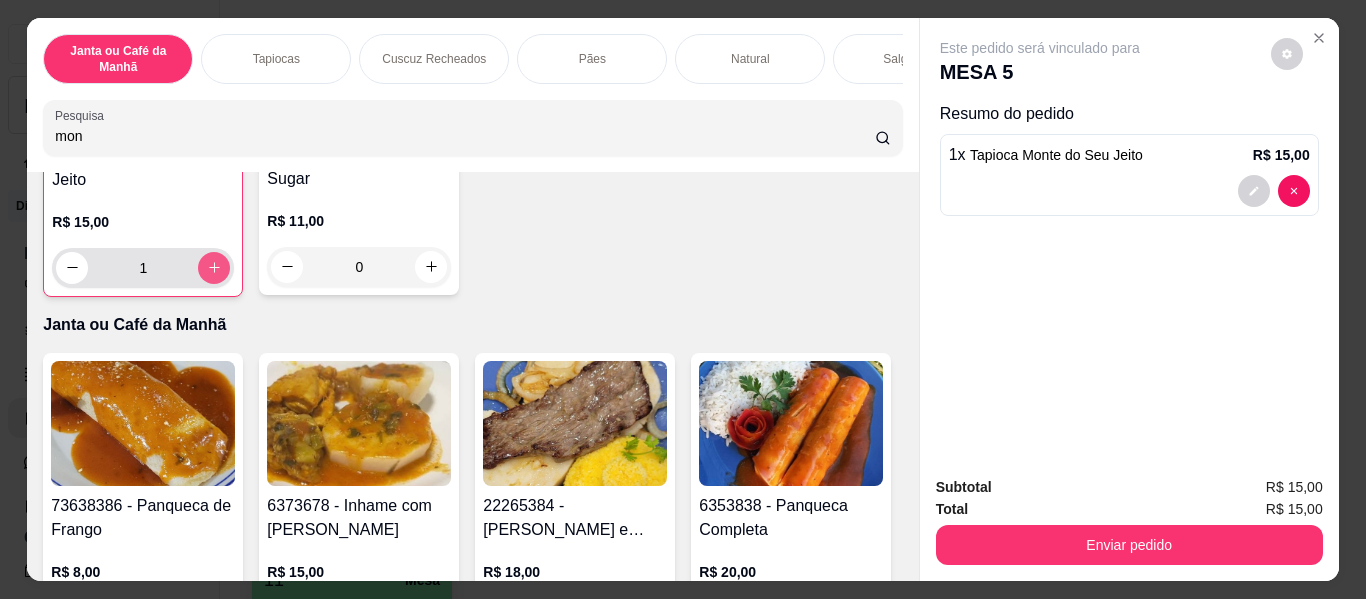 scroll, scrollTop: 301, scrollLeft: 0, axis: vertical 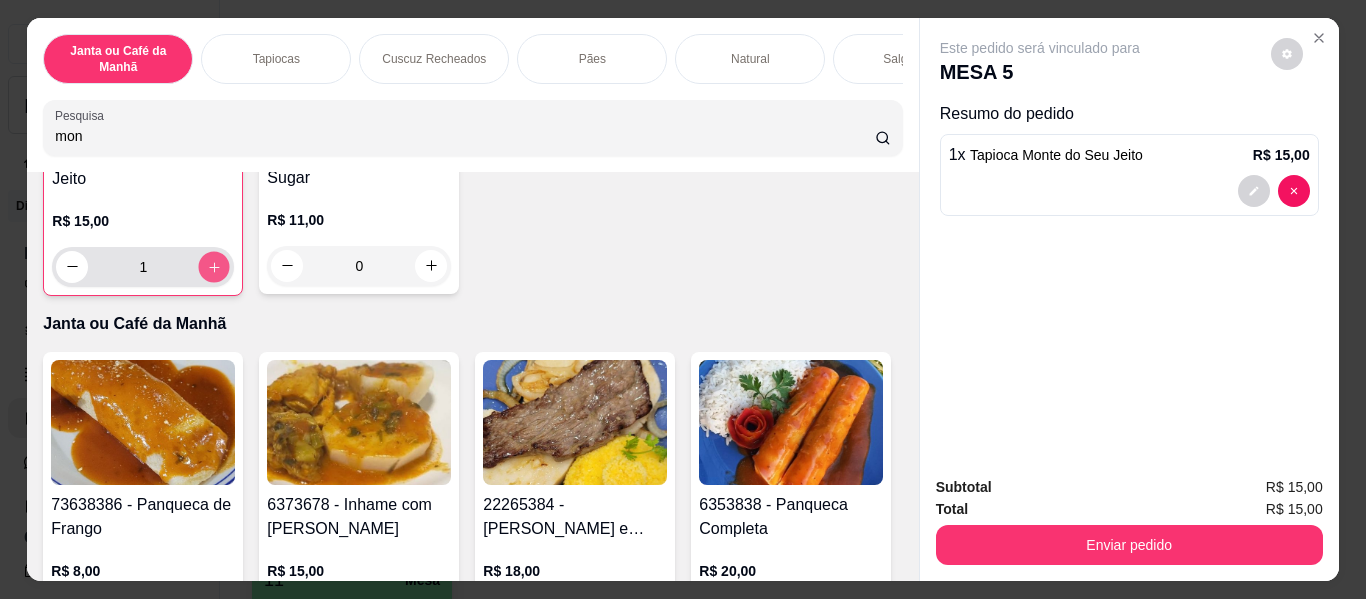 click at bounding box center (214, 266) 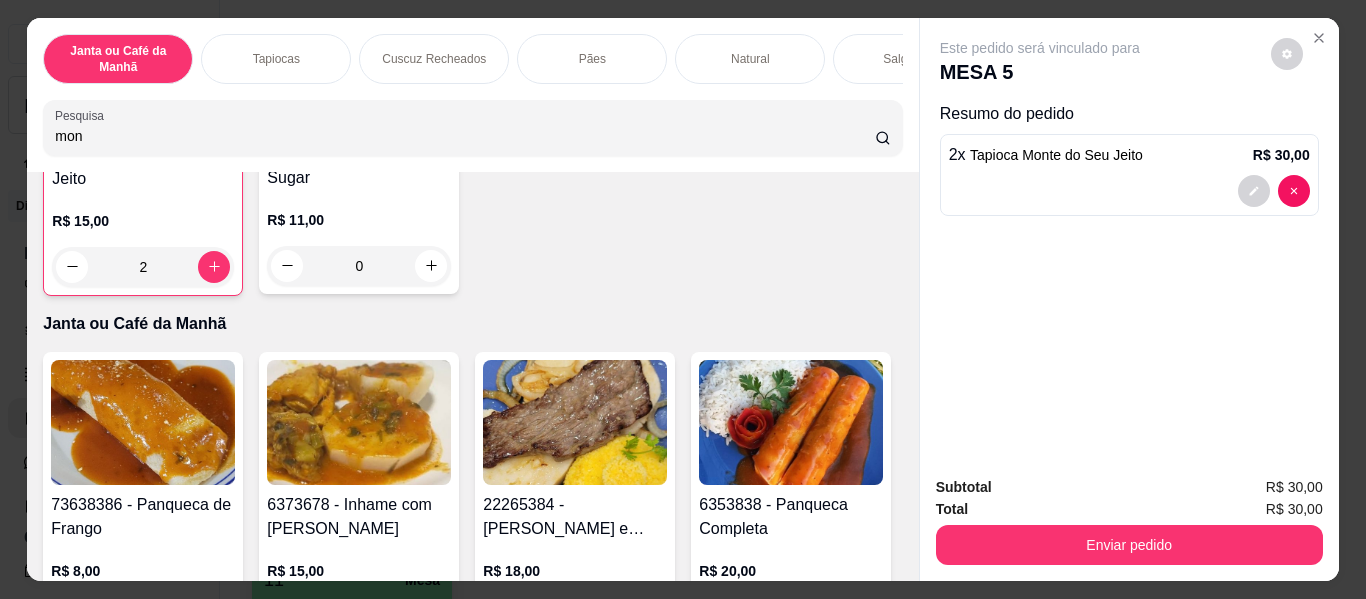 click on "mon" at bounding box center [465, 136] 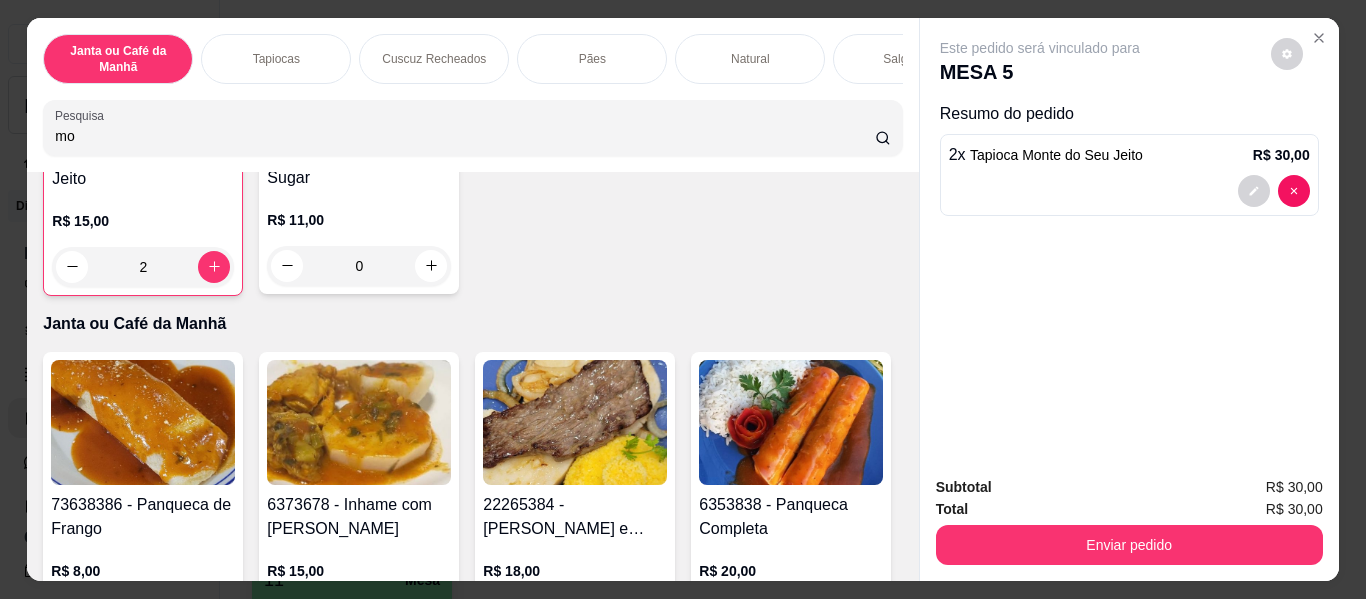 type on "m" 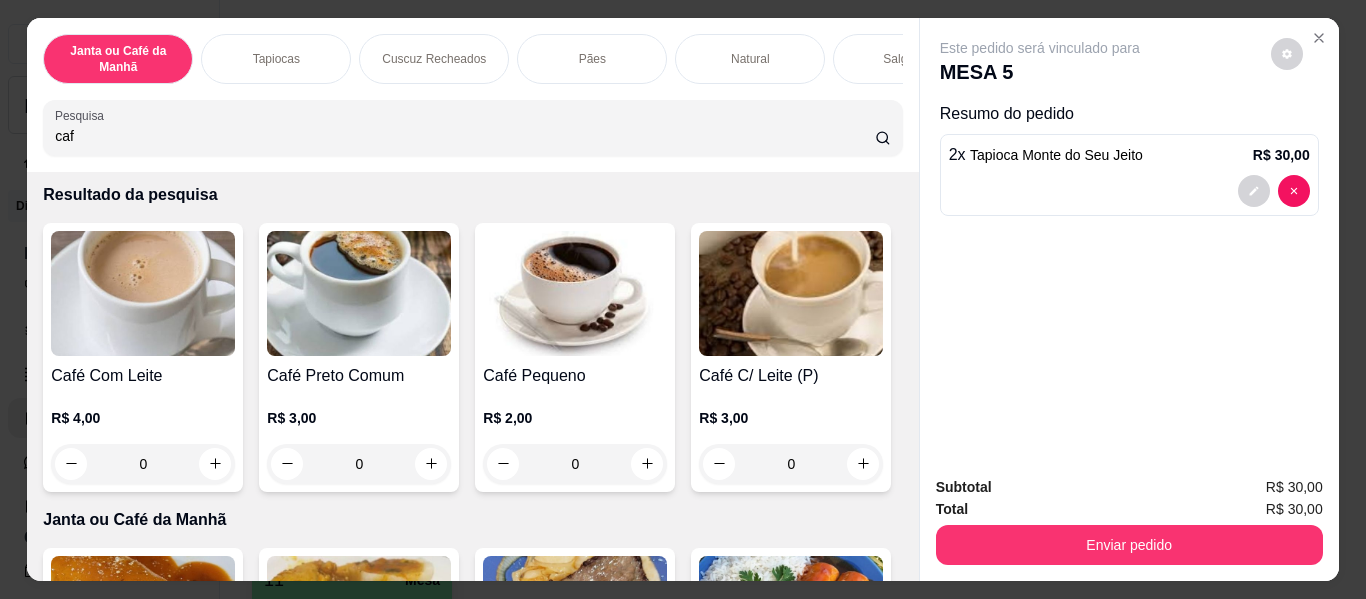 scroll, scrollTop: 200, scrollLeft: 0, axis: vertical 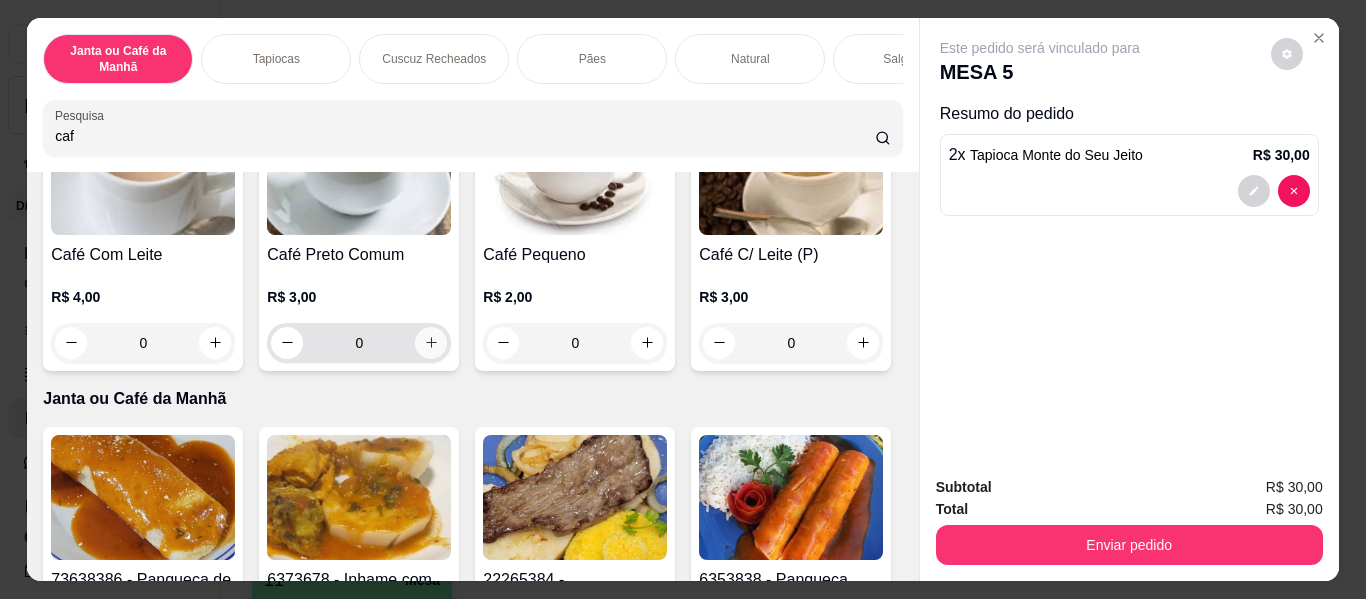 type on "caf" 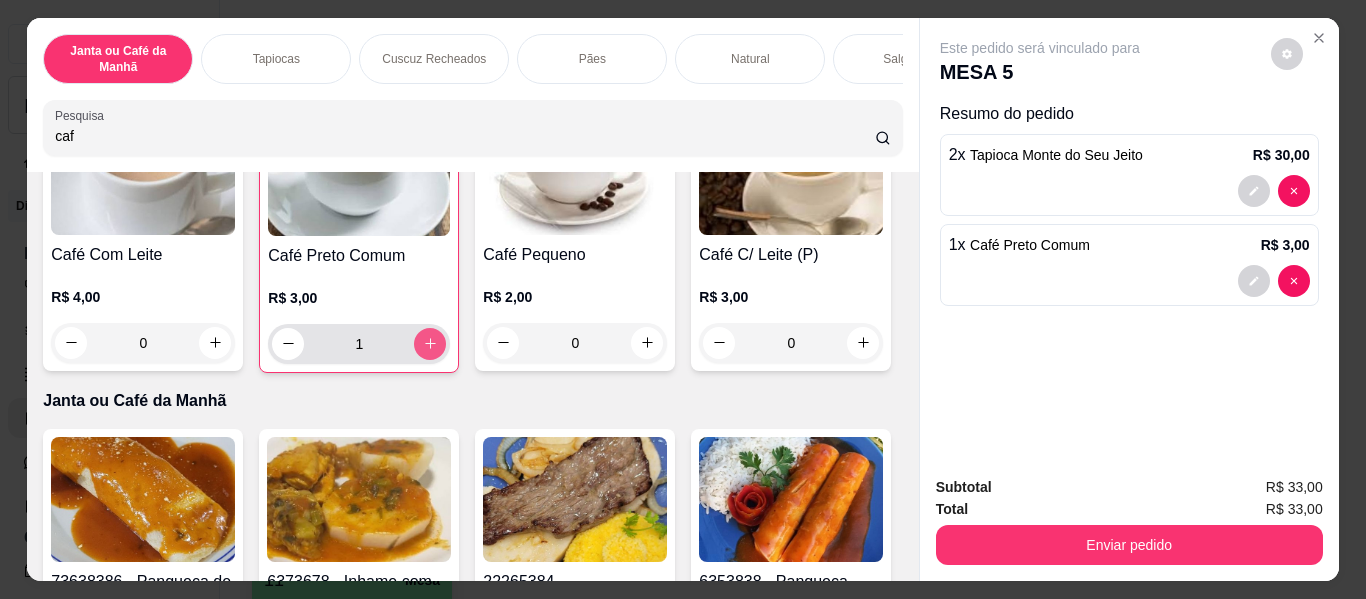 type on "1" 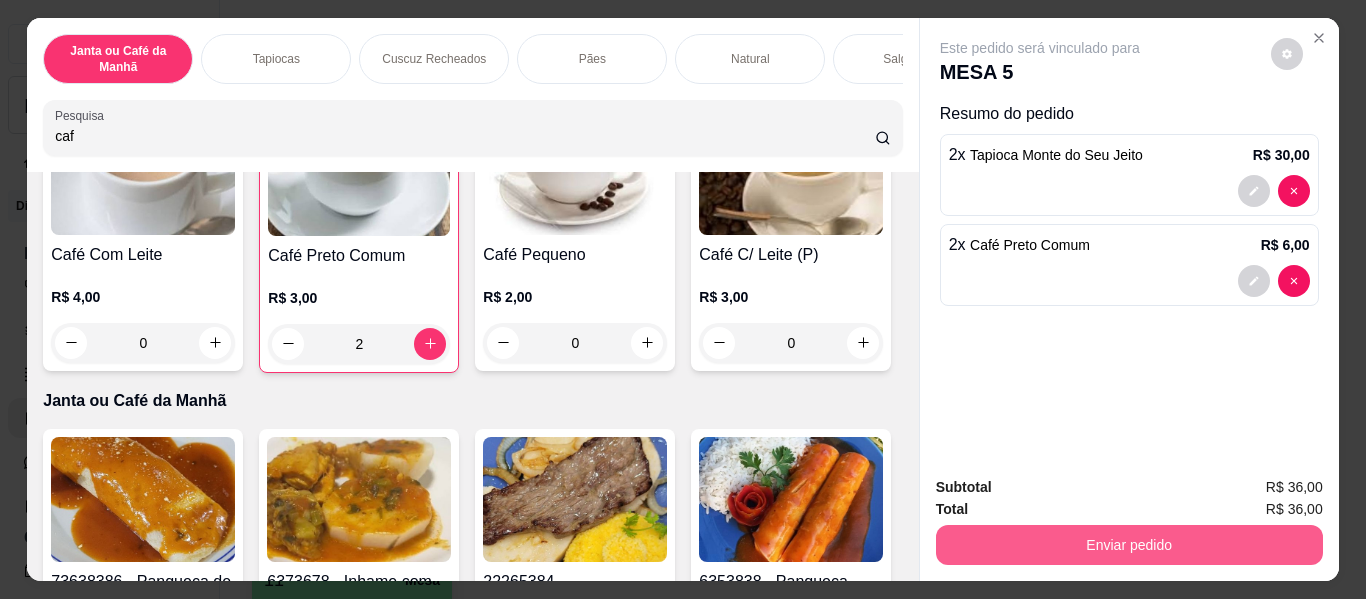 click on "Enviar pedido" at bounding box center (1129, 545) 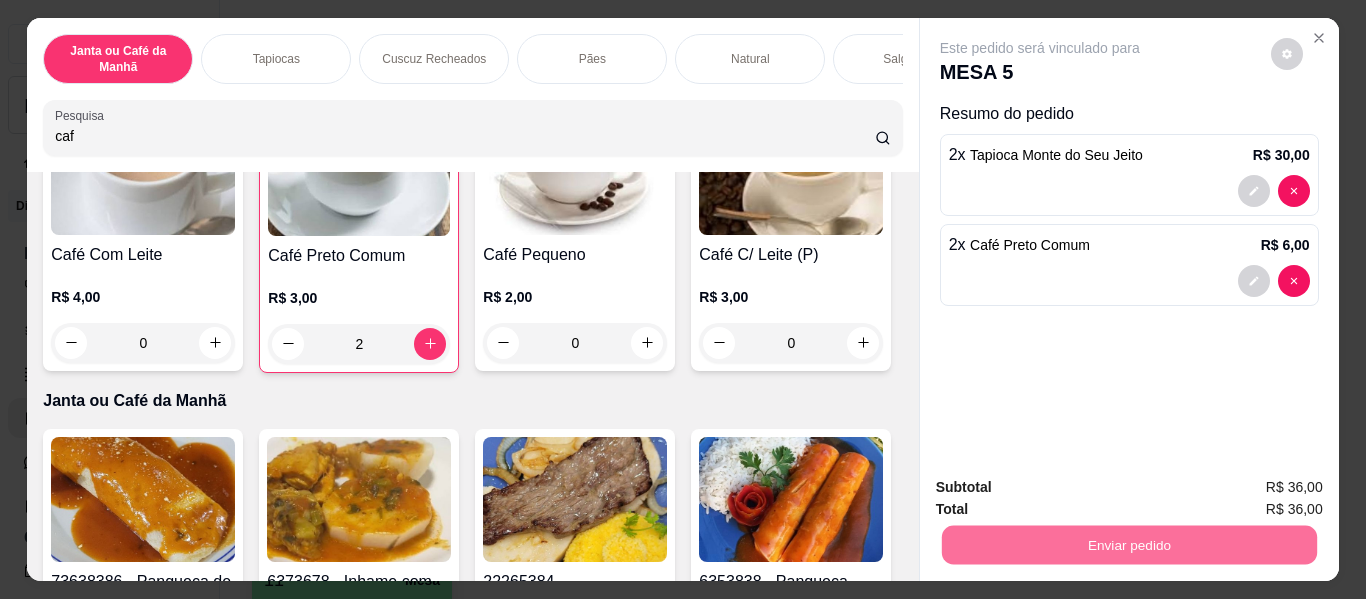click on "Não registrar e enviar pedido" at bounding box center [1063, 489] 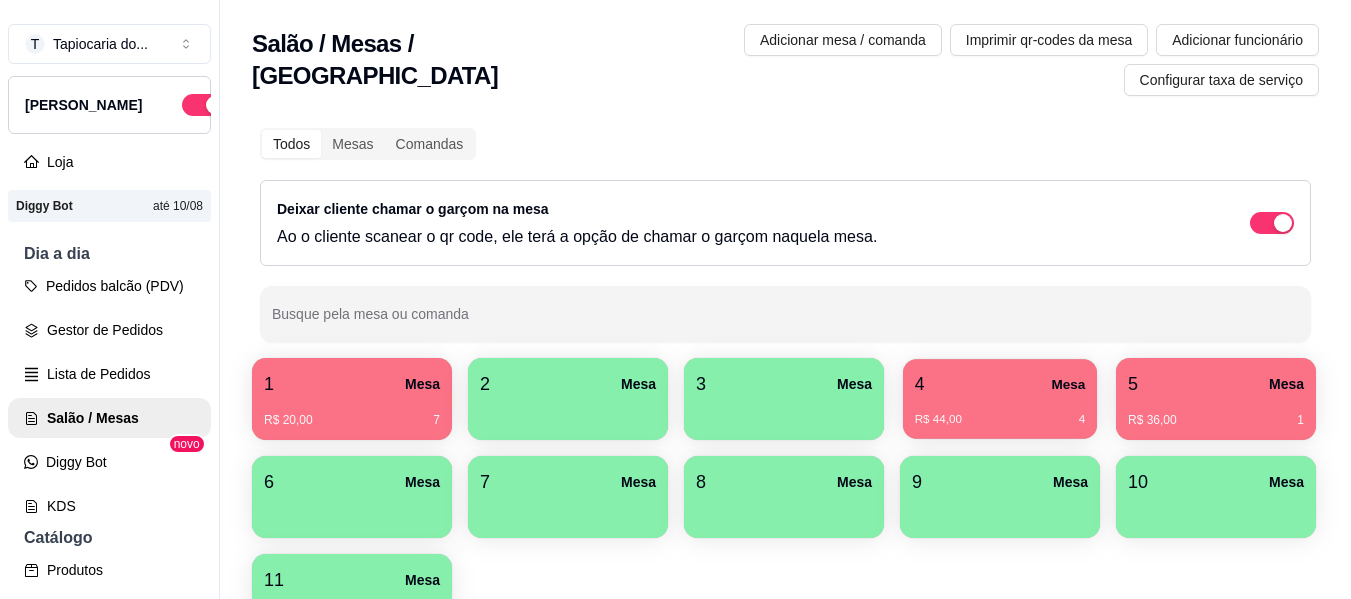 click on "R$ 44,00 4" at bounding box center (1000, 412) 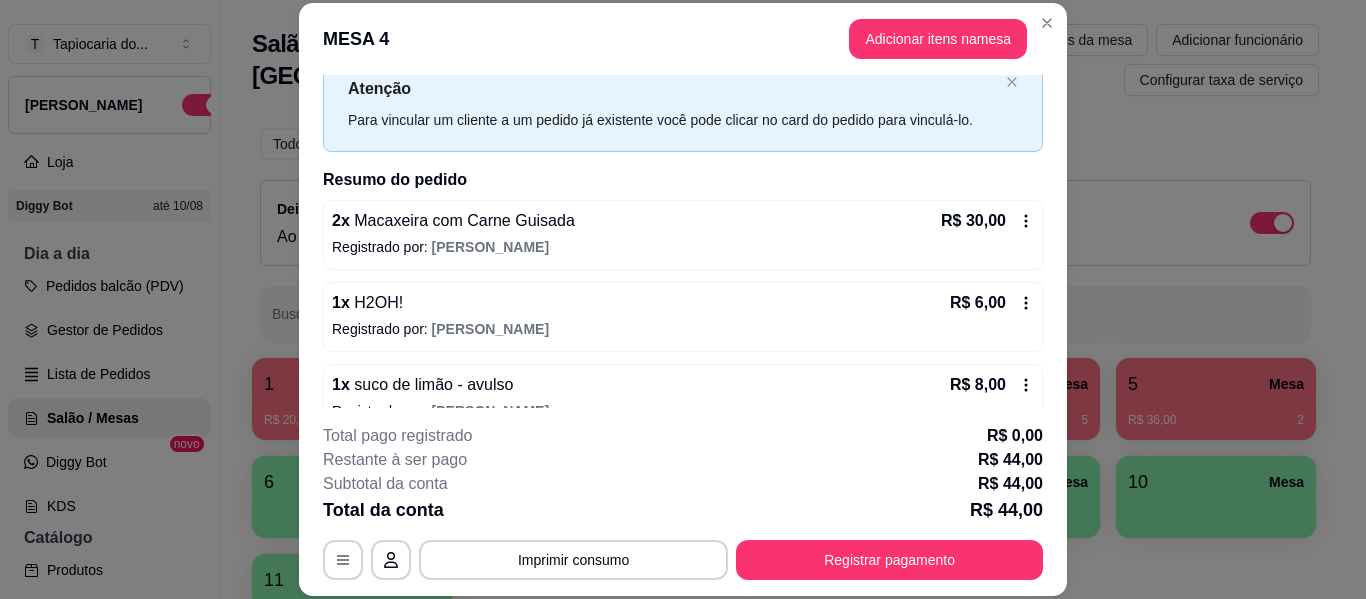 scroll, scrollTop: 98, scrollLeft: 0, axis: vertical 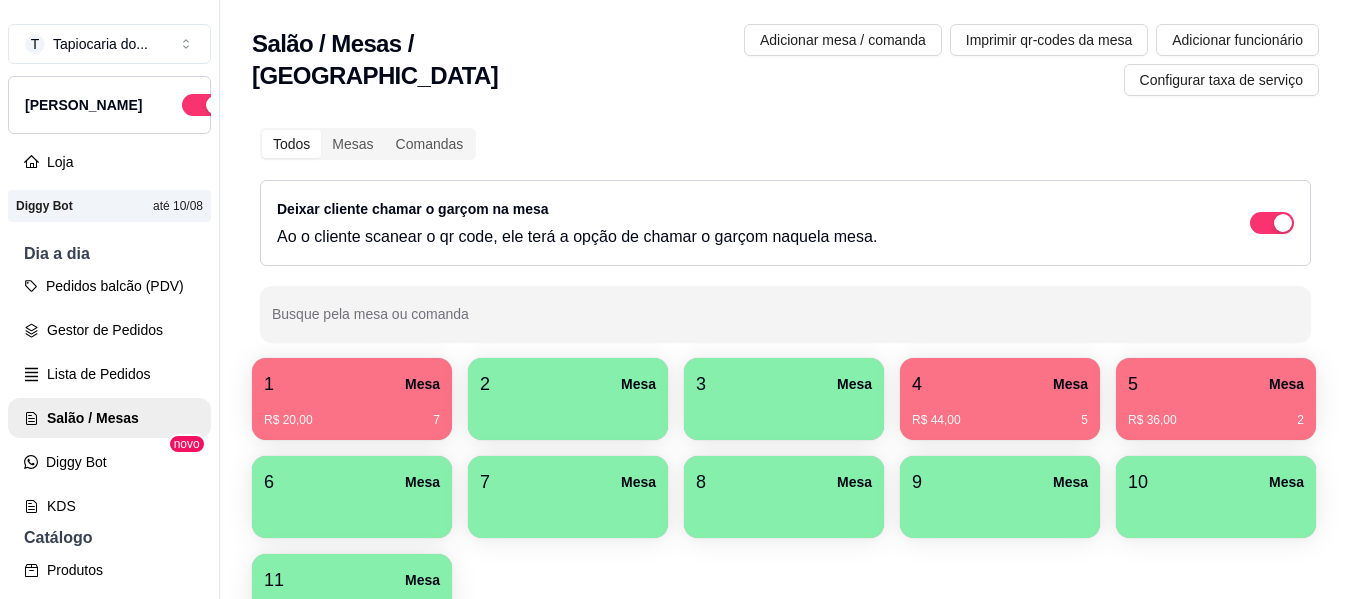 click on "R$ 20,00" at bounding box center [288, 420] 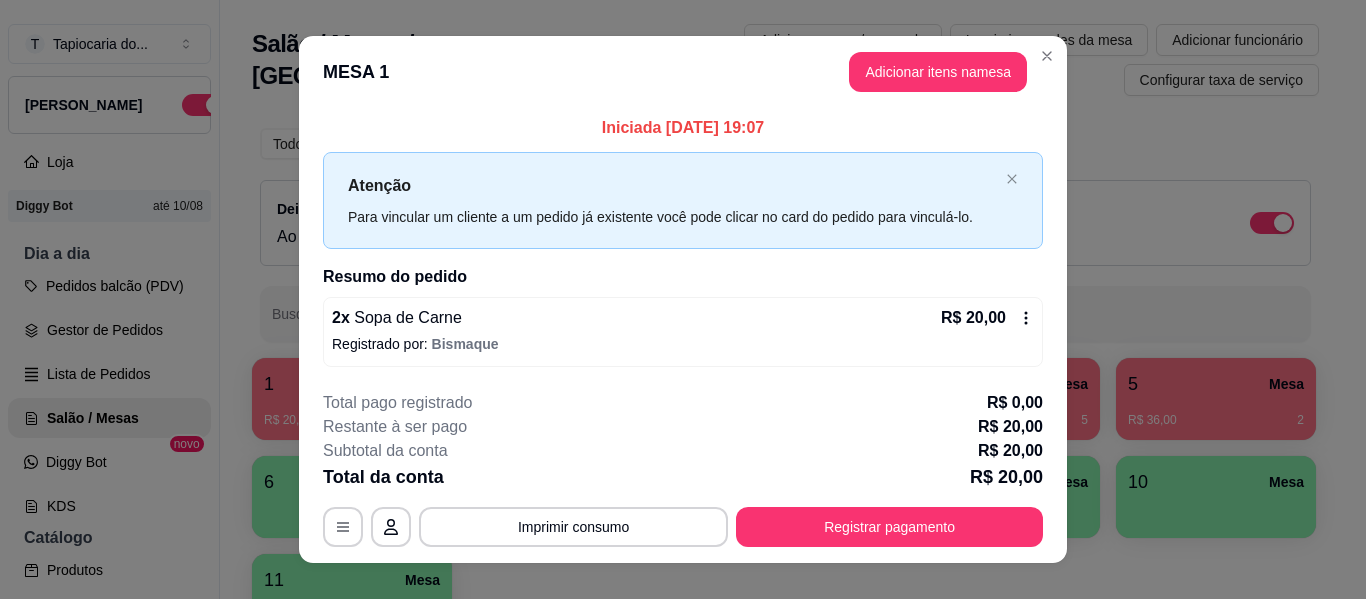 scroll, scrollTop: 28, scrollLeft: 0, axis: vertical 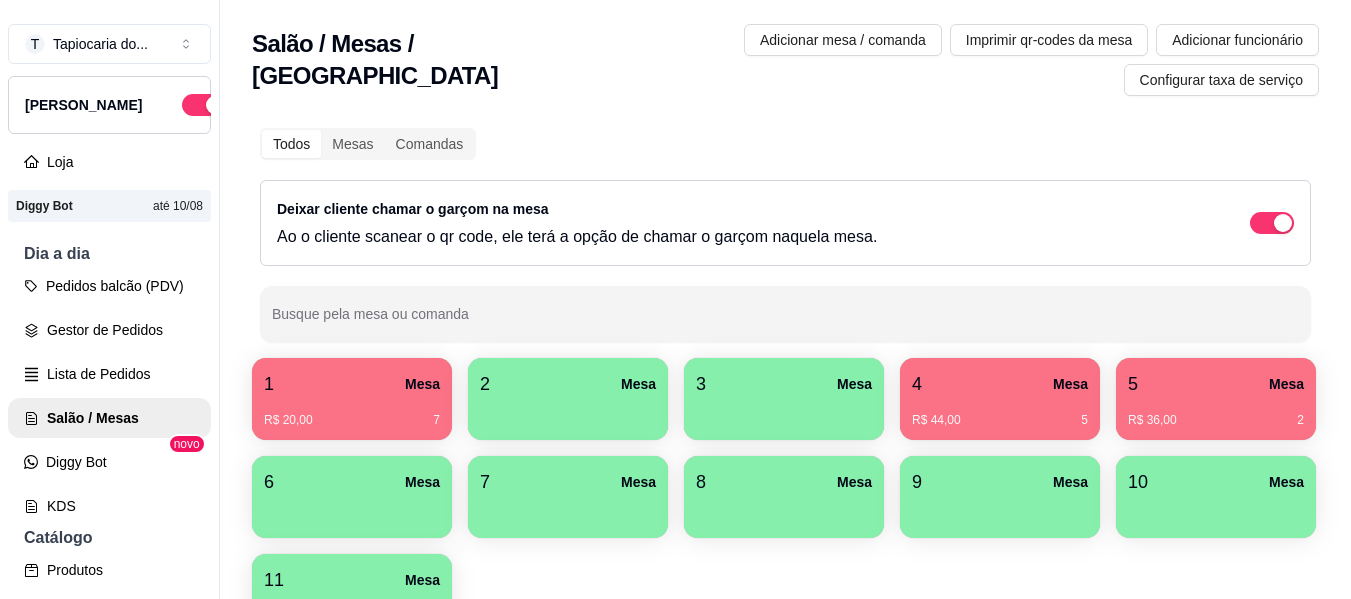 click on "4 Mesa" at bounding box center [1000, 384] 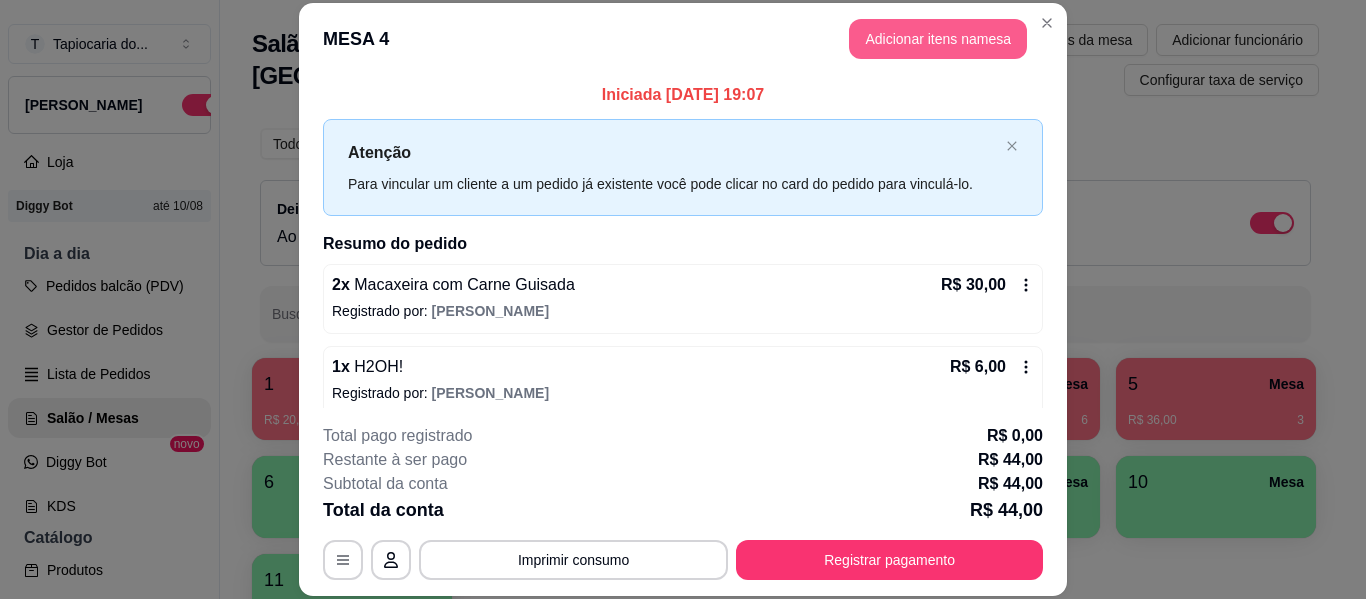 click on "Adicionar itens na  mesa" at bounding box center [938, 39] 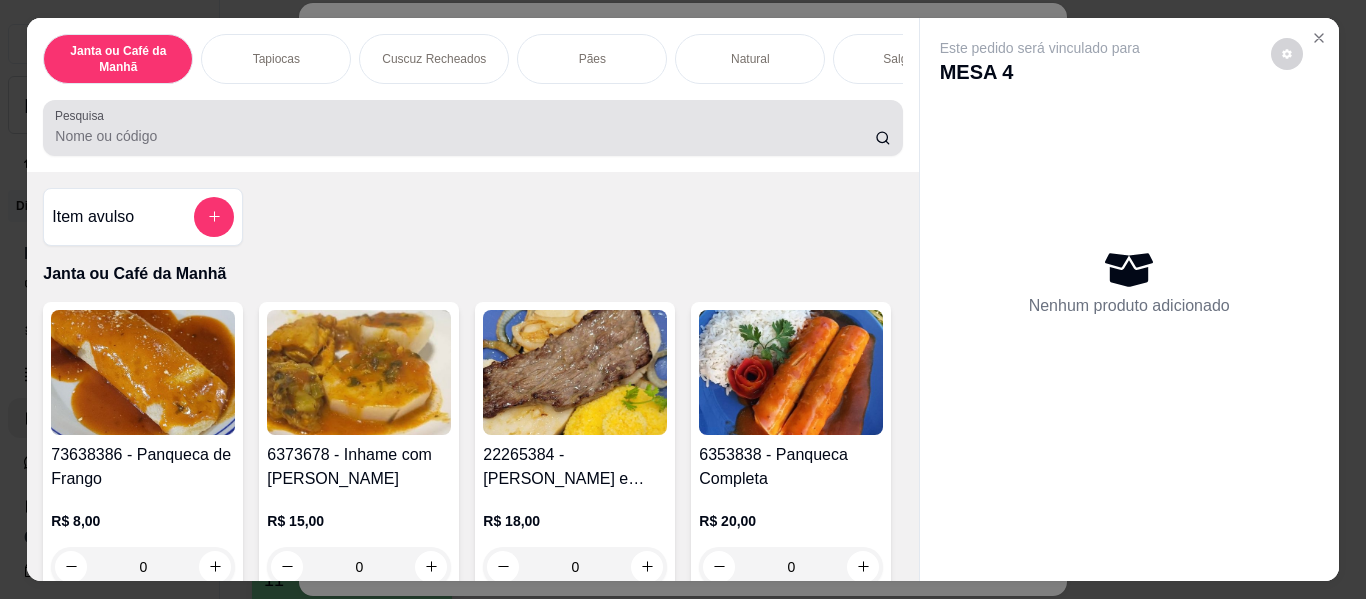 click at bounding box center (472, 128) 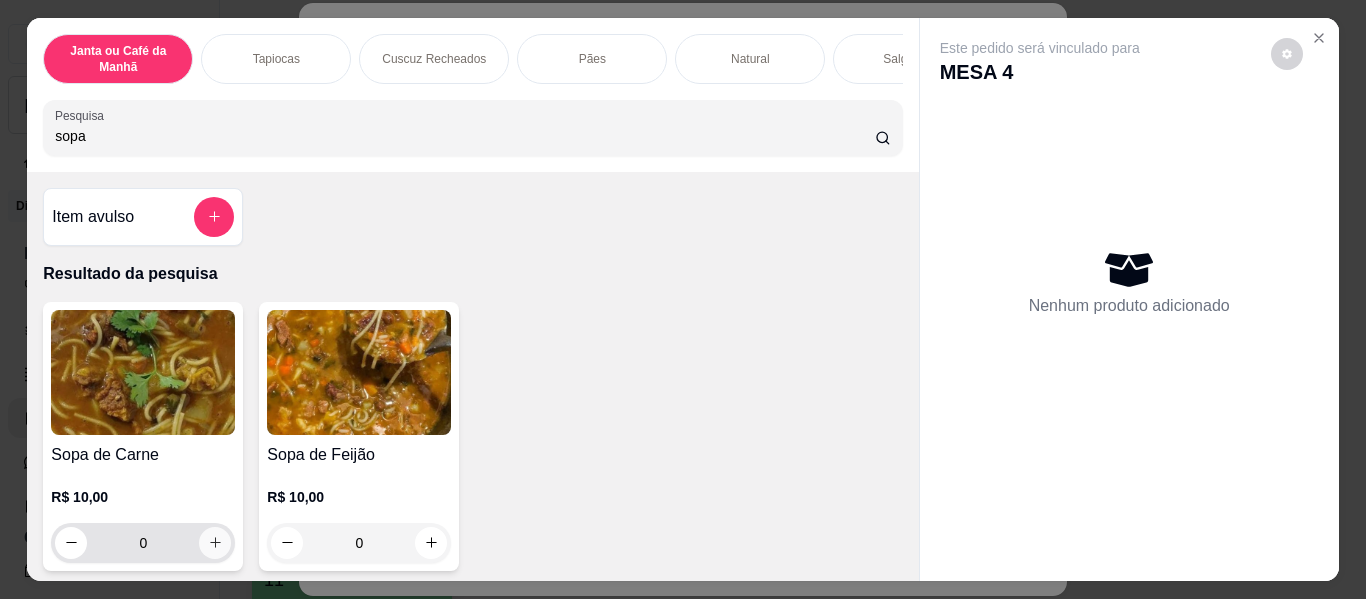 type on "sopa" 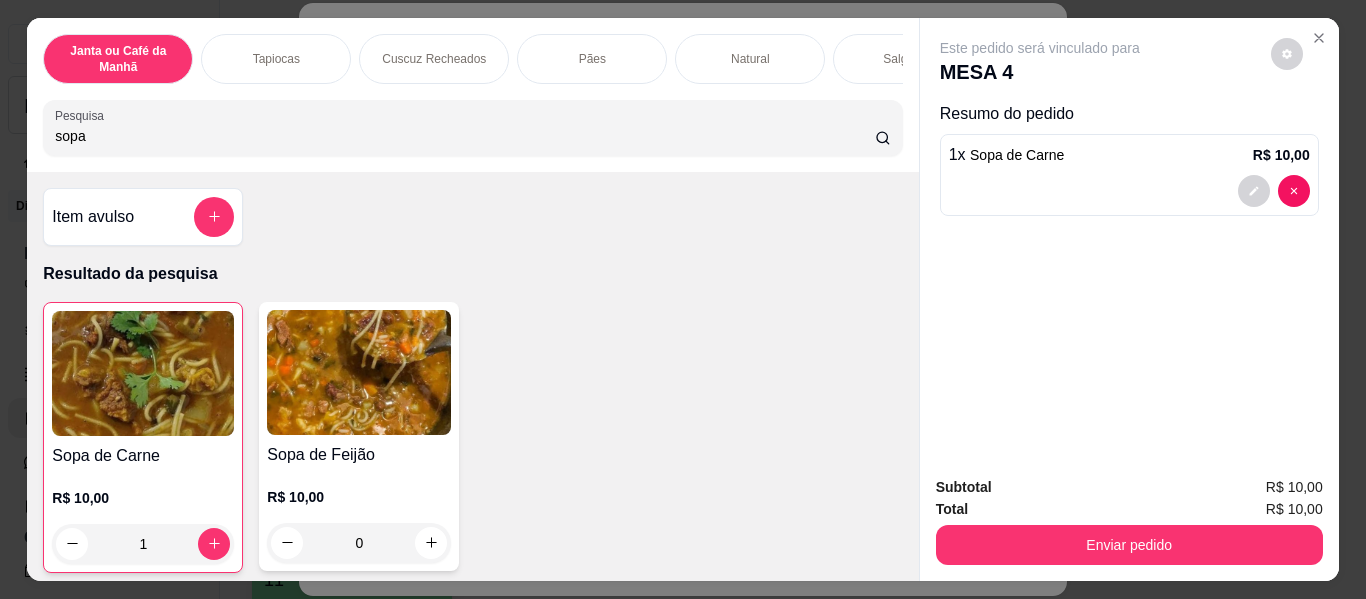 click on "sopa" at bounding box center (465, 136) 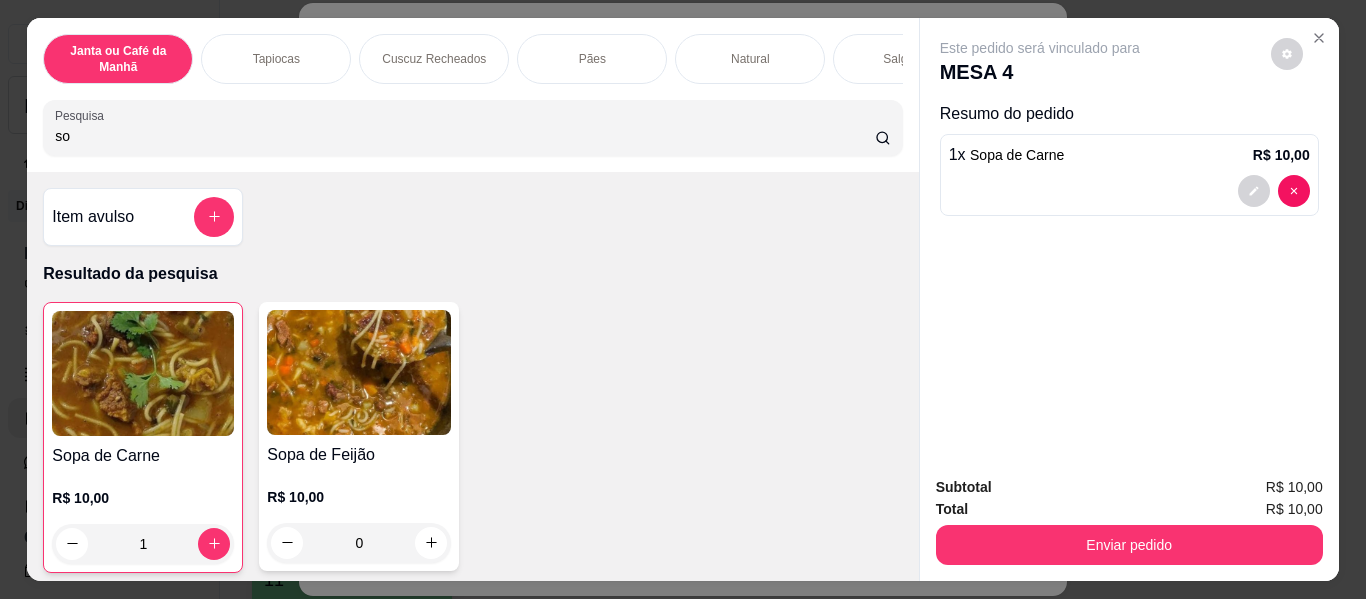 type on "s" 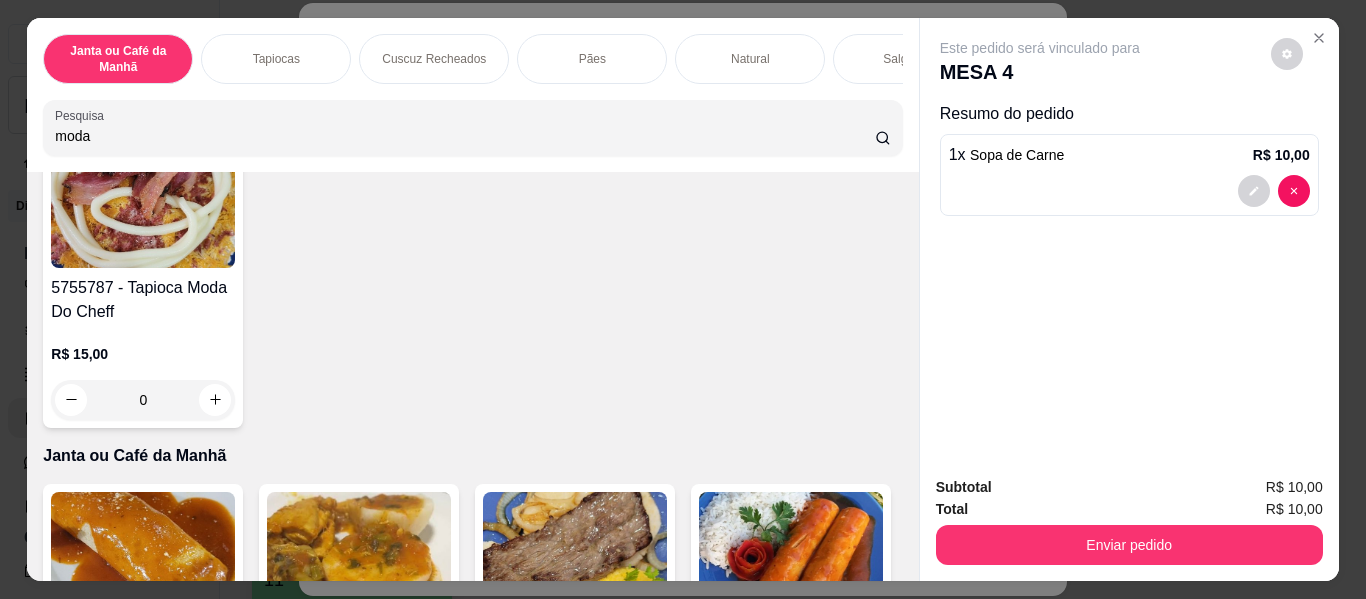 scroll, scrollTop: 200, scrollLeft: 0, axis: vertical 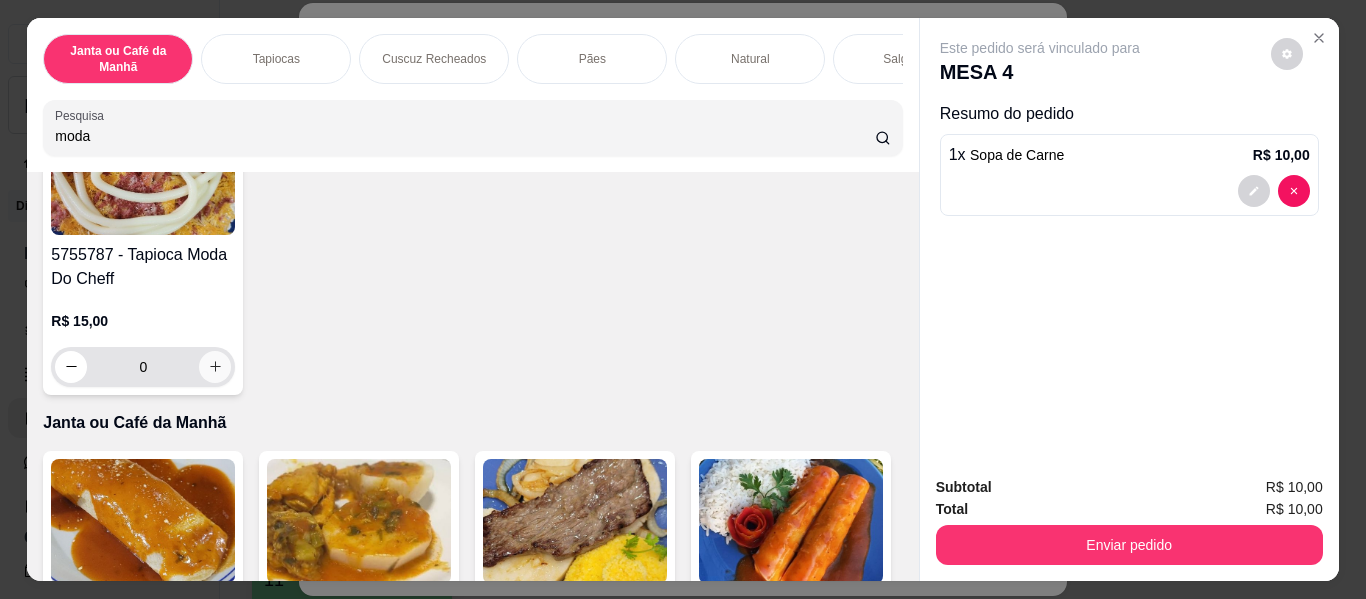 type on "moda" 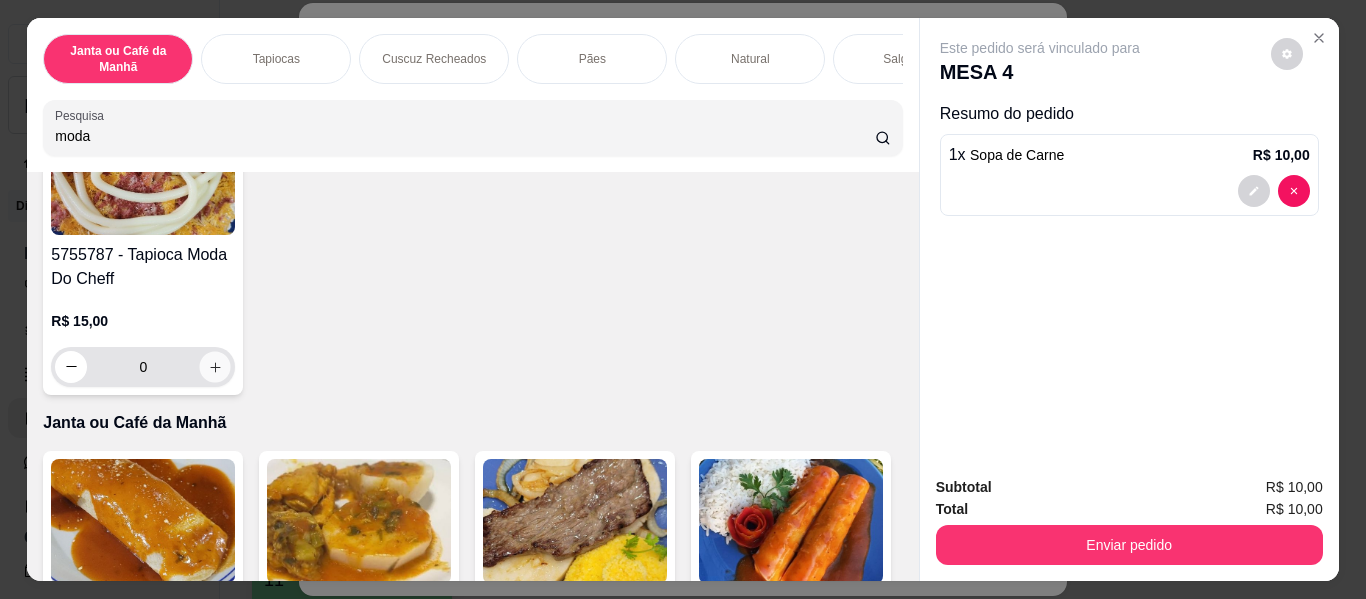 click 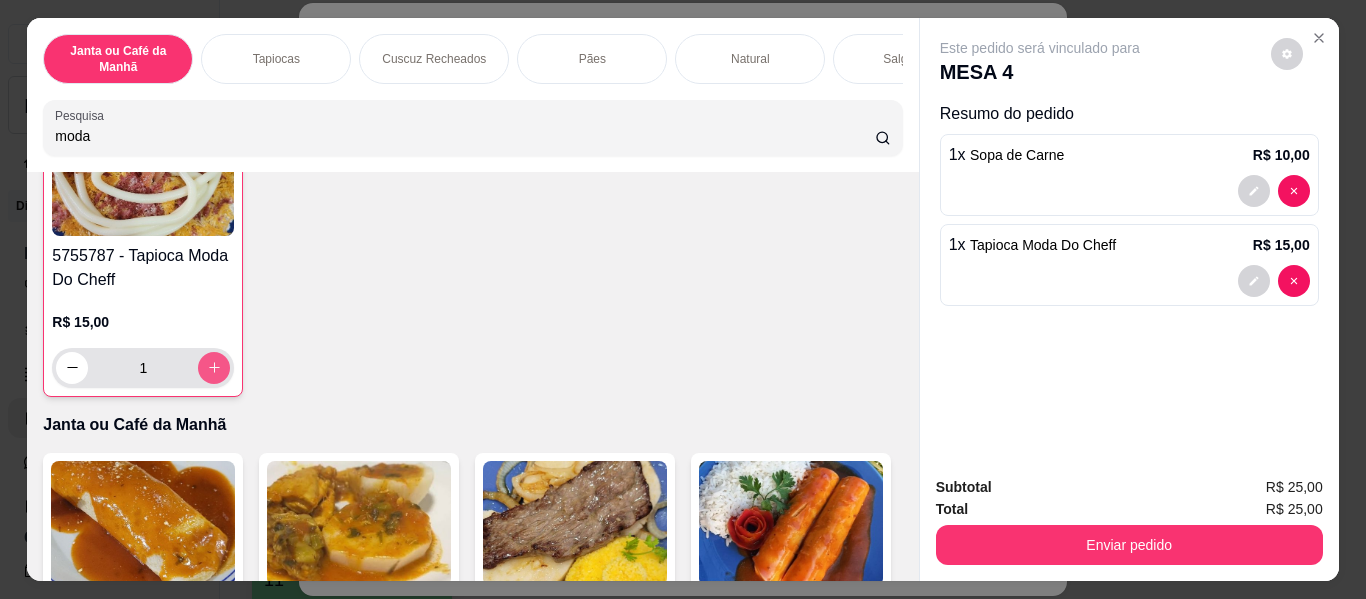 scroll, scrollTop: 201, scrollLeft: 0, axis: vertical 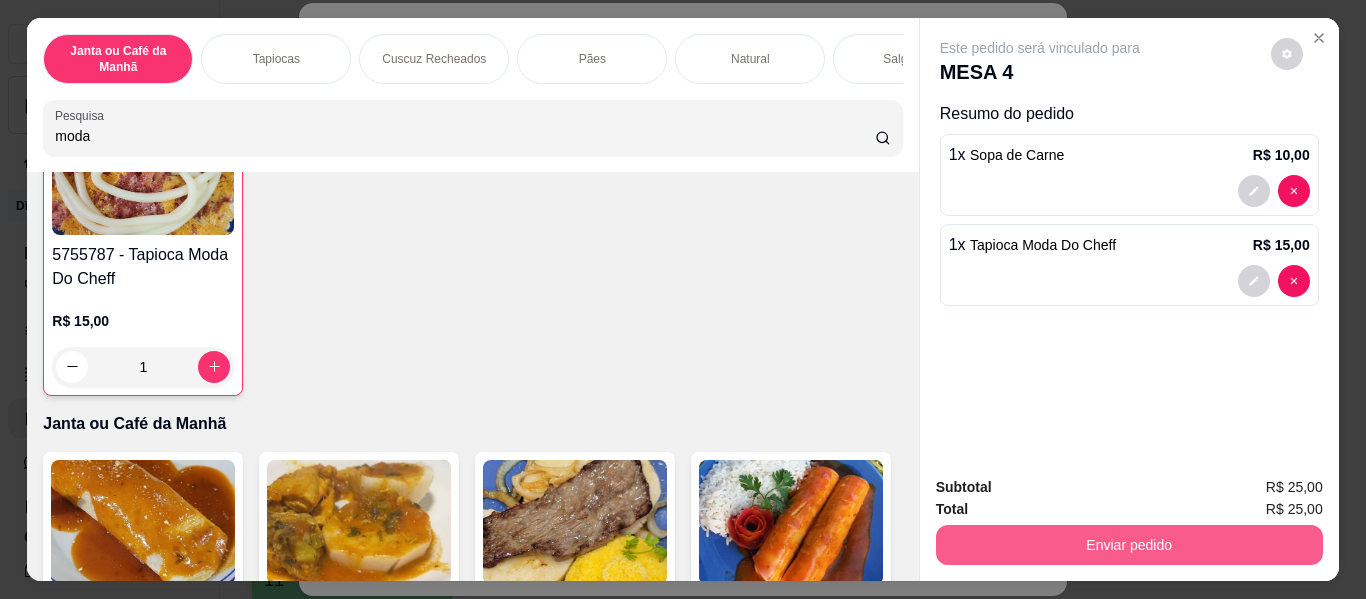 click on "Enviar pedido" at bounding box center [1129, 545] 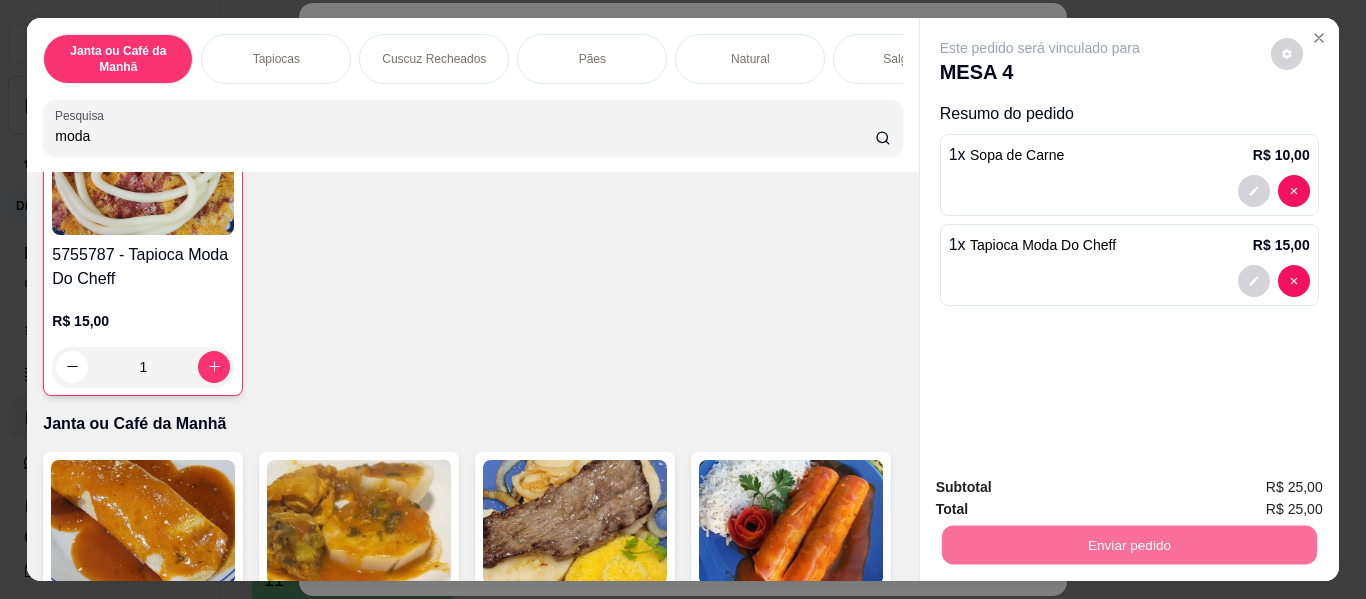 click on "Não registrar e enviar pedido" at bounding box center (1063, 489) 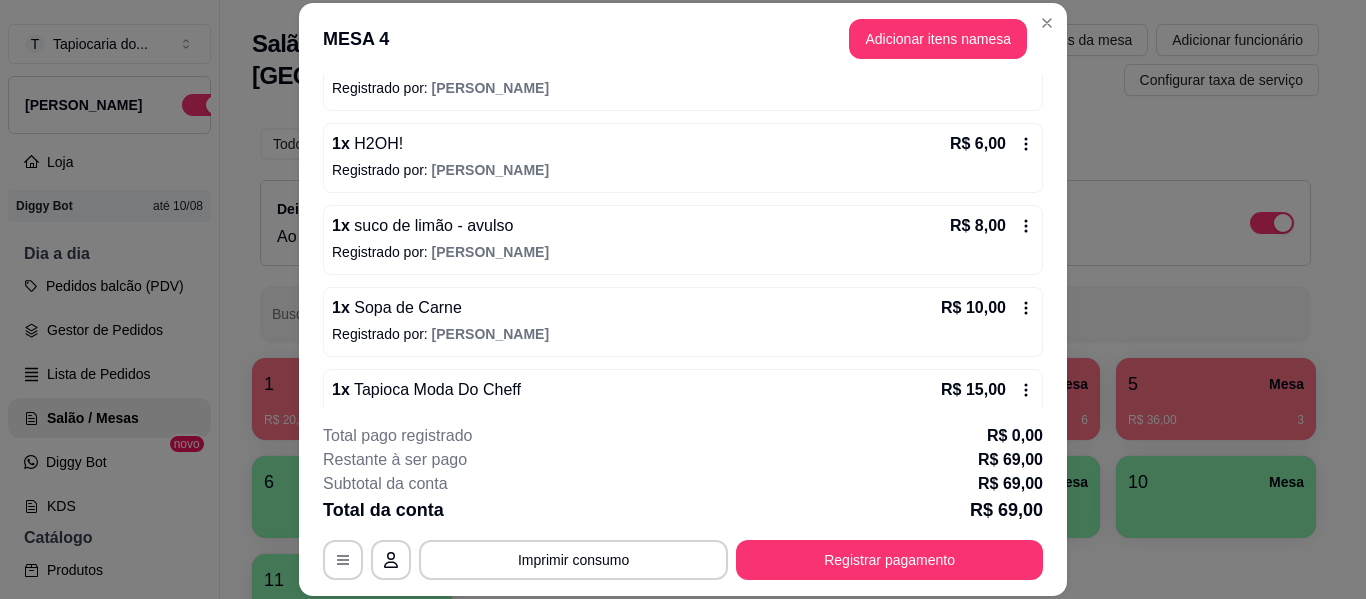 scroll, scrollTop: 262, scrollLeft: 0, axis: vertical 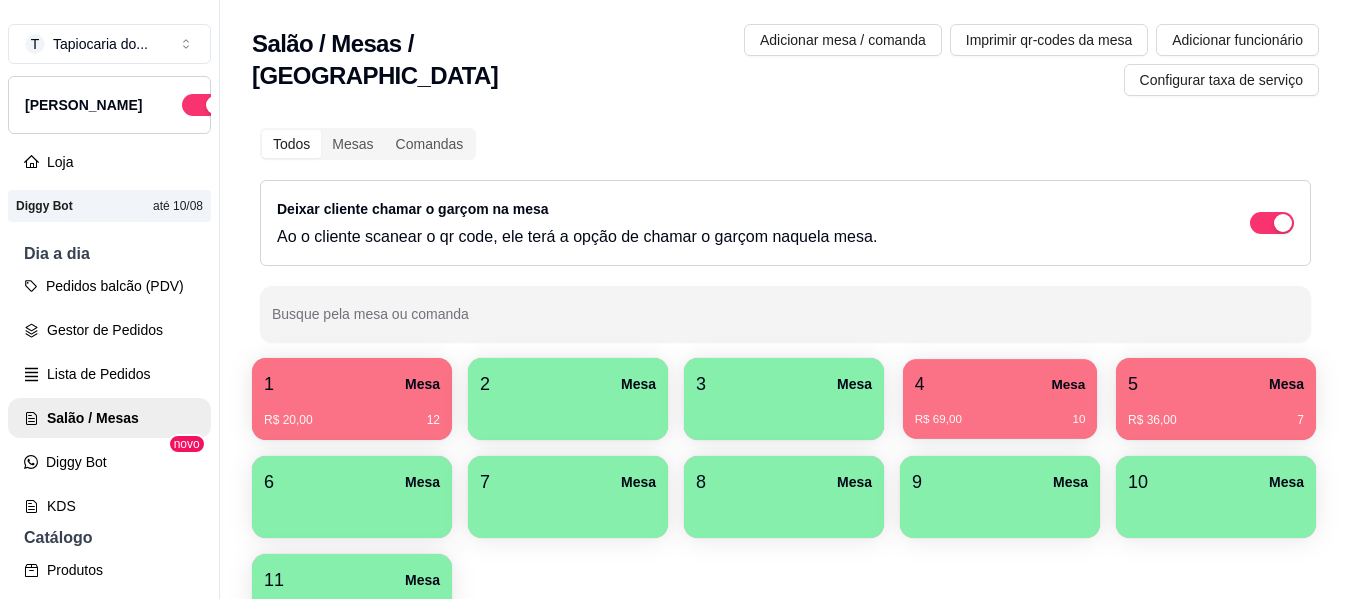 click on "4 Mesa R$ 69,00 10" at bounding box center (1000, 399) 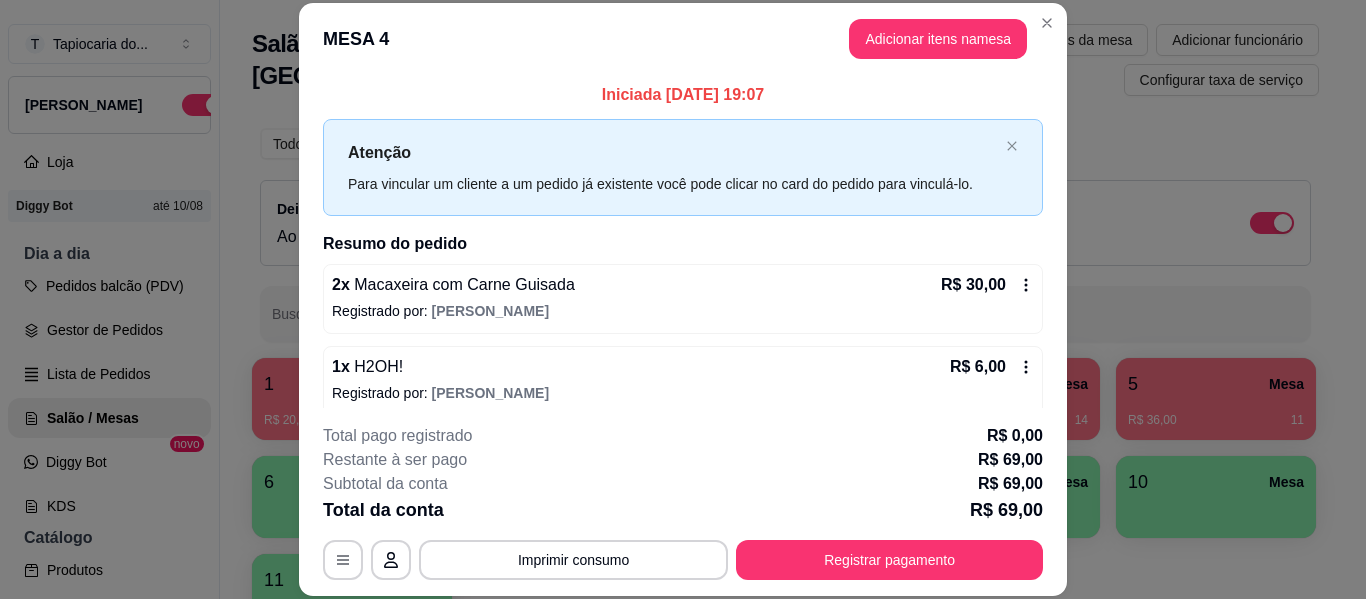 scroll, scrollTop: 200, scrollLeft: 0, axis: vertical 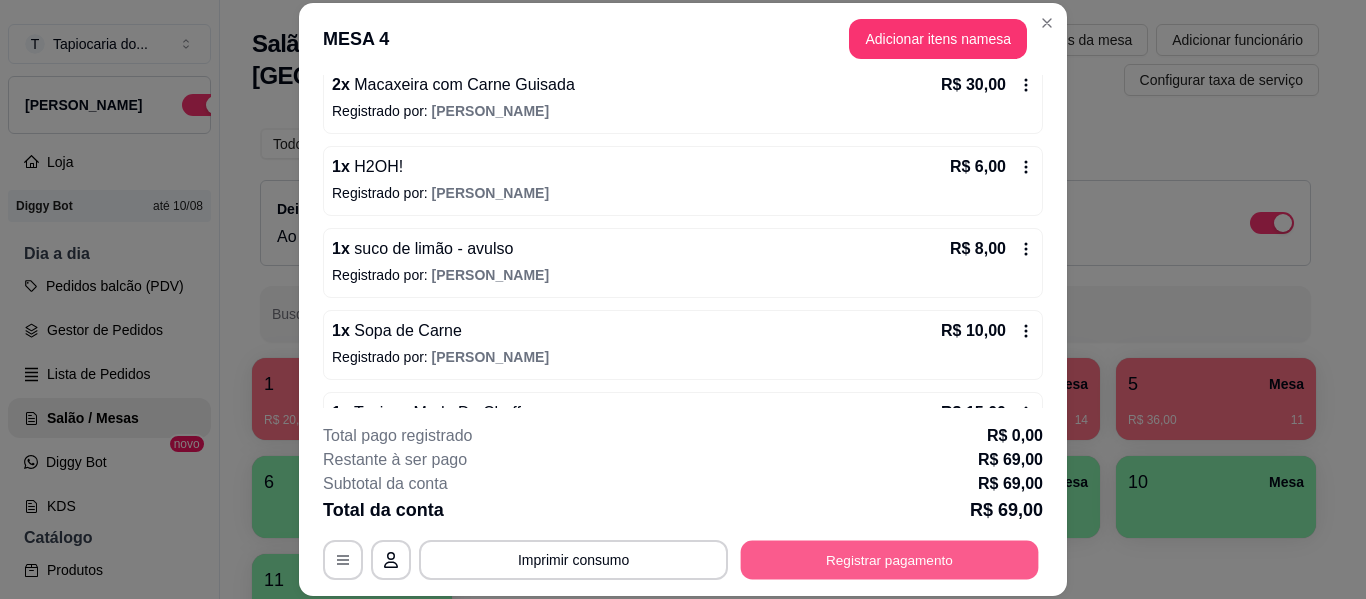 click on "Registrar pagamento" at bounding box center [890, 560] 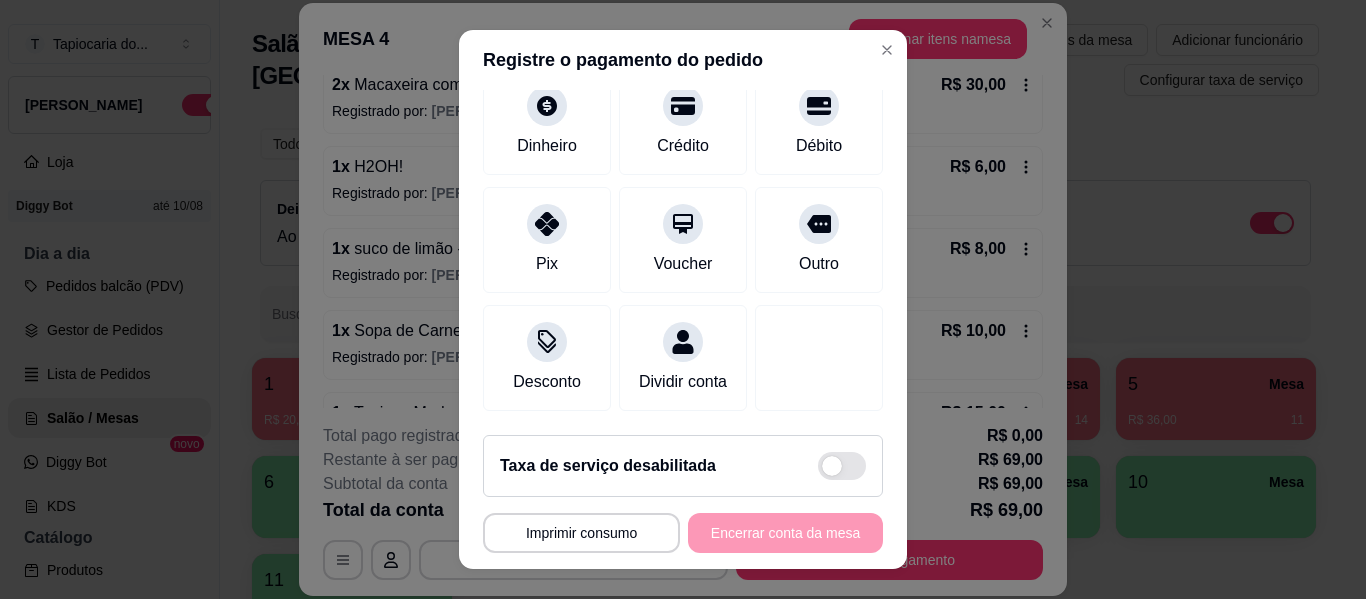 scroll, scrollTop: 185, scrollLeft: 0, axis: vertical 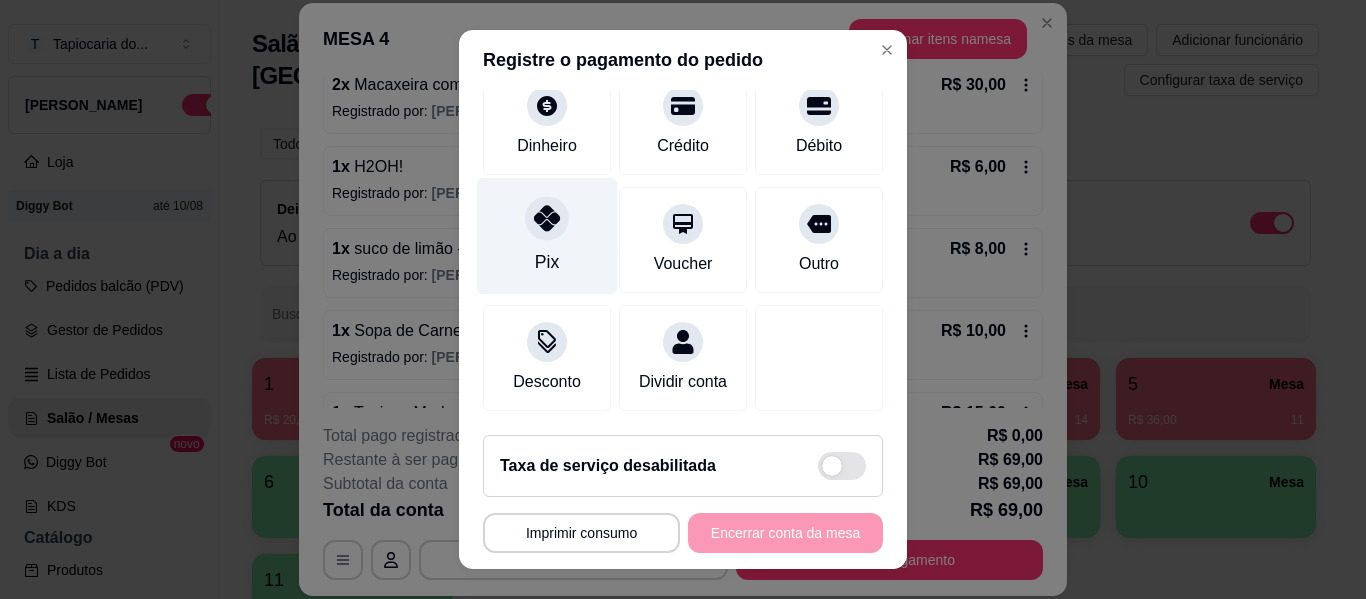 click on "Pix" at bounding box center (547, 236) 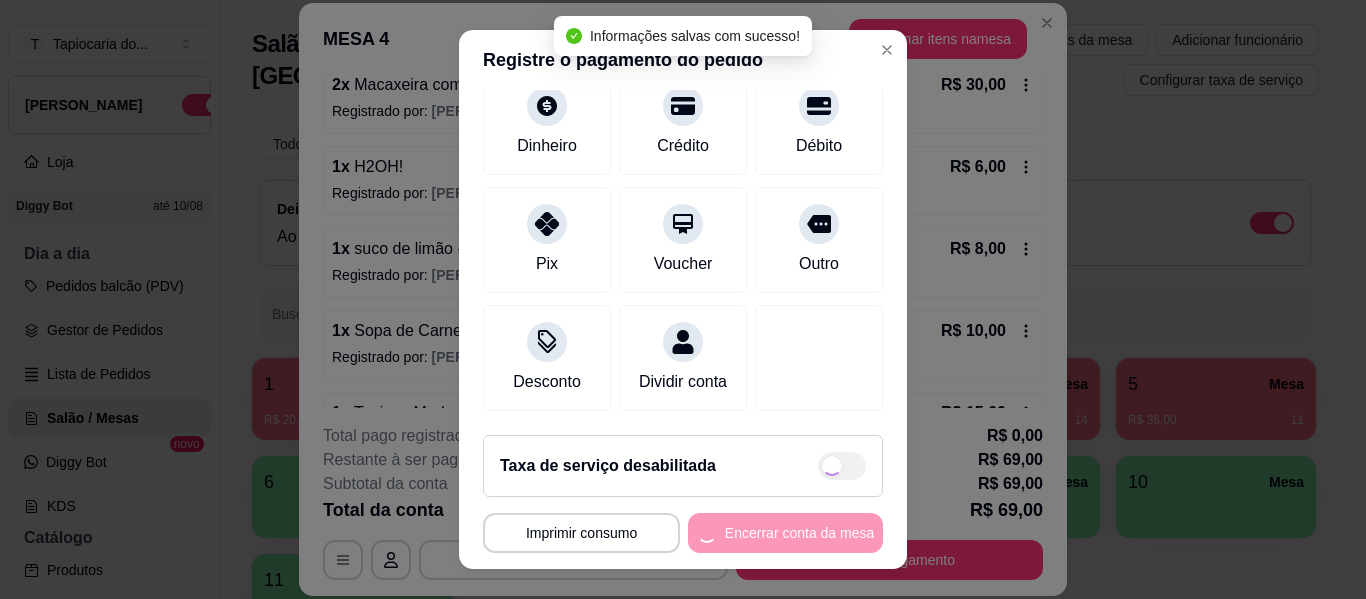 type on "R$ 0,00" 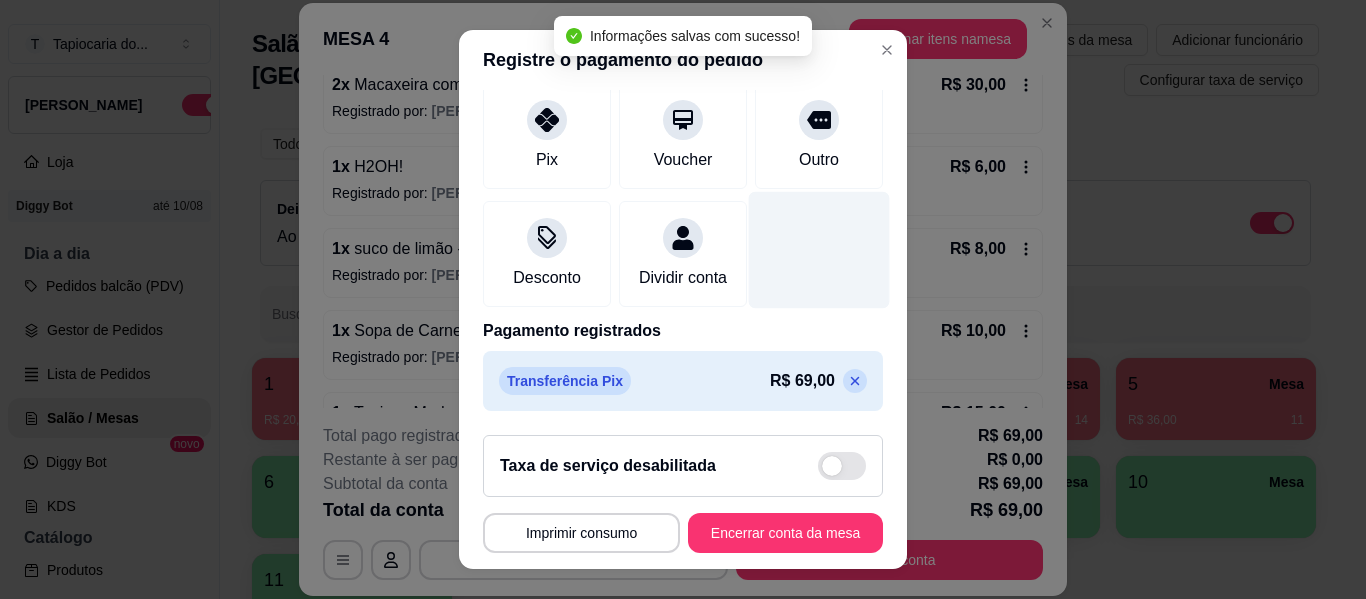 scroll, scrollTop: 269, scrollLeft: 0, axis: vertical 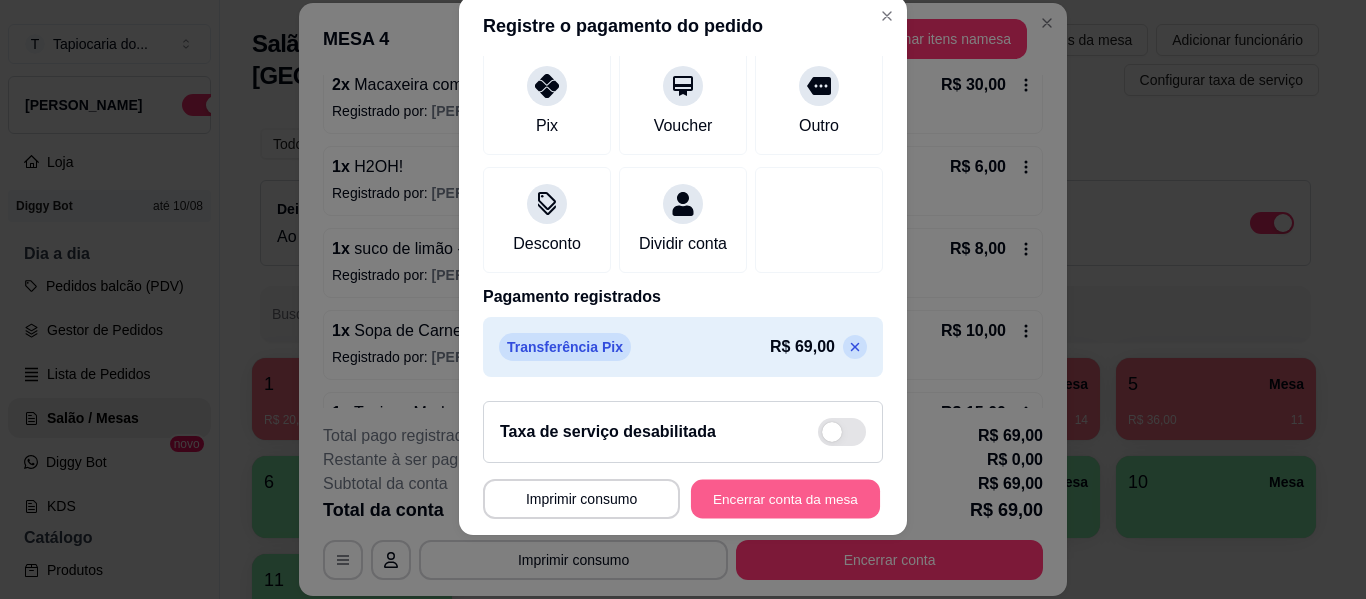 click on "Encerrar conta da mesa" at bounding box center [785, 499] 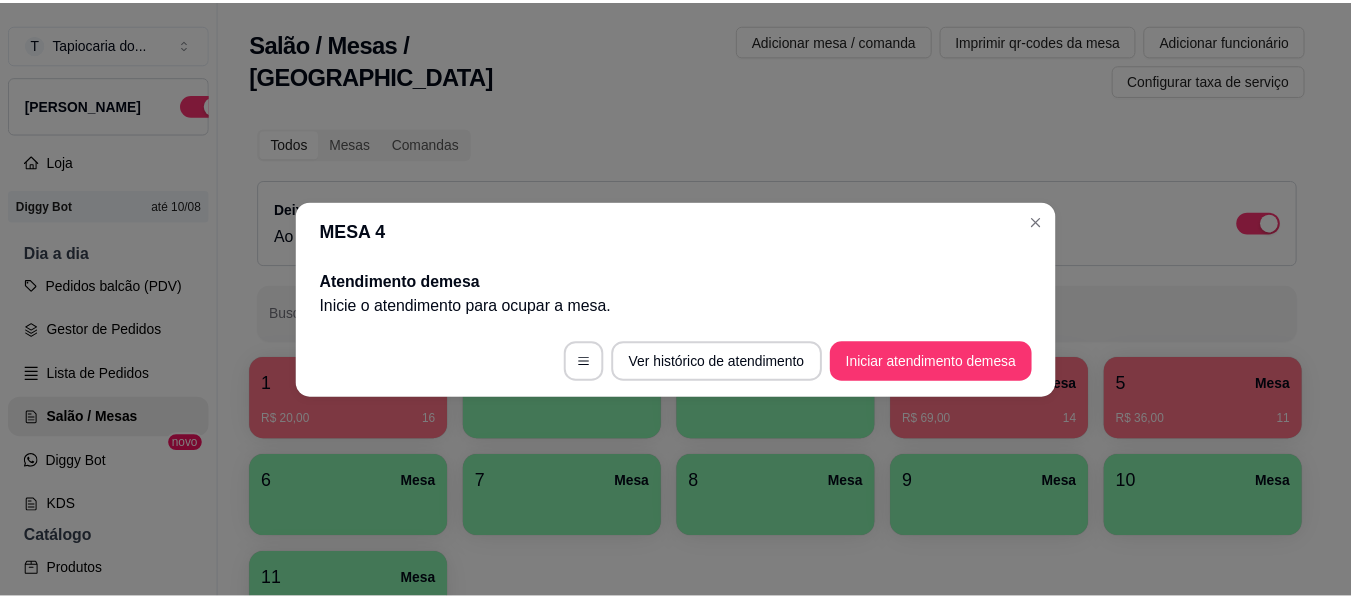 scroll, scrollTop: 0, scrollLeft: 0, axis: both 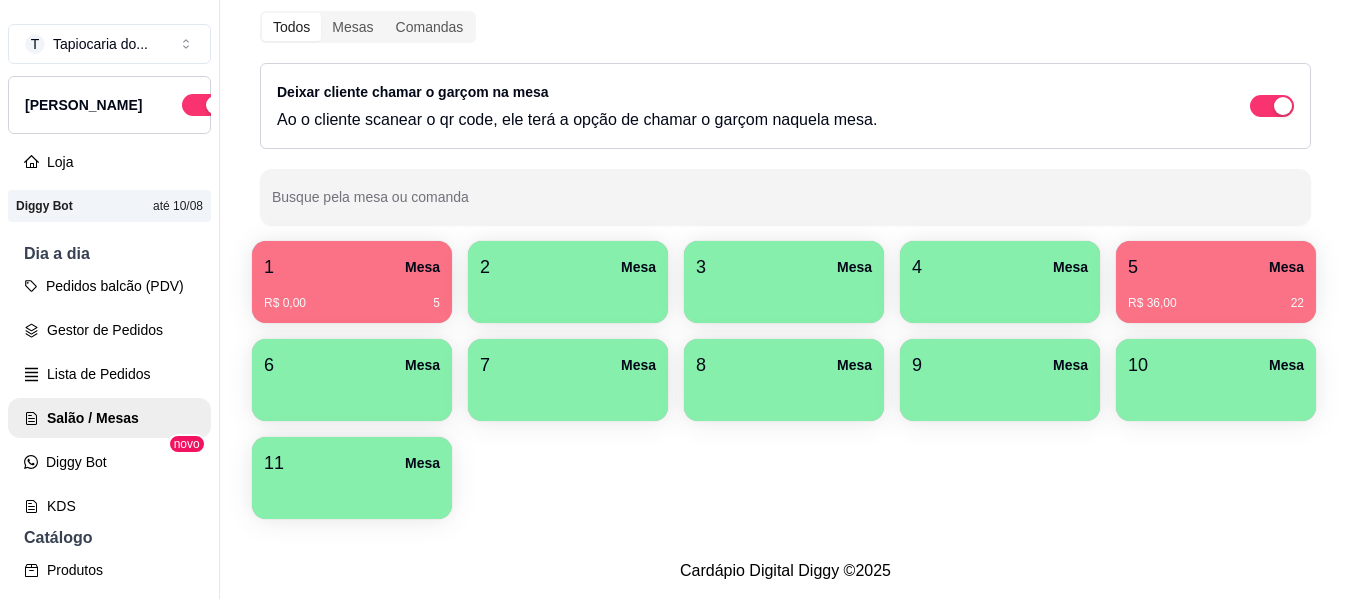 click on "R$ 0,00 5" at bounding box center [352, 296] 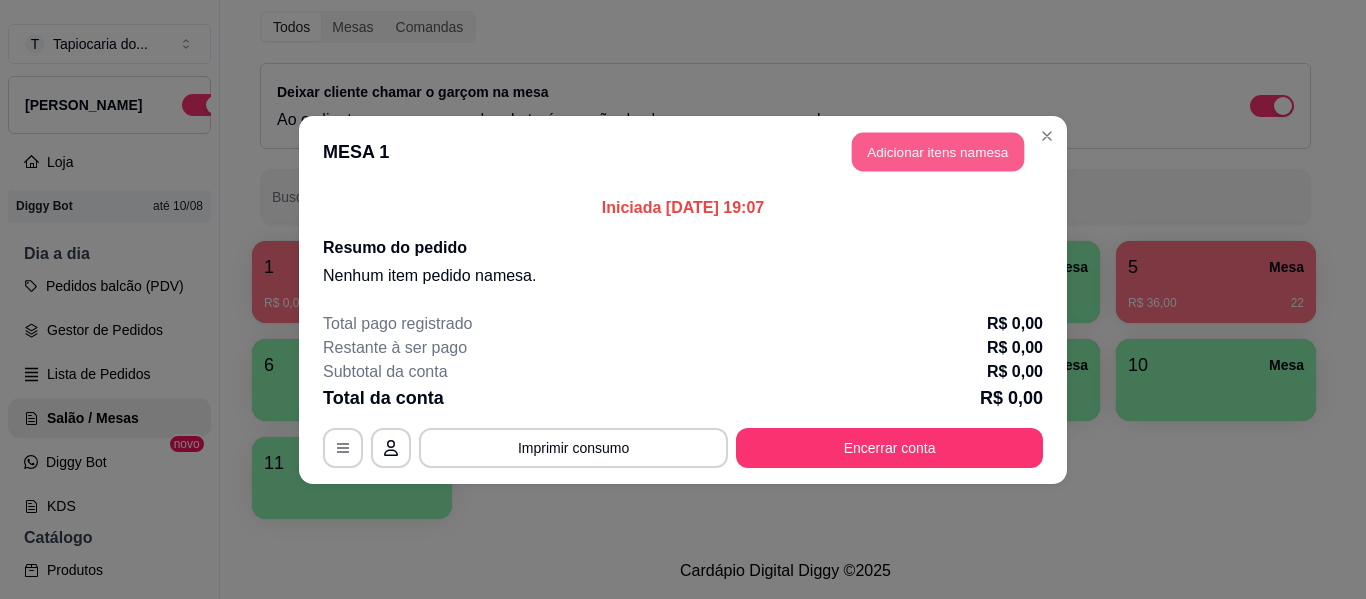 click on "Adicionar itens na  mesa" at bounding box center (938, 151) 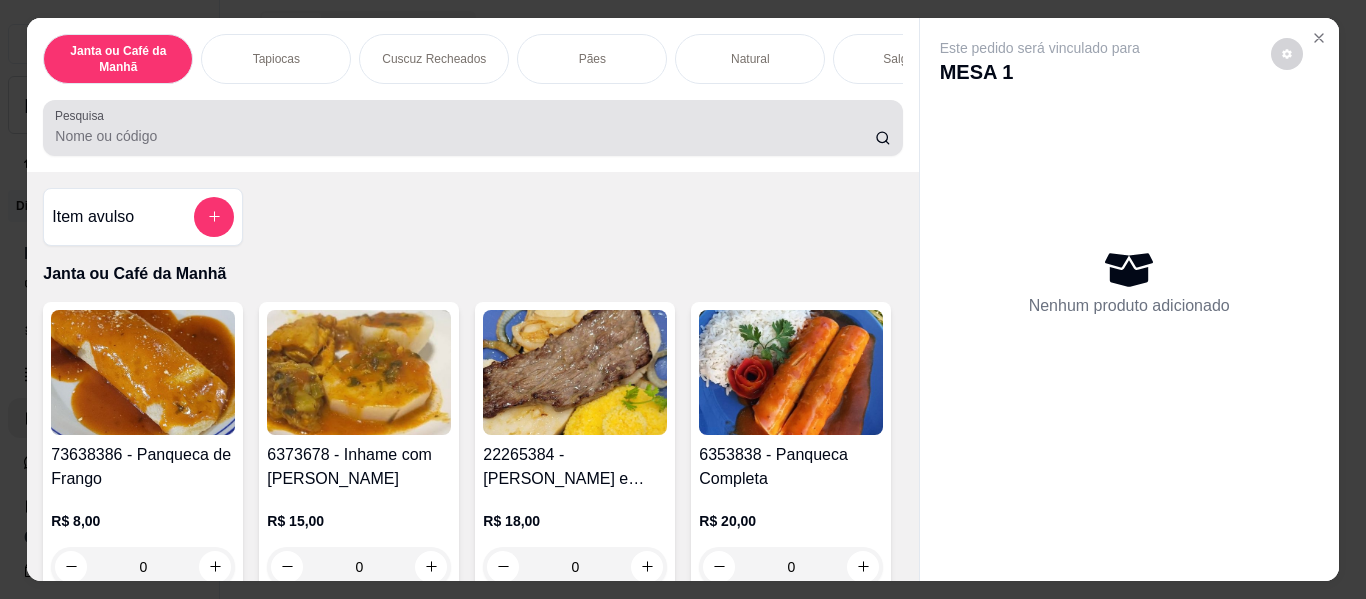 click at bounding box center (472, 128) 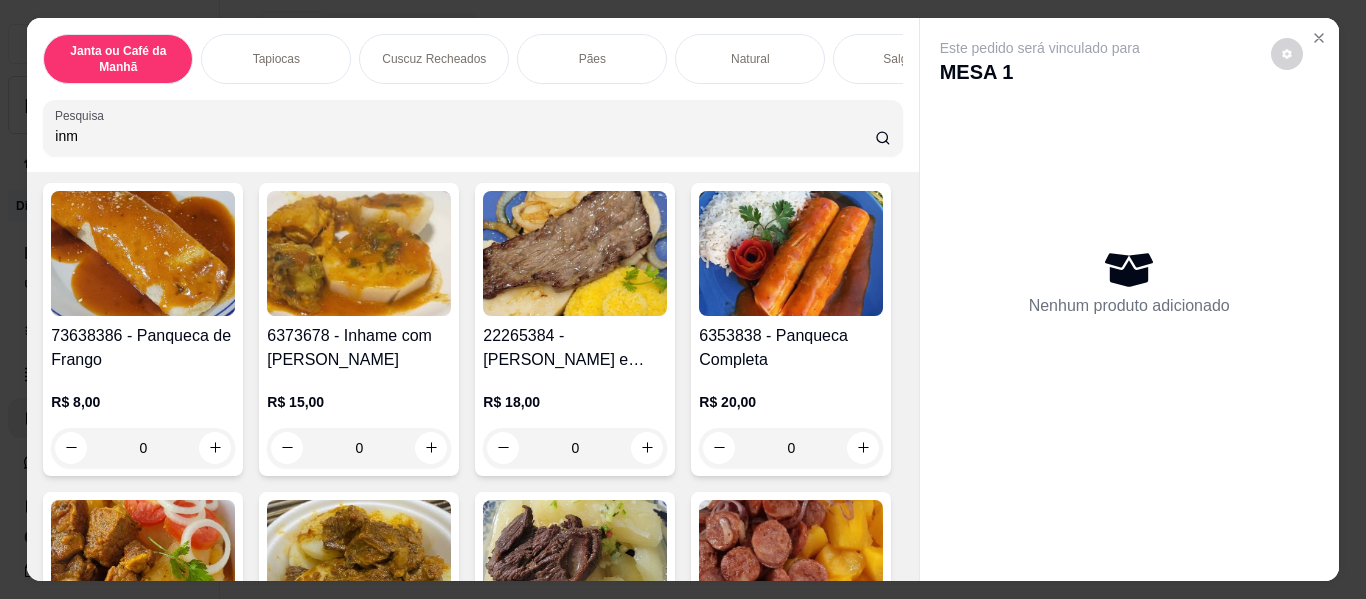 scroll, scrollTop: 200, scrollLeft: 0, axis: vertical 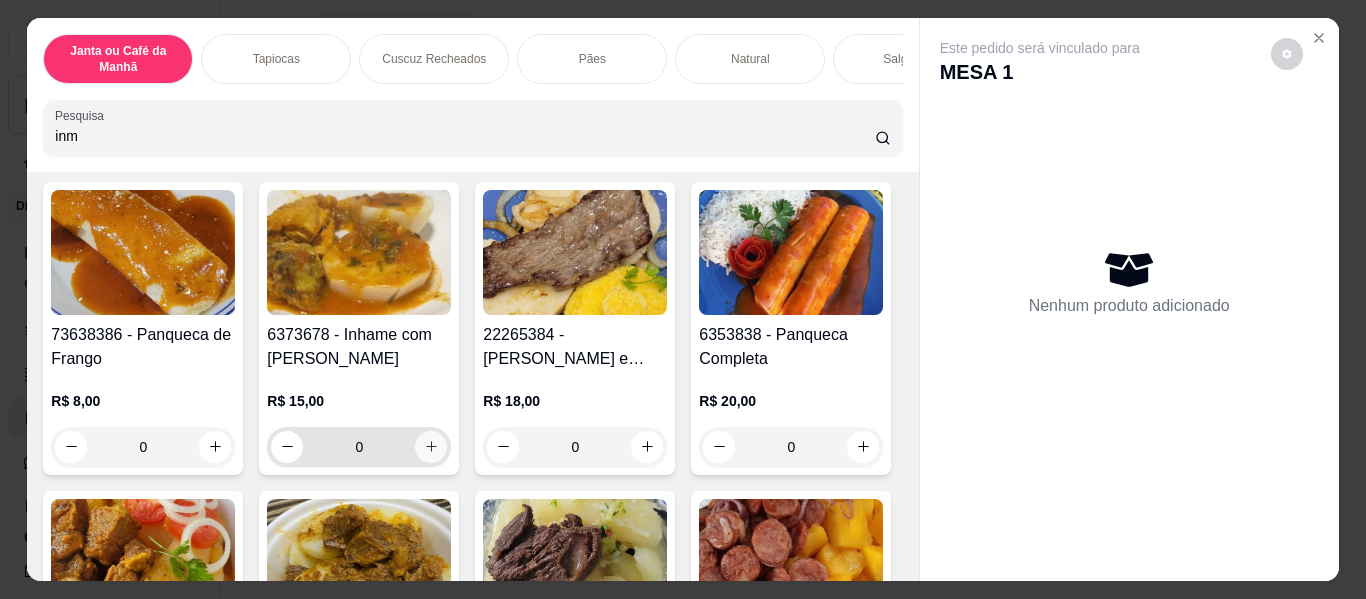 type on "inm" 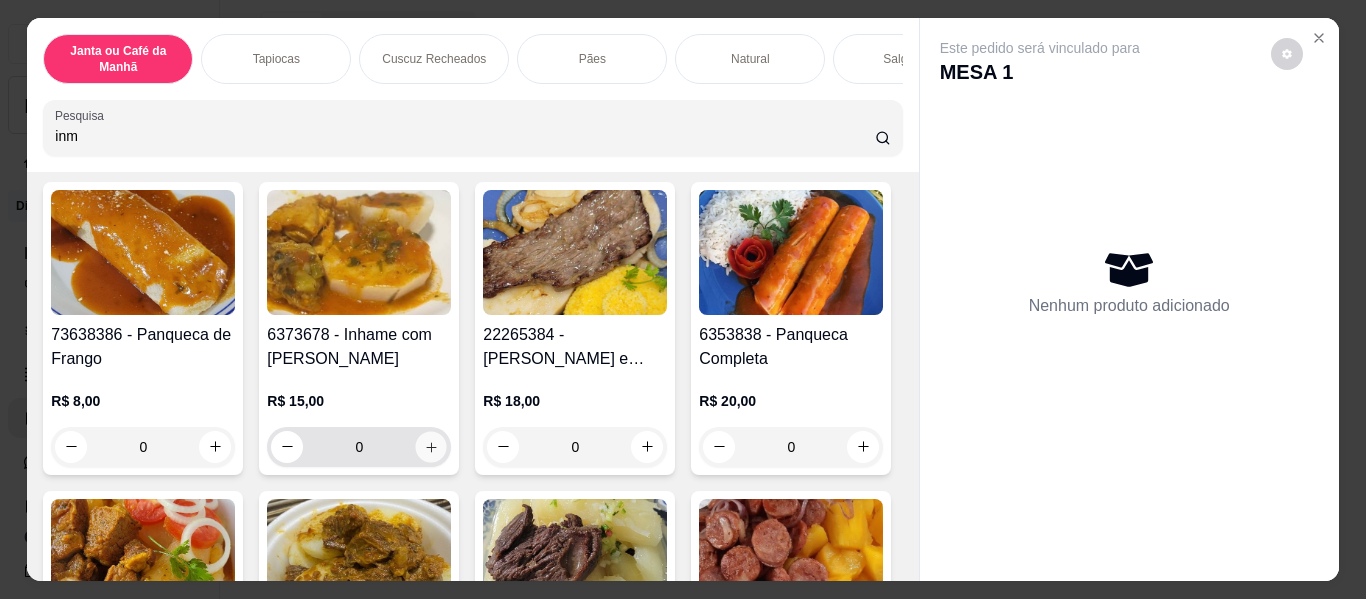 click 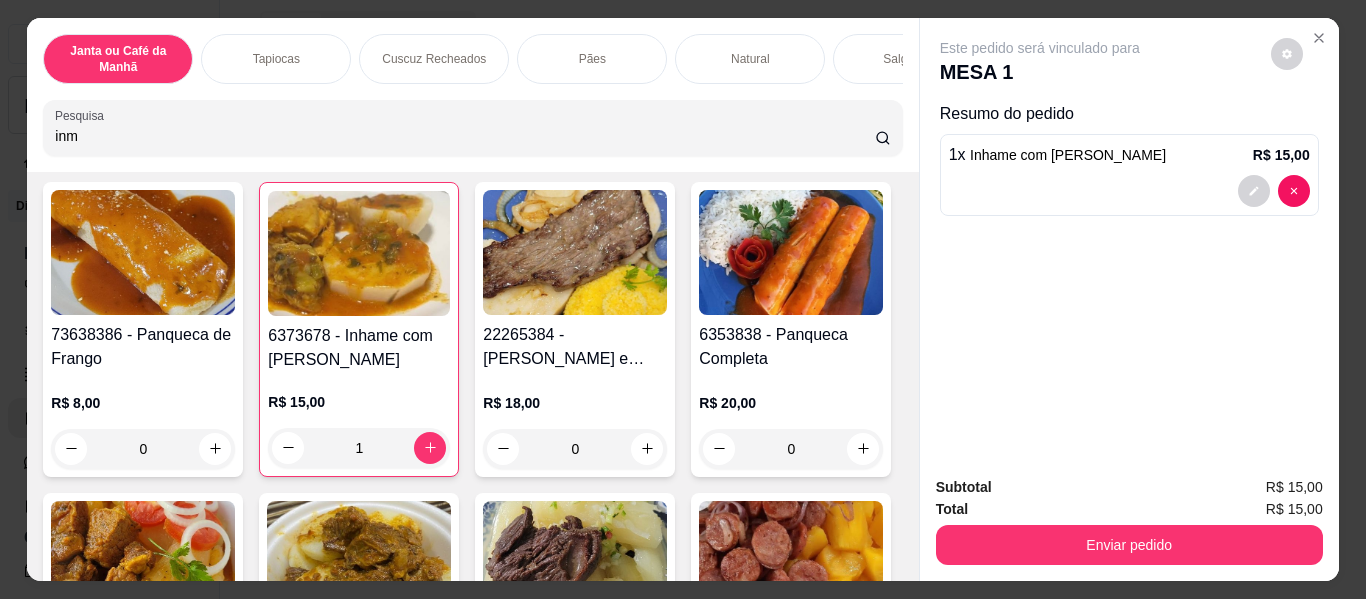 click on "inm" at bounding box center [465, 136] 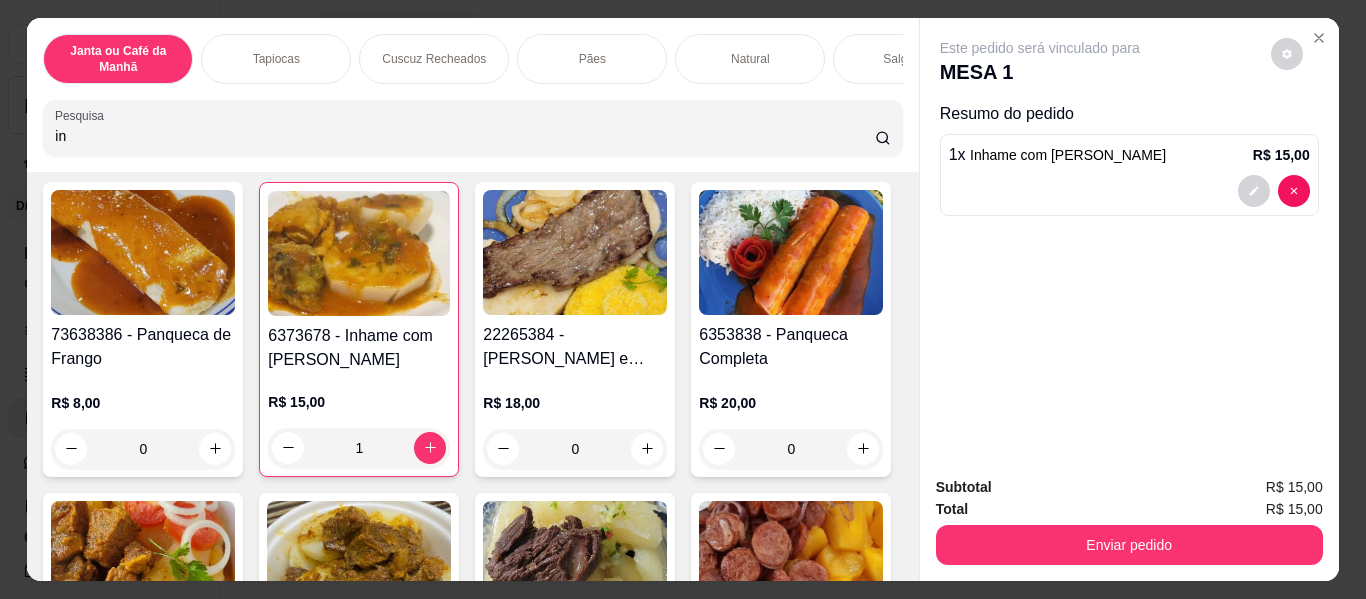 type on "i" 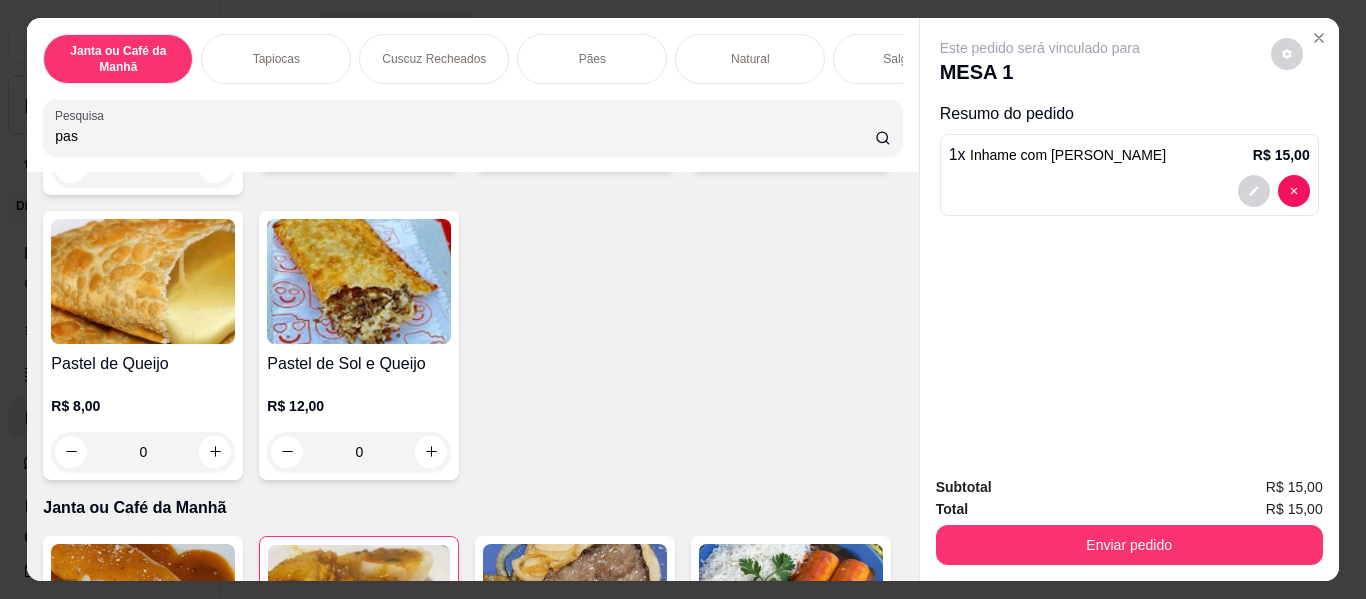 scroll, scrollTop: 500, scrollLeft: 0, axis: vertical 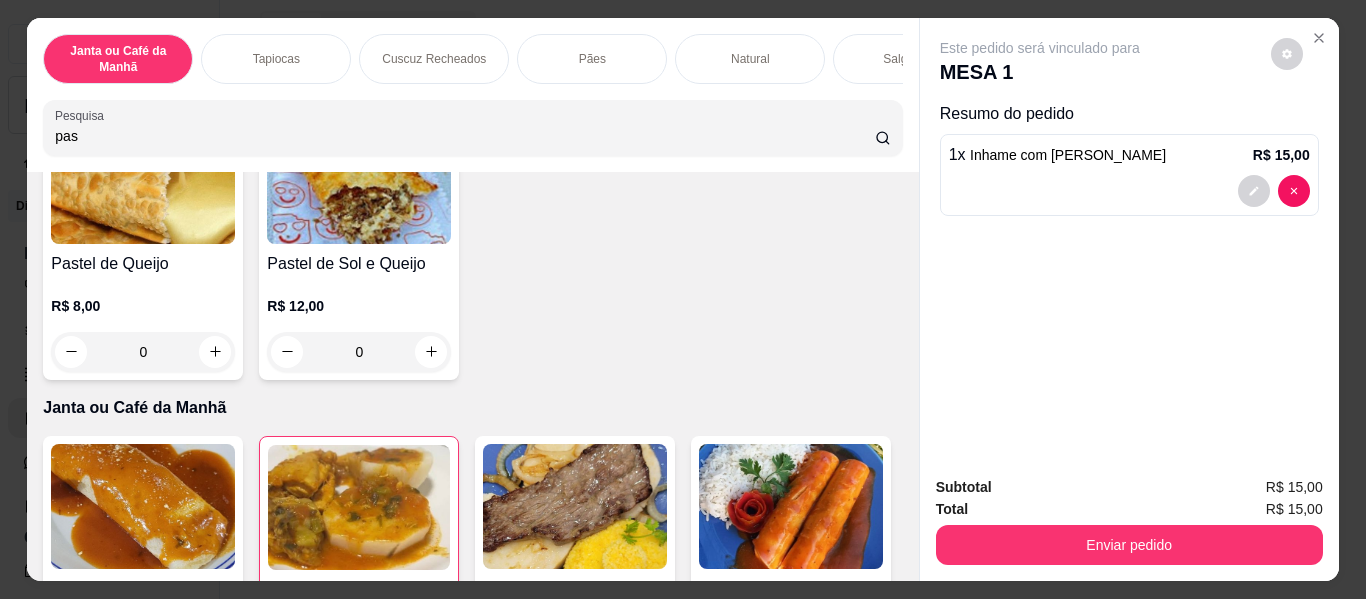 type on "pas" 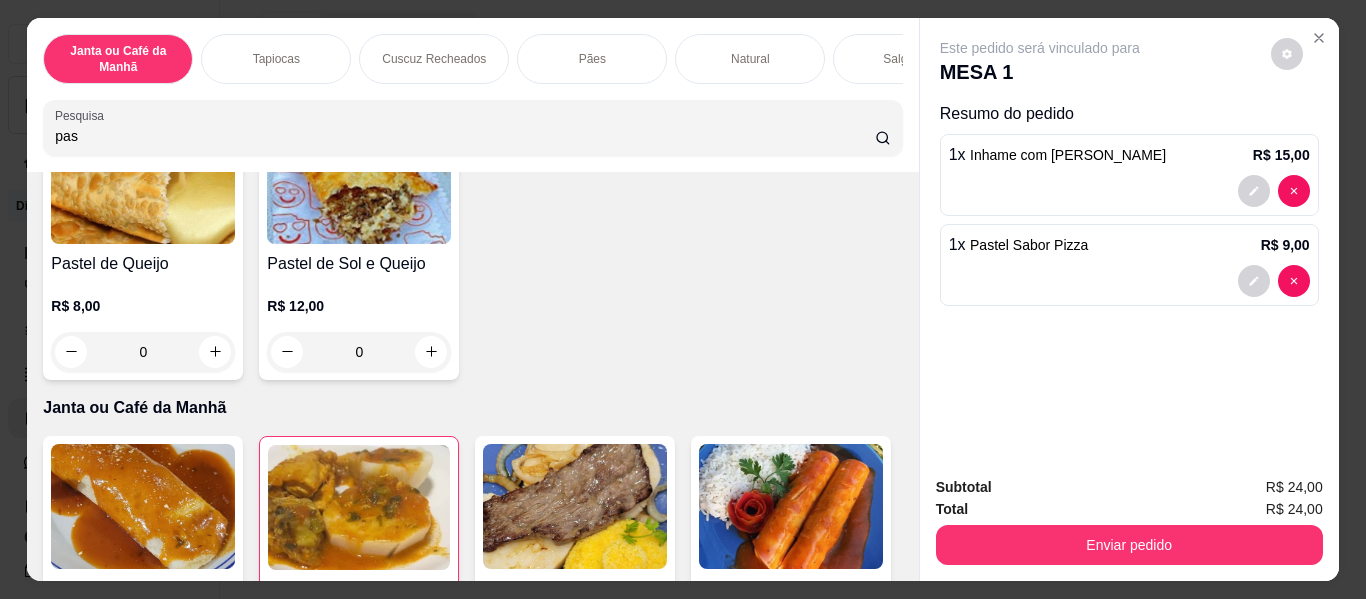 scroll, scrollTop: 501, scrollLeft: 0, axis: vertical 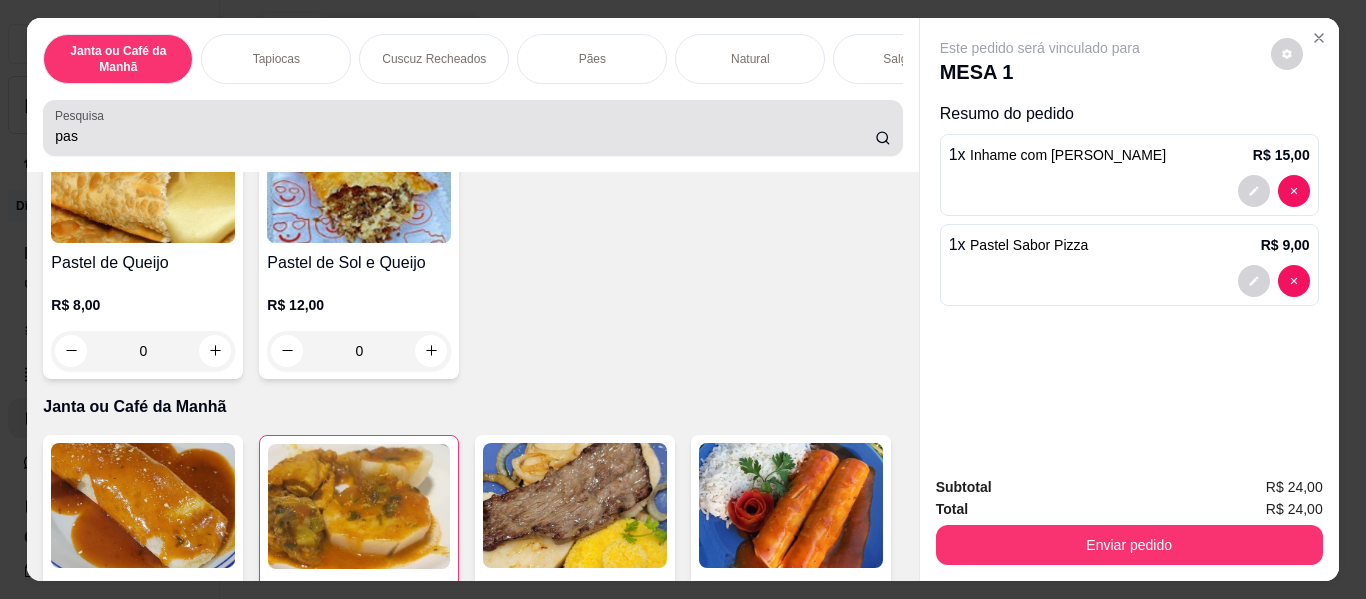 click on "pas" at bounding box center (472, 128) 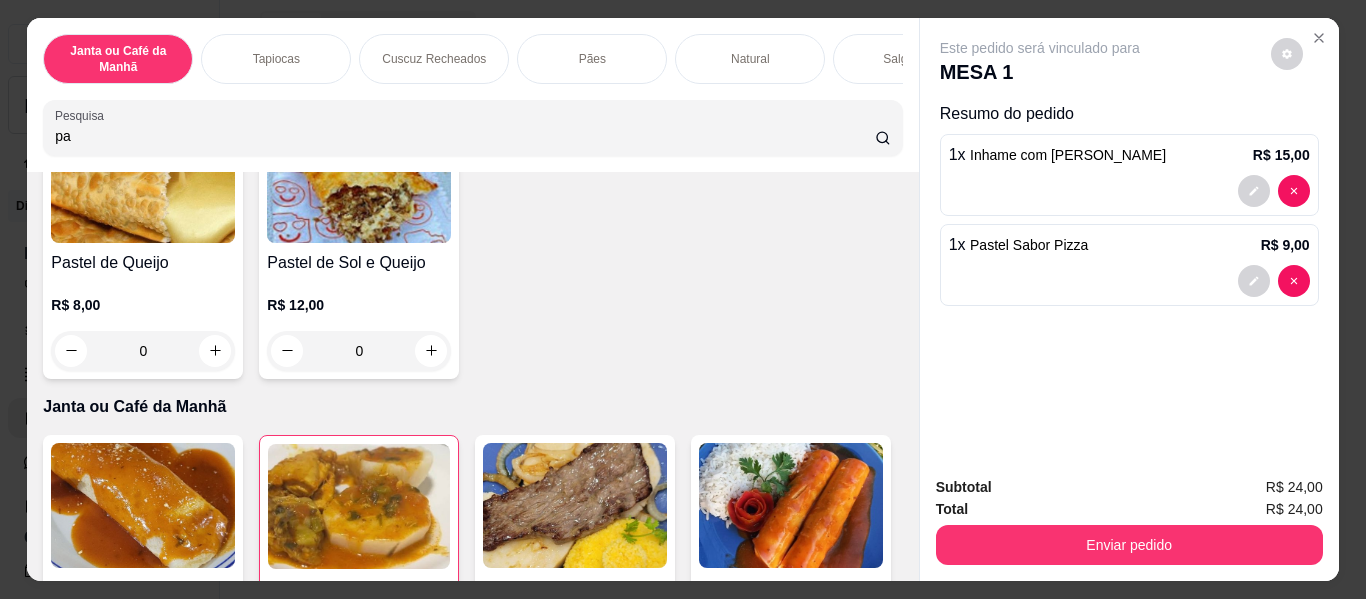 type on "p" 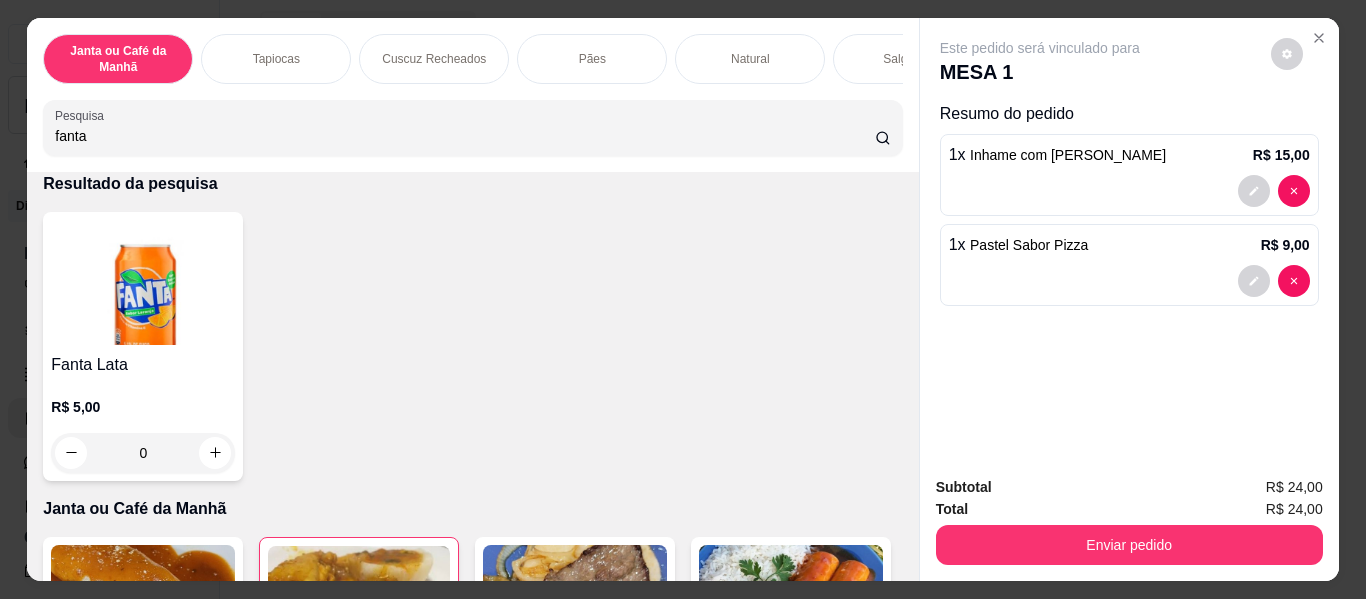 scroll, scrollTop: 200, scrollLeft: 0, axis: vertical 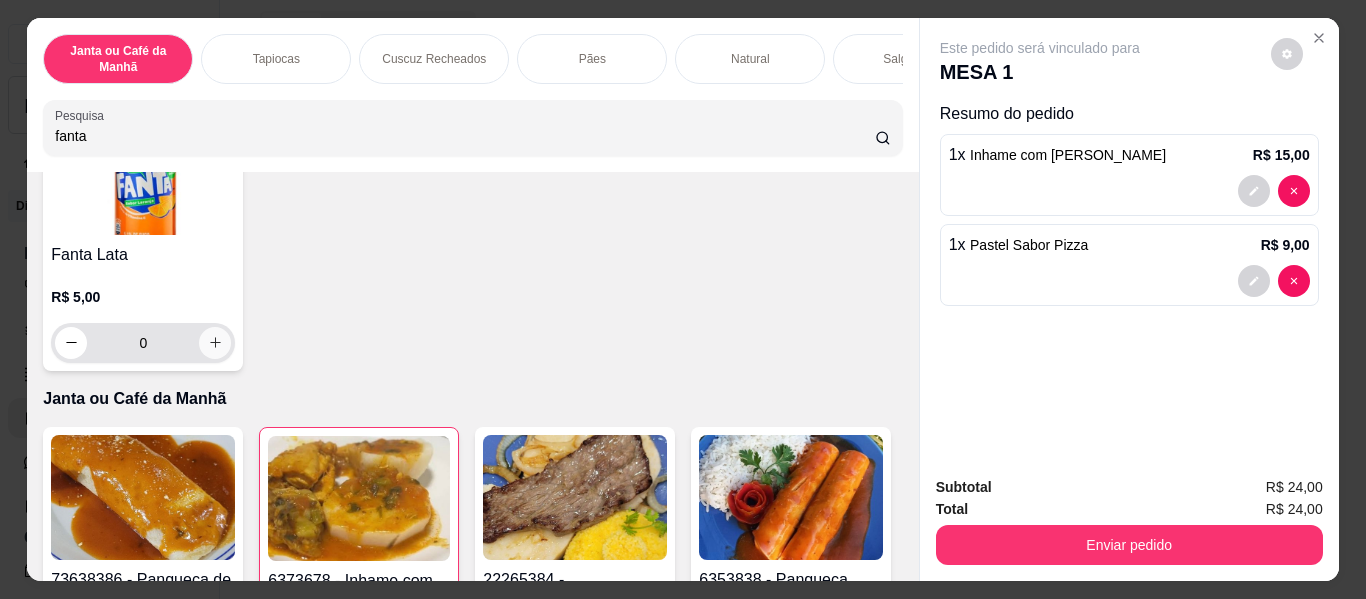 type on "fanta" 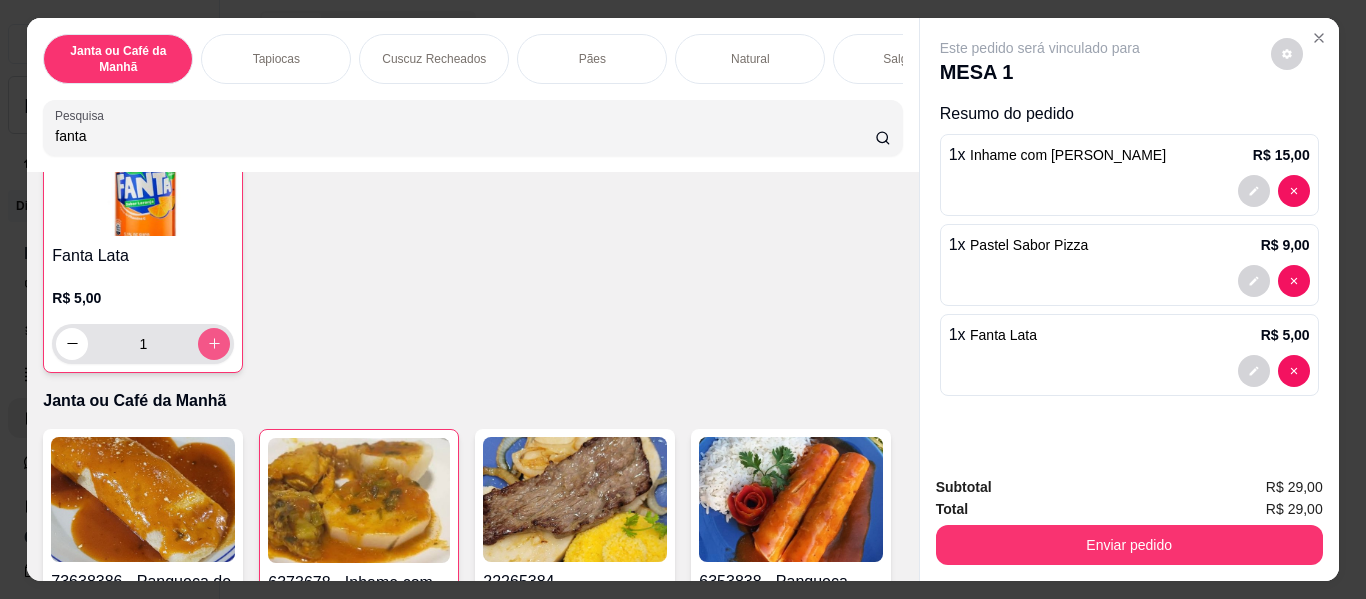 type on "1" 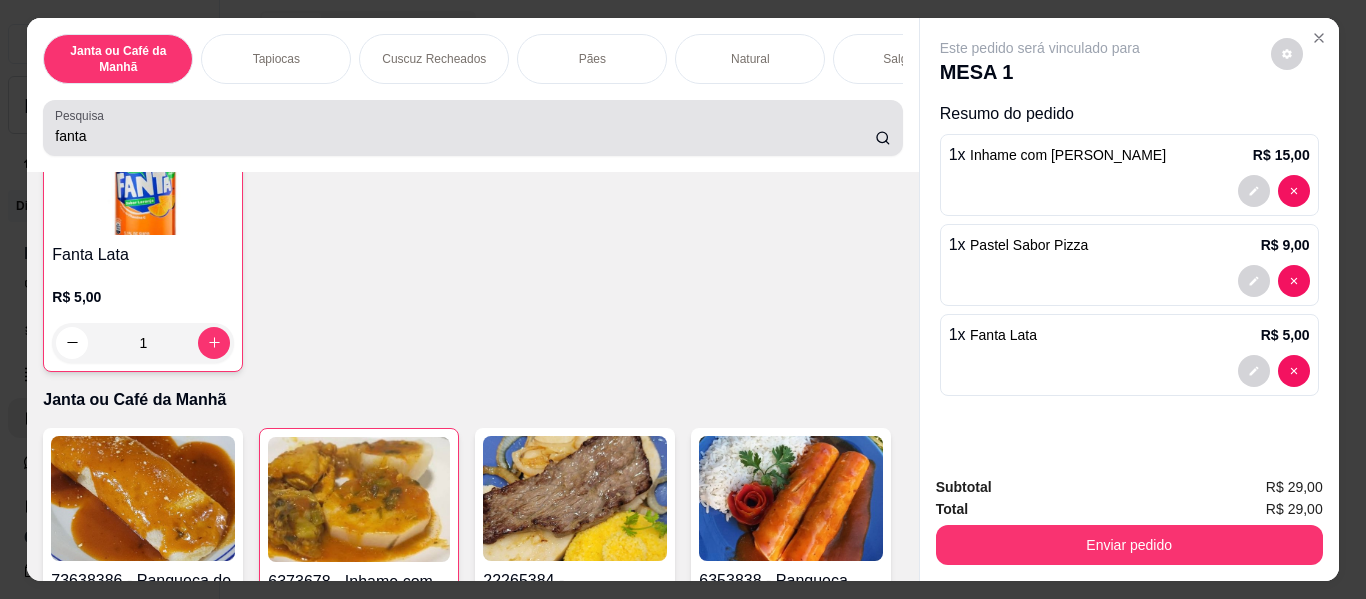 scroll, scrollTop: 0, scrollLeft: 0, axis: both 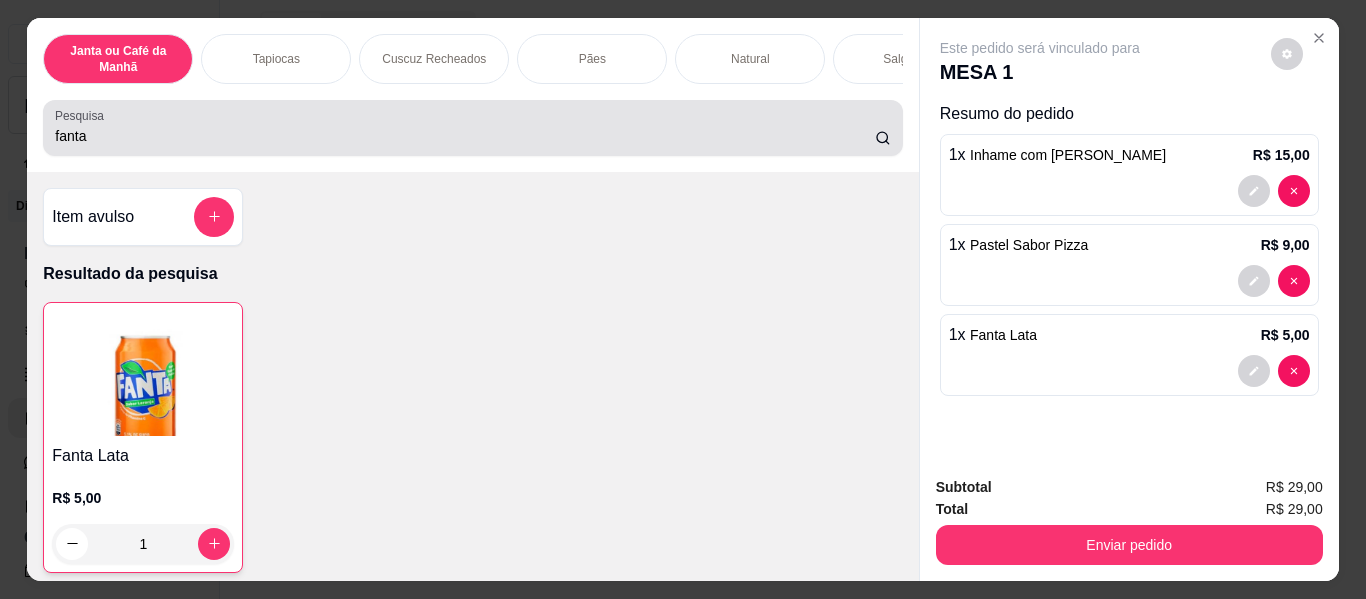 click on "Pesquisa fanta" at bounding box center [472, 128] 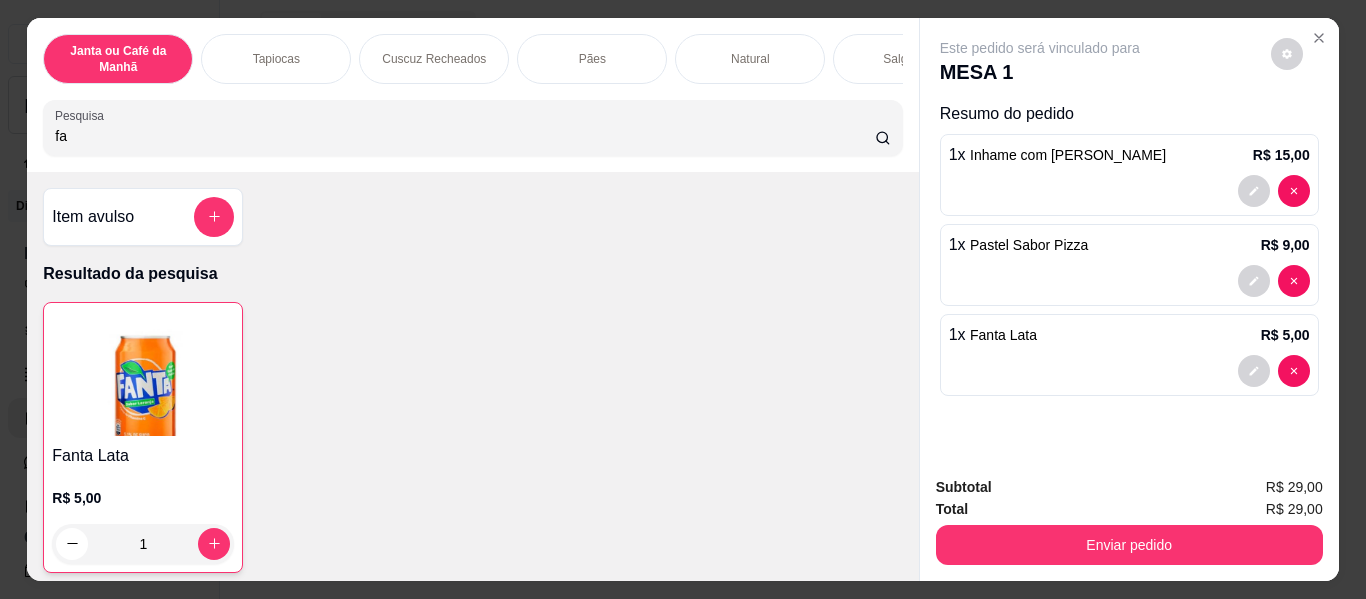 type on "f" 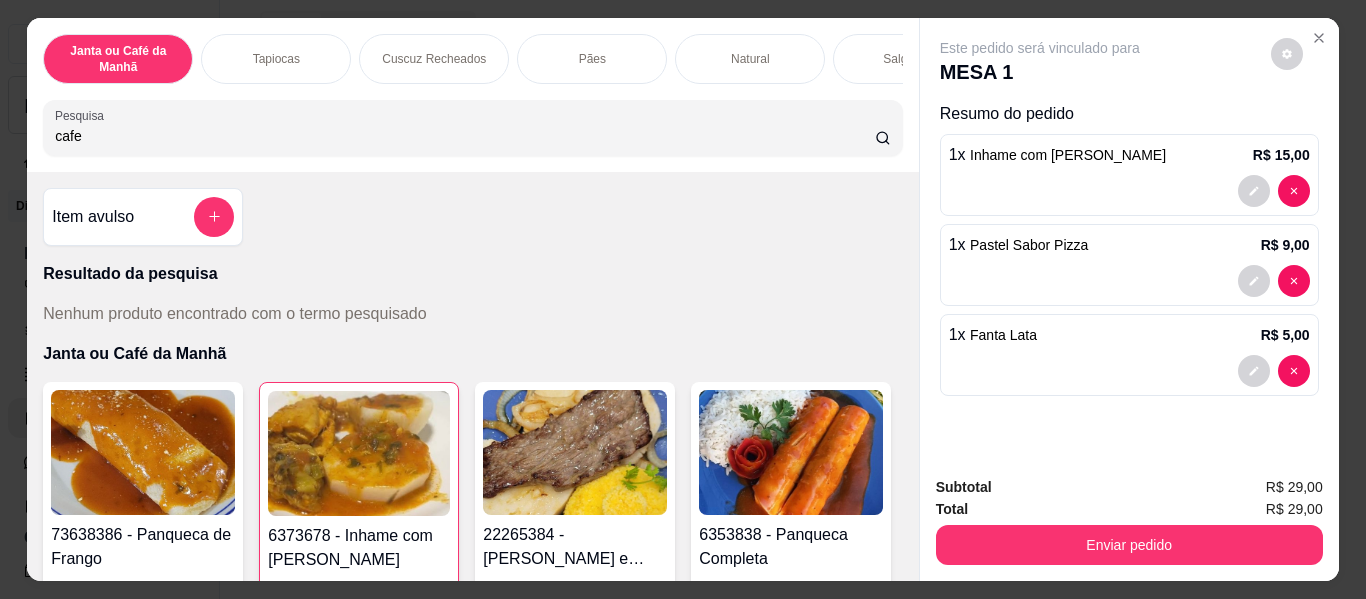 click on "cafe" at bounding box center [465, 136] 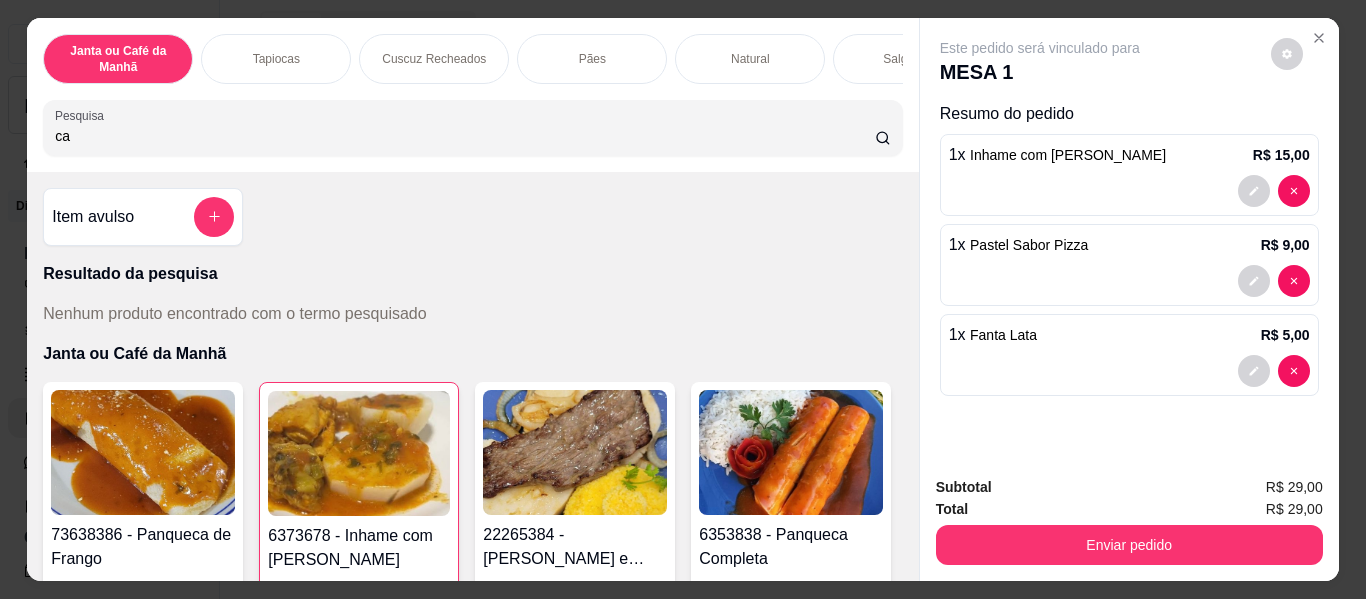 type on "c" 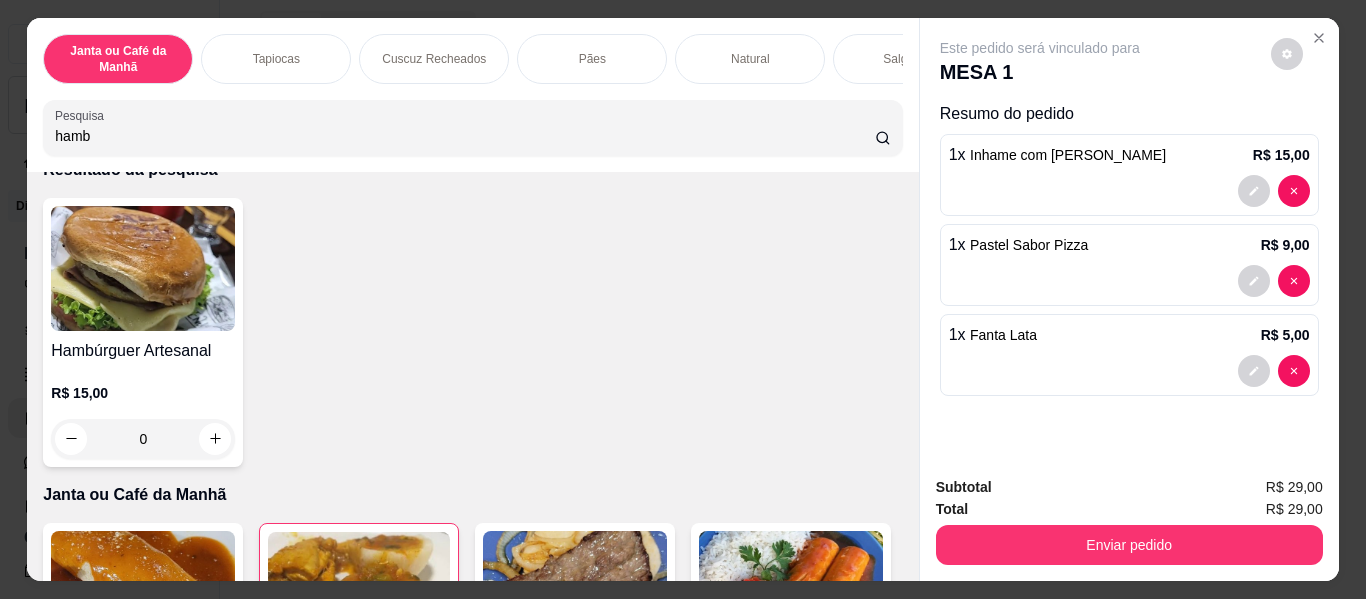 scroll, scrollTop: 100, scrollLeft: 0, axis: vertical 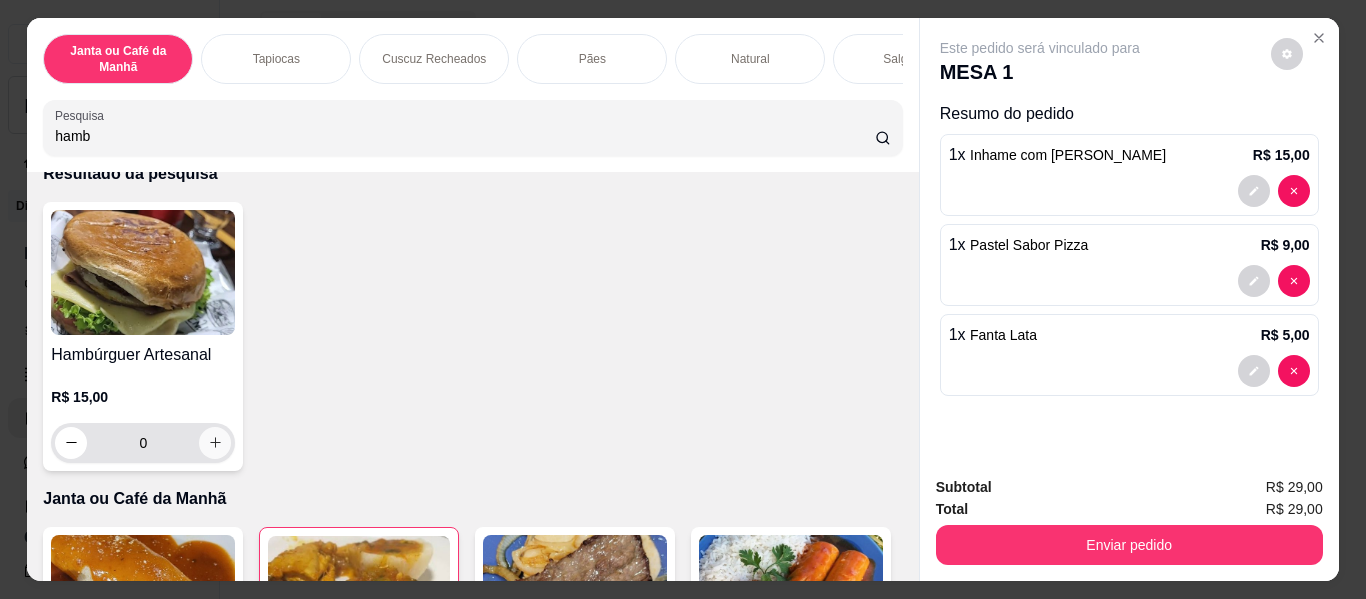 type on "hamb" 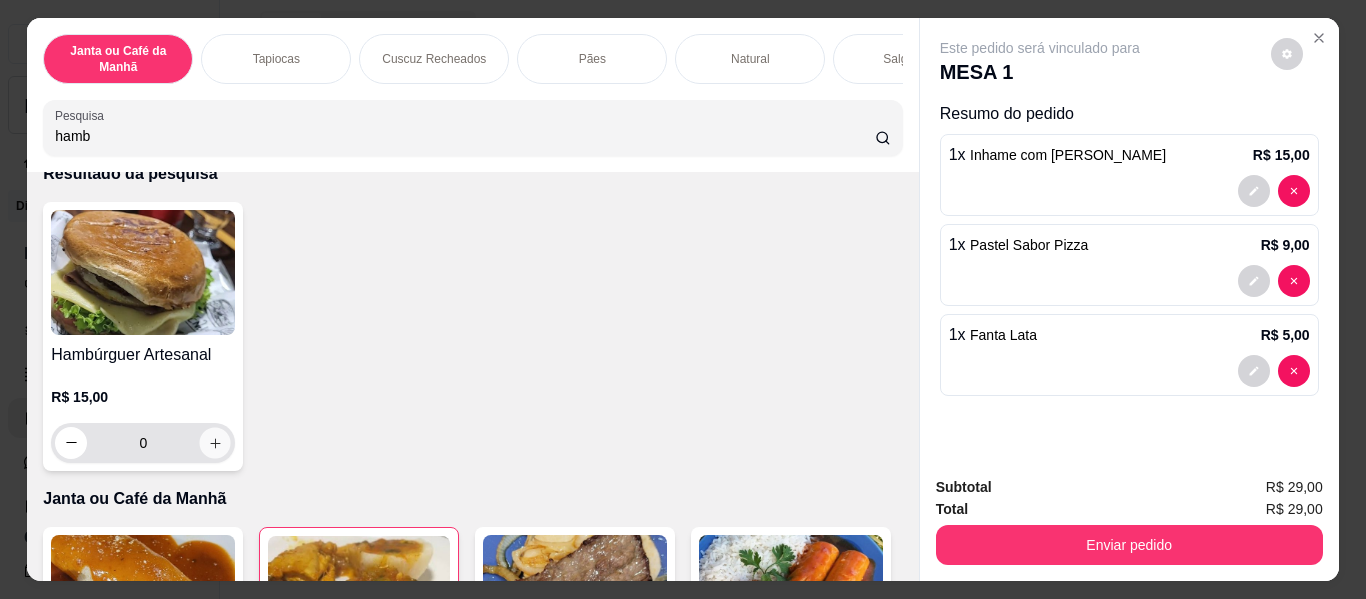 click 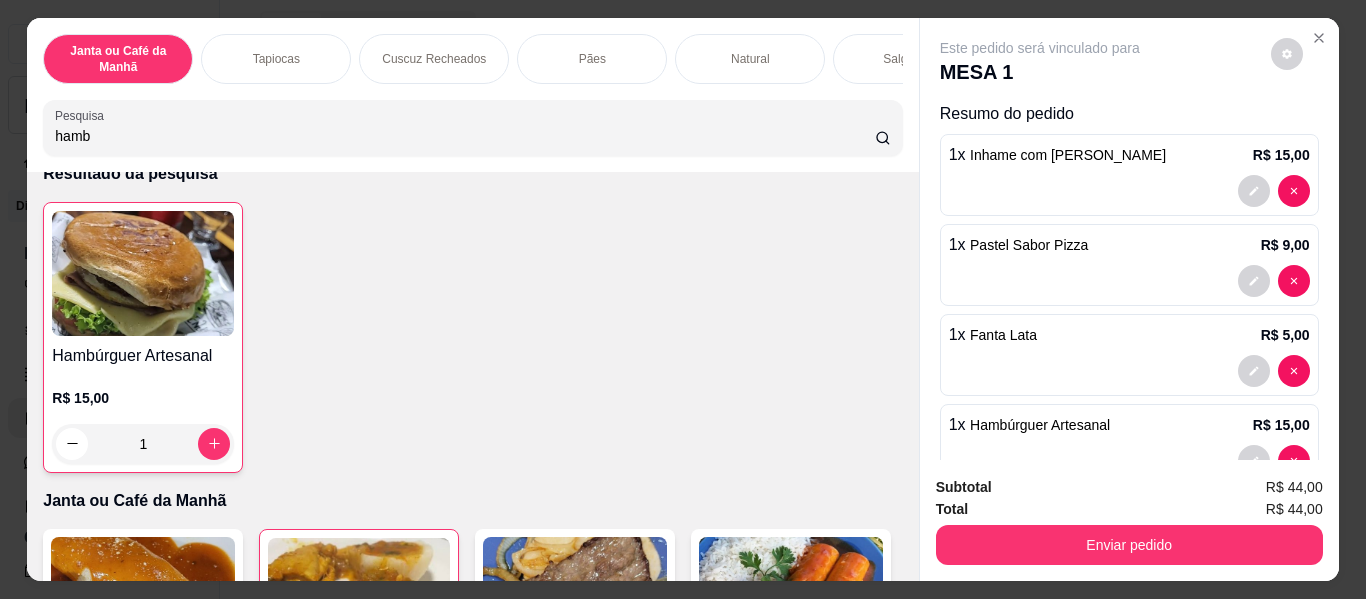 click on "hamb" at bounding box center [465, 136] 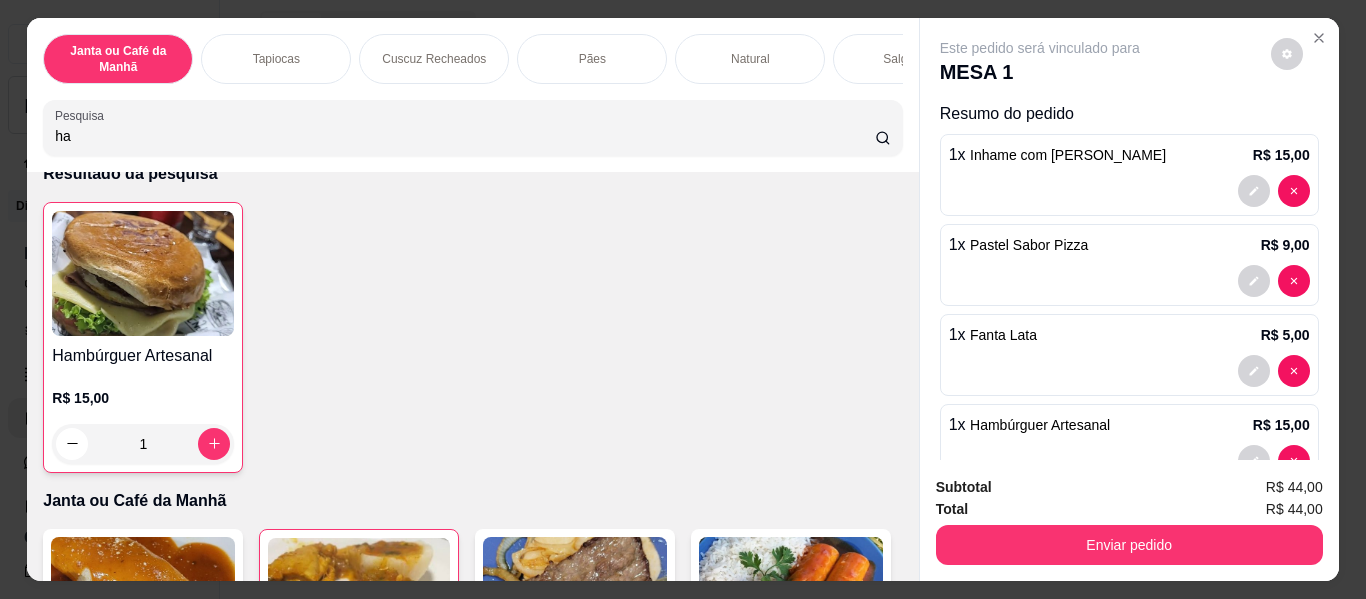 type on "h" 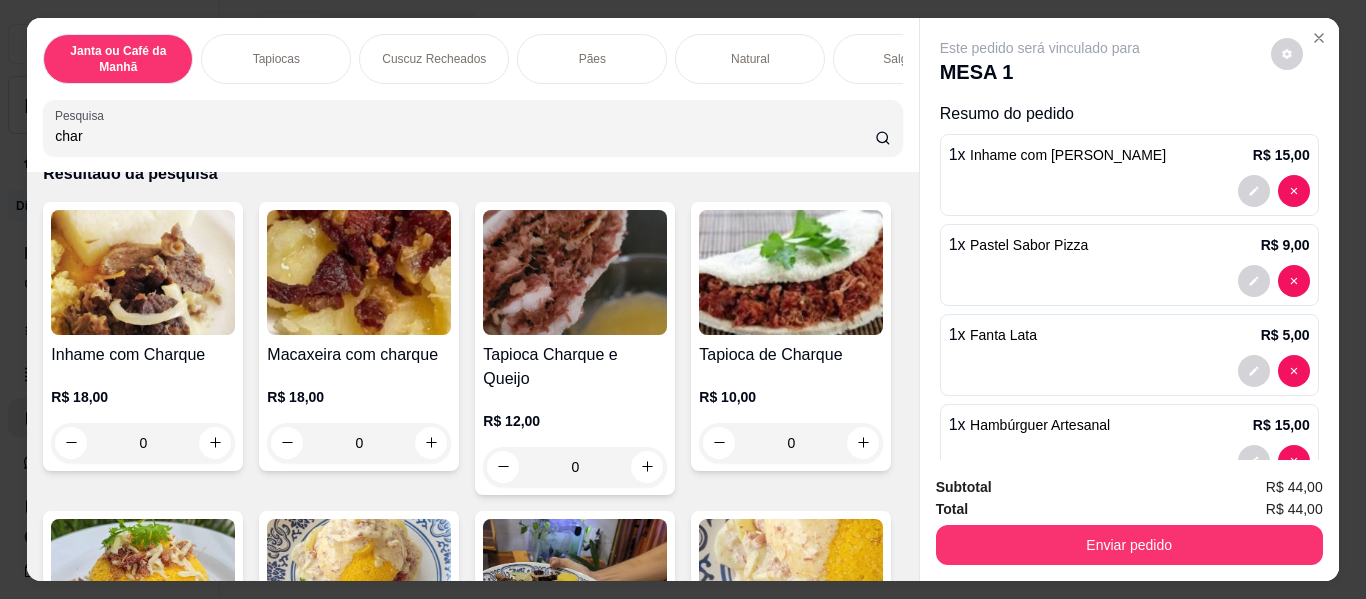 scroll, scrollTop: 1328, scrollLeft: 0, axis: vertical 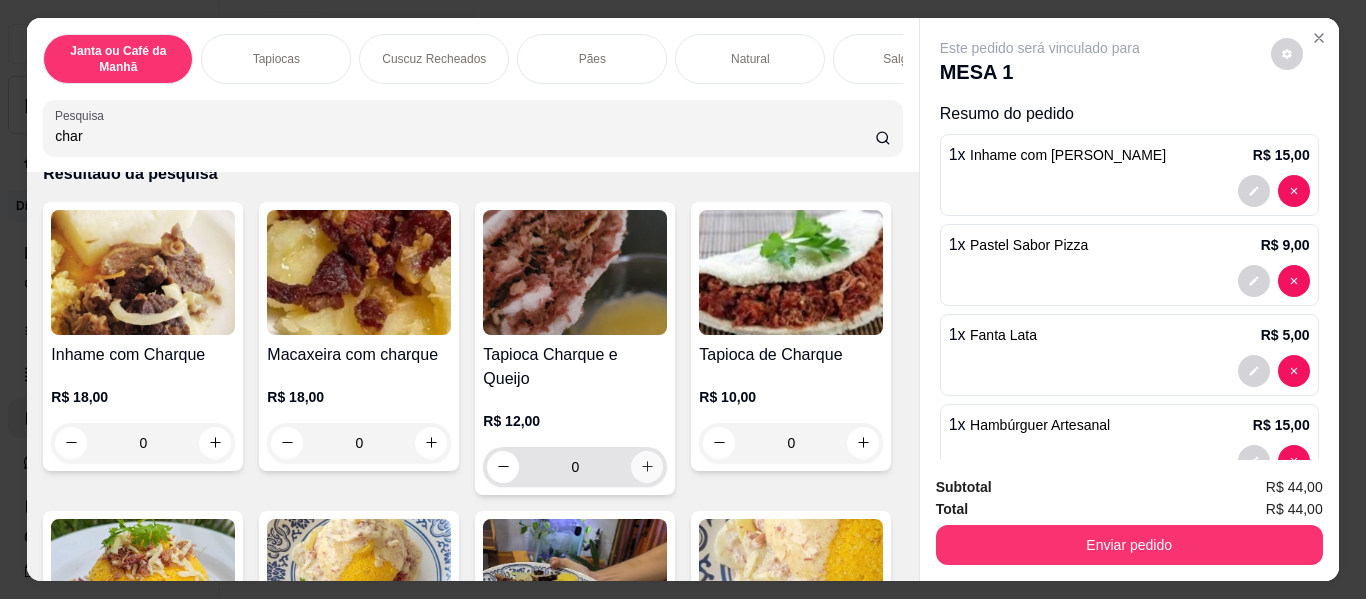 type on "char" 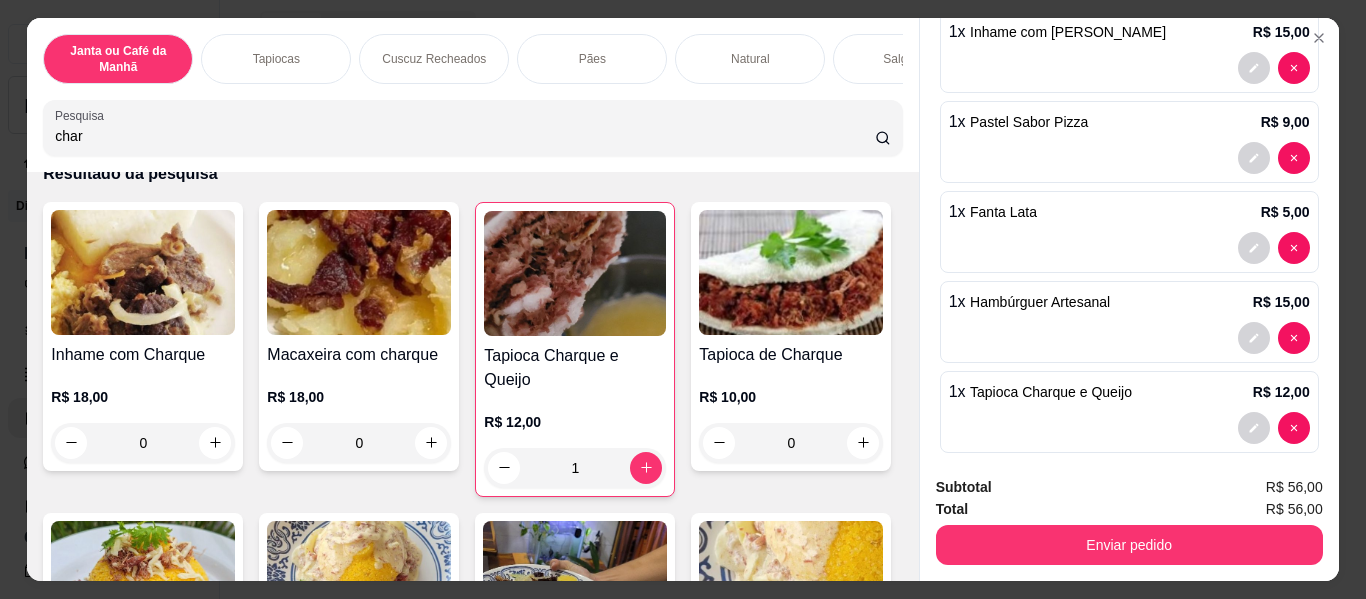 scroll, scrollTop: 143, scrollLeft: 0, axis: vertical 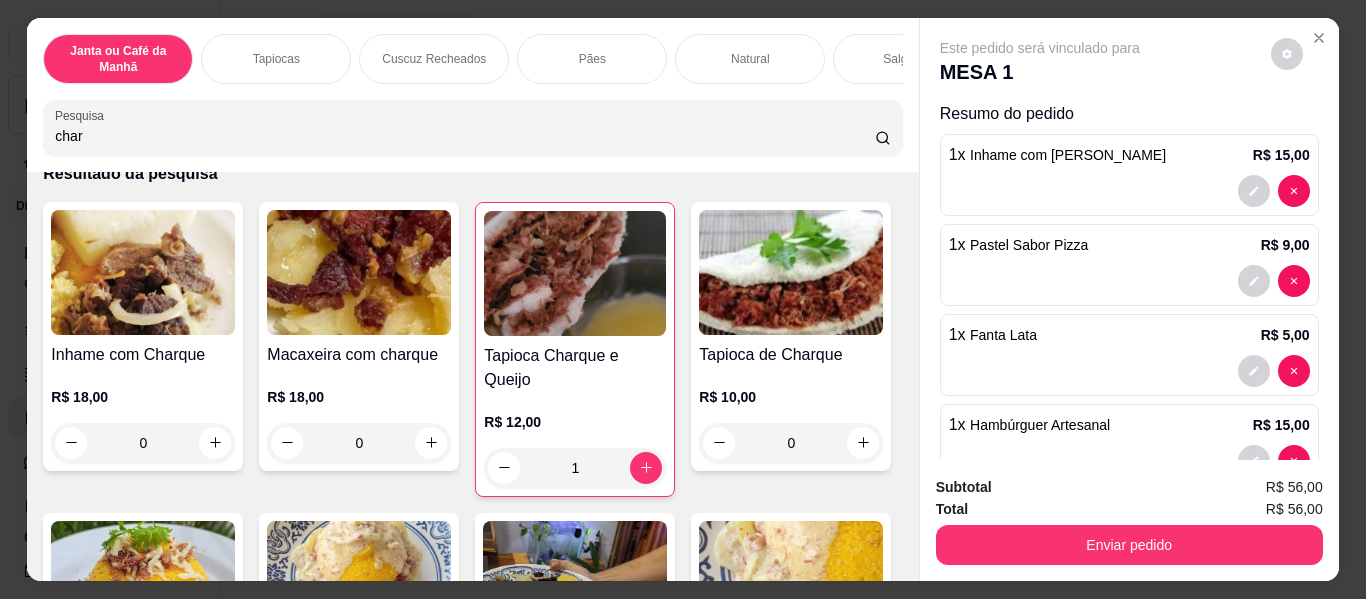 click on "char" at bounding box center [465, 136] 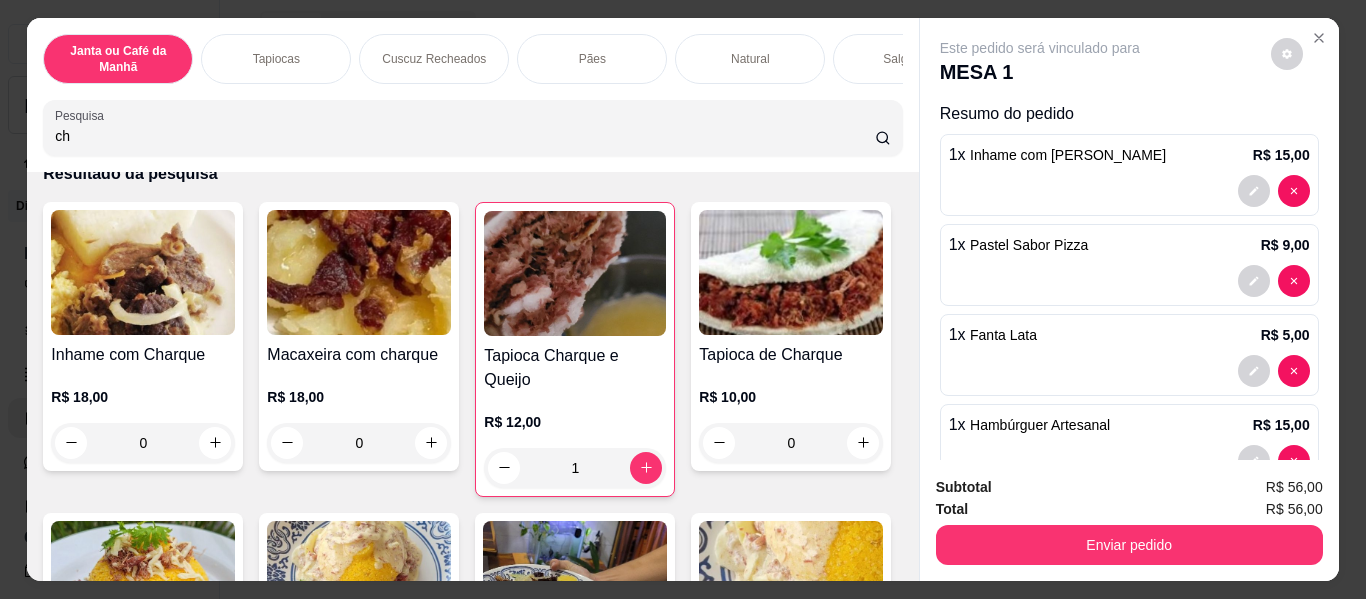 type on "c" 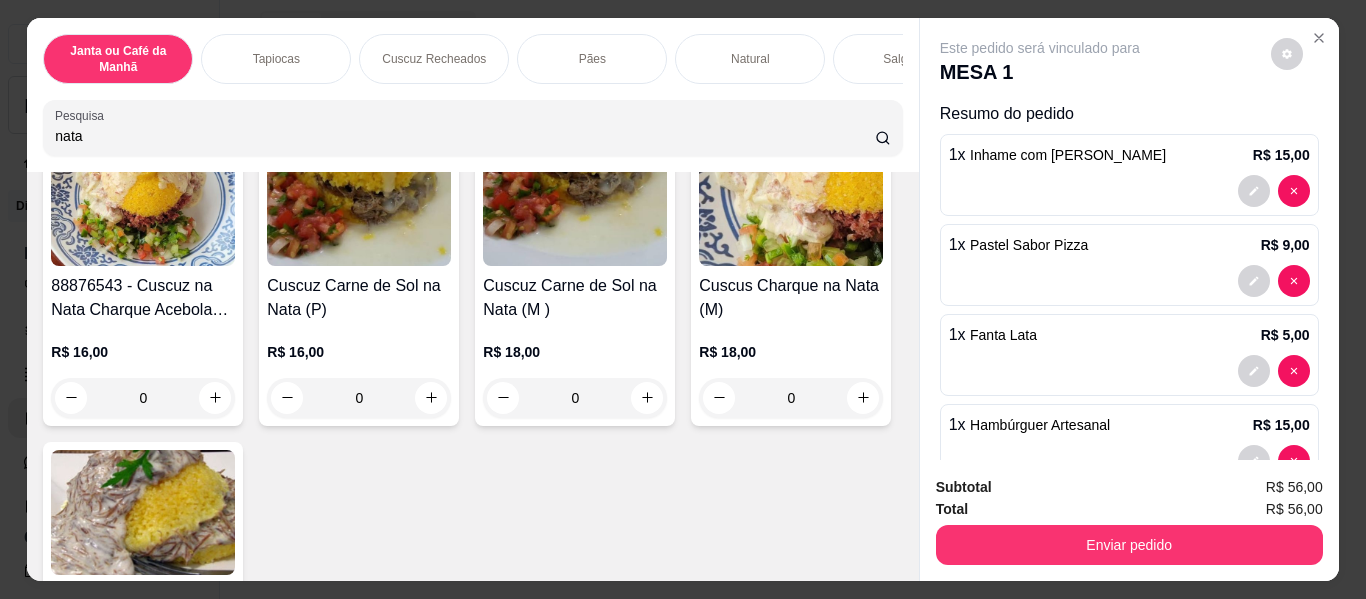 scroll, scrollTop: 200, scrollLeft: 0, axis: vertical 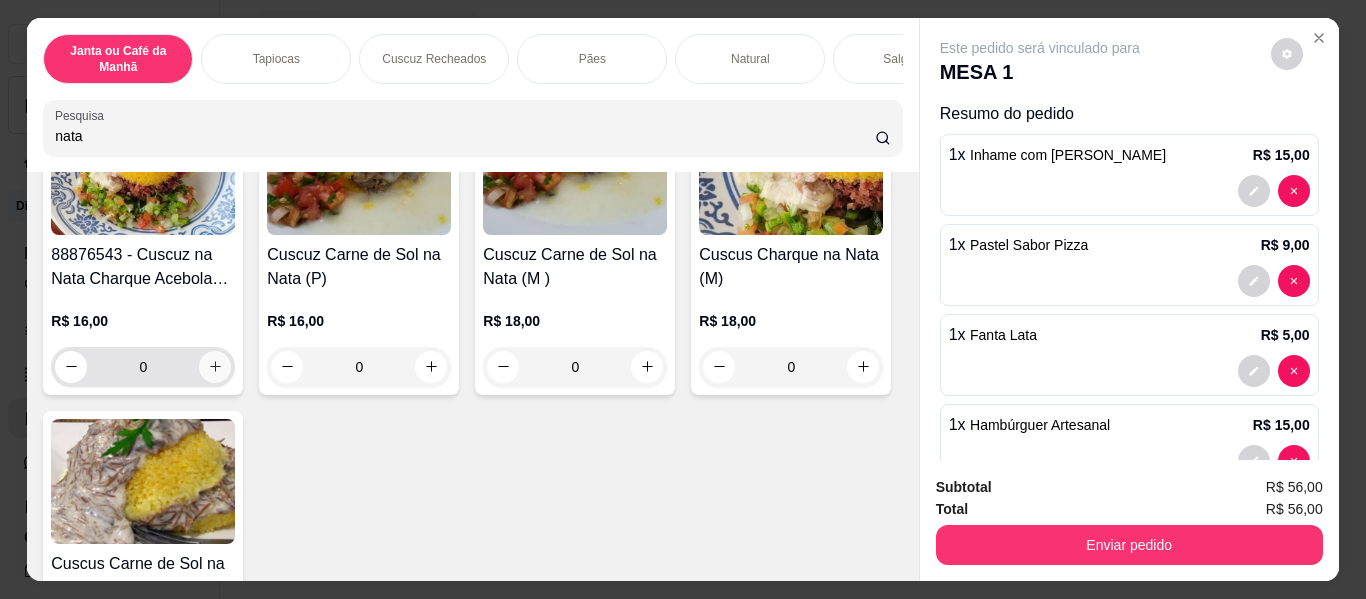 type on "nata" 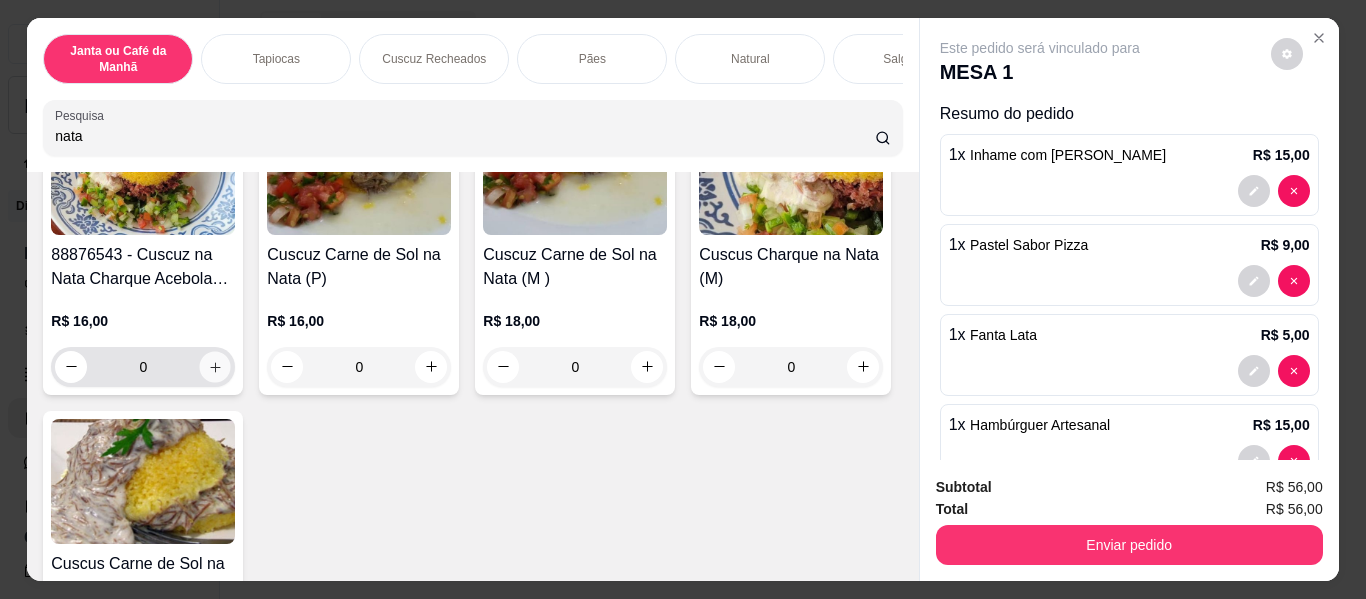 click 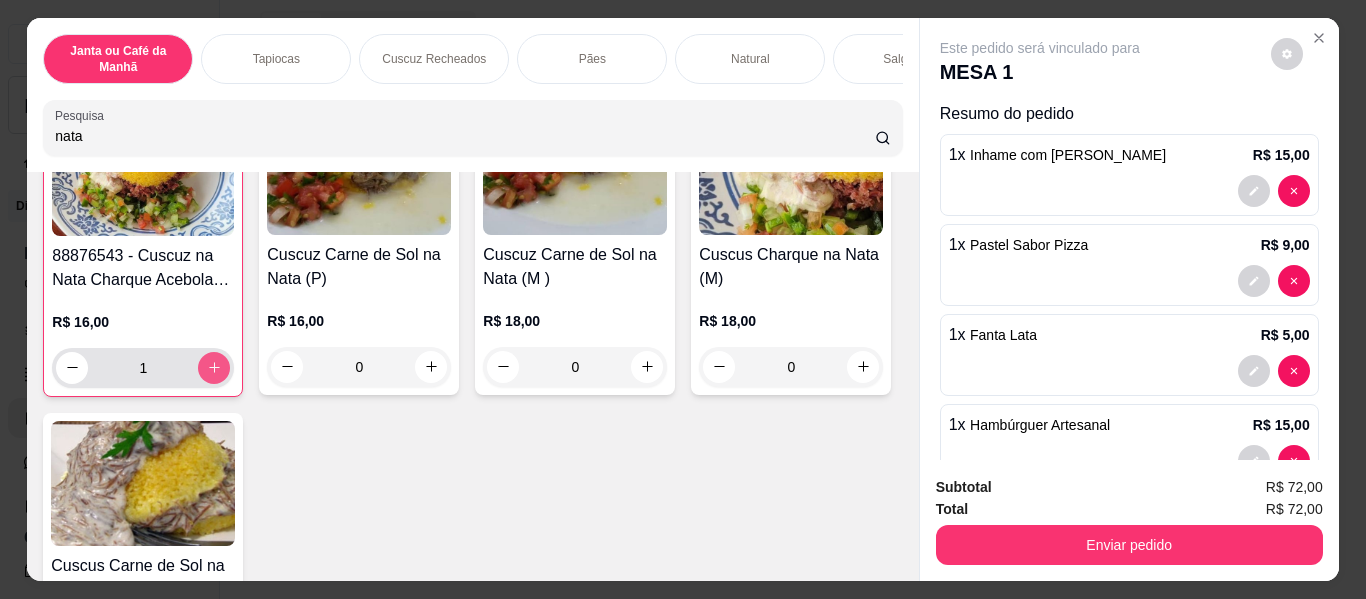 scroll, scrollTop: 201, scrollLeft: 0, axis: vertical 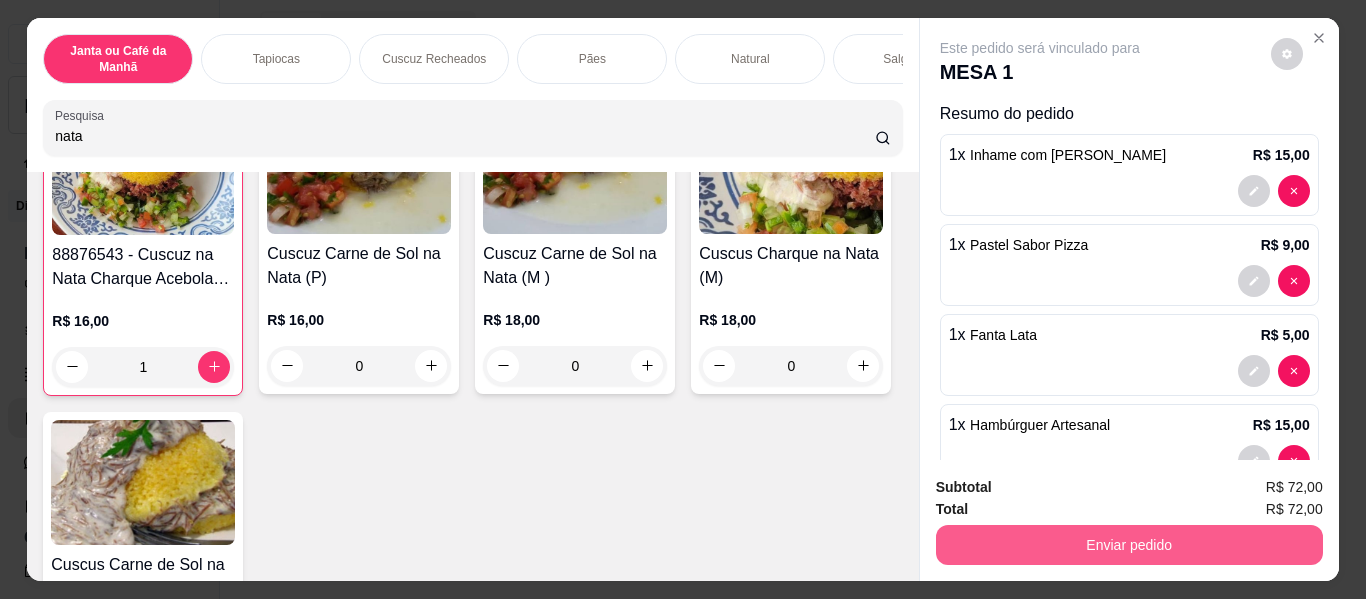 click on "Enviar pedido" at bounding box center (1129, 545) 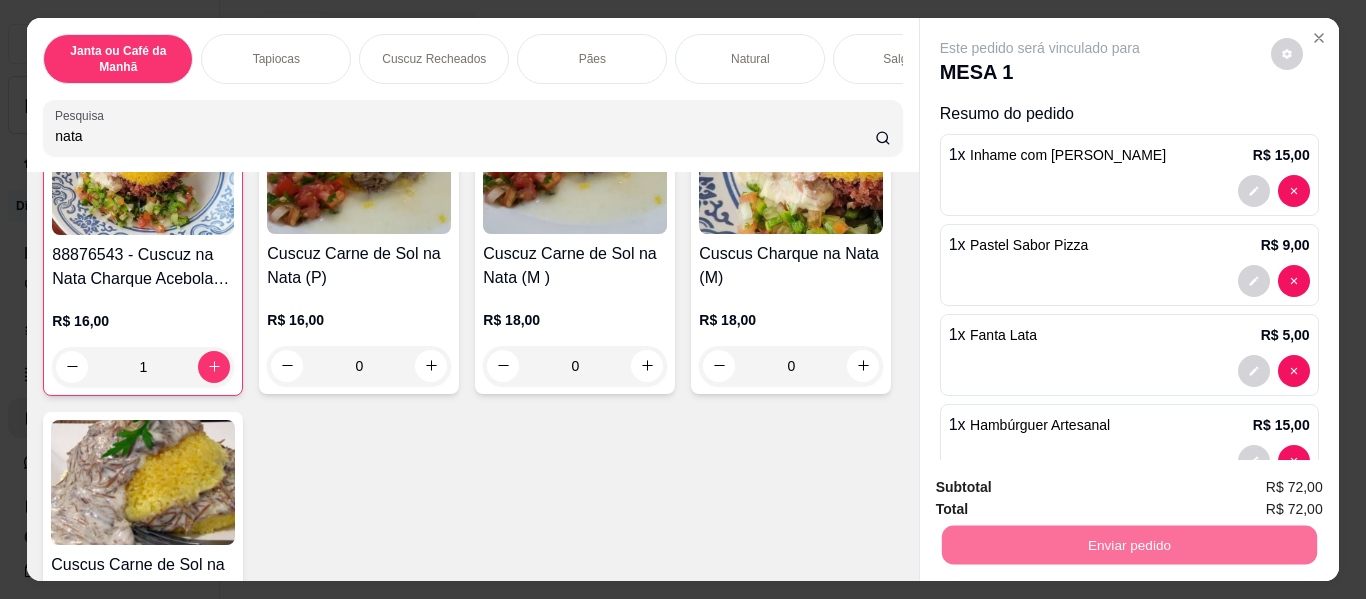 click on "Não registrar e enviar pedido" at bounding box center (1063, 488) 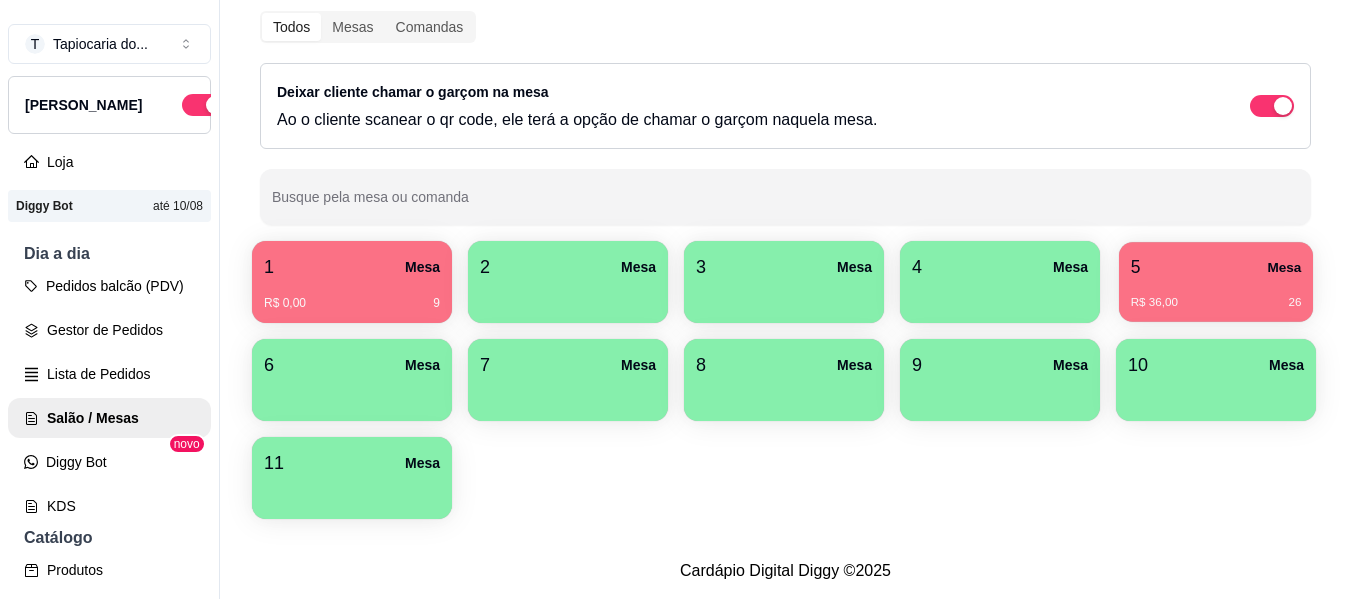 click on "5 Mesa" at bounding box center (1216, 267) 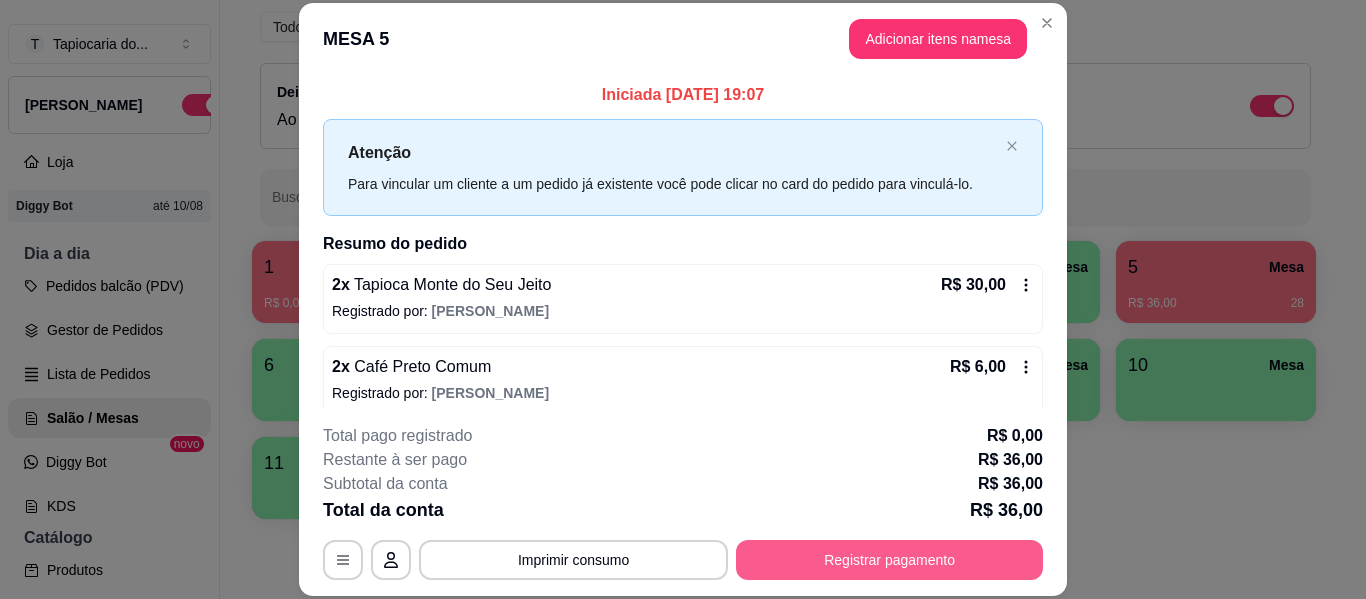 click on "Registrar pagamento" at bounding box center (889, 560) 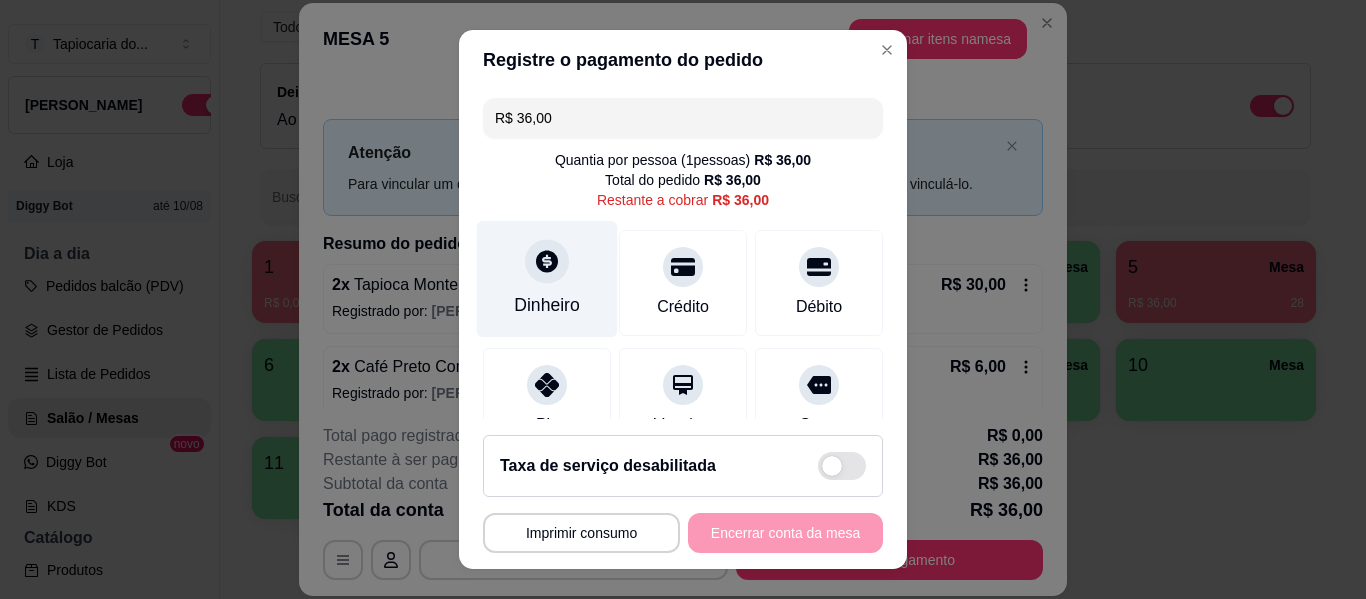 click on "Dinheiro" at bounding box center [547, 305] 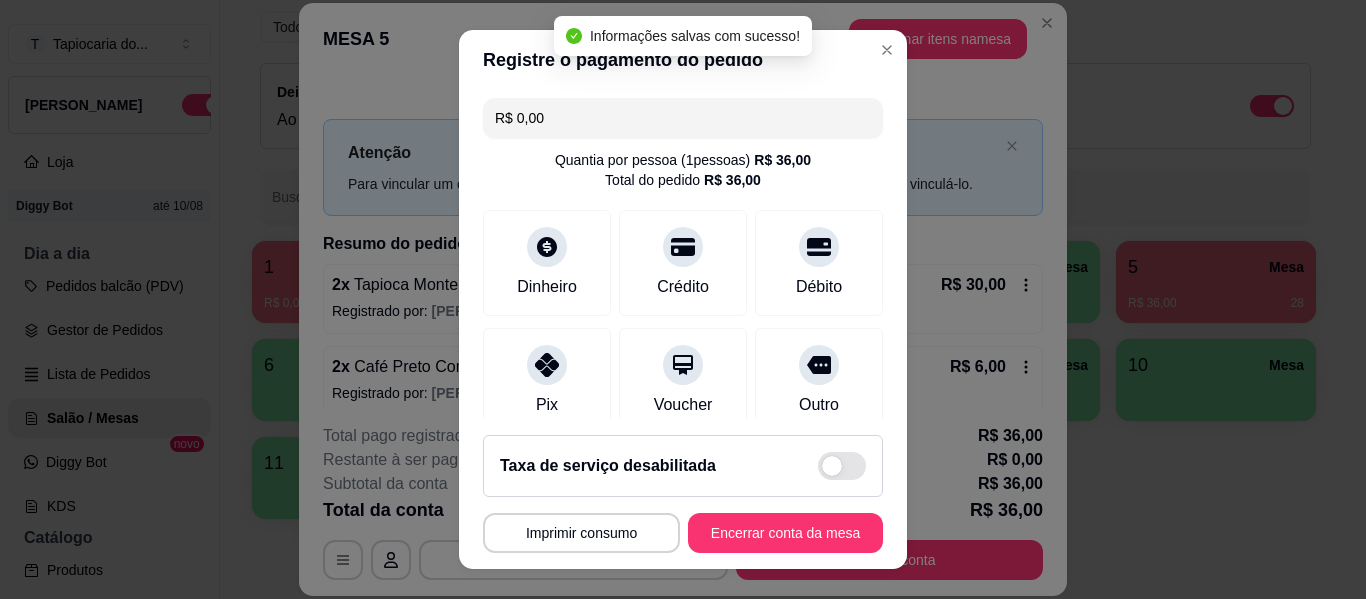 type on "R$ 0,00" 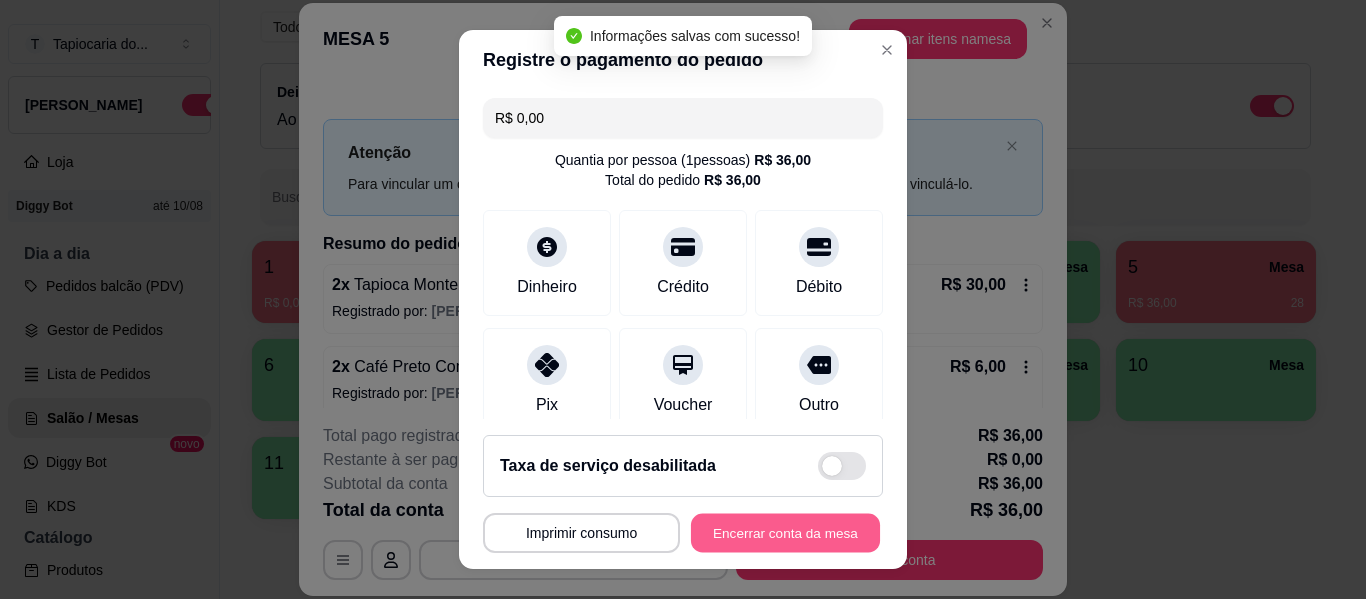 click on "Encerrar conta da mesa" at bounding box center (785, 533) 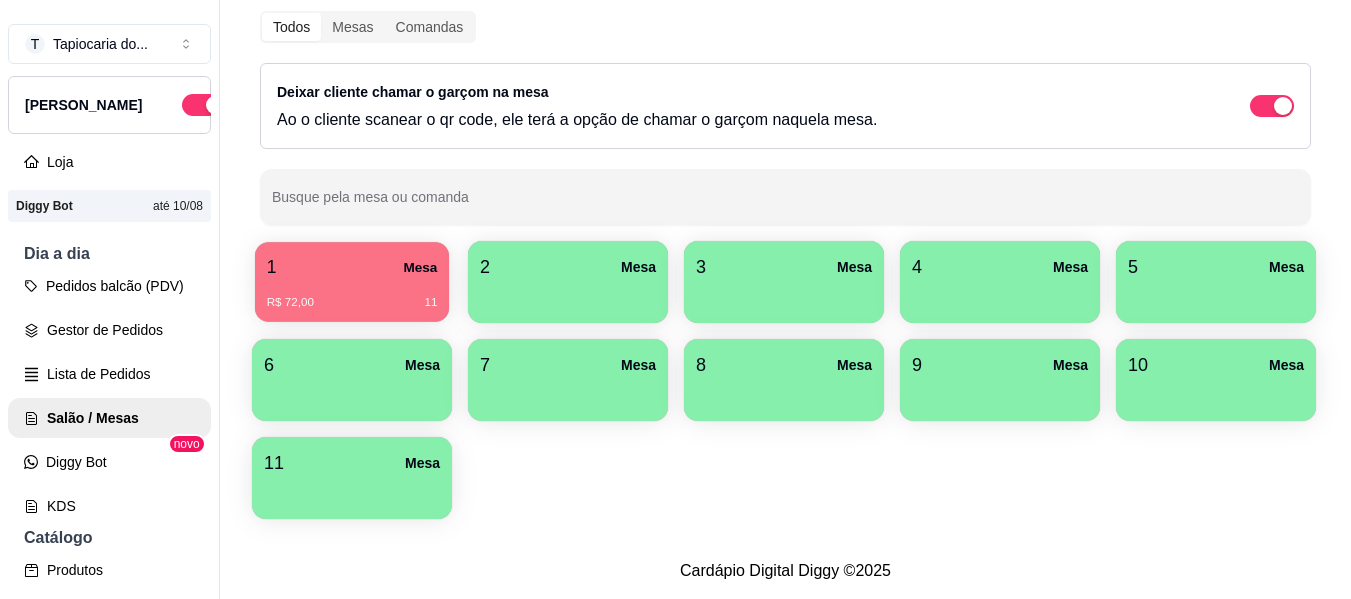 click on "R$ 72,00 11" at bounding box center [352, 303] 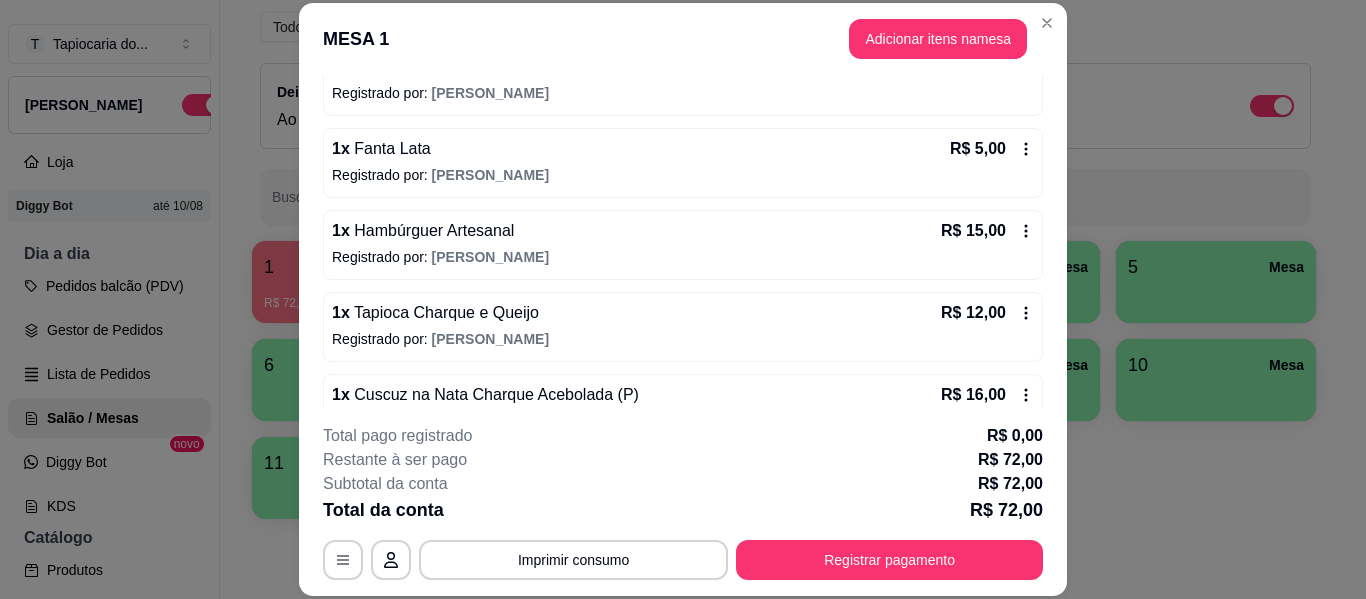 scroll, scrollTop: 344, scrollLeft: 0, axis: vertical 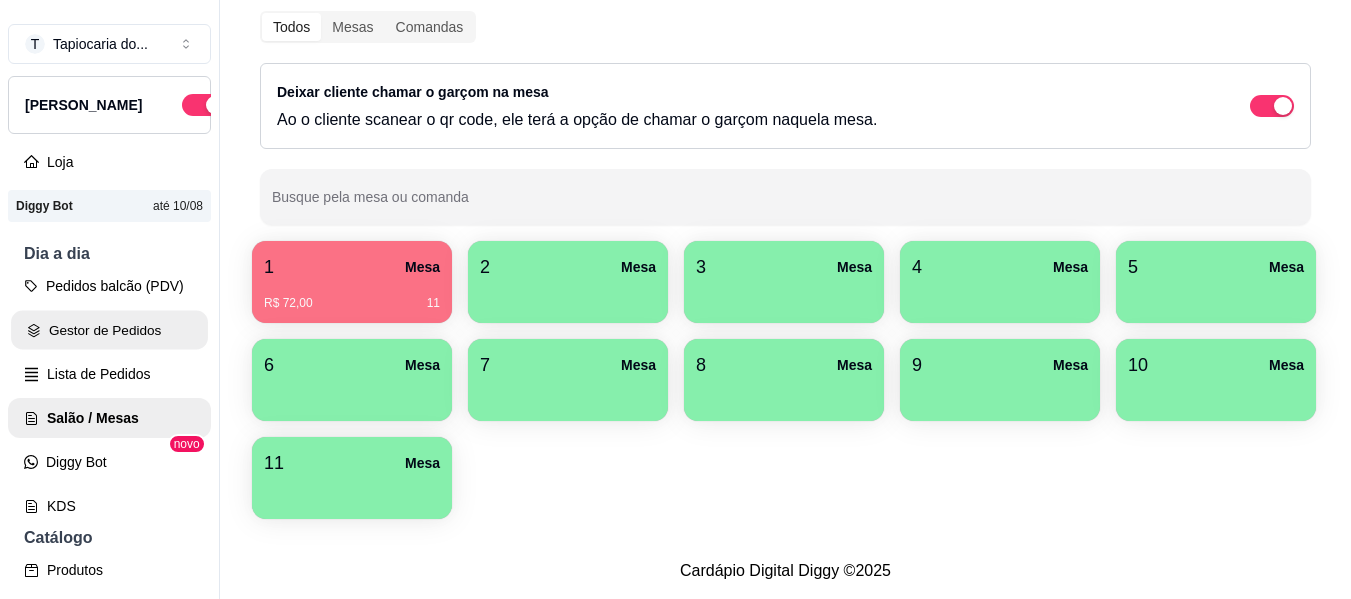 click on "Gestor de Pedidos" at bounding box center [109, 330] 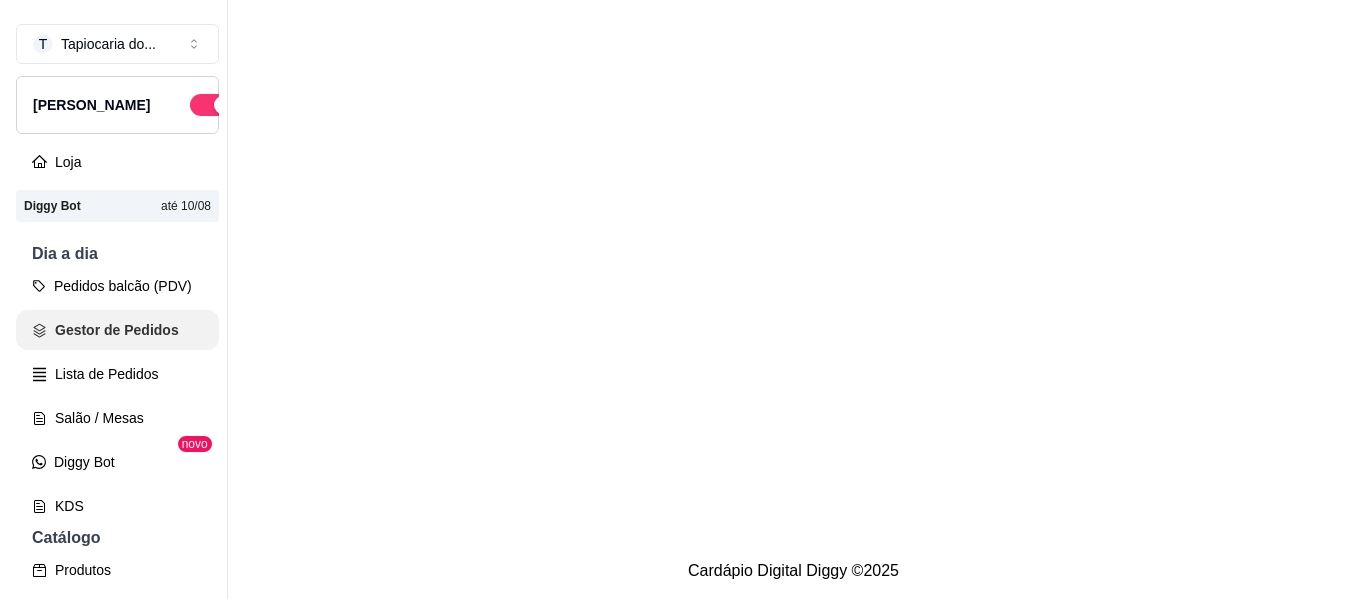 scroll, scrollTop: 0, scrollLeft: 0, axis: both 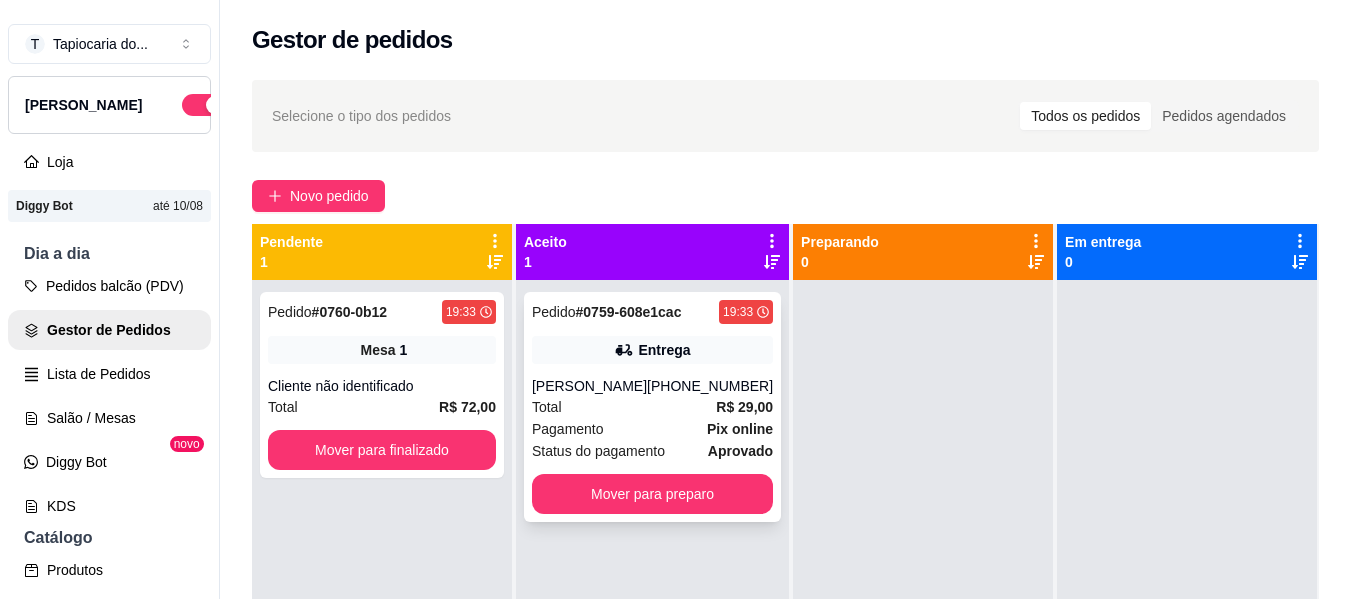 click on "[PERSON_NAME]" at bounding box center (589, 386) 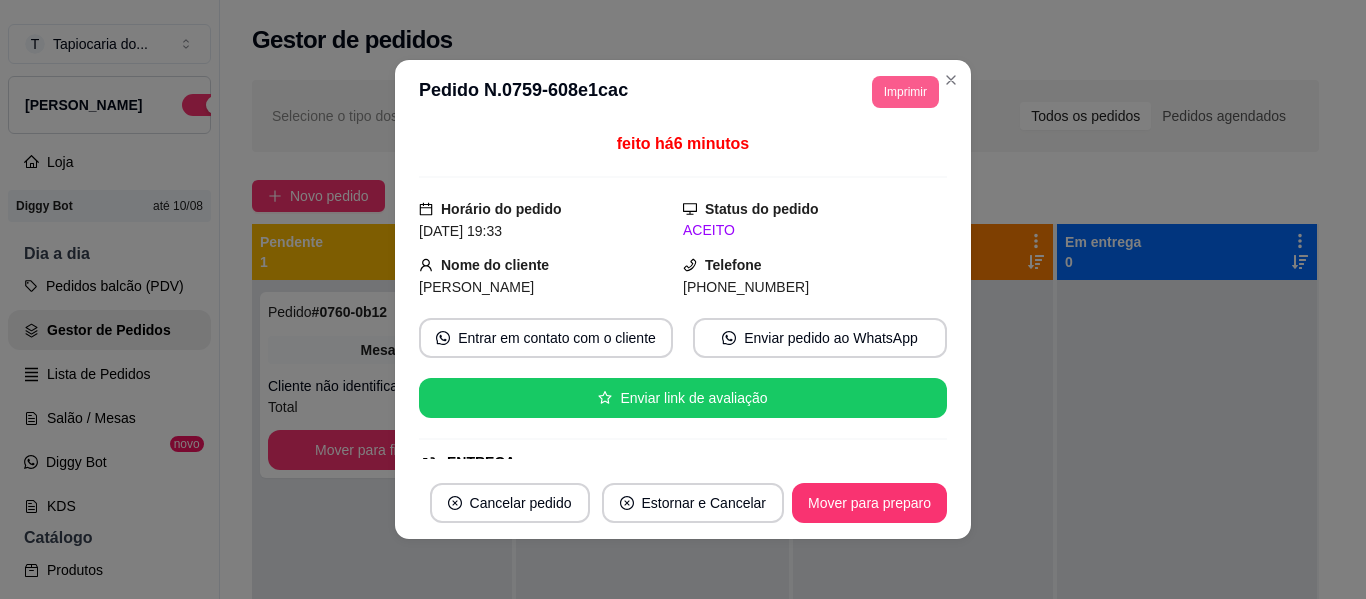 click on "Imprimir" at bounding box center [905, 92] 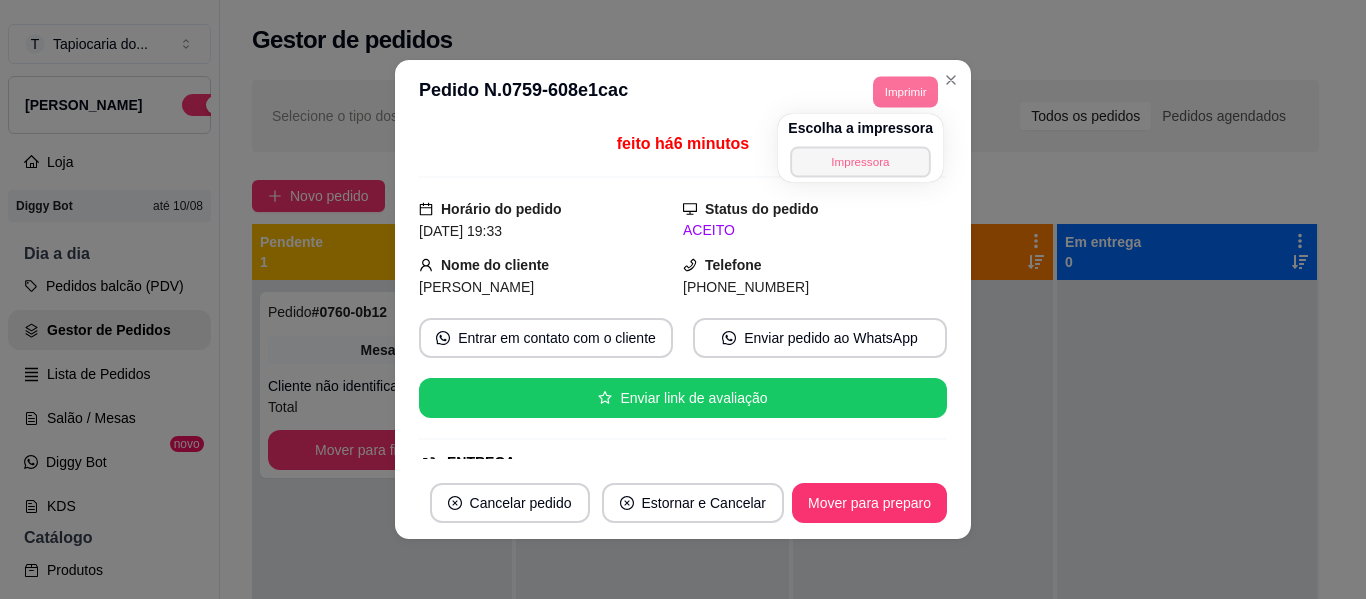 click on "Impressora" at bounding box center [861, 161] 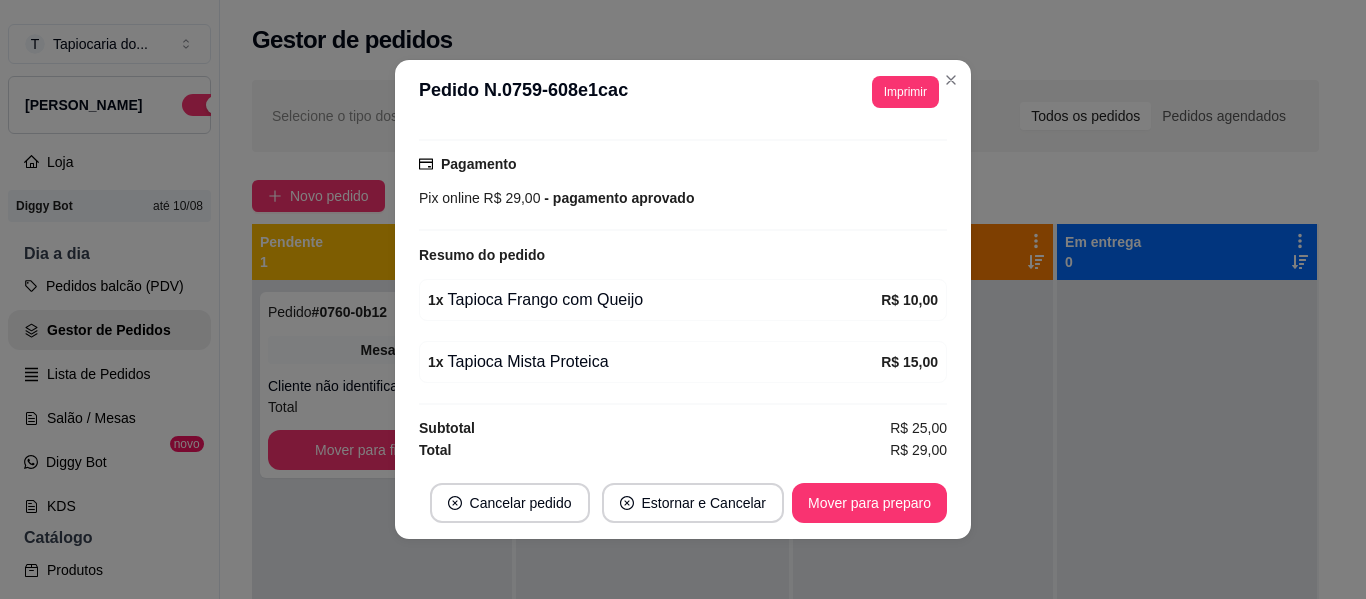 scroll, scrollTop: 512, scrollLeft: 0, axis: vertical 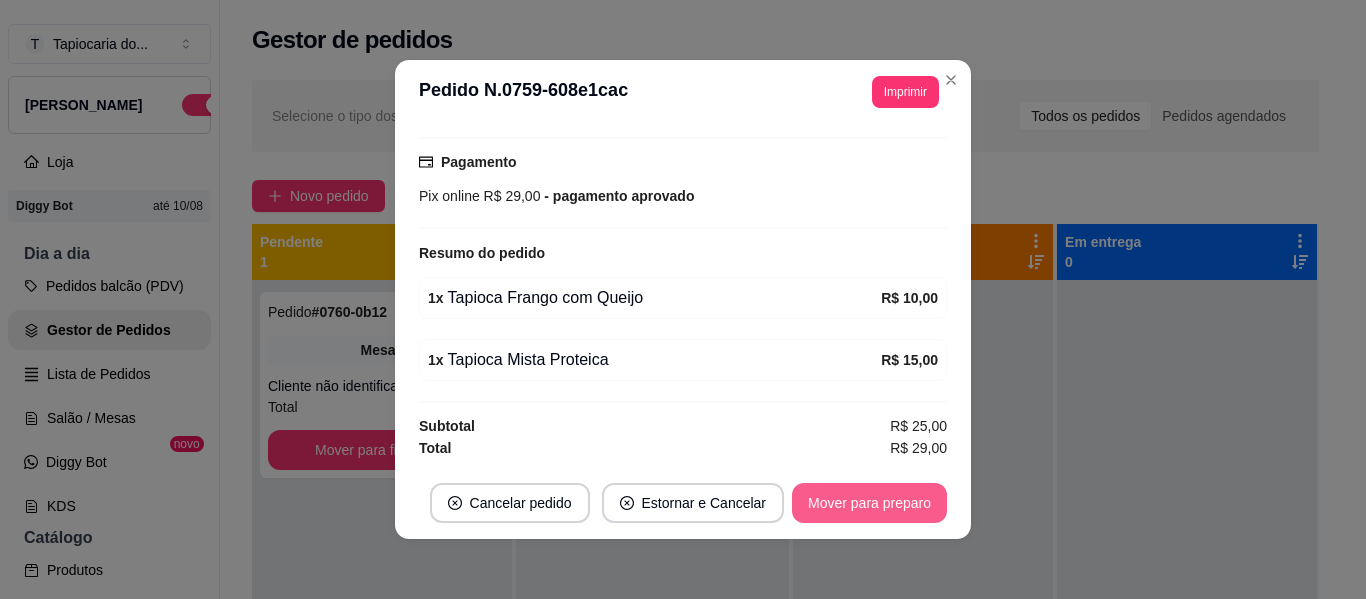 click on "Mover para preparo" at bounding box center (869, 503) 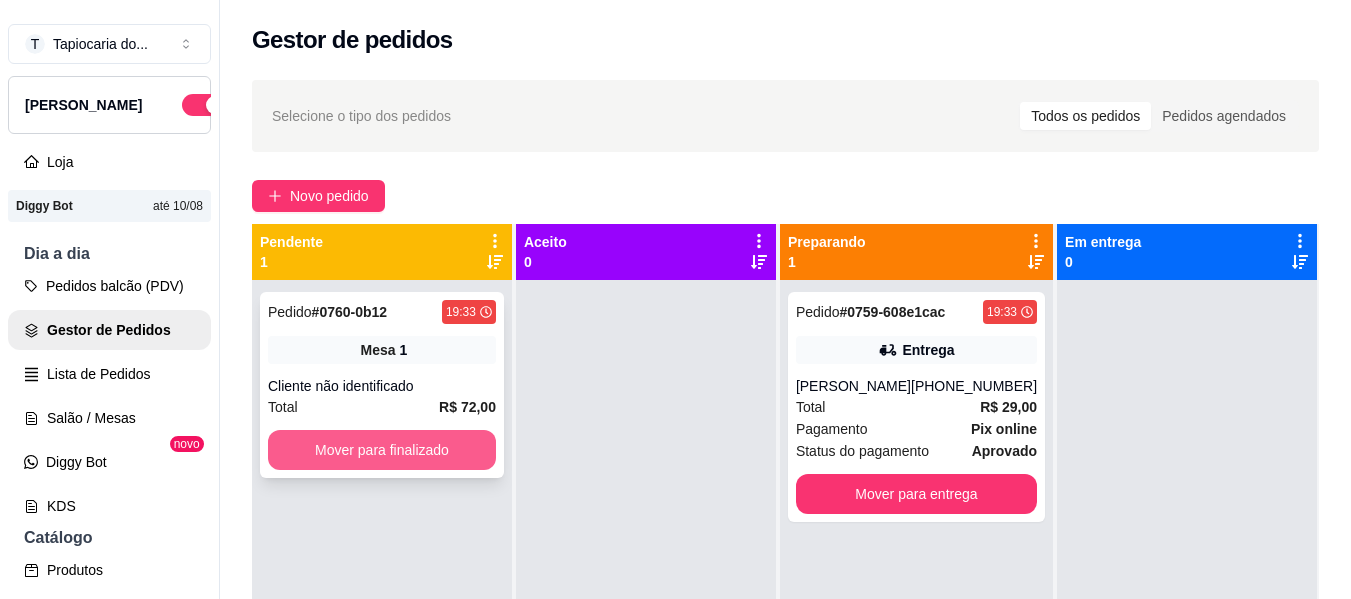 click on "Mover para finalizado" at bounding box center (382, 450) 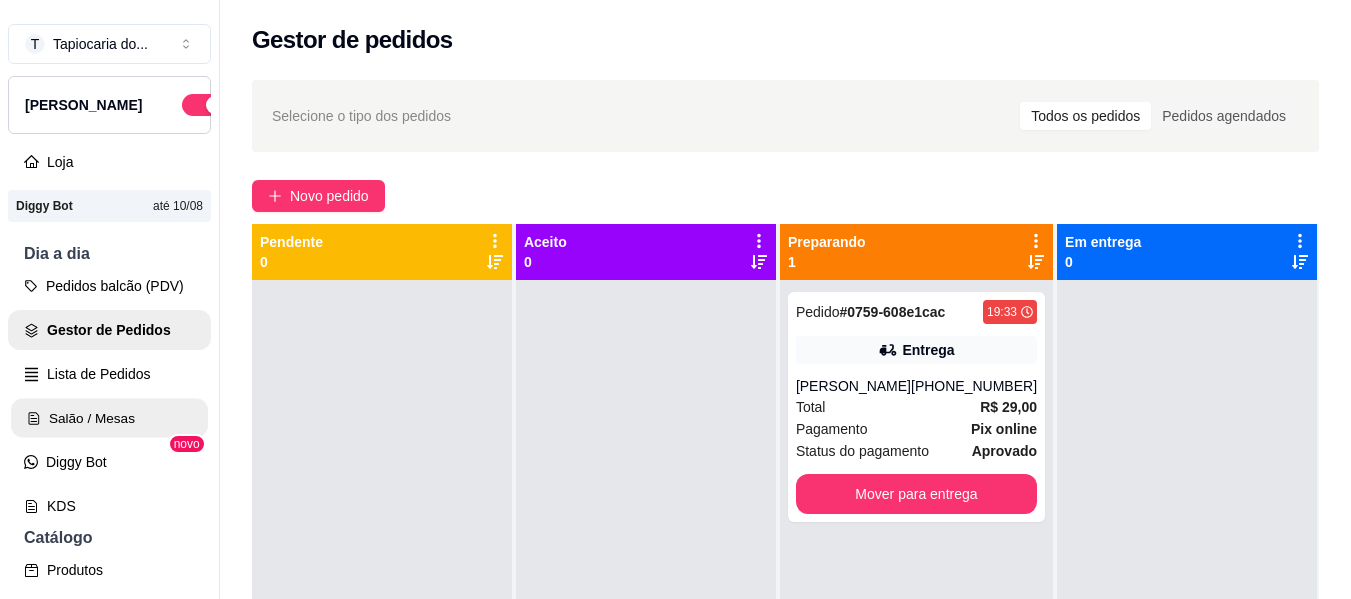 click on "Salão / Mesas" at bounding box center [109, 418] 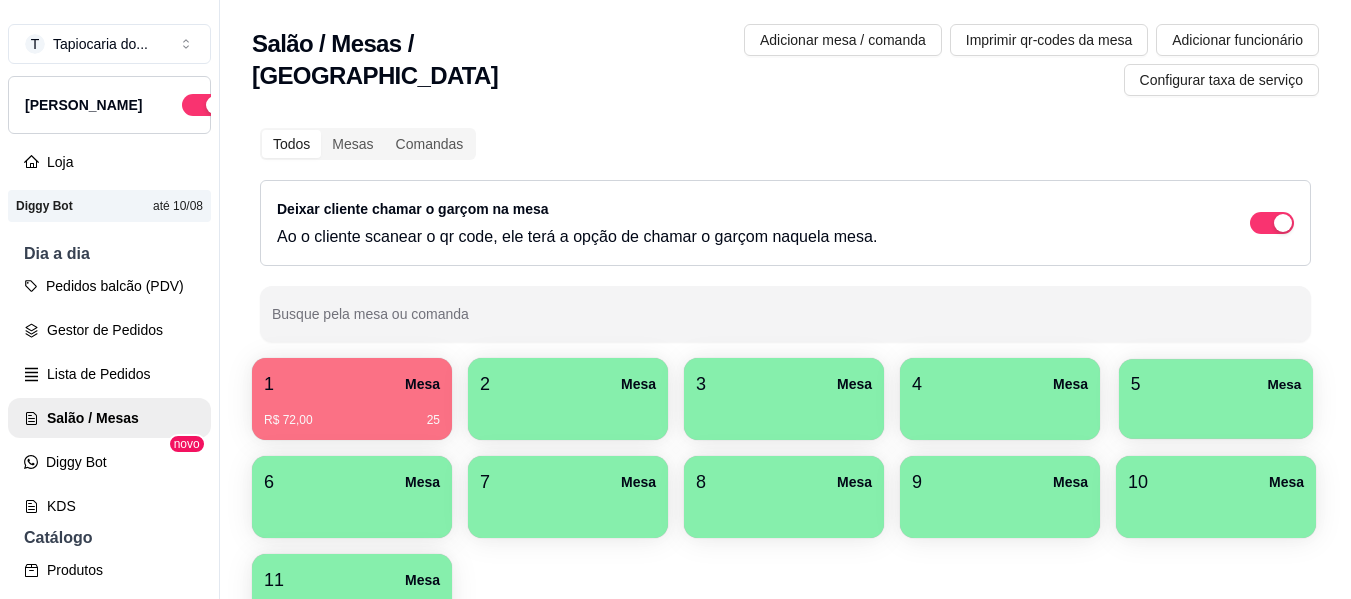 click at bounding box center [1216, 412] 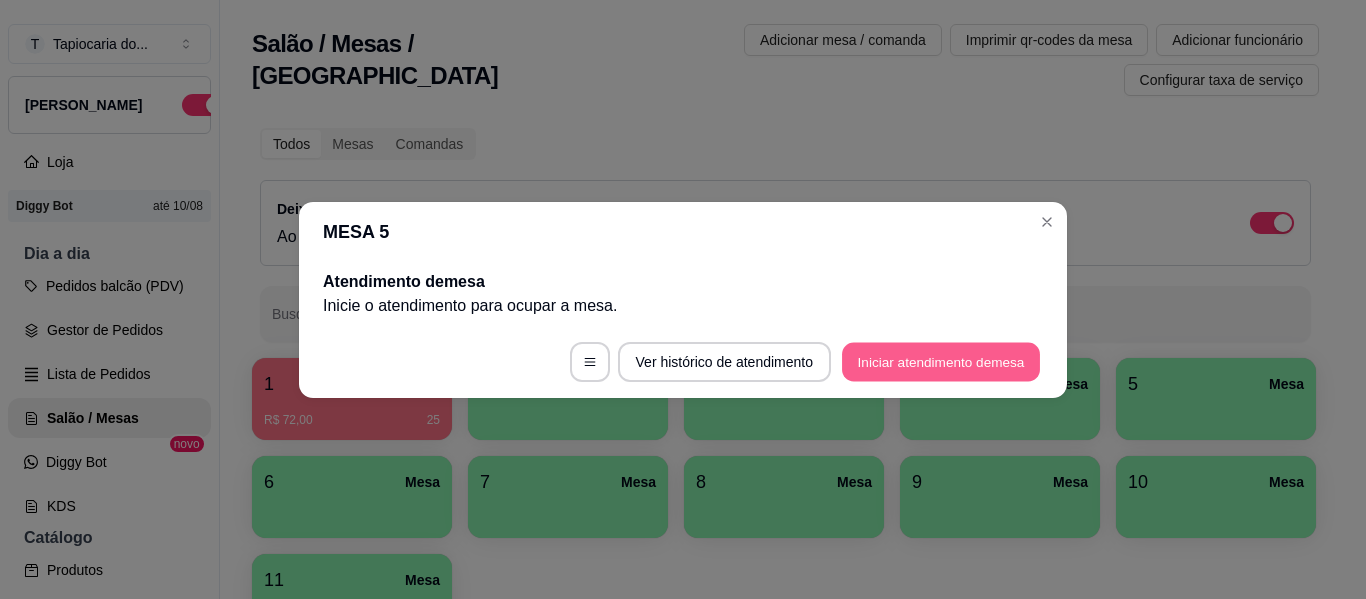 click on "Iniciar atendimento de  mesa" at bounding box center (941, 361) 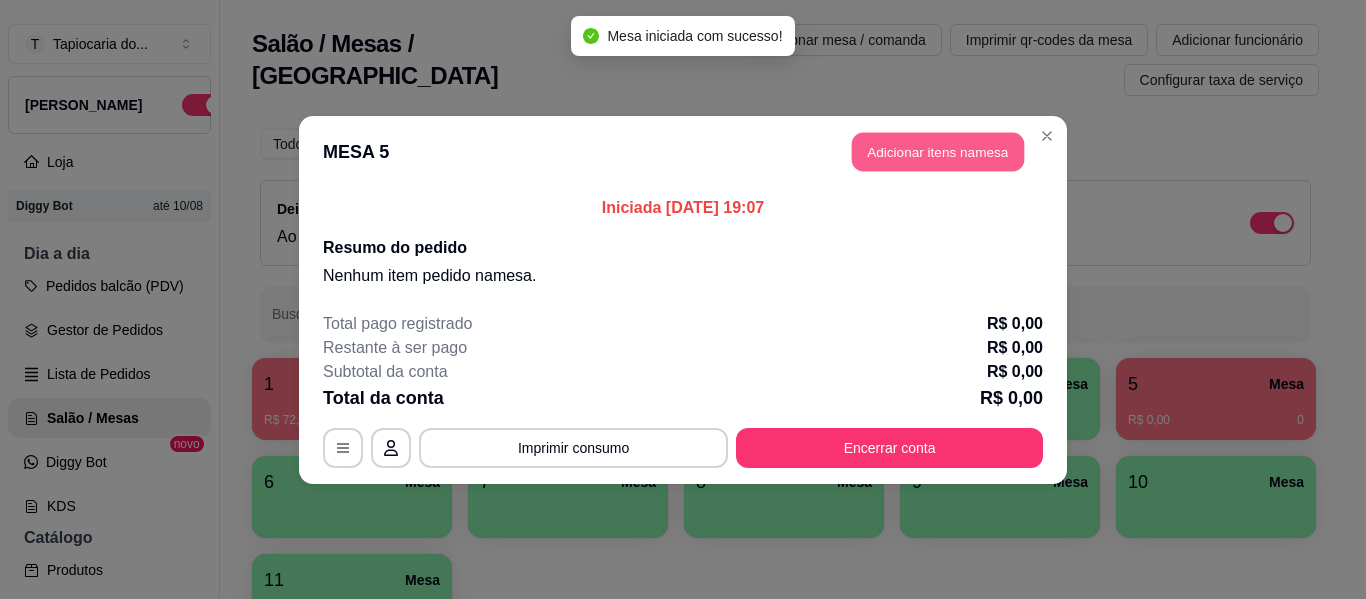 click on "Adicionar itens na  mesa" at bounding box center [938, 151] 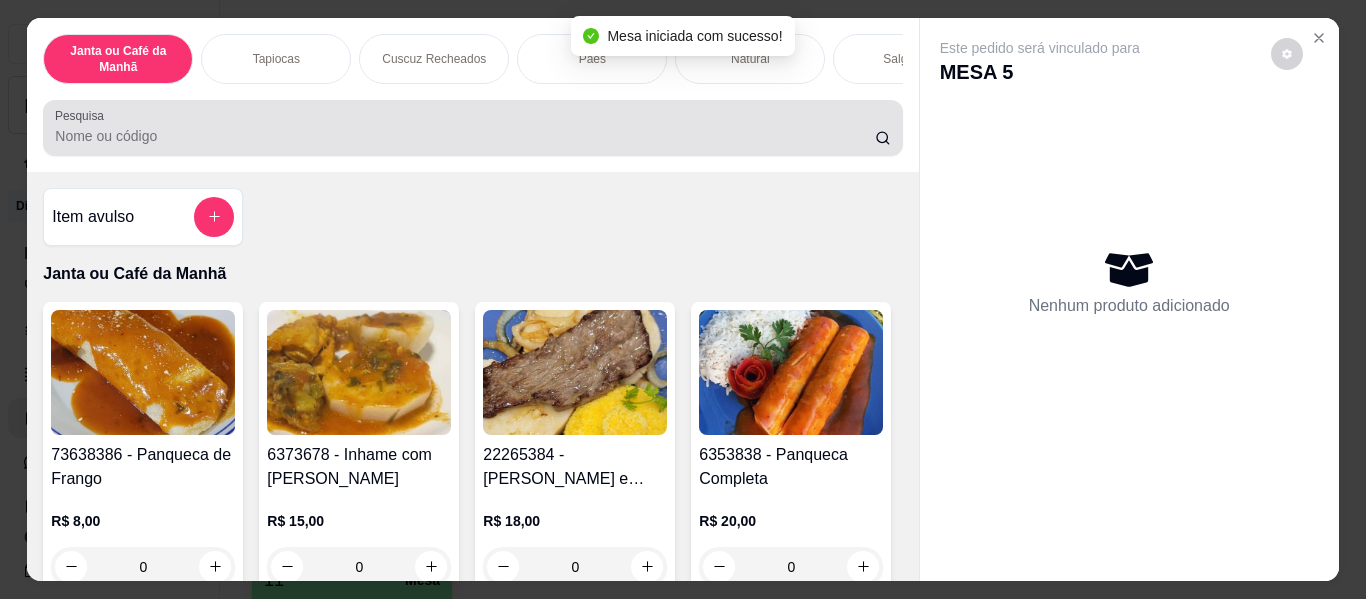 drag, startPoint x: 491, startPoint y: 132, endPoint x: 470, endPoint y: 118, distance: 25.23886 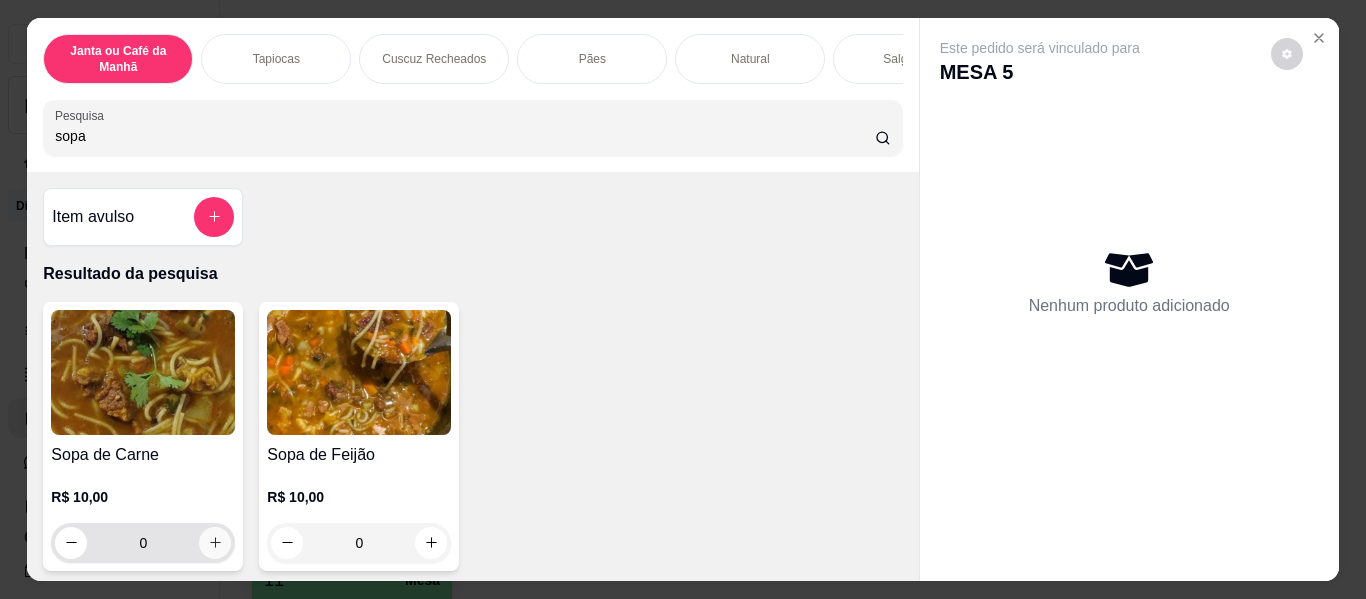type on "sopa" 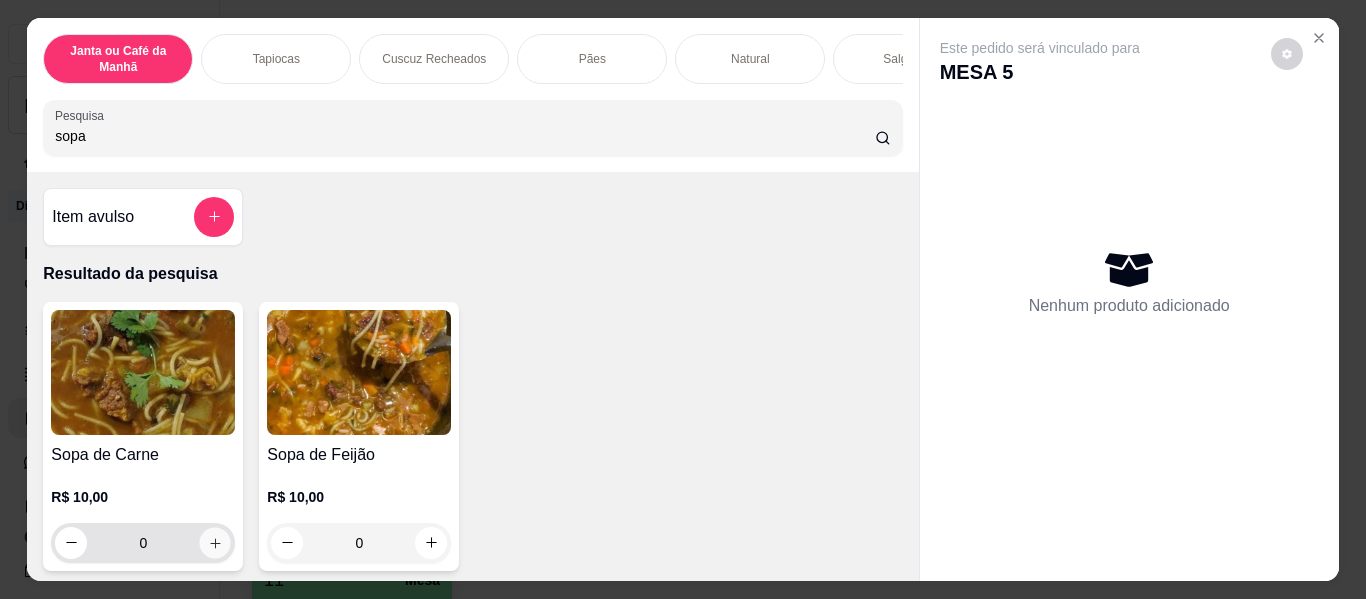 click 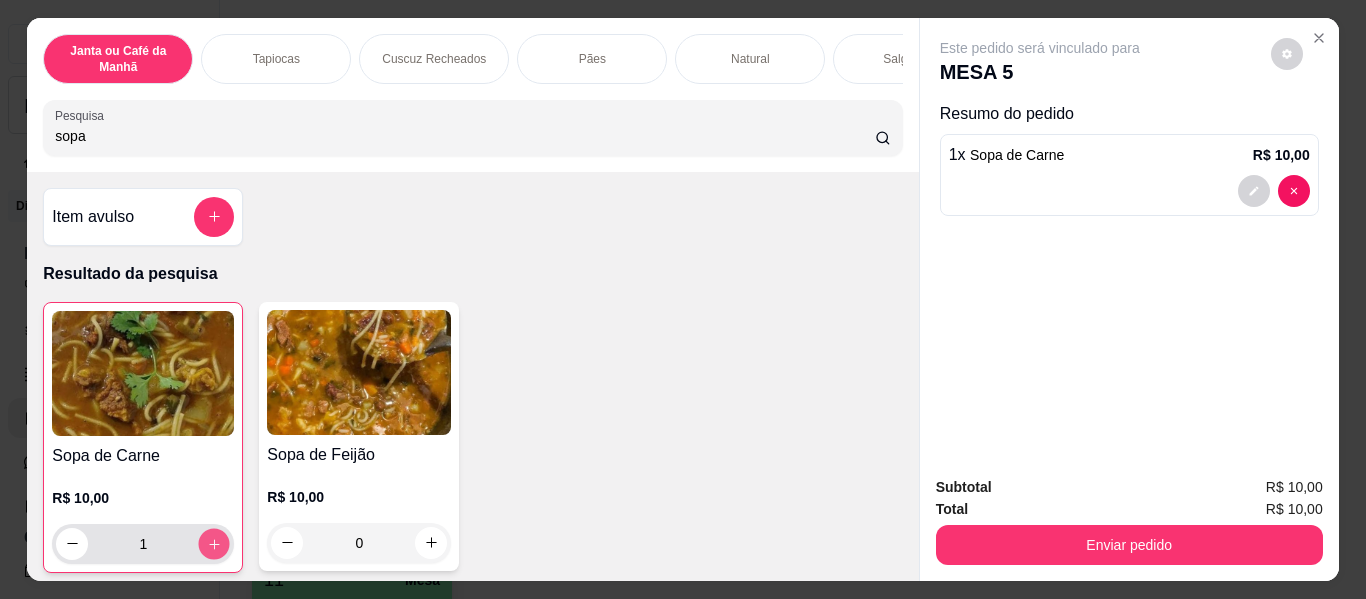 click 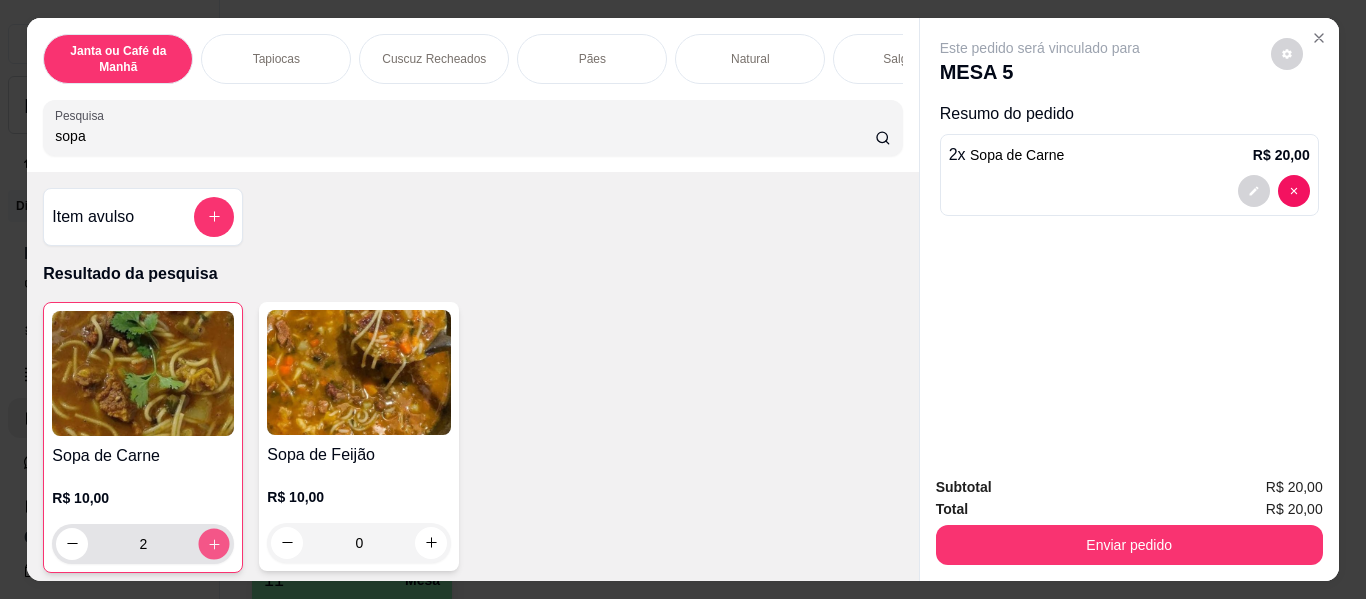 click 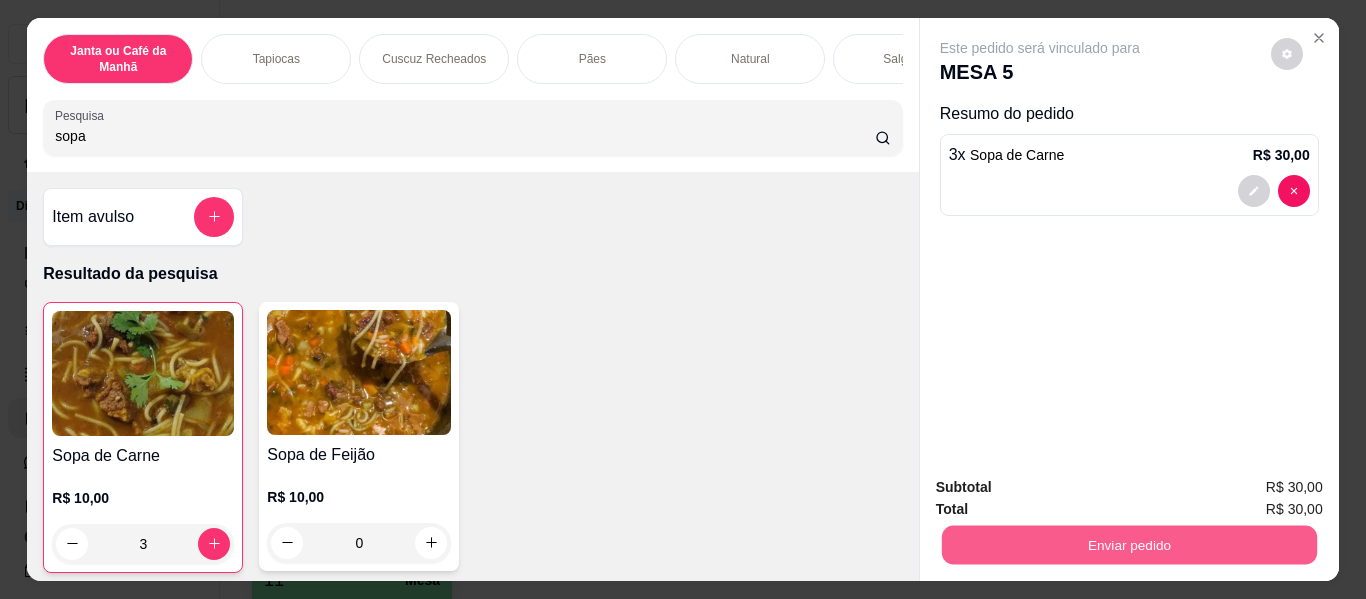 click on "Enviar pedido" at bounding box center (1128, 545) 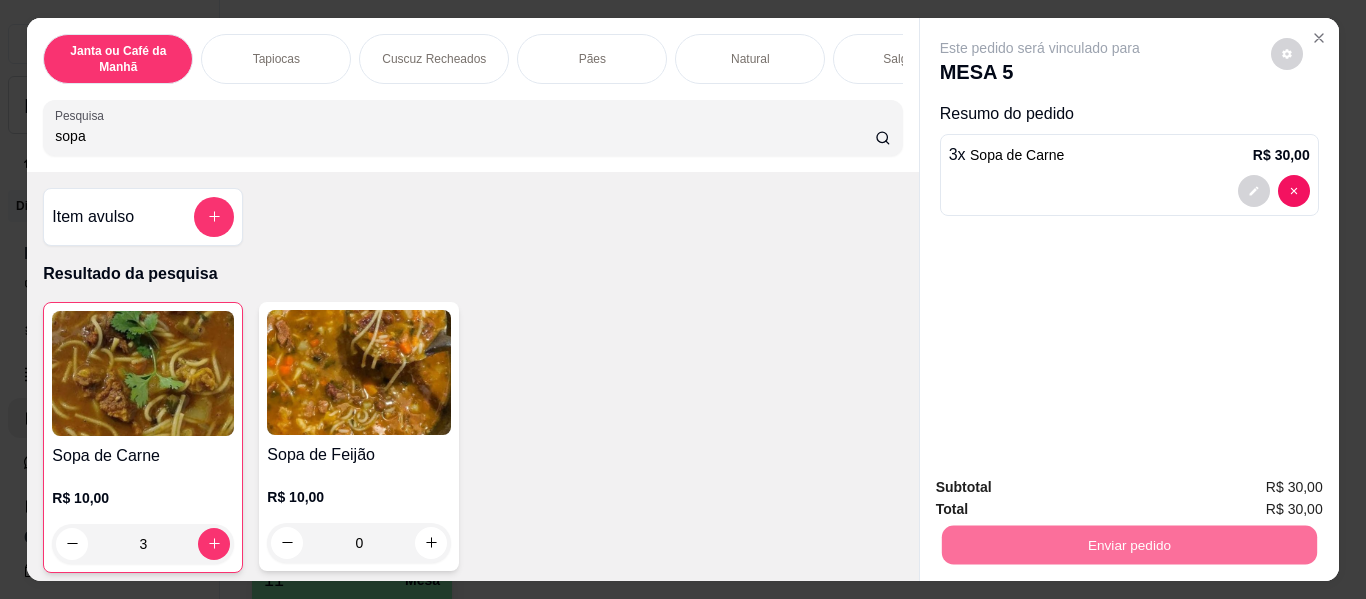 click on "Não registrar e enviar pedido" at bounding box center [1063, 488] 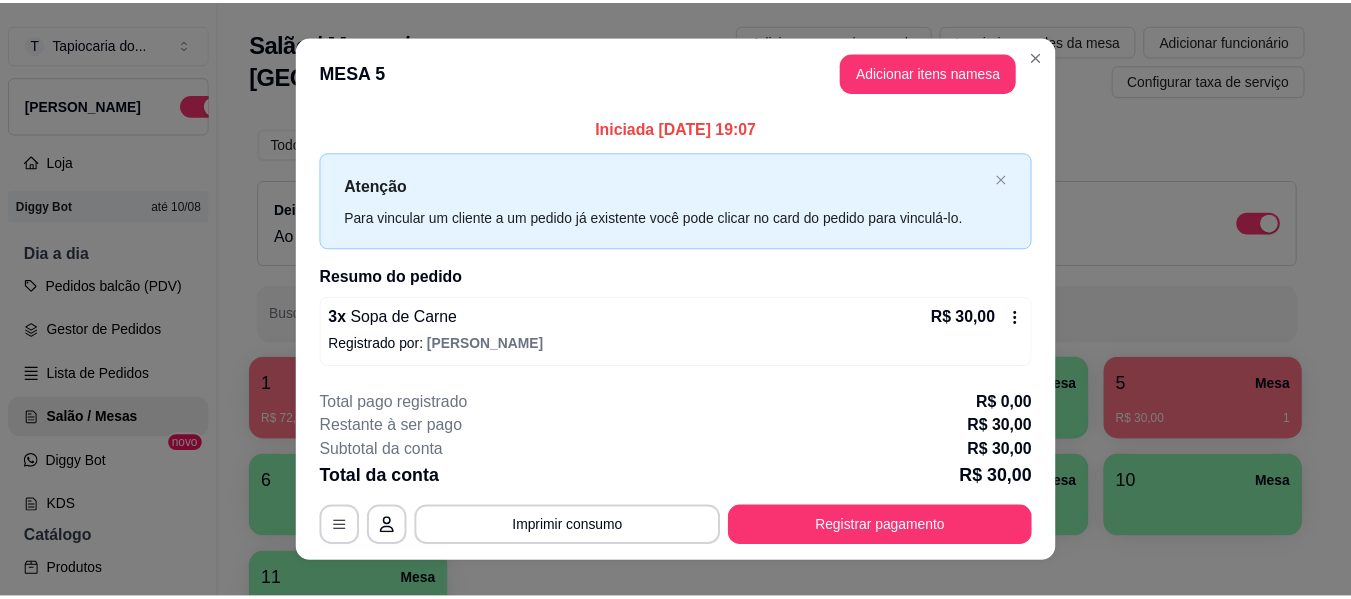 scroll, scrollTop: 28, scrollLeft: 0, axis: vertical 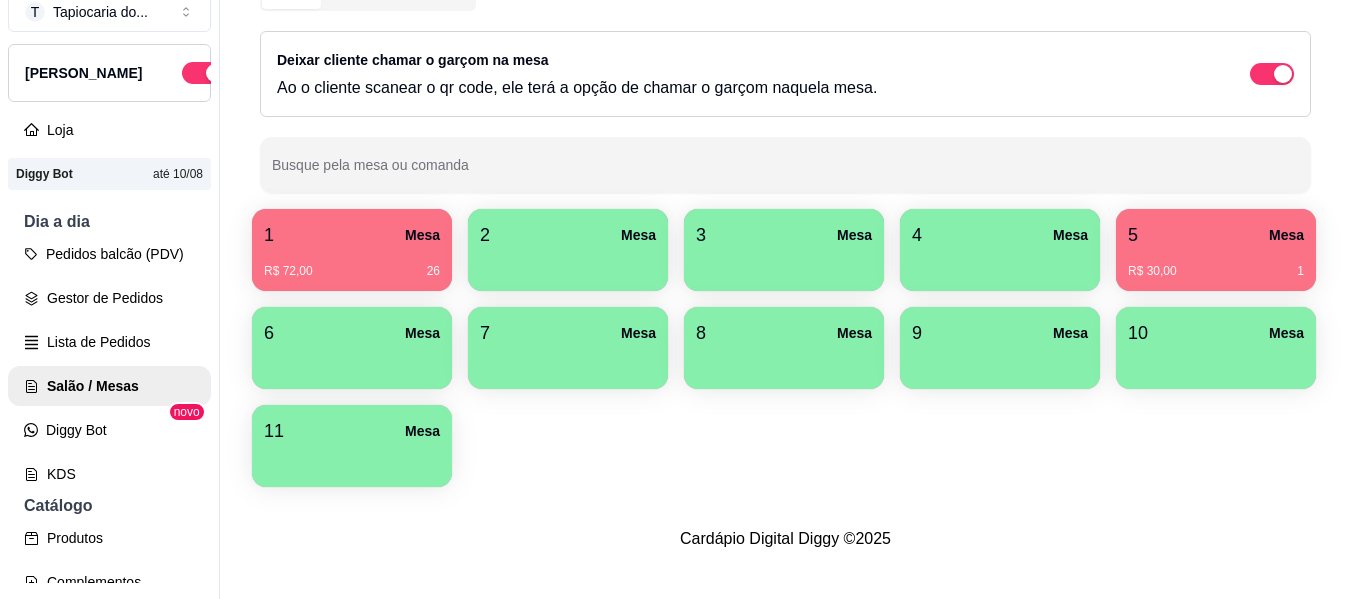 click on "R$ 72,00 26" at bounding box center (352, 264) 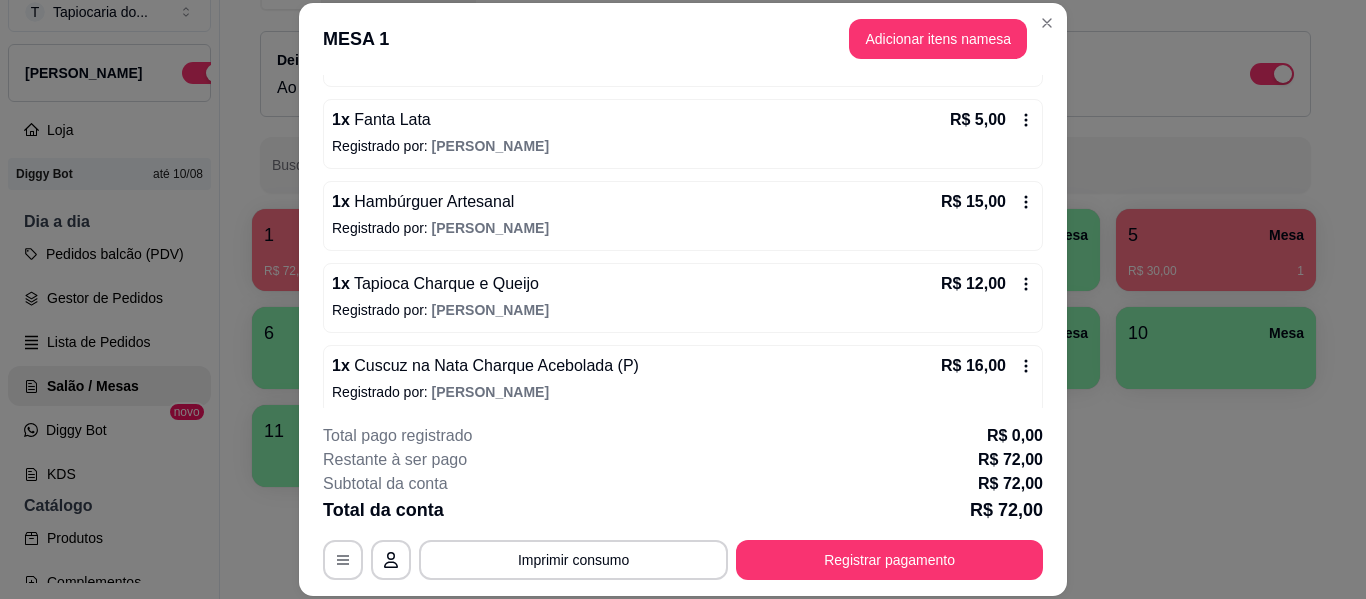 scroll, scrollTop: 344, scrollLeft: 0, axis: vertical 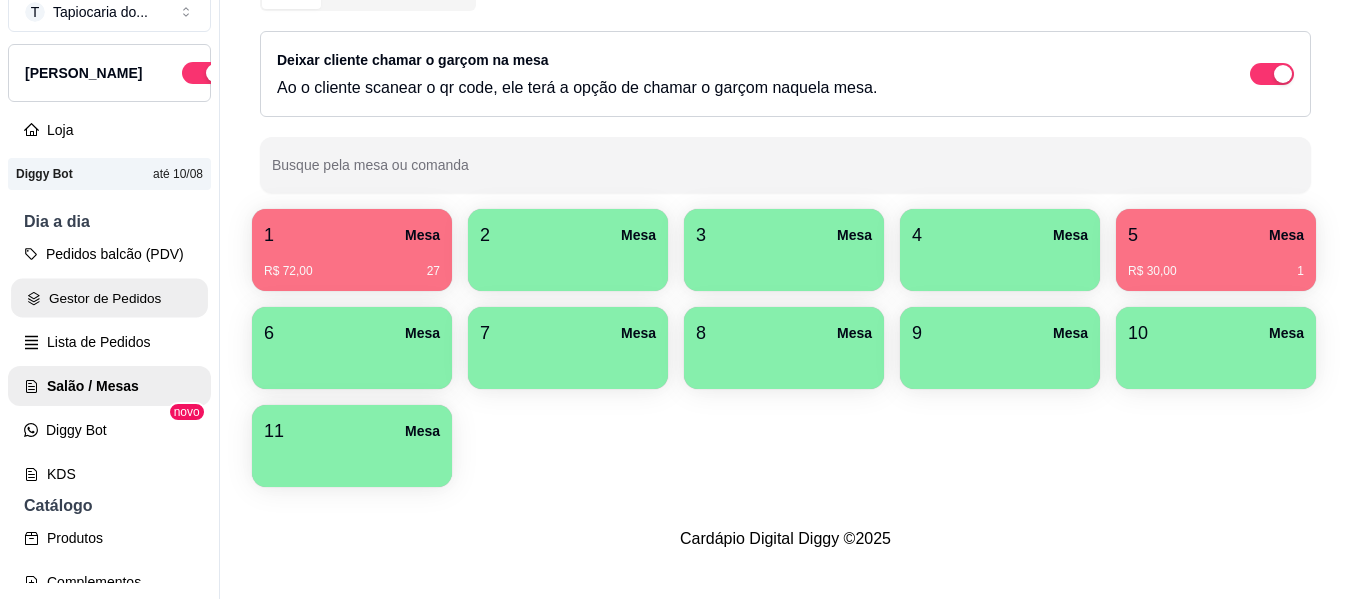 click on "Gestor de Pedidos" at bounding box center [109, 298] 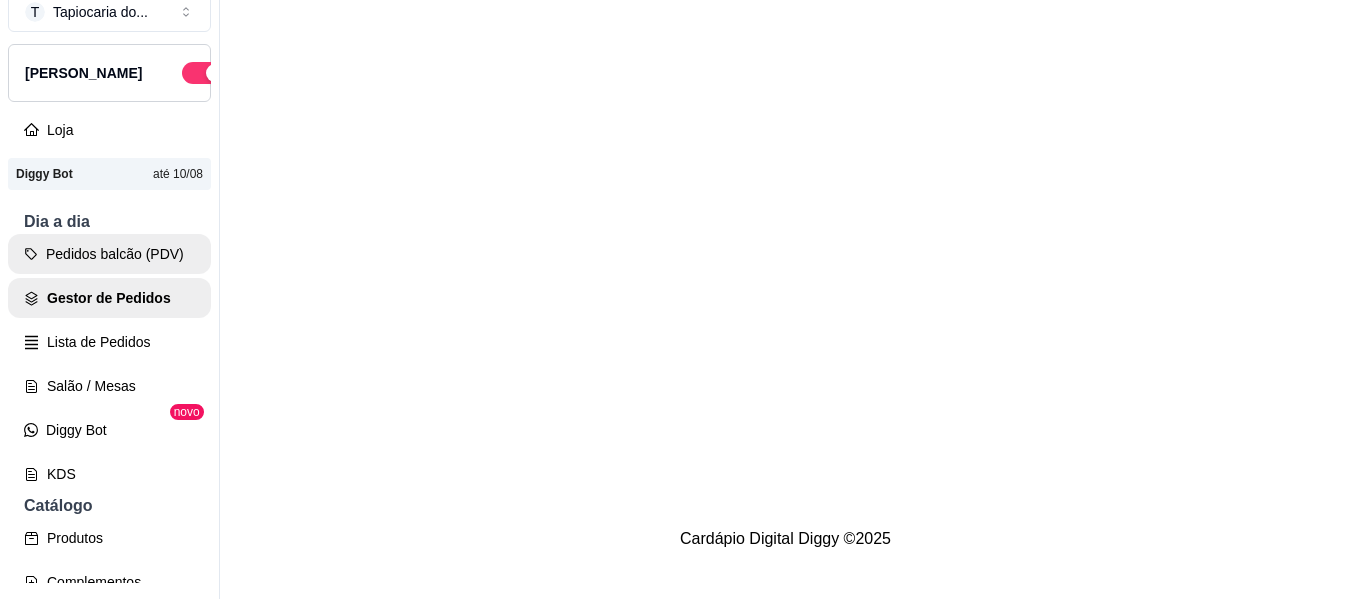 scroll, scrollTop: 0, scrollLeft: 0, axis: both 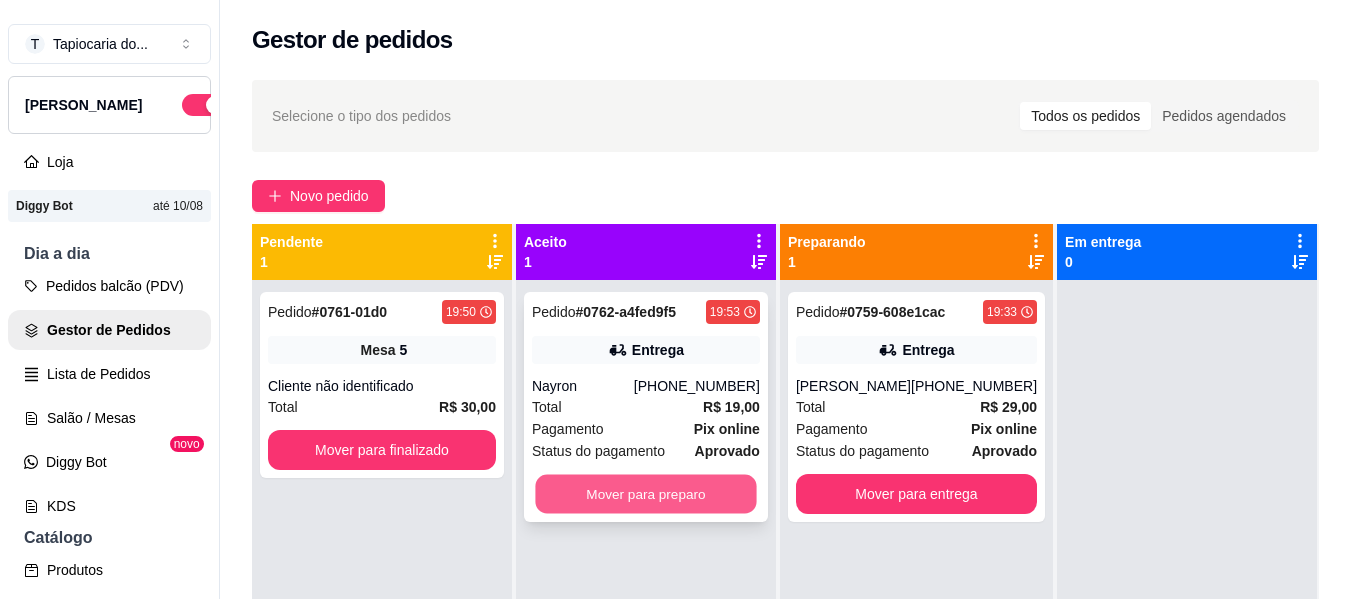 click on "Mover para preparo" at bounding box center (645, 494) 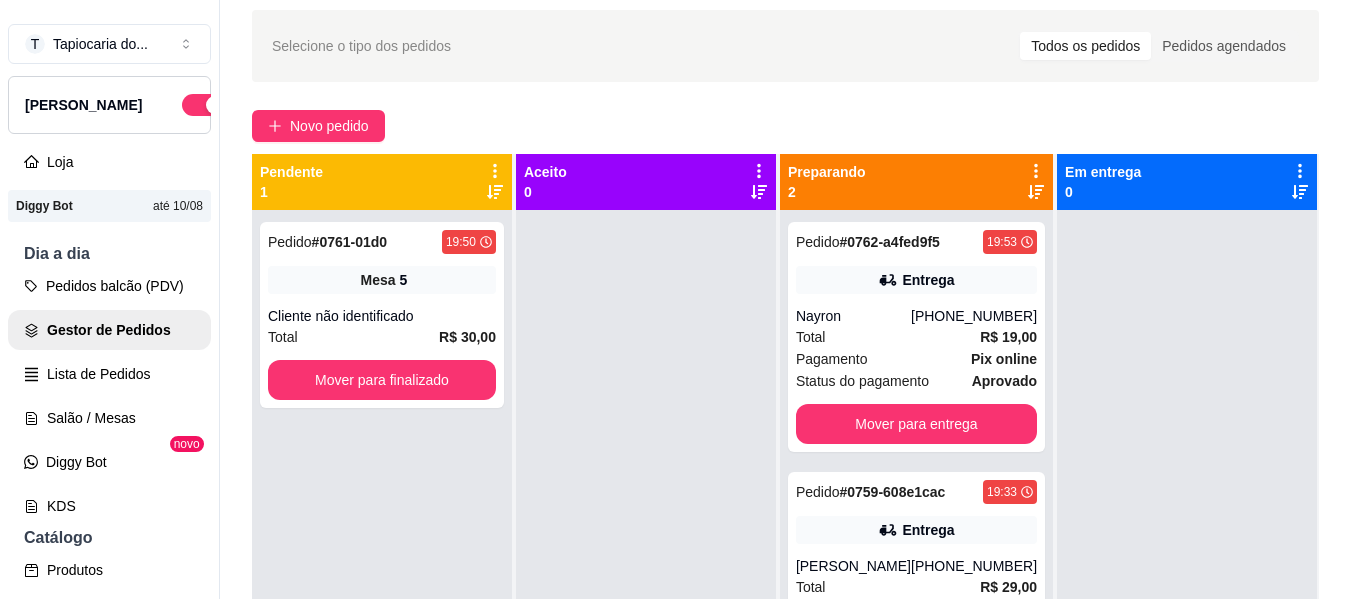 scroll, scrollTop: 100, scrollLeft: 0, axis: vertical 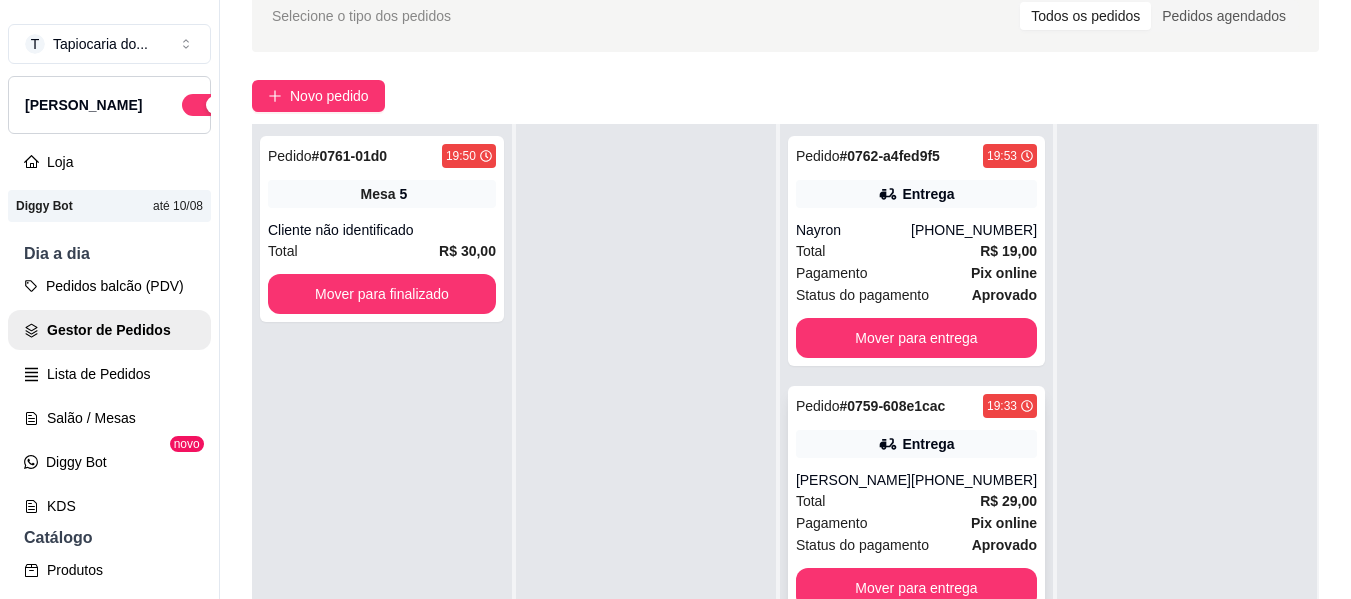click on "Pagamento Pix online" at bounding box center (916, 523) 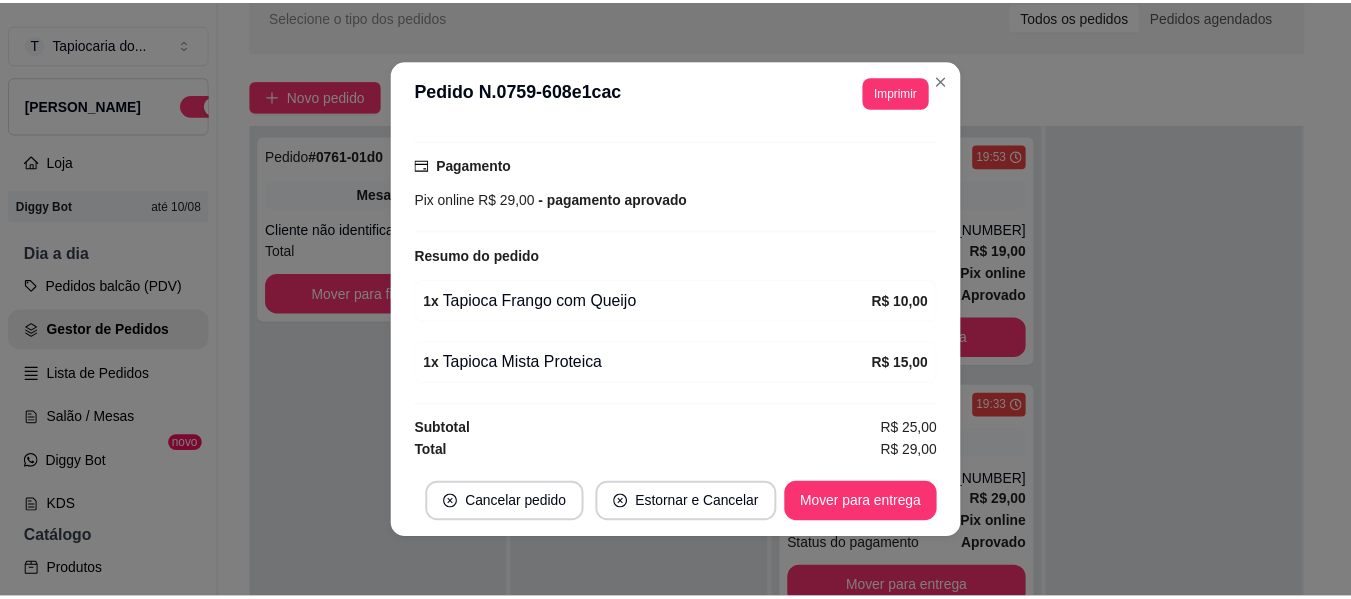 scroll, scrollTop: 512, scrollLeft: 0, axis: vertical 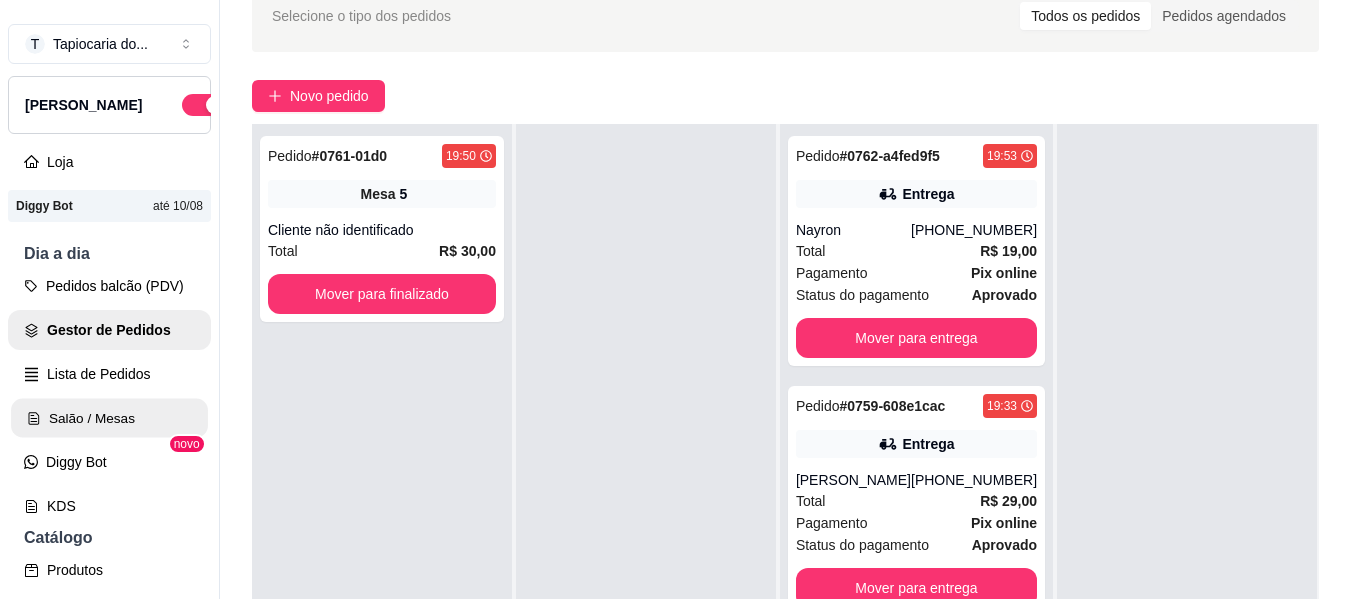 click on "Salão / Mesas" at bounding box center [109, 418] 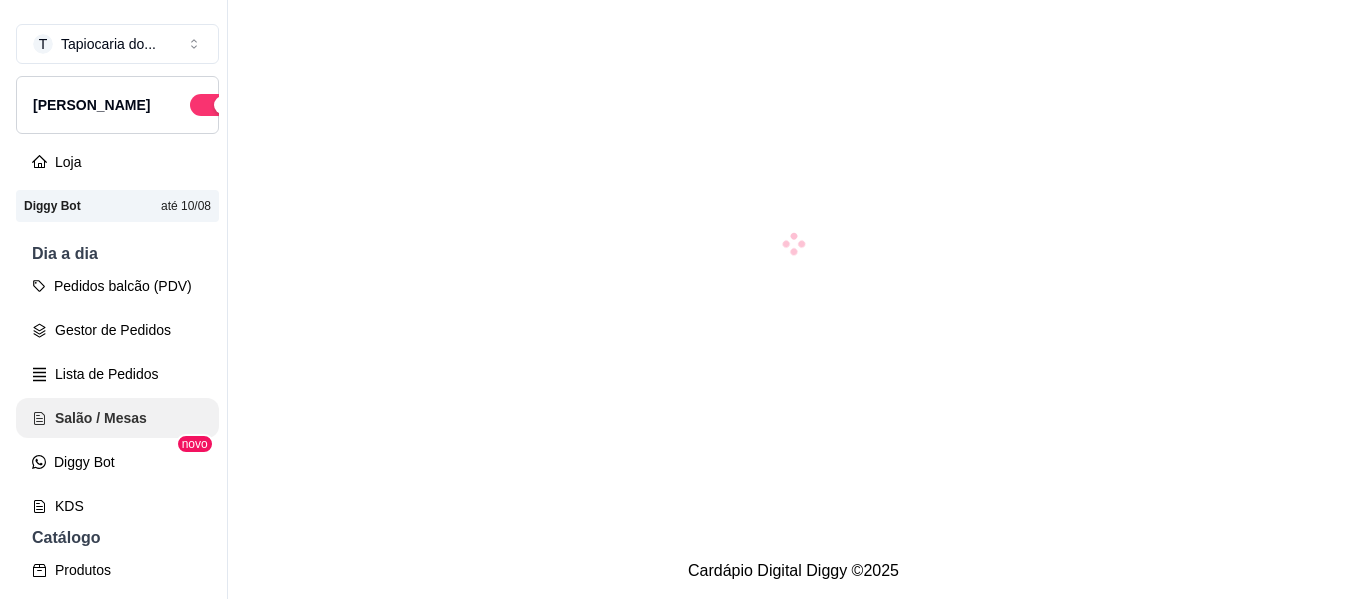 scroll, scrollTop: 0, scrollLeft: 0, axis: both 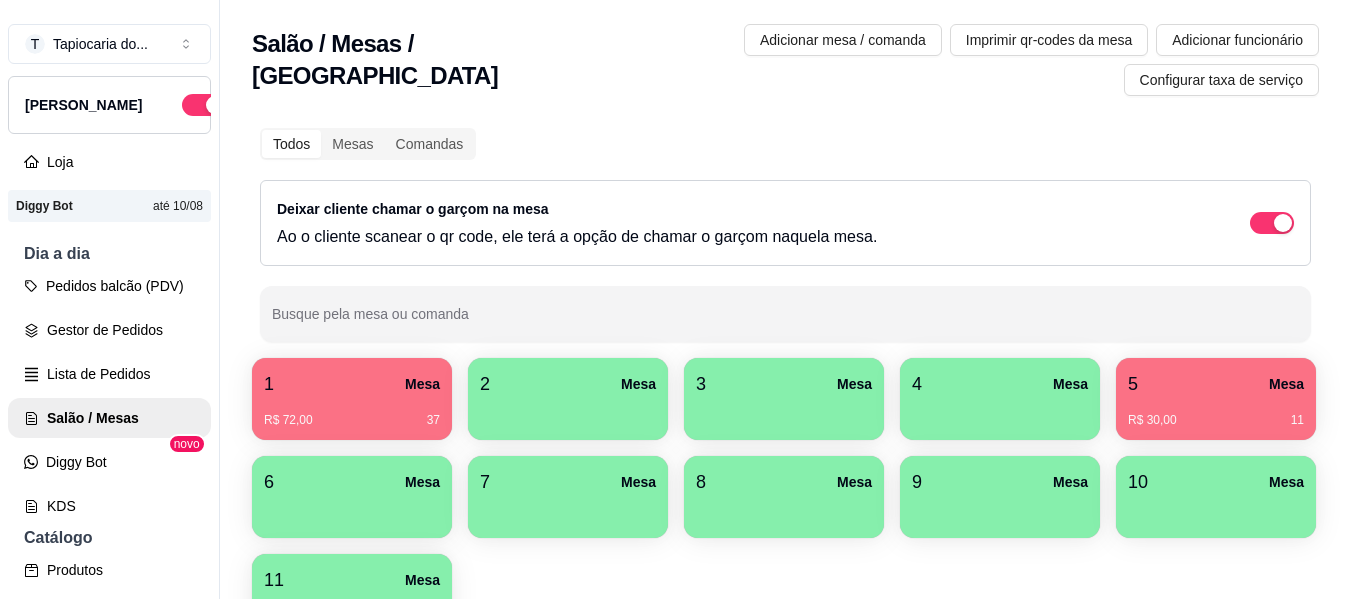click on "R$ 30,00 11" at bounding box center [1216, 420] 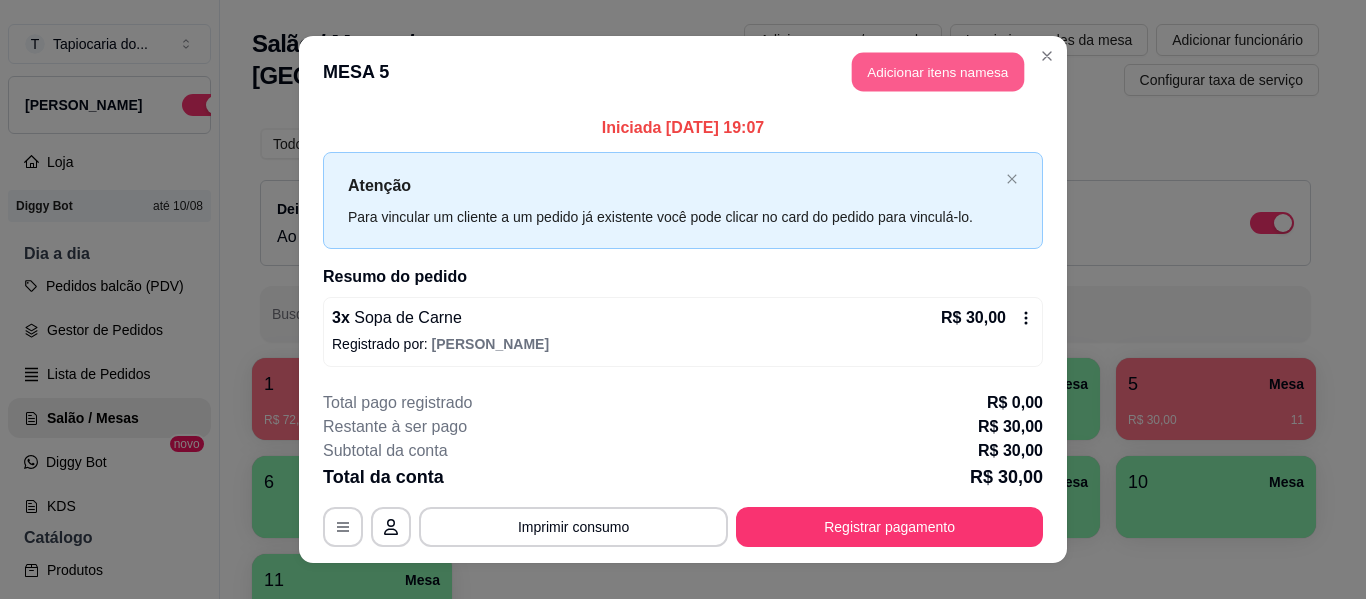 click on "Adicionar itens na  mesa" at bounding box center [938, 72] 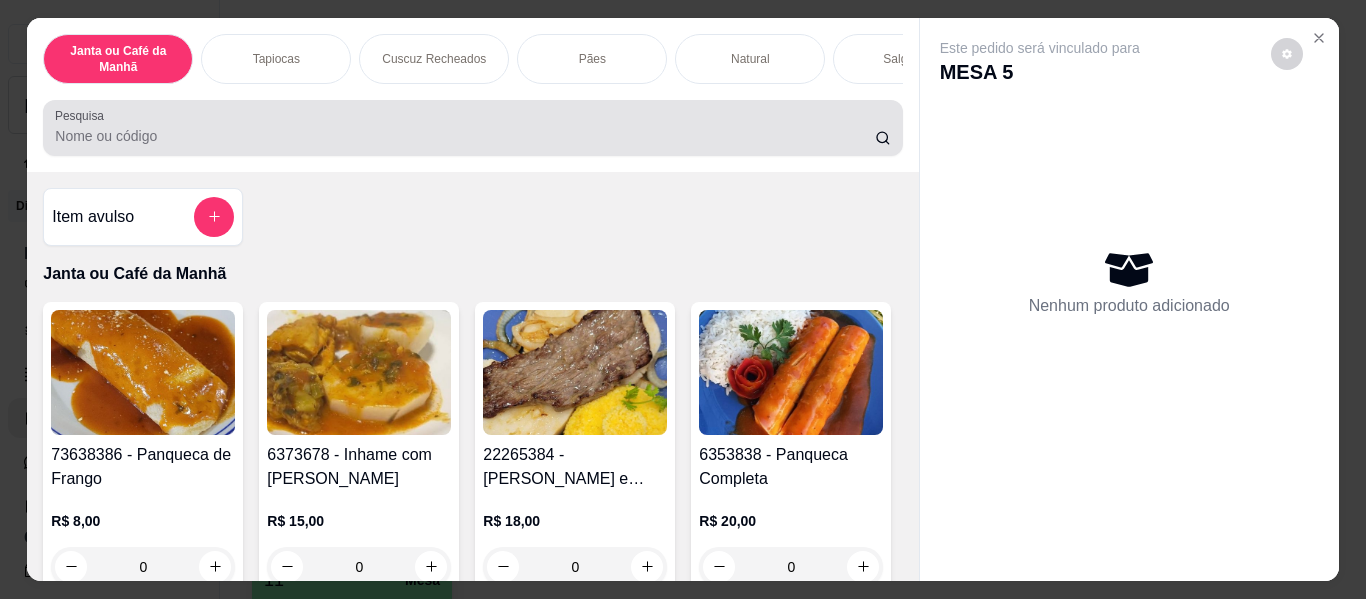 click at bounding box center (472, 128) 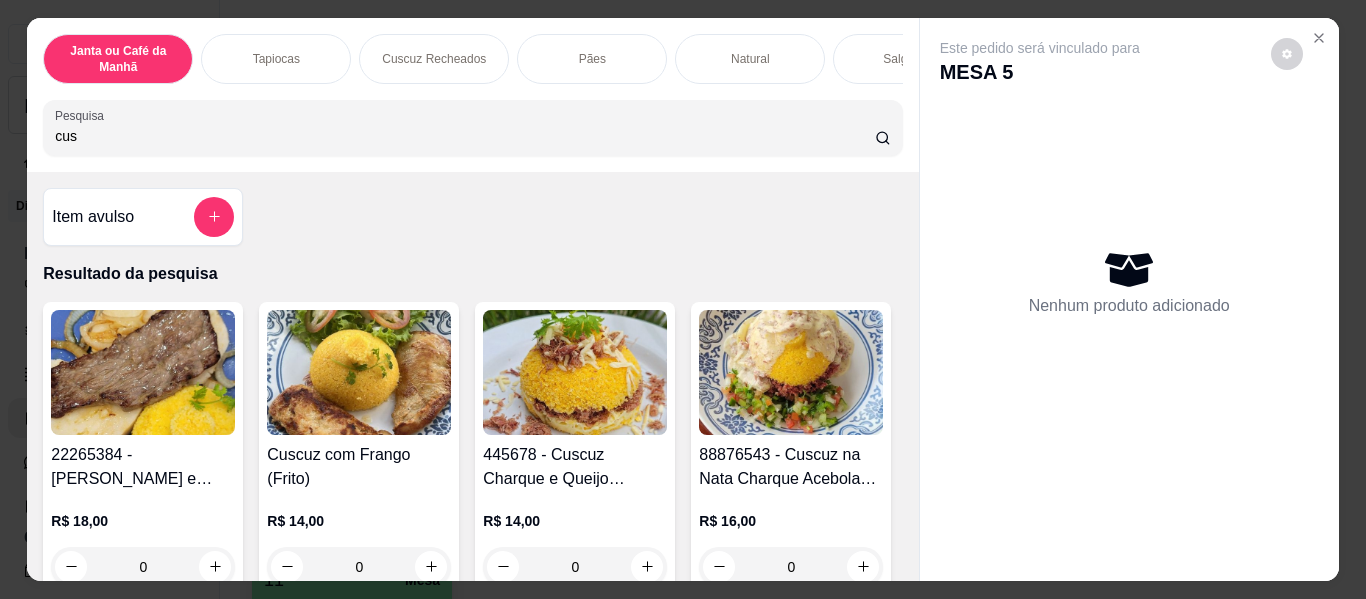 scroll, scrollTop: 54, scrollLeft: 0, axis: vertical 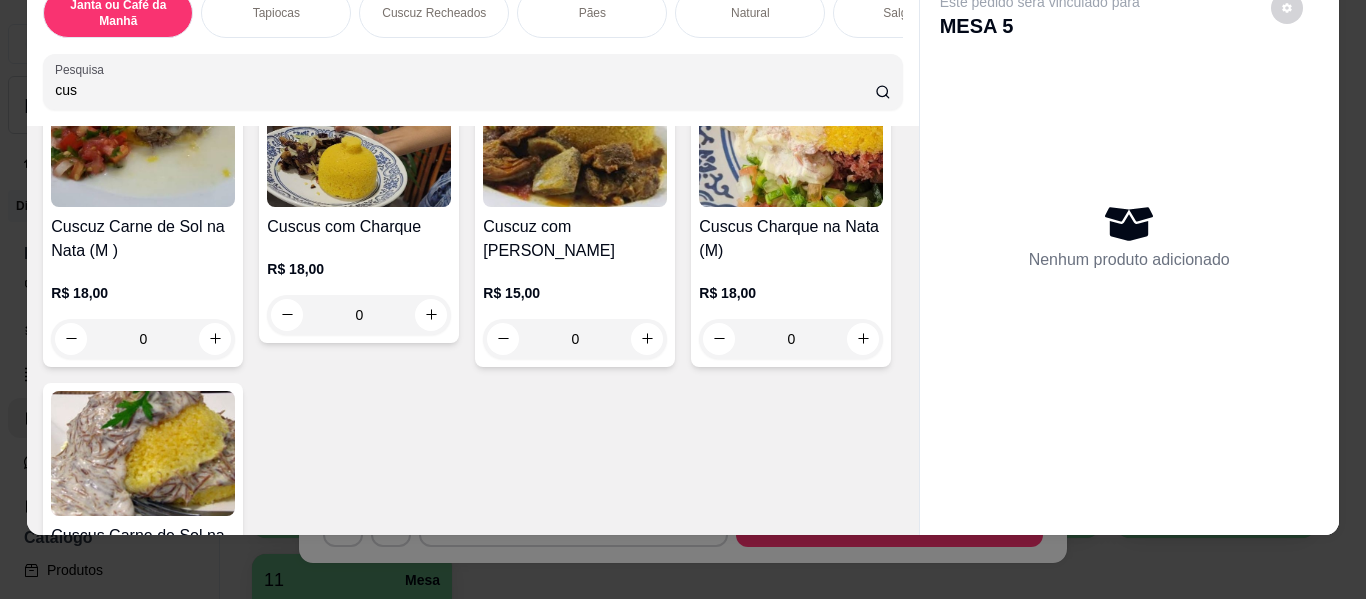 type on "cus" 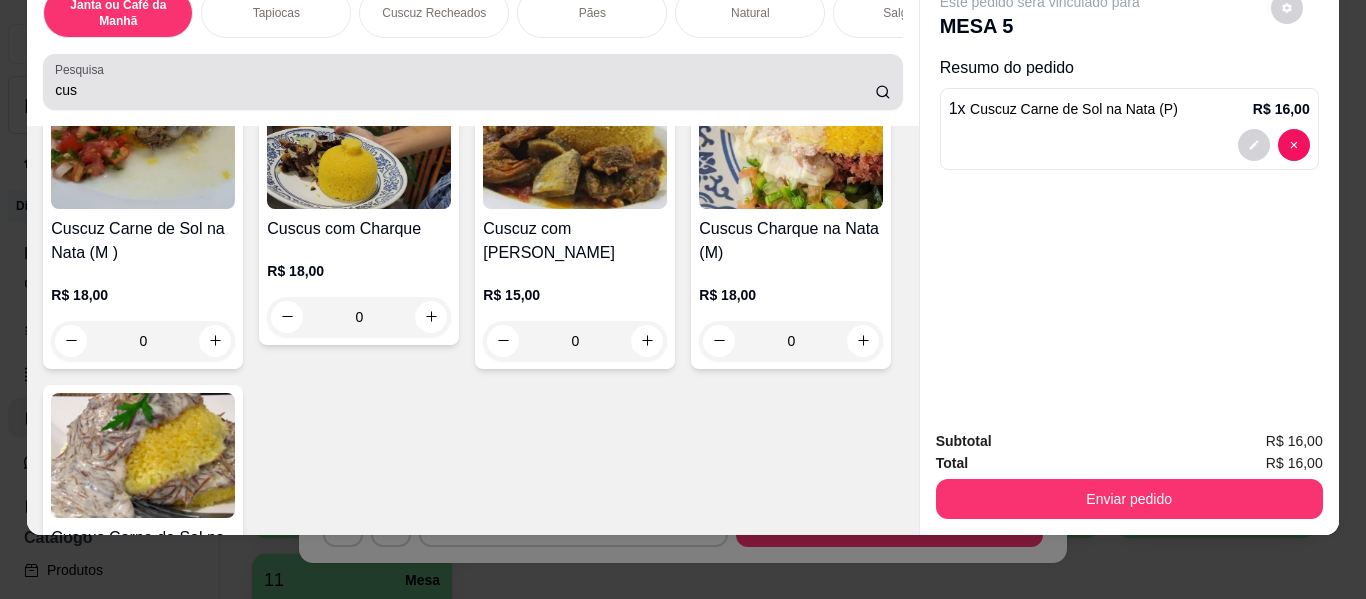 click on "cus" at bounding box center [465, 90] 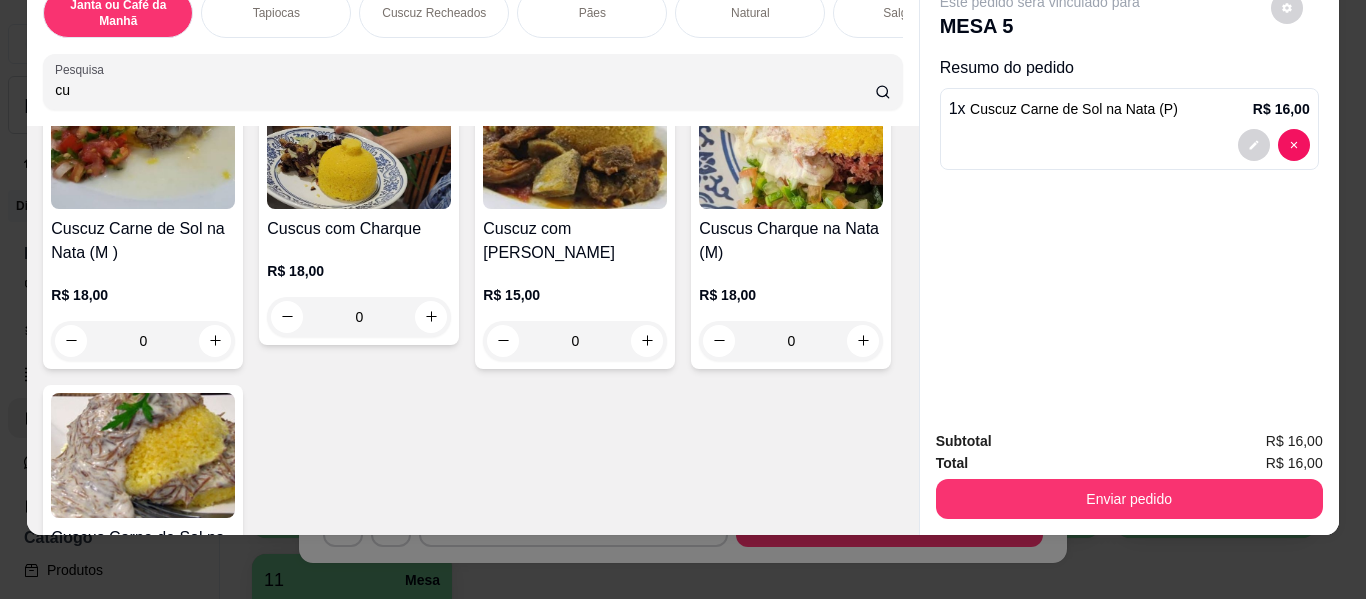 type on "c" 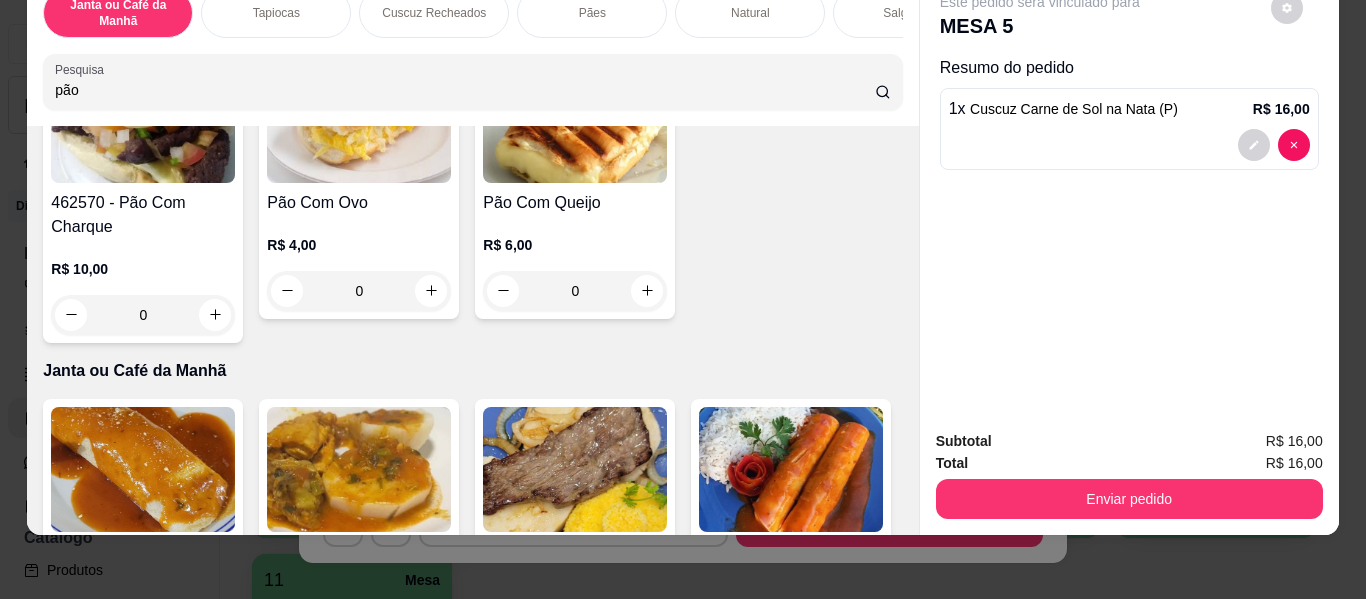scroll, scrollTop: 300, scrollLeft: 0, axis: vertical 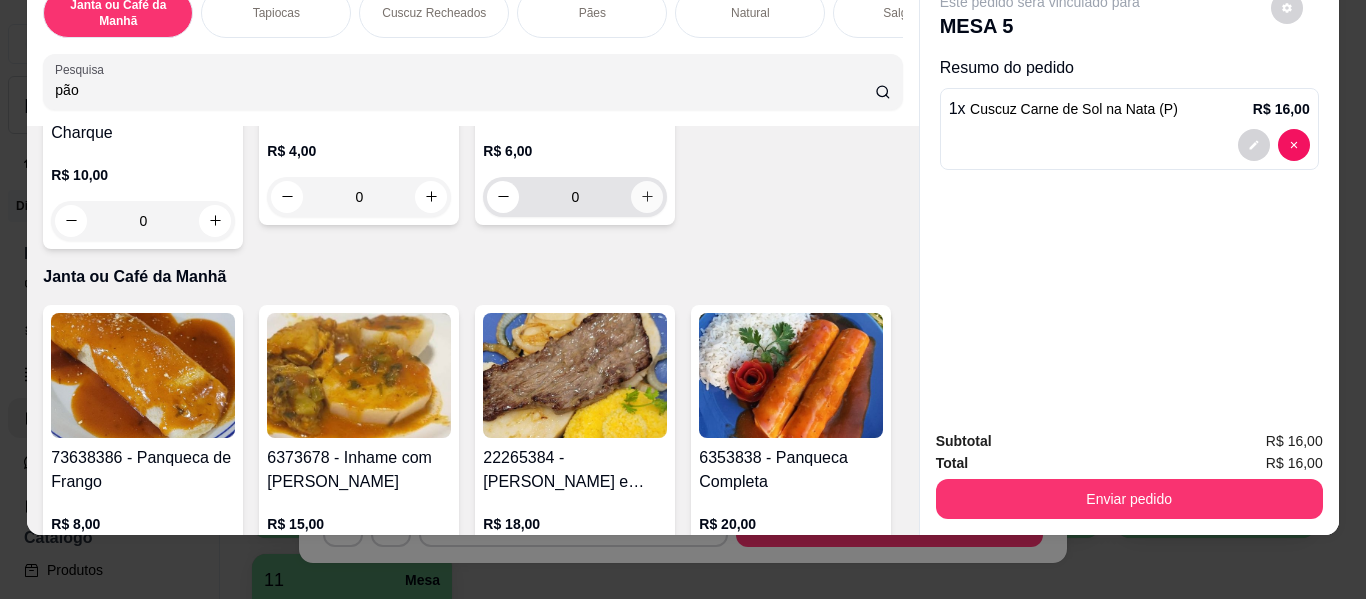 type on "pão" 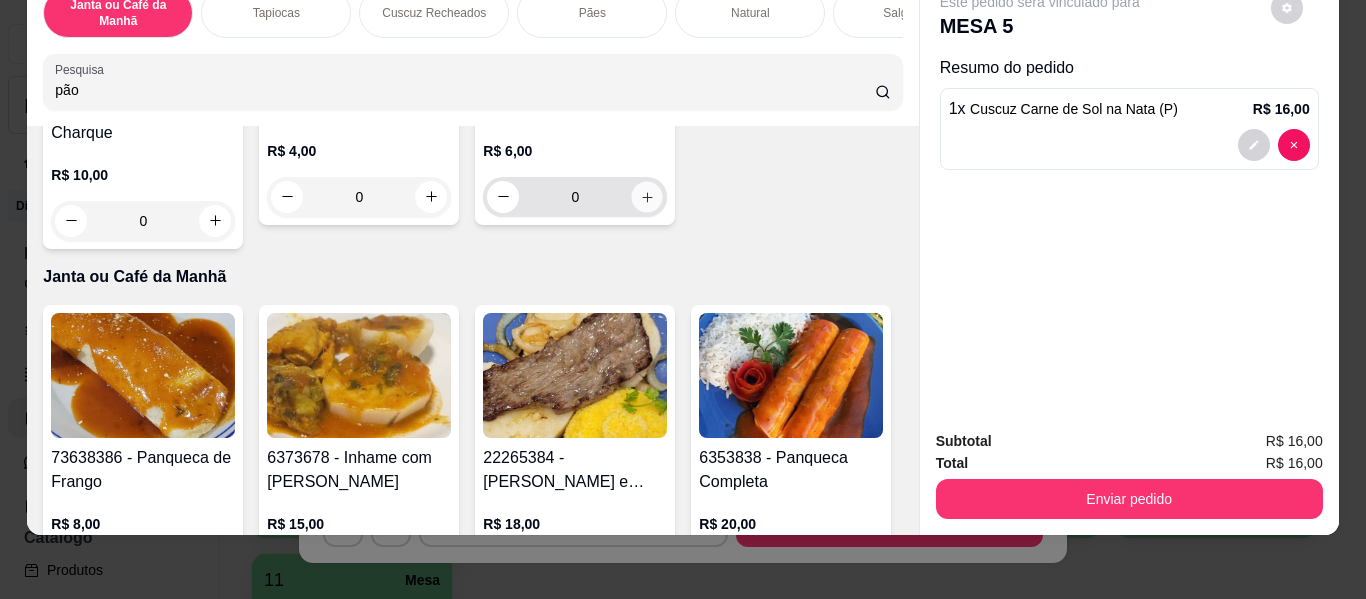 click 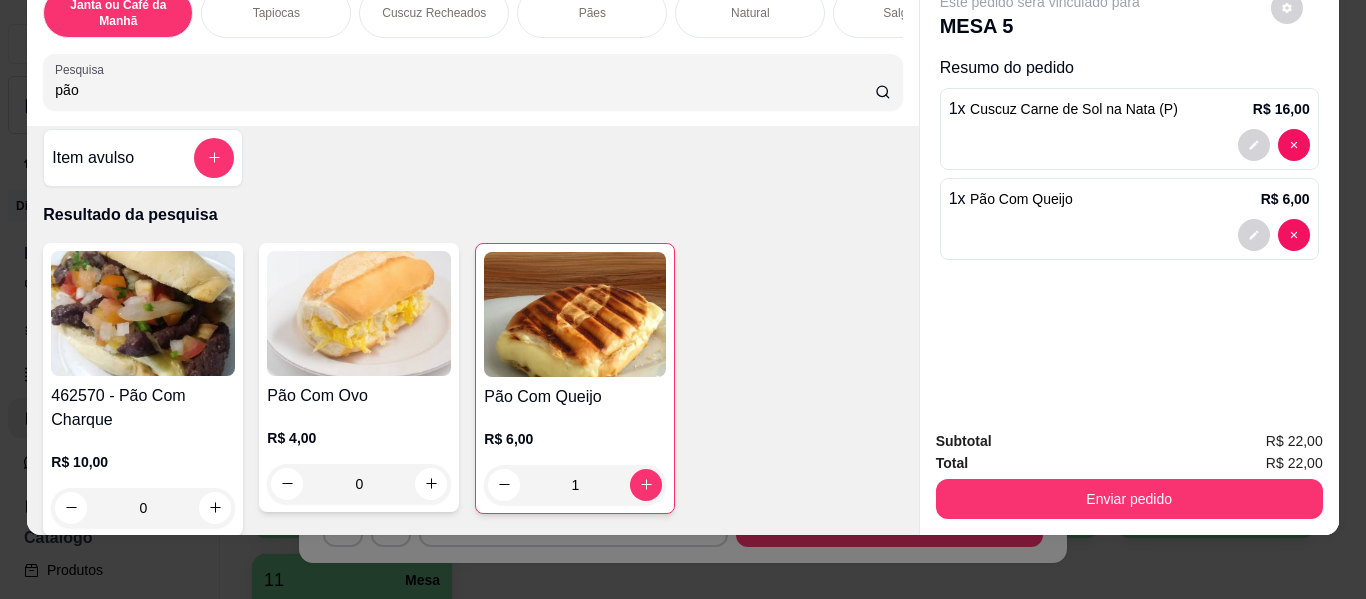 scroll, scrollTop: 0, scrollLeft: 0, axis: both 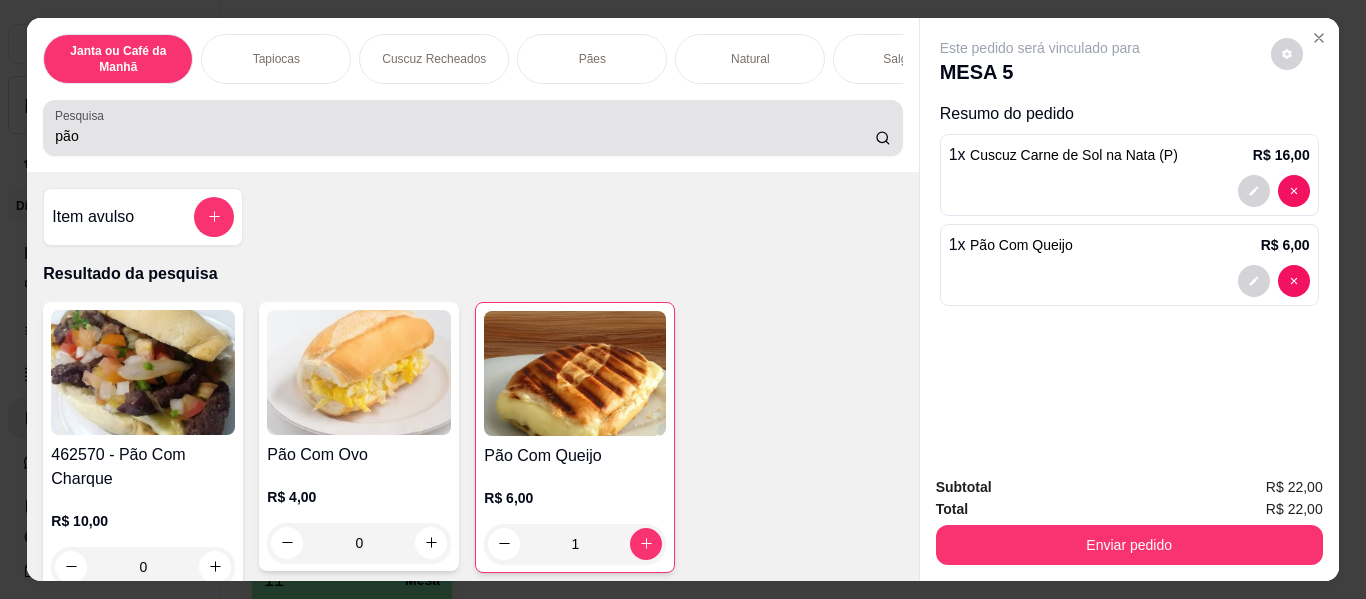 click on "pão" at bounding box center [465, 136] 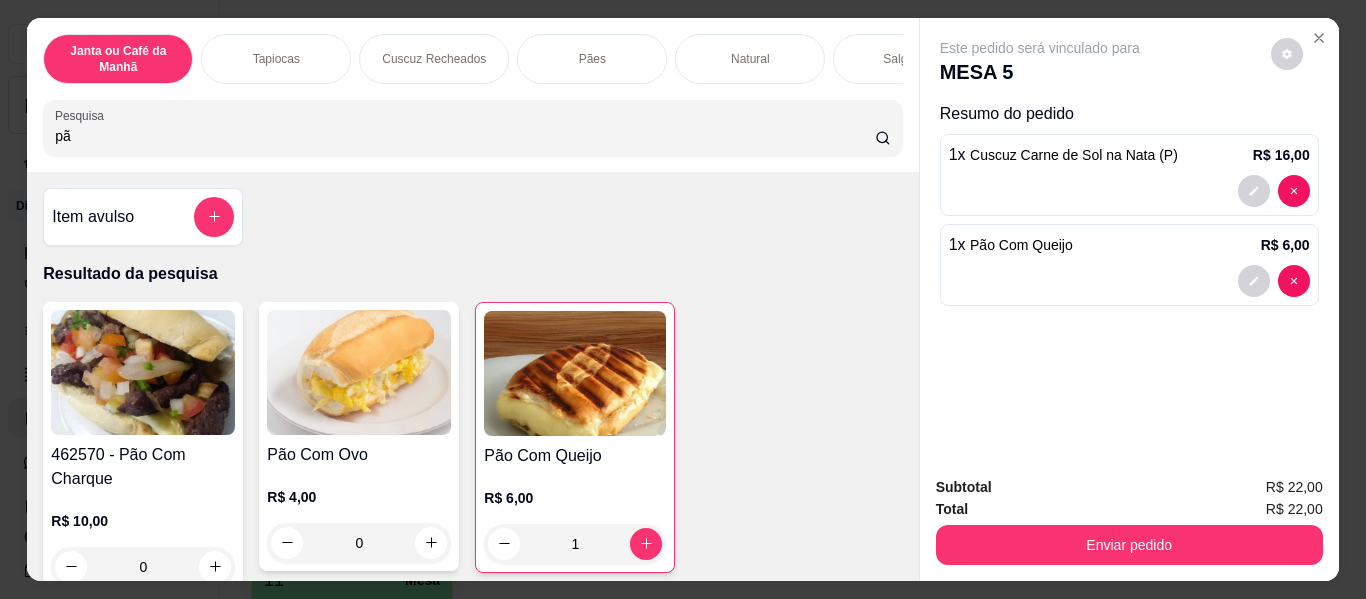 type on "p" 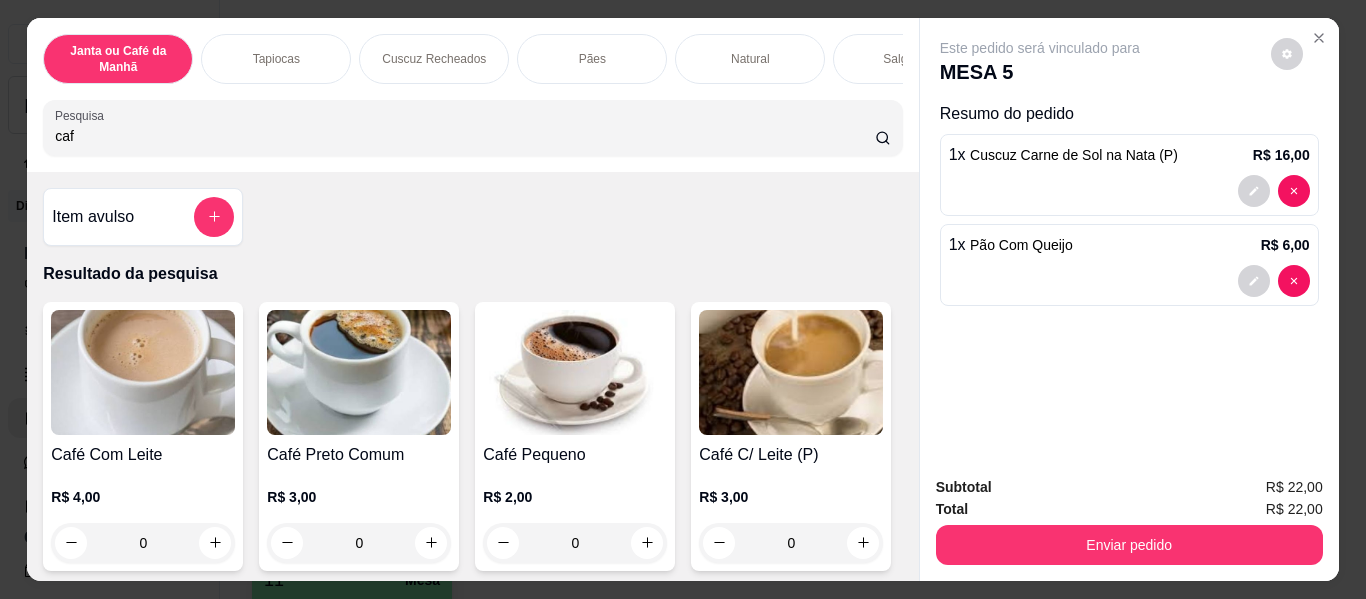 scroll, scrollTop: 54, scrollLeft: 0, axis: vertical 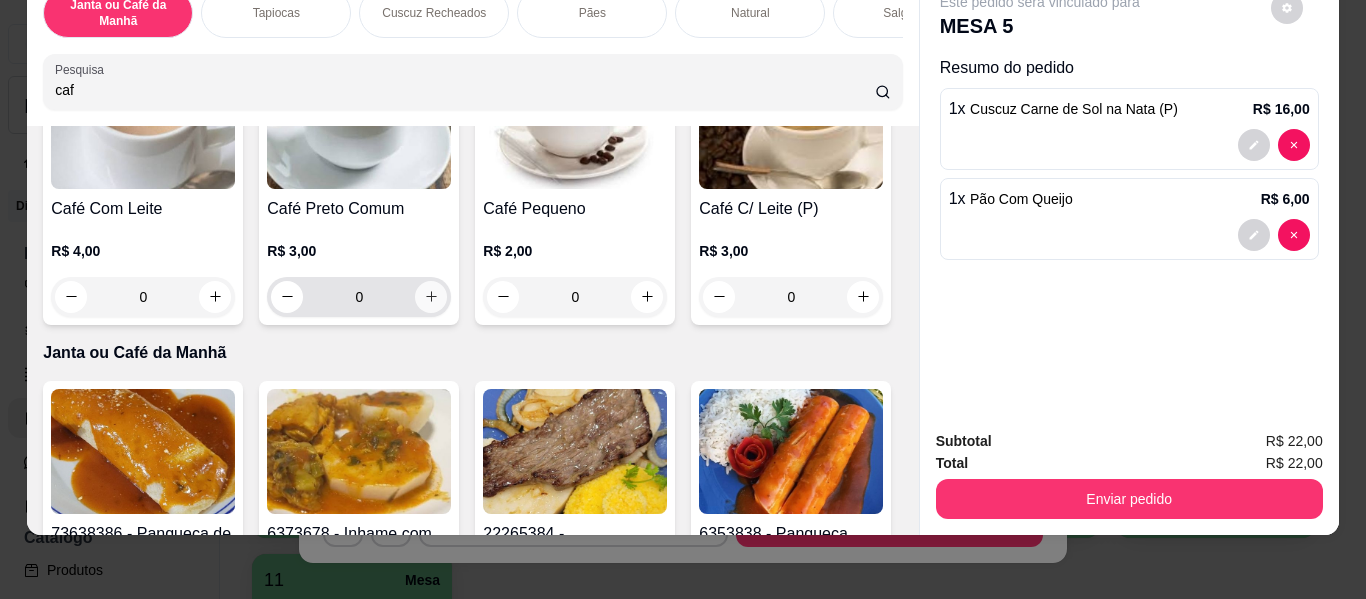 type on "caf" 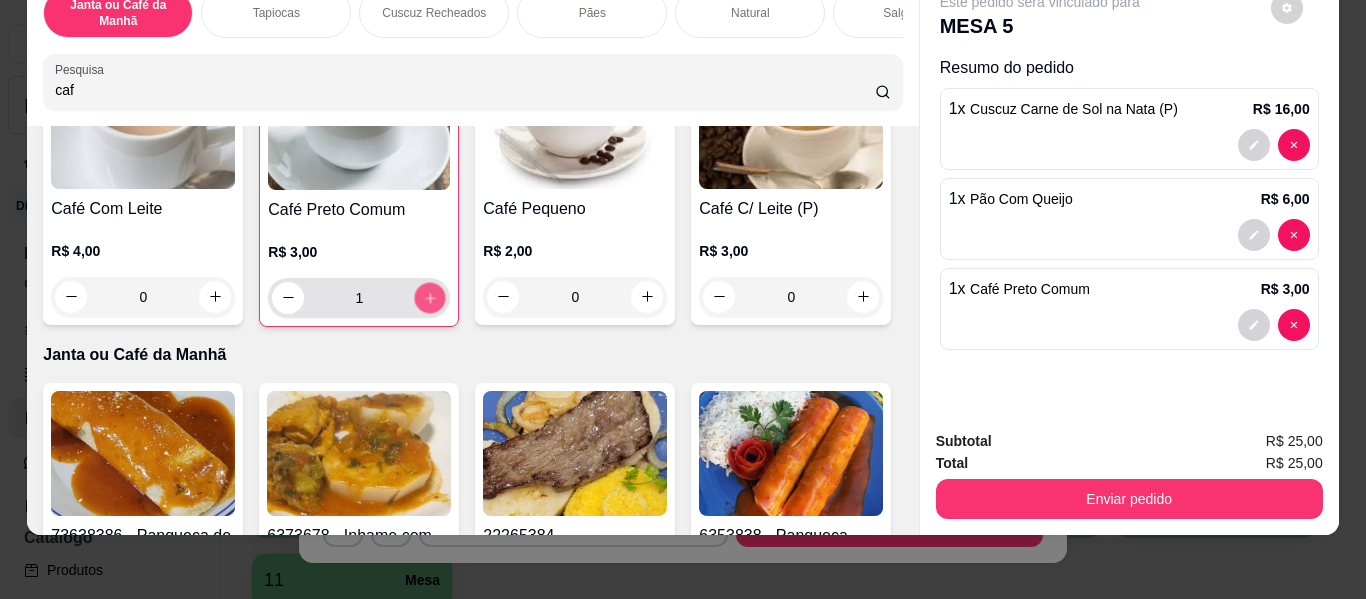click 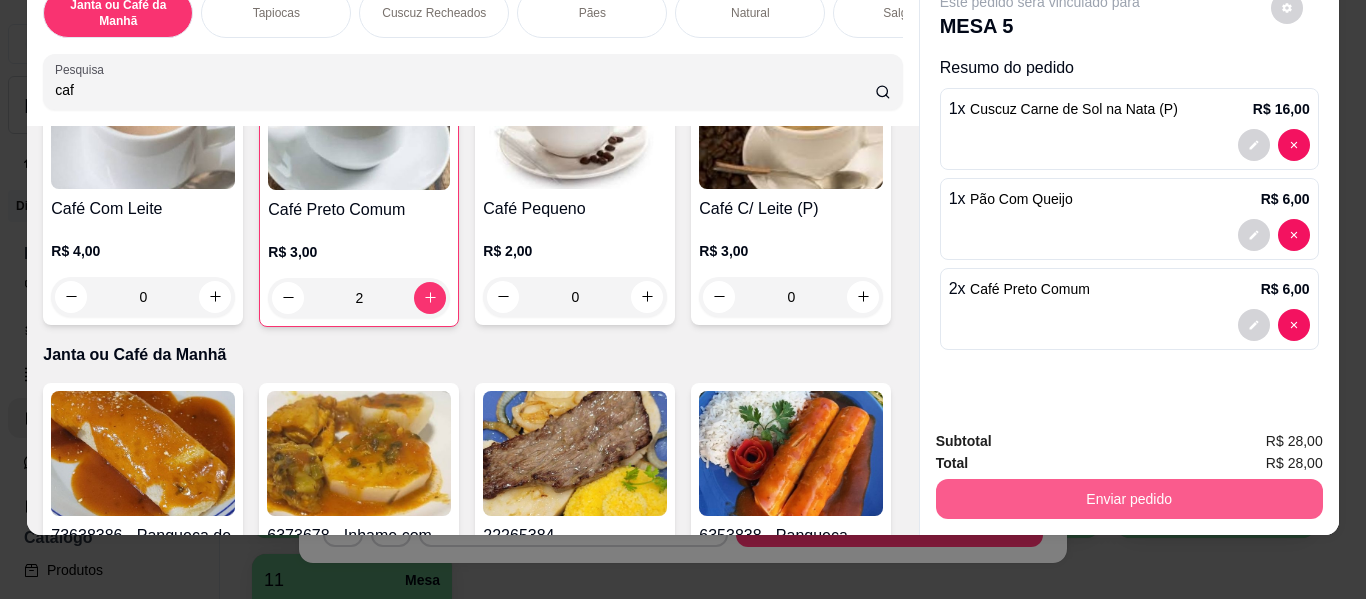 click on "Enviar pedido" at bounding box center [1129, 499] 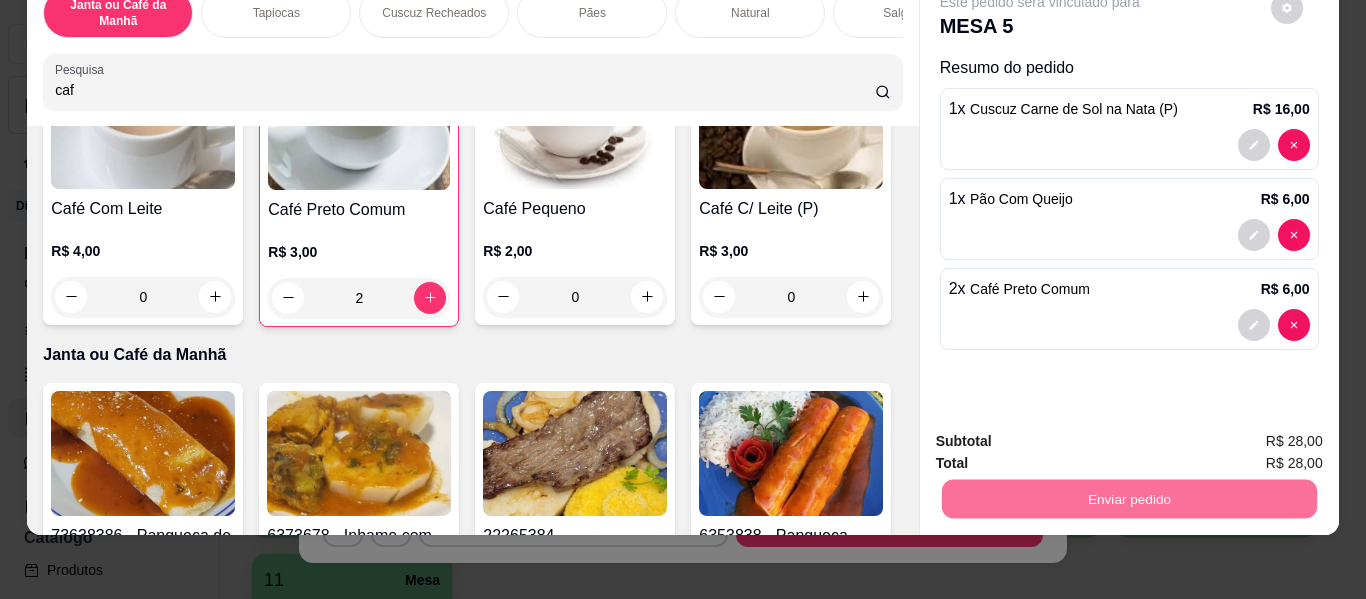 click on "Não registrar e enviar pedido" at bounding box center [1063, 434] 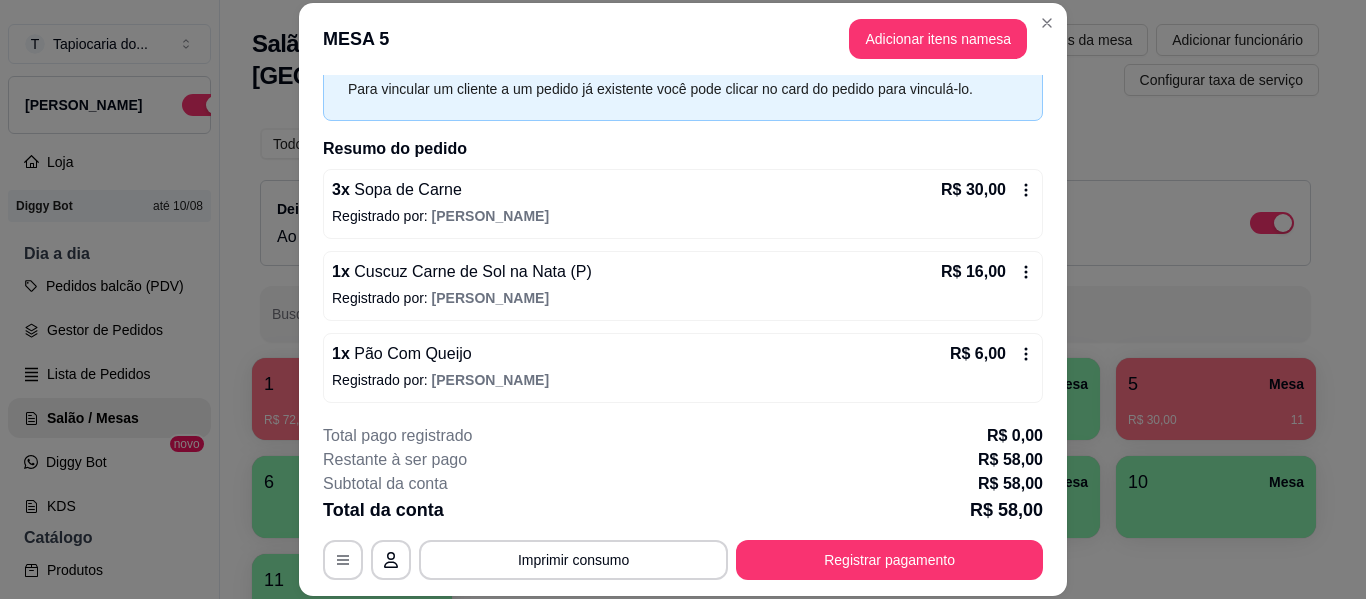 scroll, scrollTop: 180, scrollLeft: 0, axis: vertical 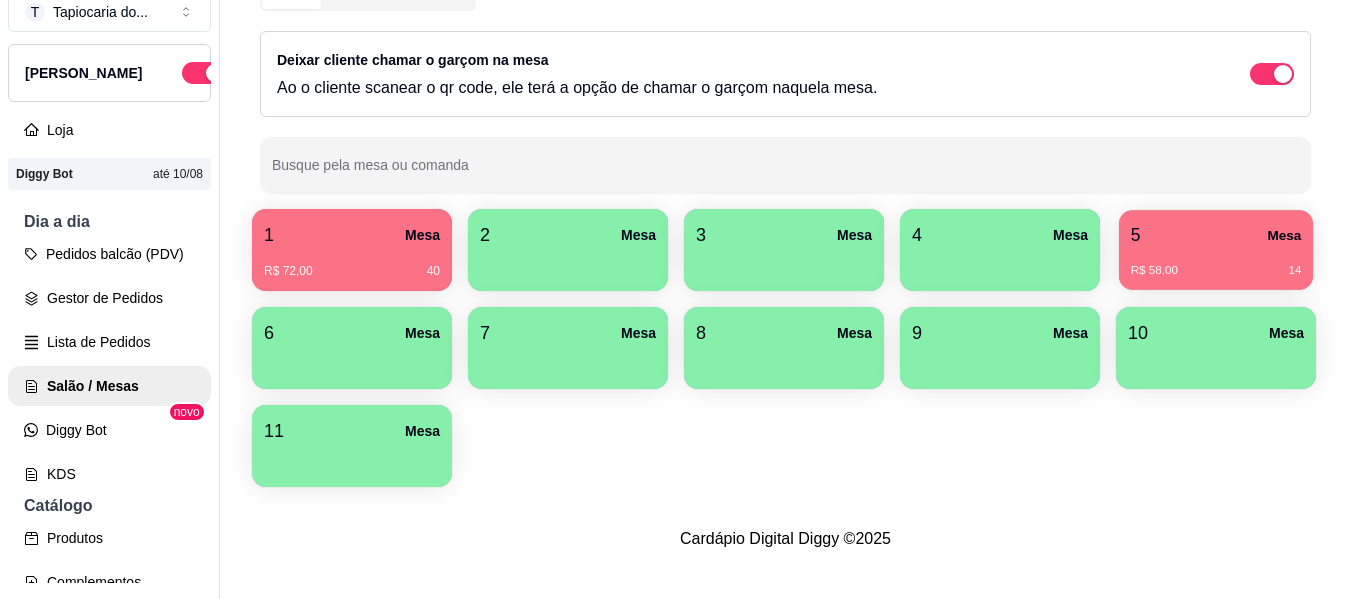 click on "R$ 58,00 14" at bounding box center [1216, 271] 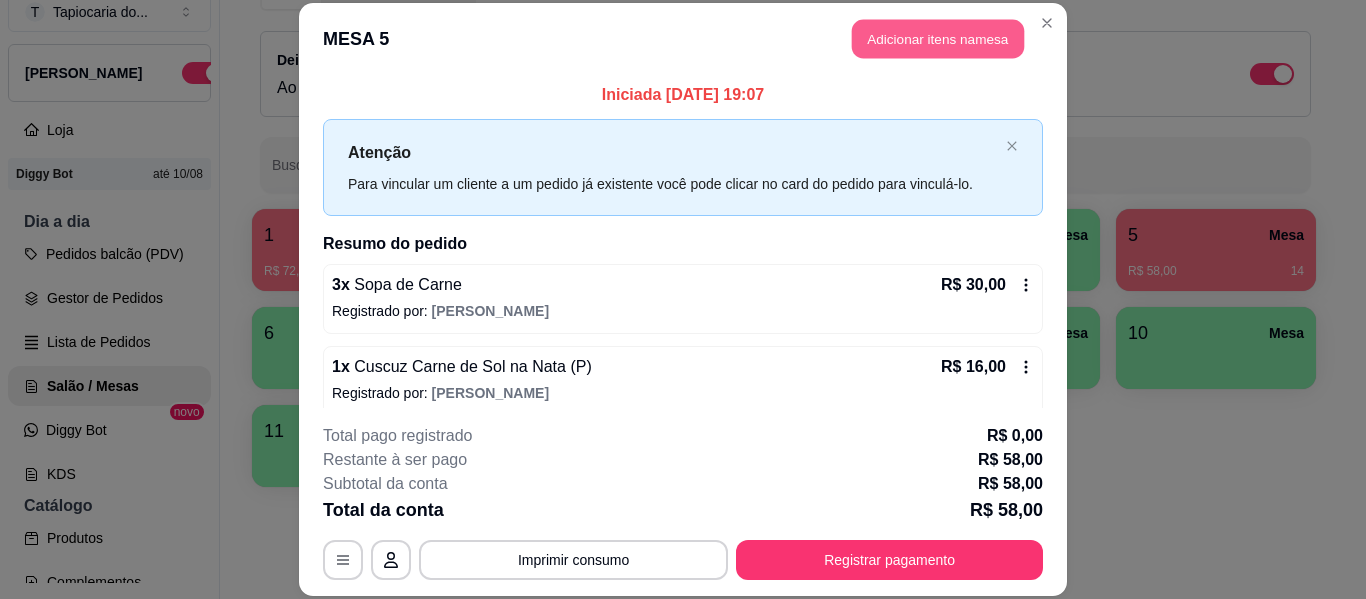 click on "Adicionar itens na  mesa" at bounding box center (938, 39) 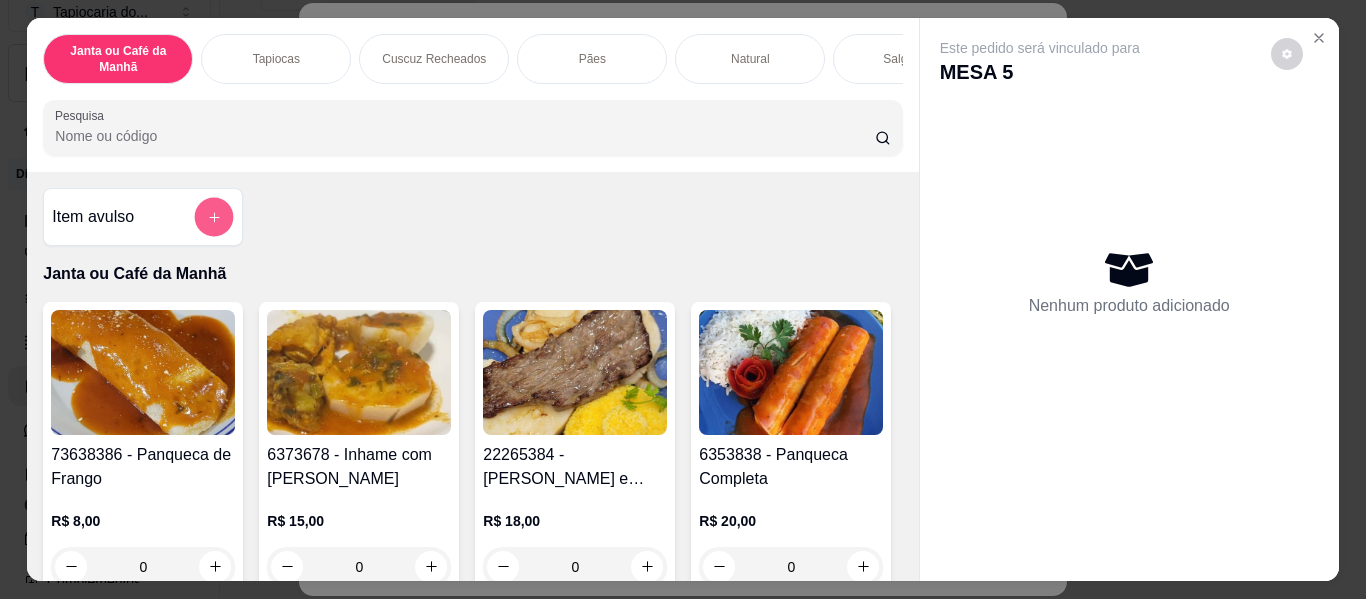 click 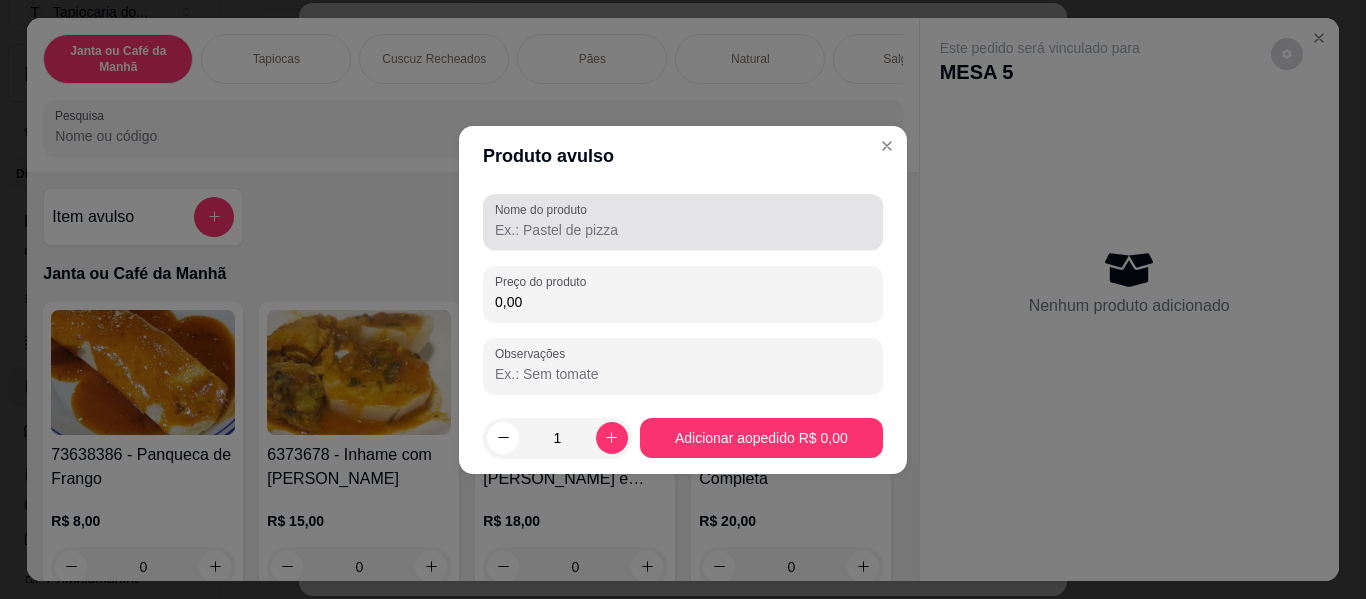 click on "Nome do produto" at bounding box center [683, 230] 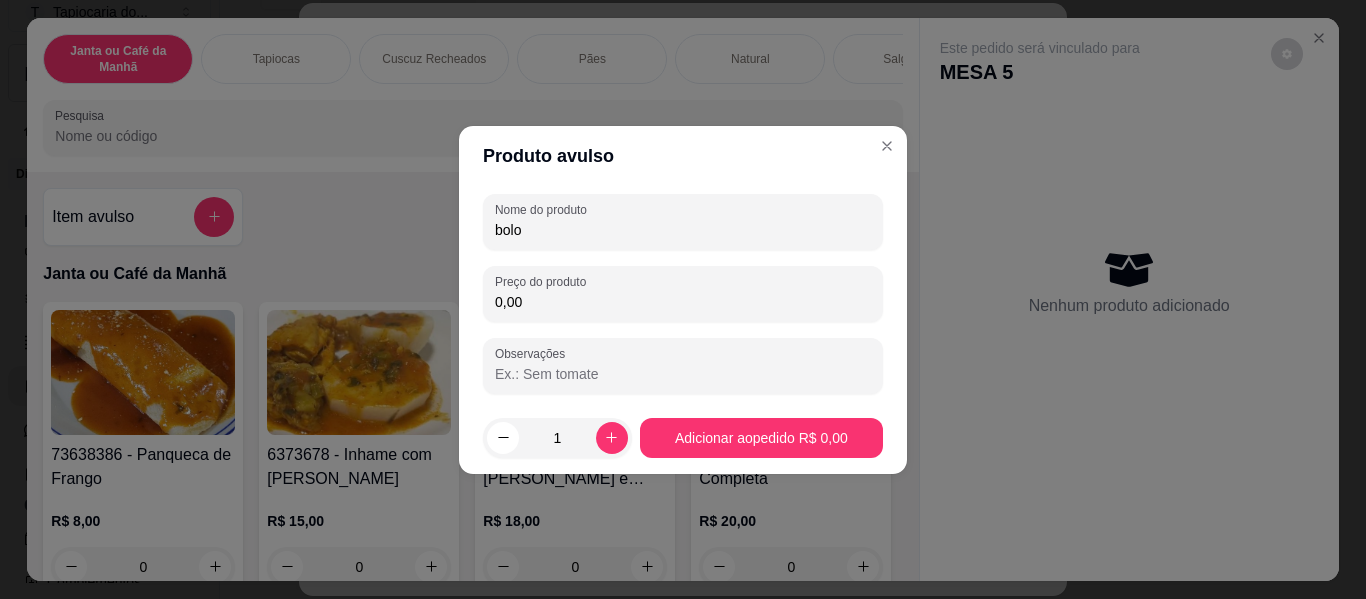 click on "0,00" at bounding box center [683, 302] 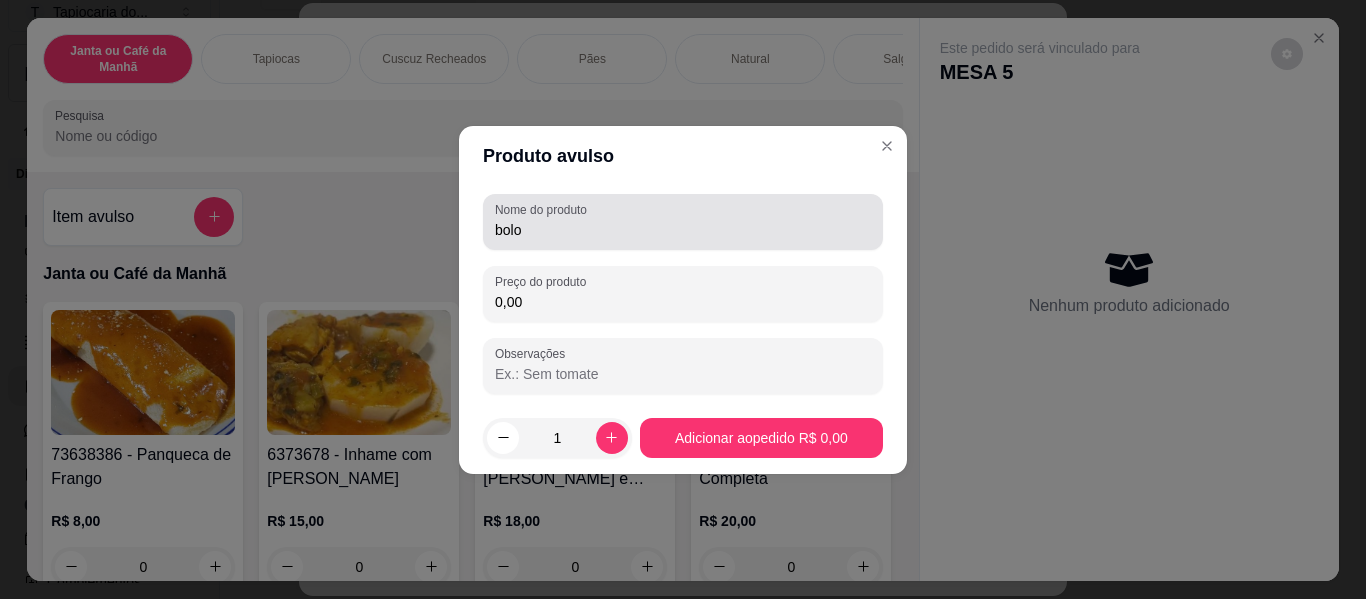 click on "Nome do produto bolo" at bounding box center [683, 222] 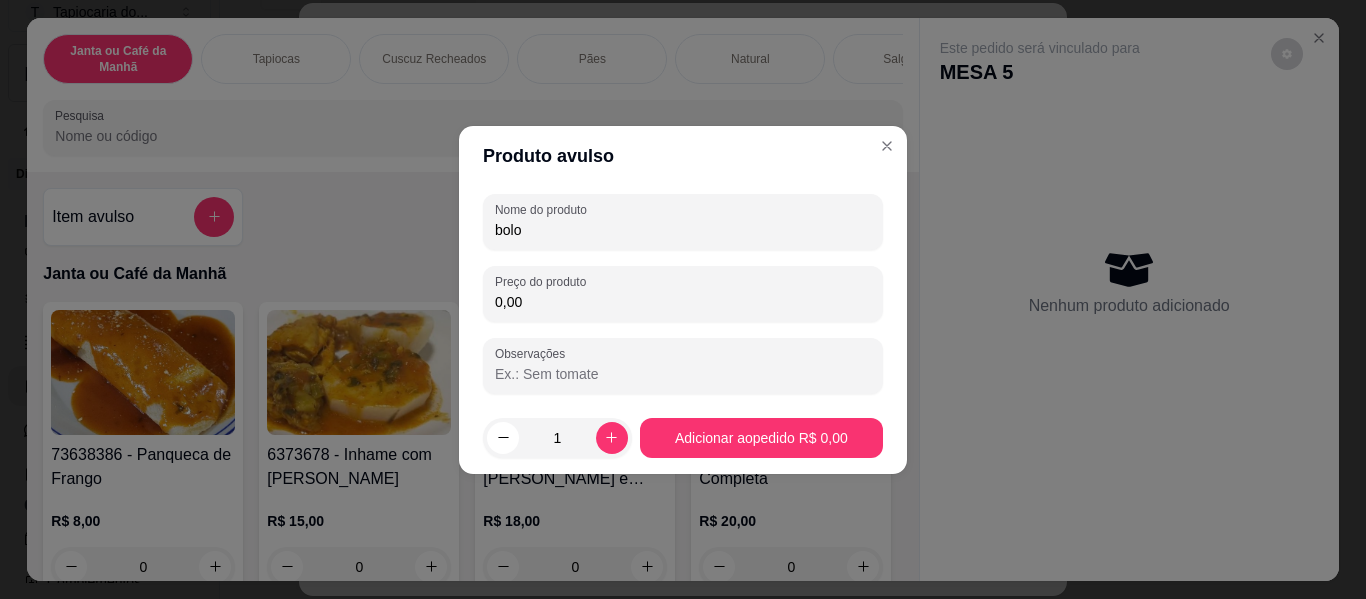 click on "bolo" at bounding box center [683, 230] 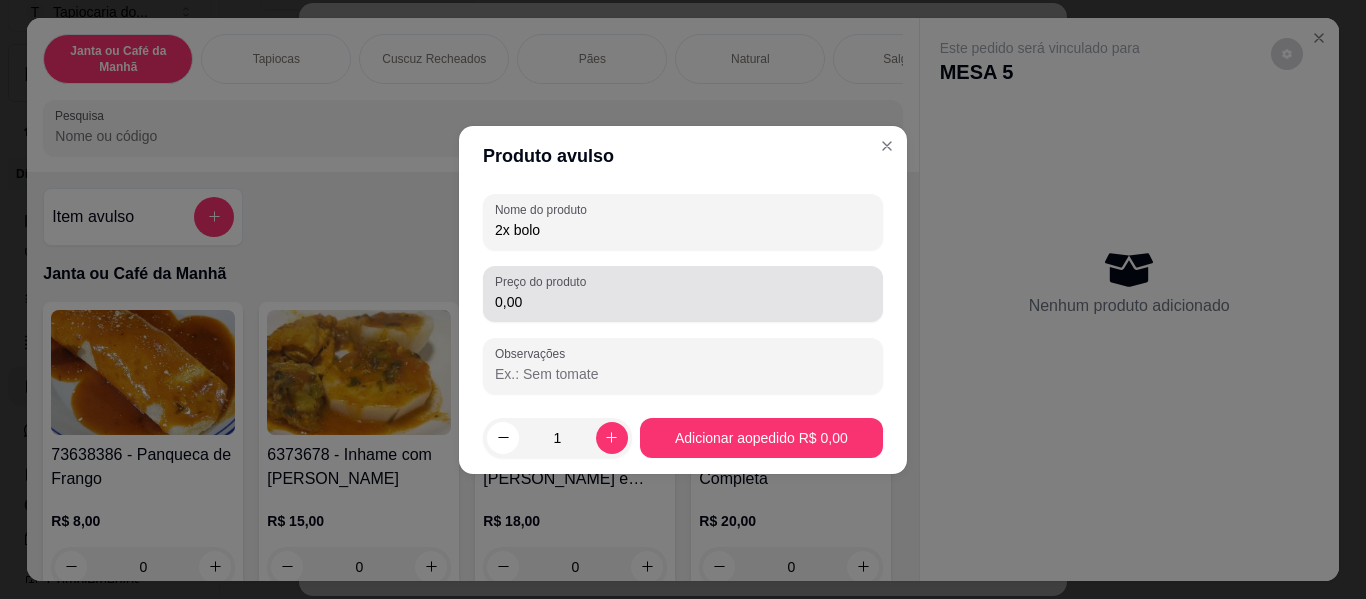 type on "2x bolo" 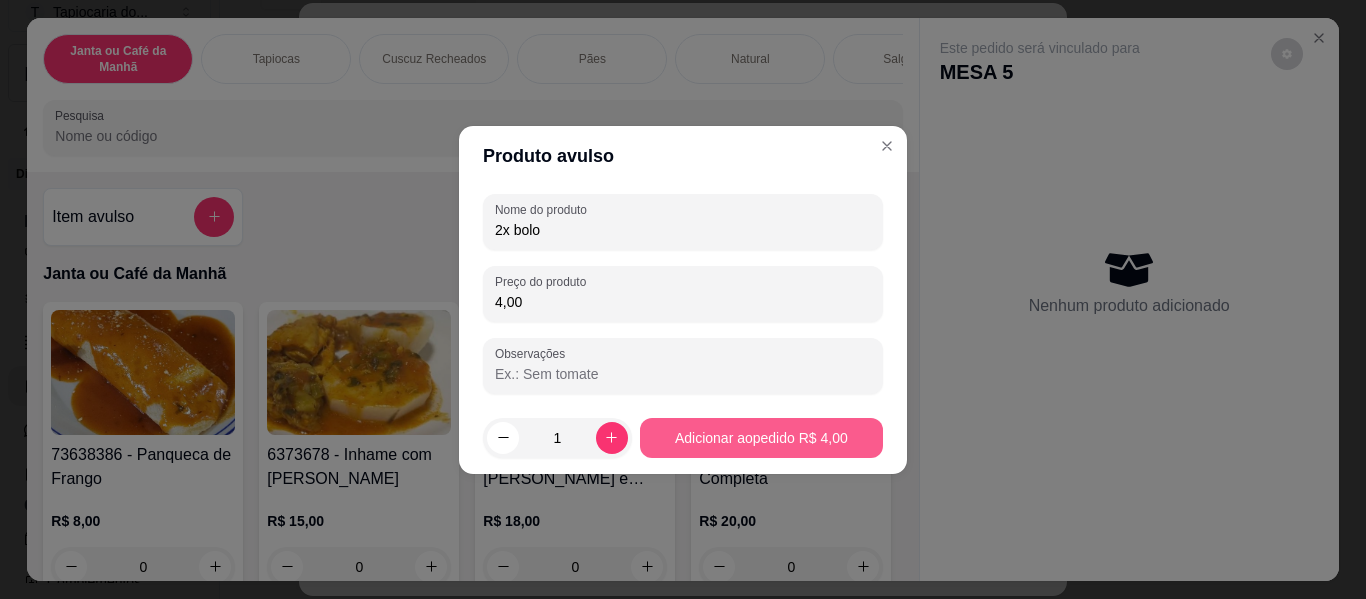type on "4,00" 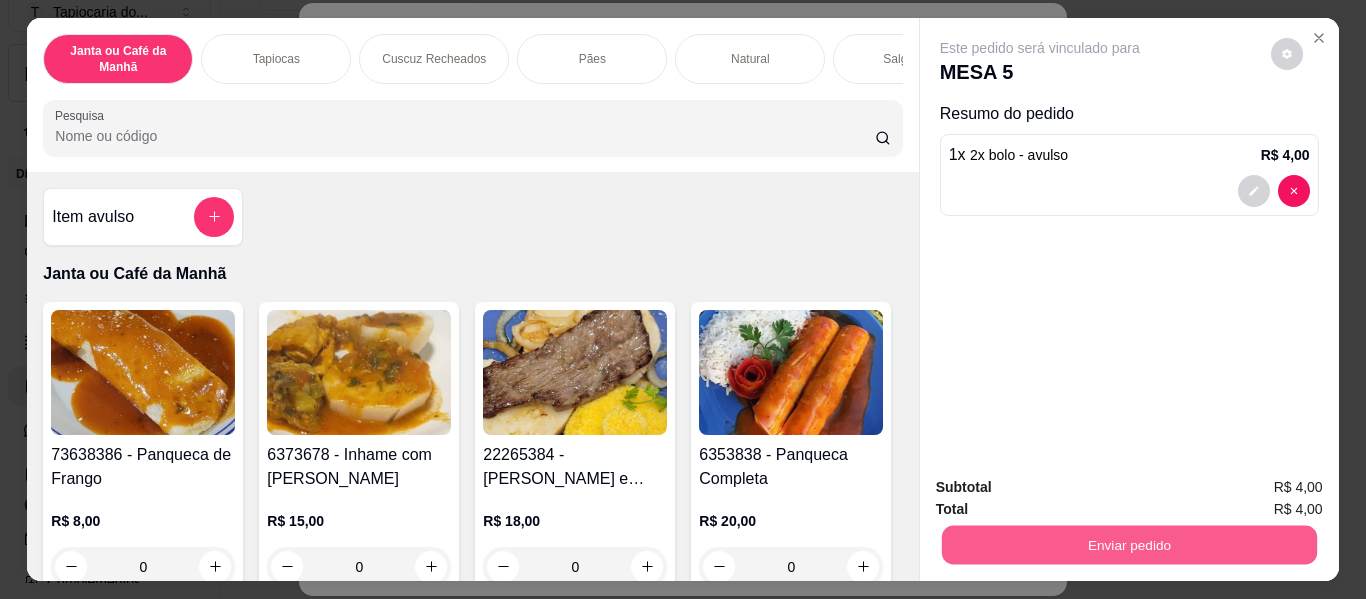 click on "Enviar pedido" at bounding box center (1128, 545) 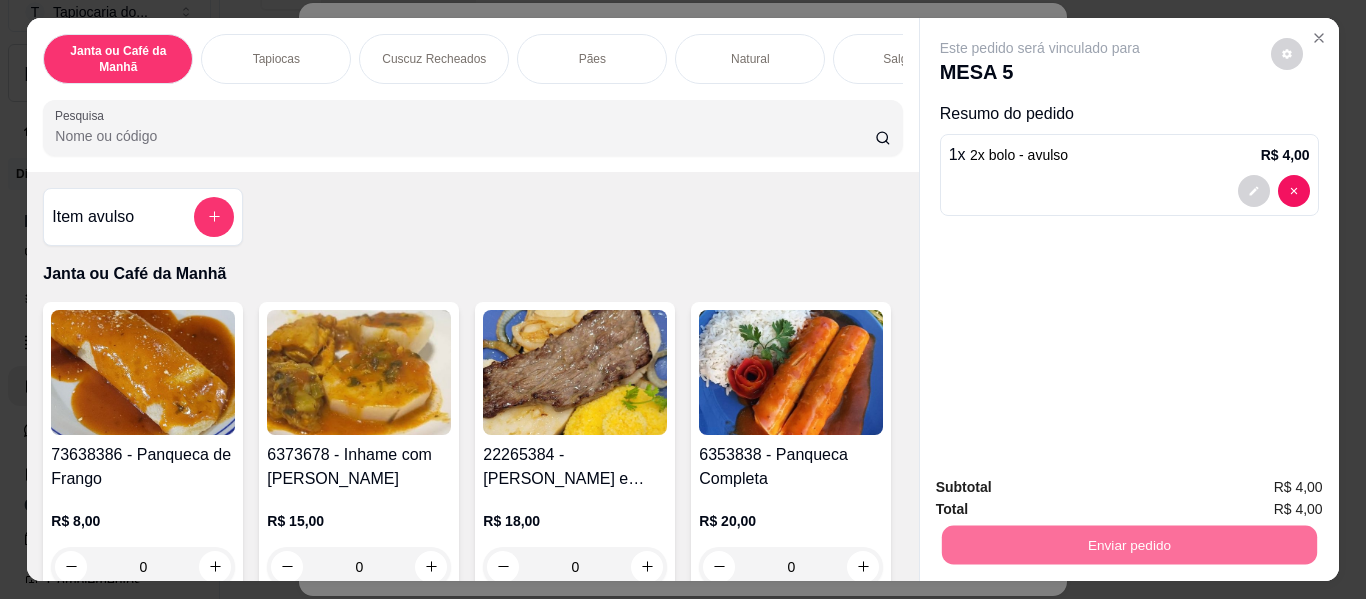 click on "Não registrar e enviar pedido" at bounding box center (1063, 488) 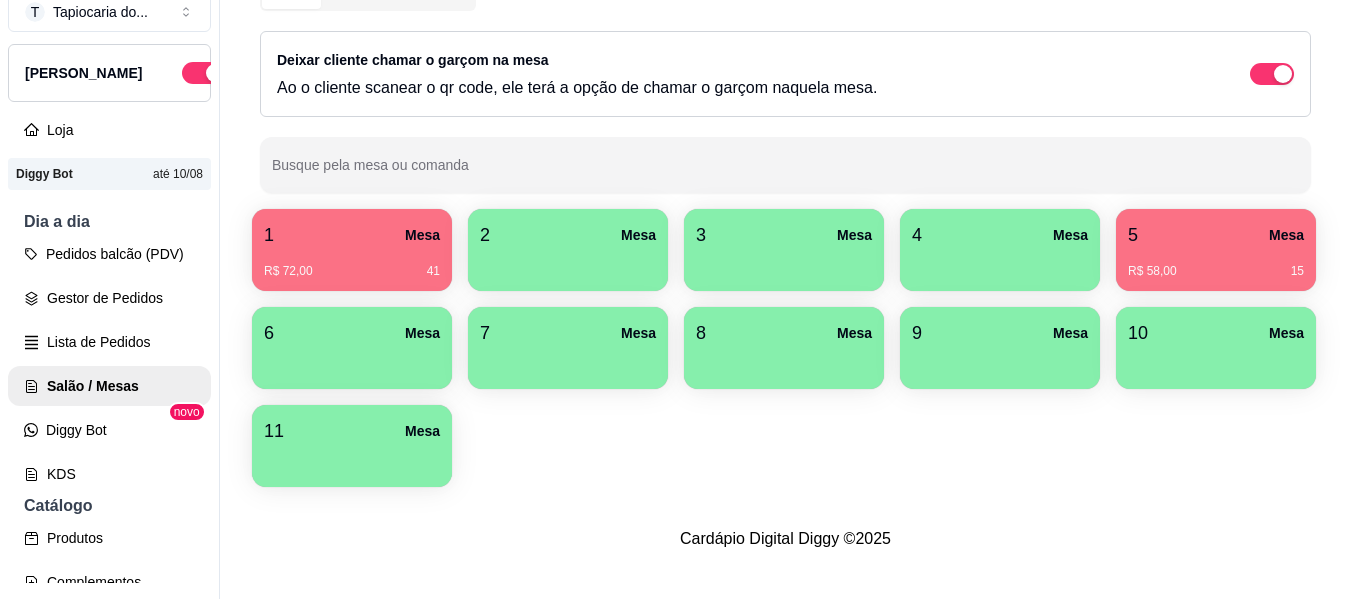 drag, startPoint x: 345, startPoint y: 378, endPoint x: 330, endPoint y: 373, distance: 15.811388 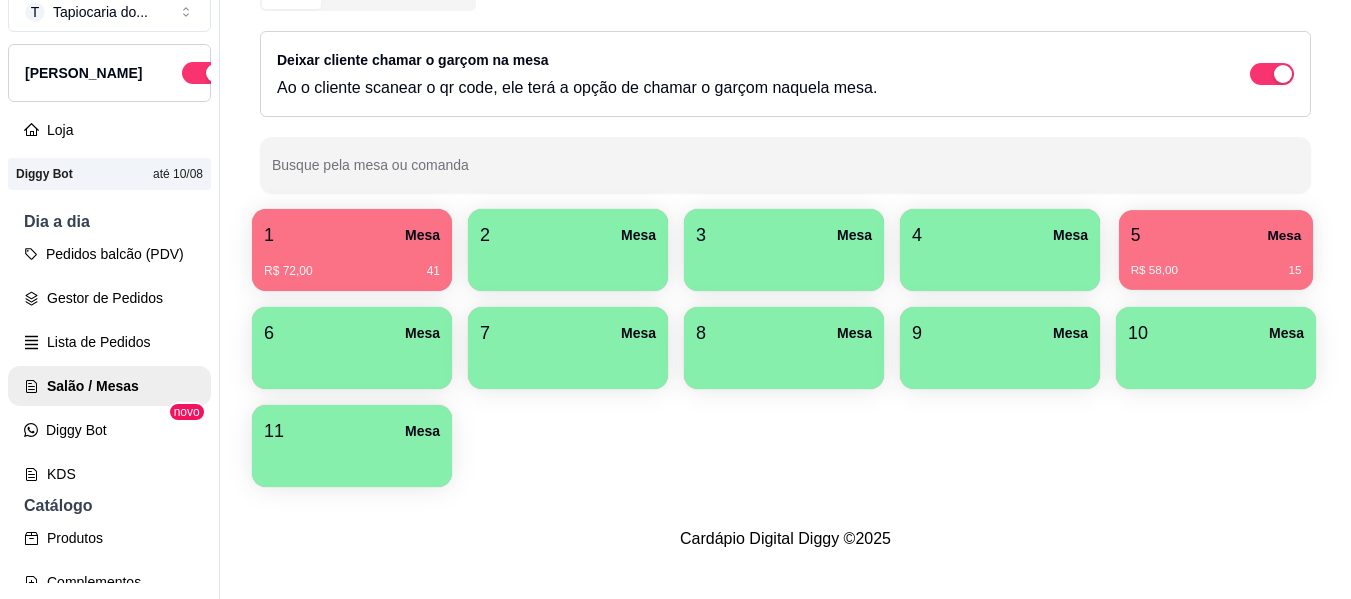 click on "5 Mesa R$ 58,00 15" at bounding box center (1216, 250) 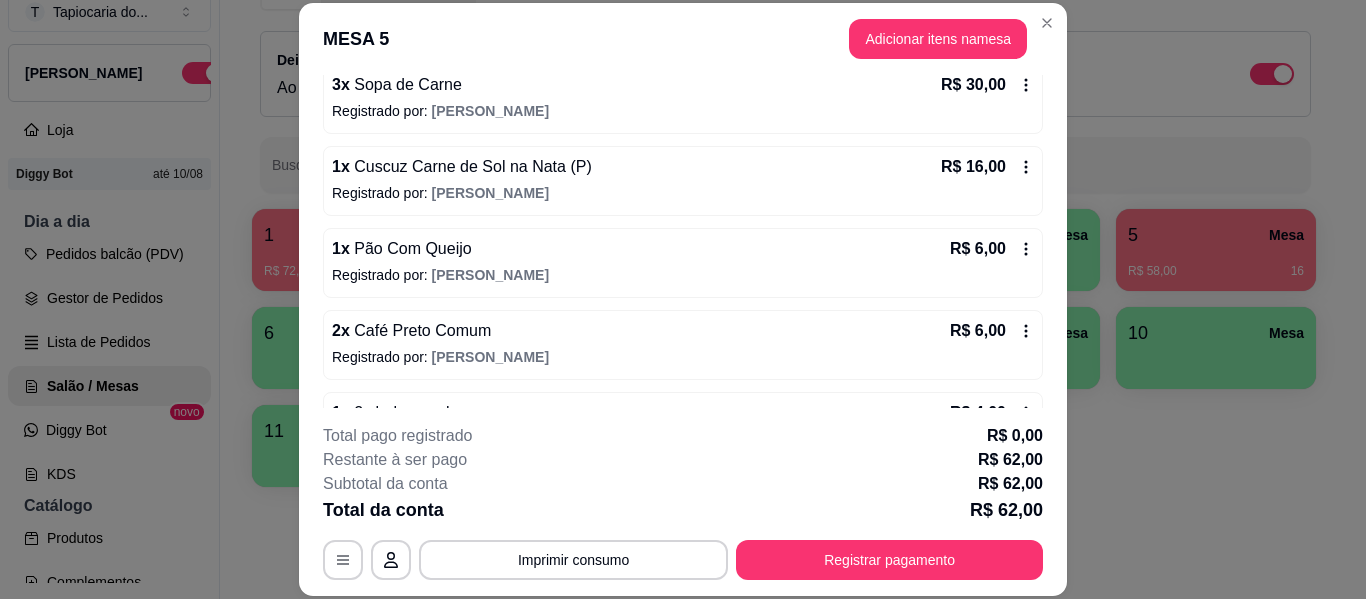 scroll, scrollTop: 262, scrollLeft: 0, axis: vertical 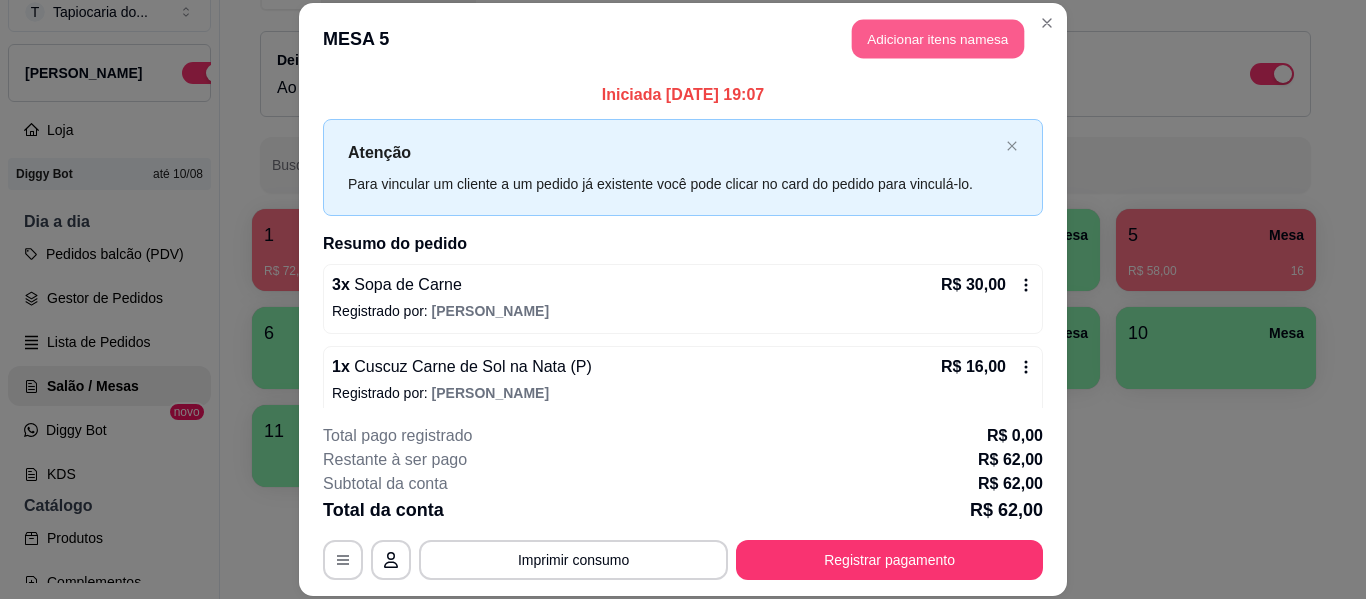 click on "Adicionar itens na  mesa" at bounding box center [938, 39] 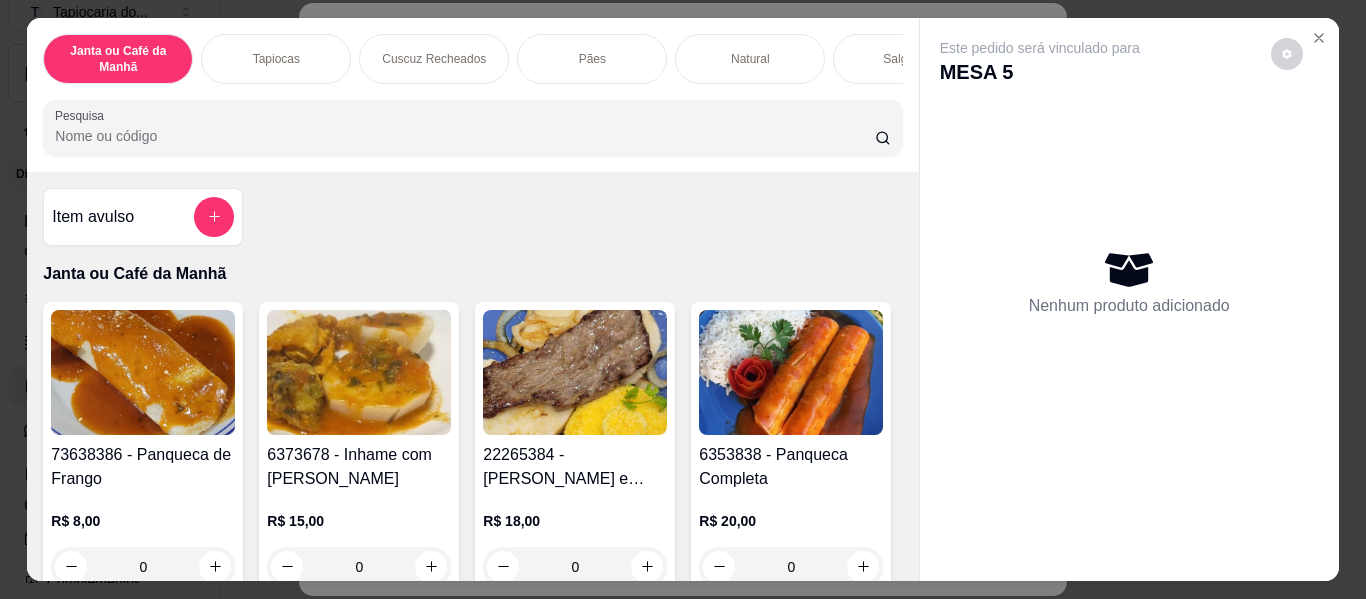 click on "Janta ou Café da Manhã  Tapiocas Cuscuz Recheados Pães  Natural Salgados Tapiocas Doces Bebidas Sucos Sopas  Hambúrguer  Café  Crepioca Adcionais Bolos Pesquisa" at bounding box center [472, 95] 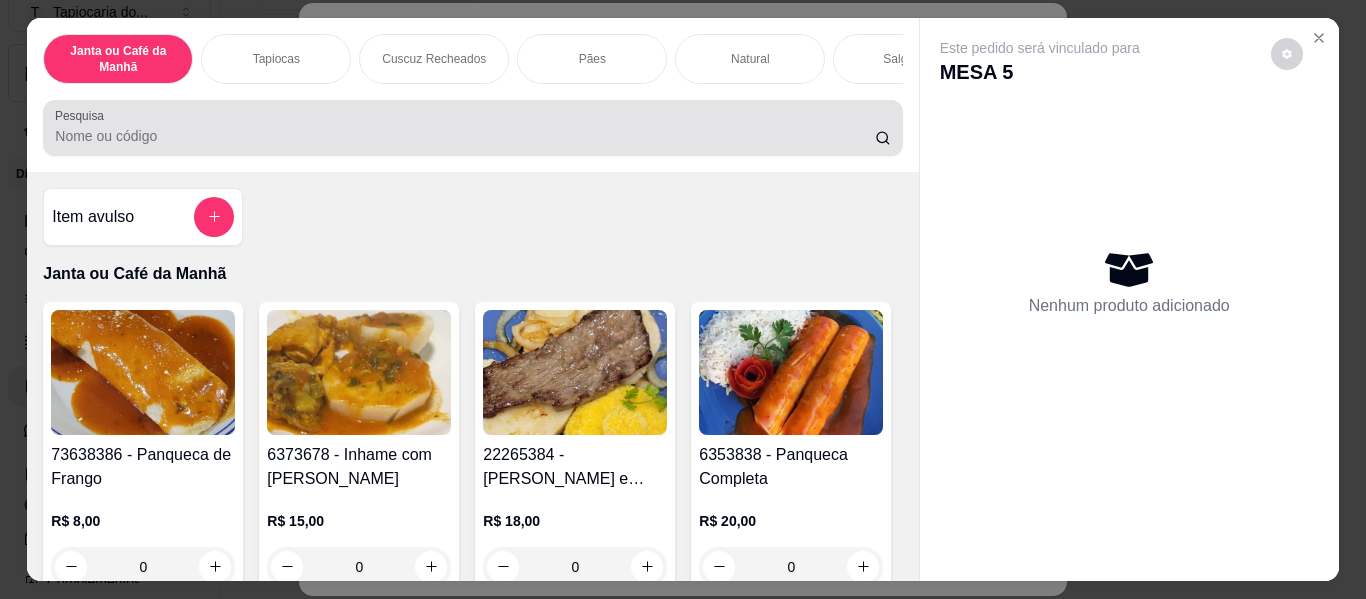 click at bounding box center [472, 128] 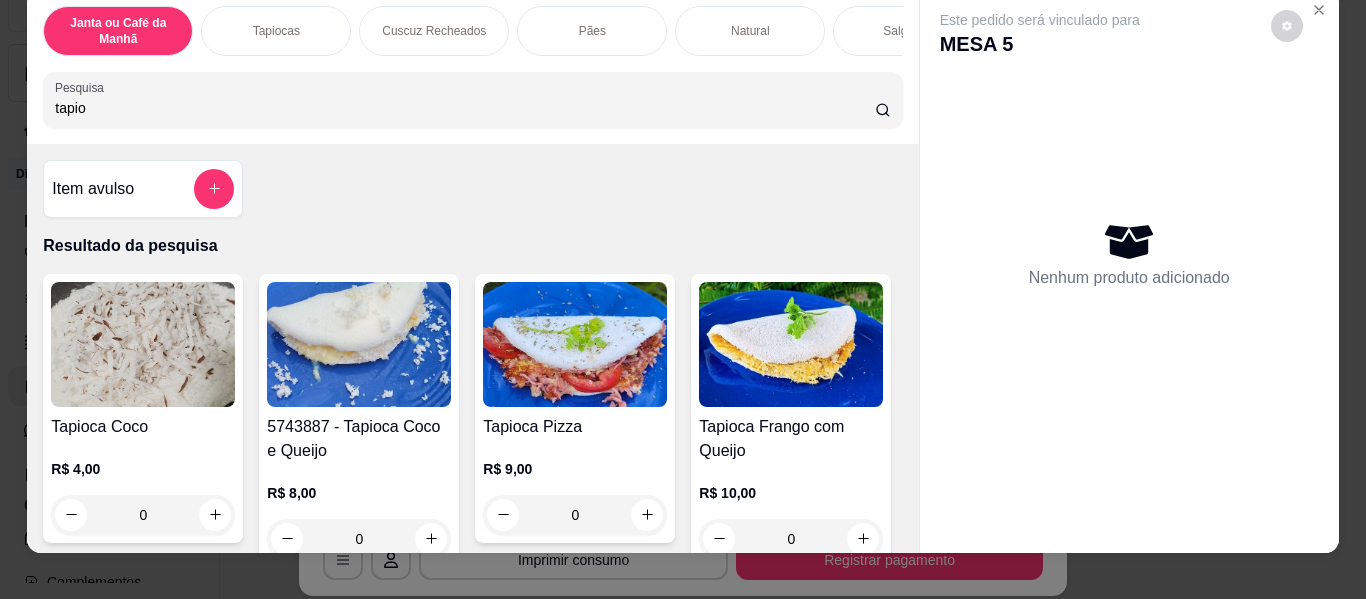 scroll, scrollTop: 54, scrollLeft: 0, axis: vertical 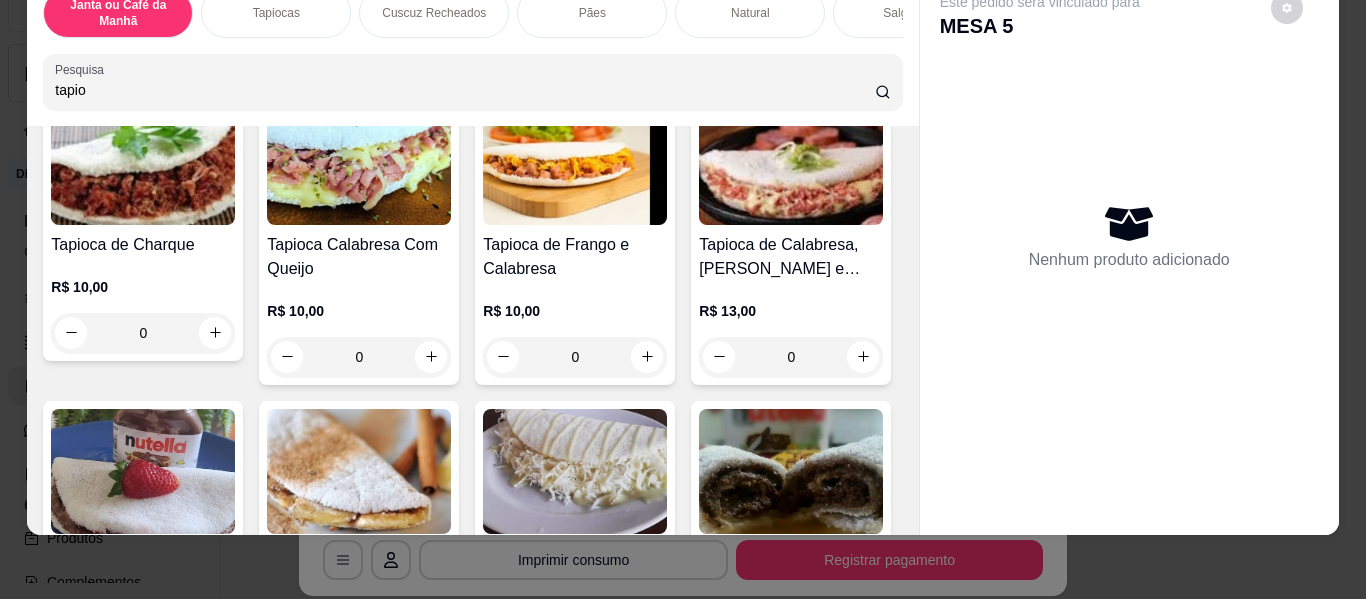 type on "tapio" 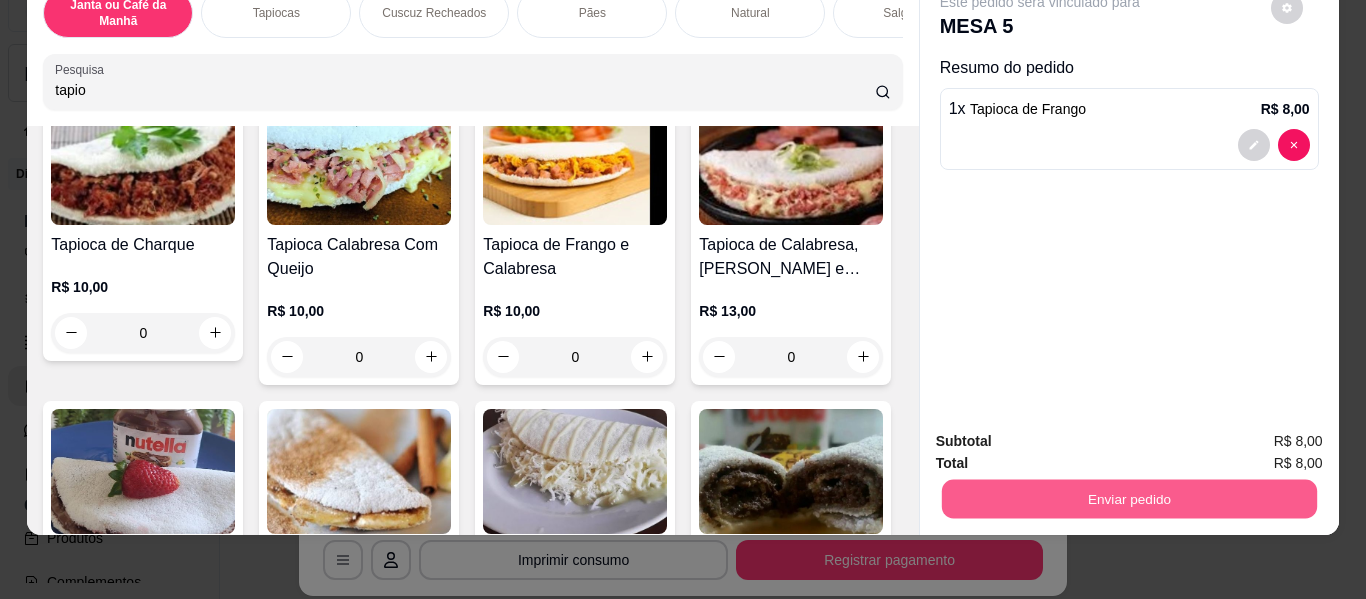 click on "Enviar pedido" at bounding box center (1128, 499) 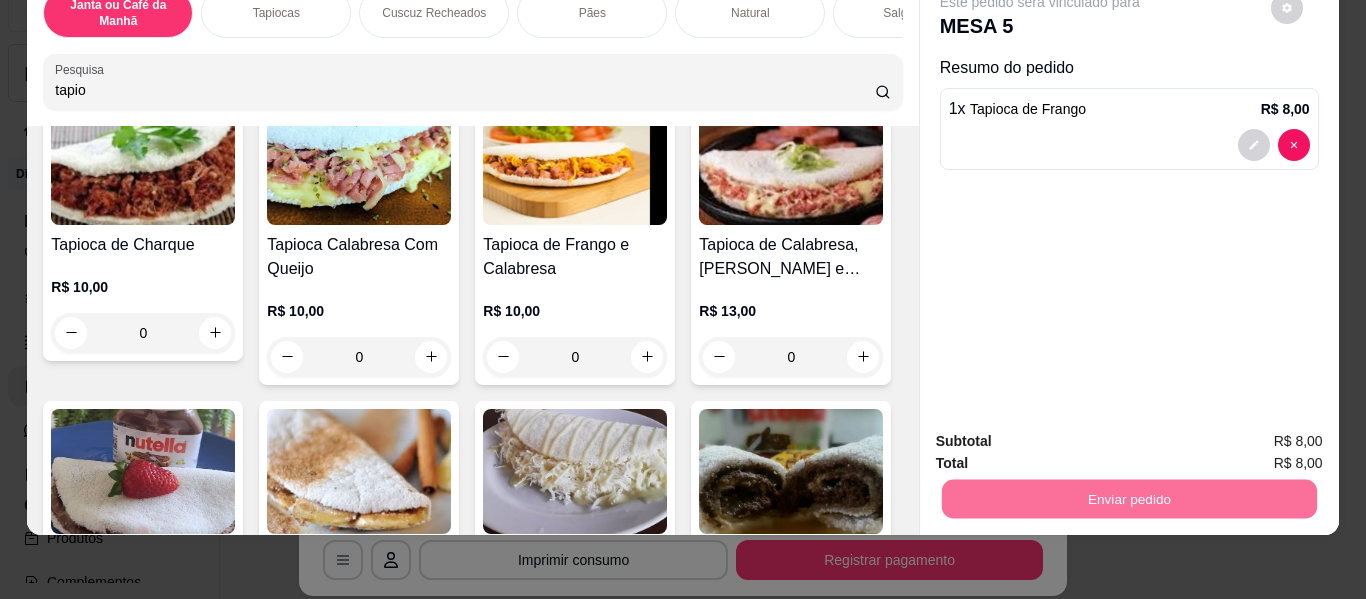 click on "Não registrar e enviar pedido" at bounding box center (1063, 434) 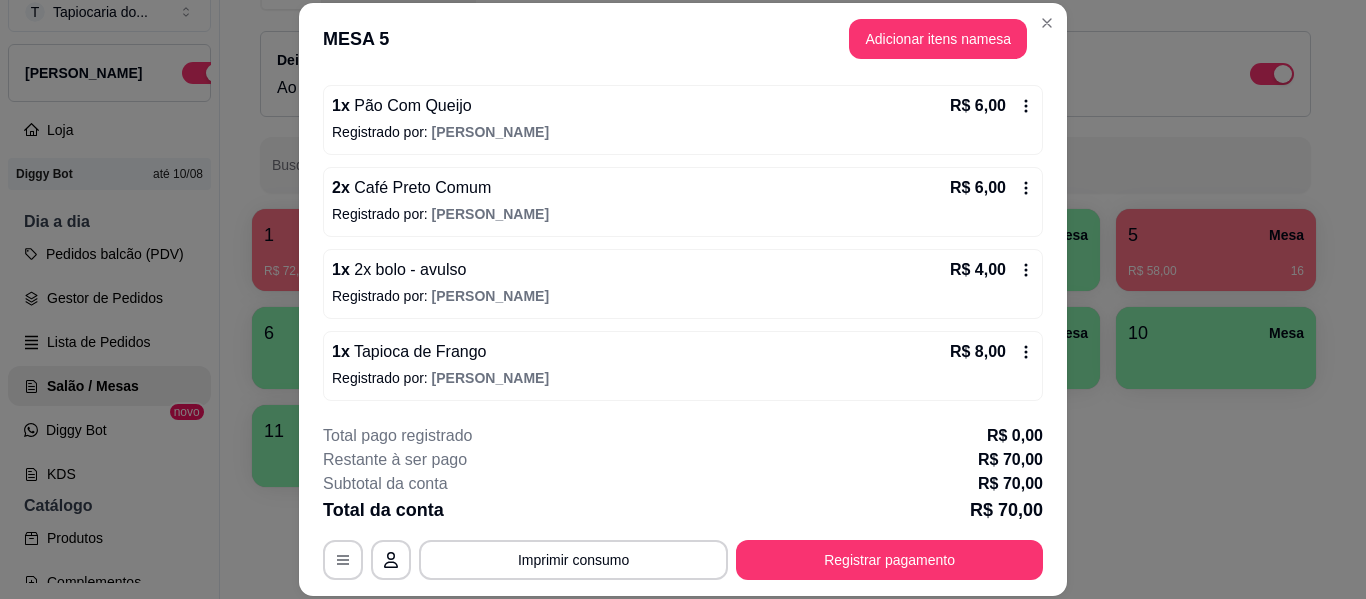 scroll, scrollTop: 344, scrollLeft: 0, axis: vertical 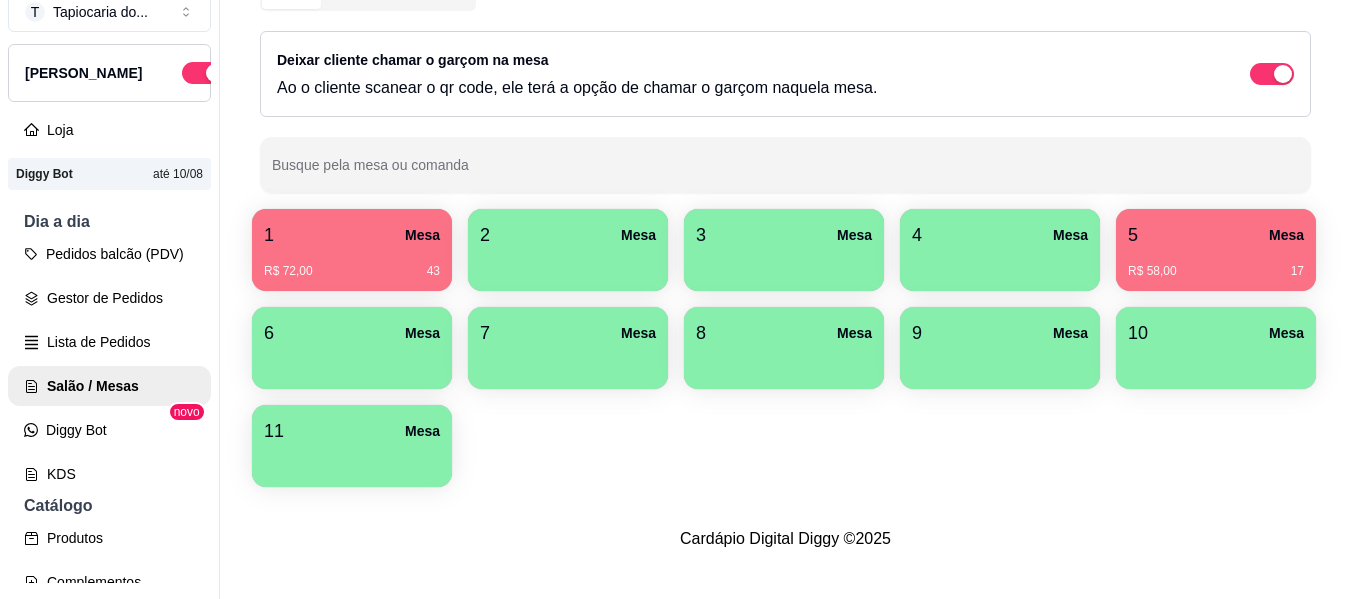 click on "R$ 72,00 43" at bounding box center [352, 271] 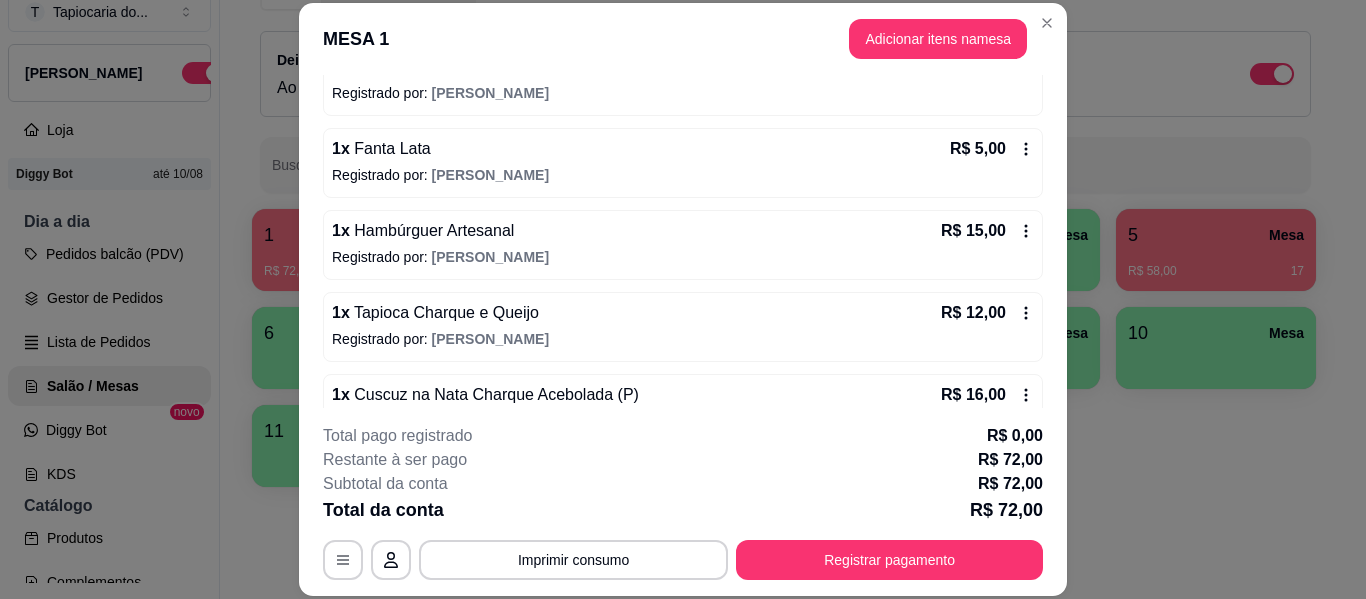 scroll, scrollTop: 344, scrollLeft: 0, axis: vertical 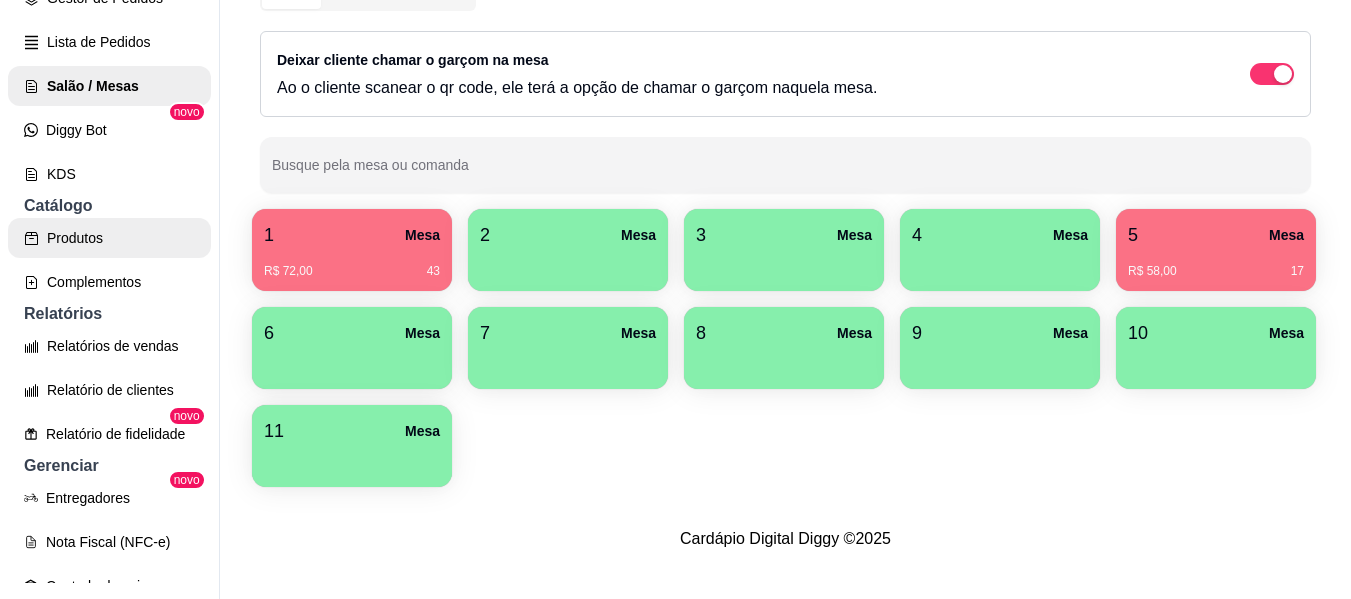 click on "Produtos" at bounding box center (109, 238) 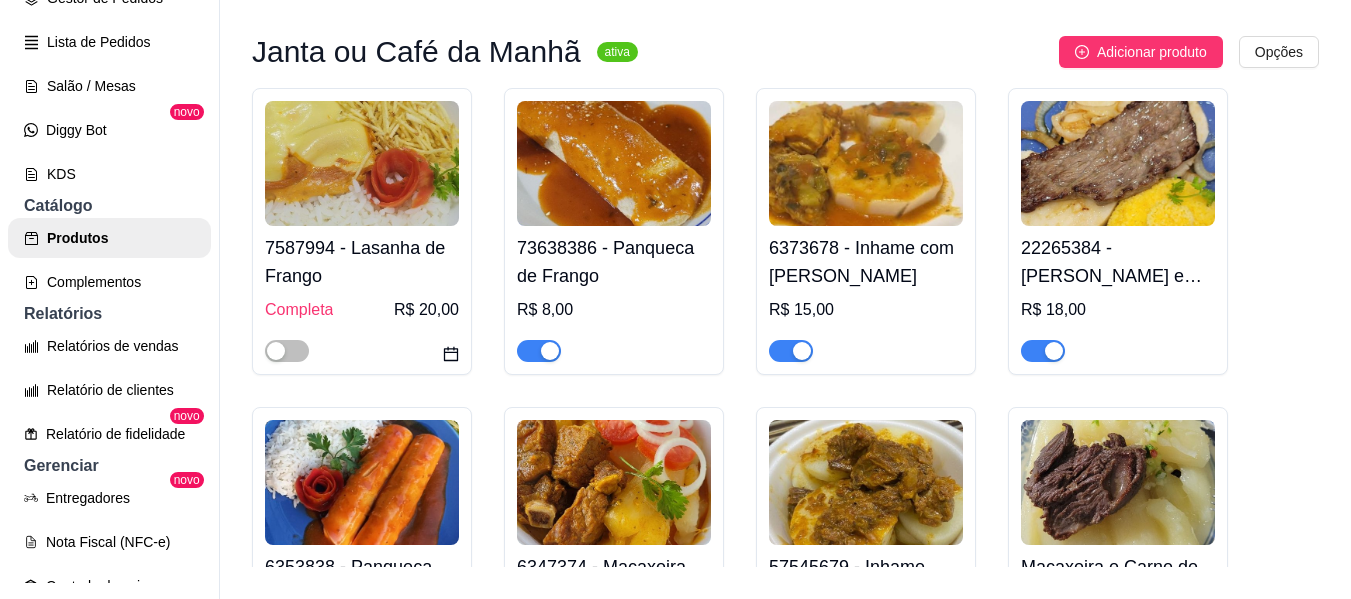 scroll, scrollTop: 0, scrollLeft: 0, axis: both 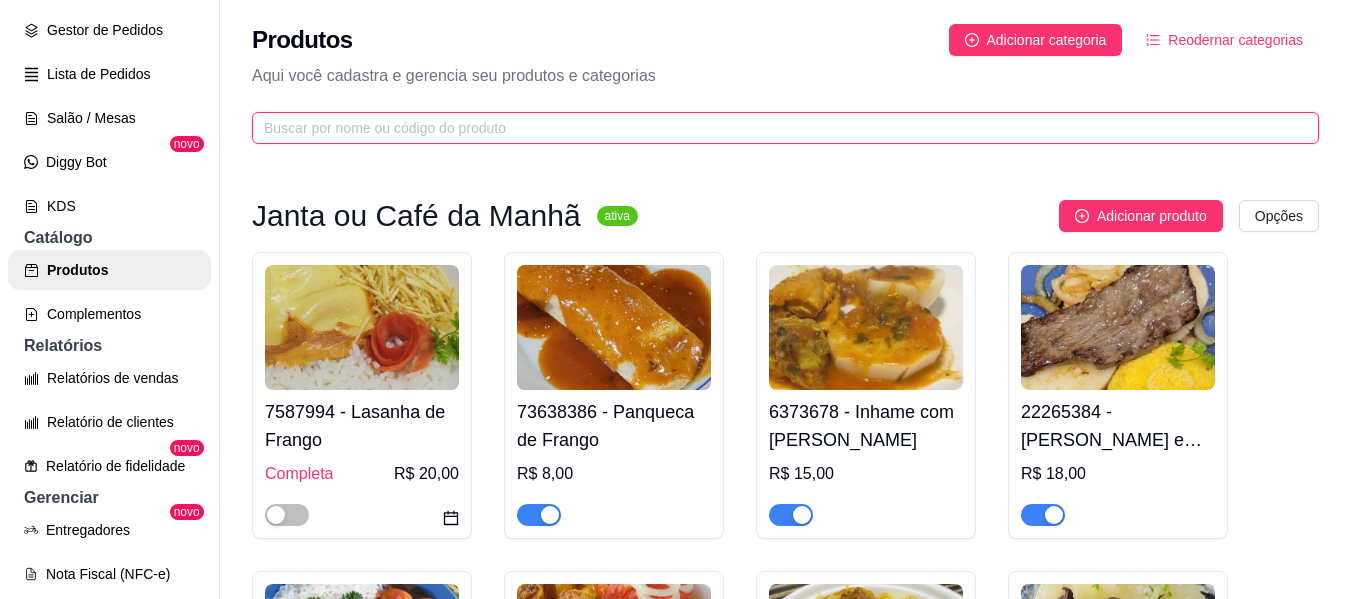 click at bounding box center (777, 128) 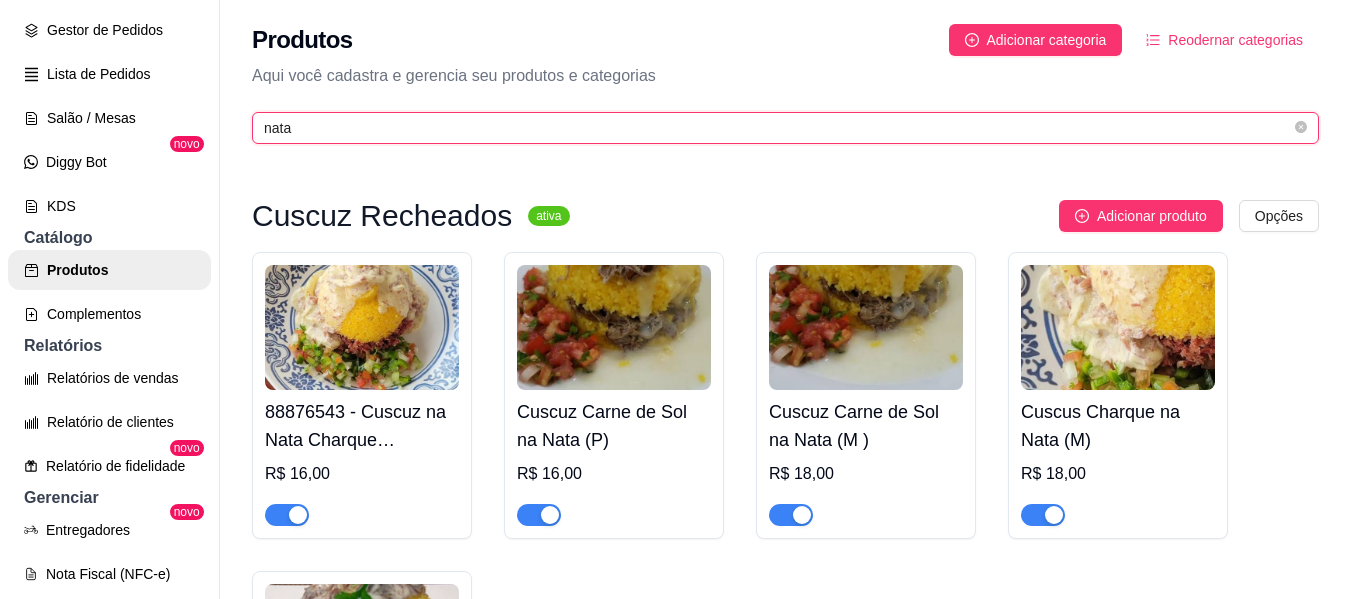 type on "nata" 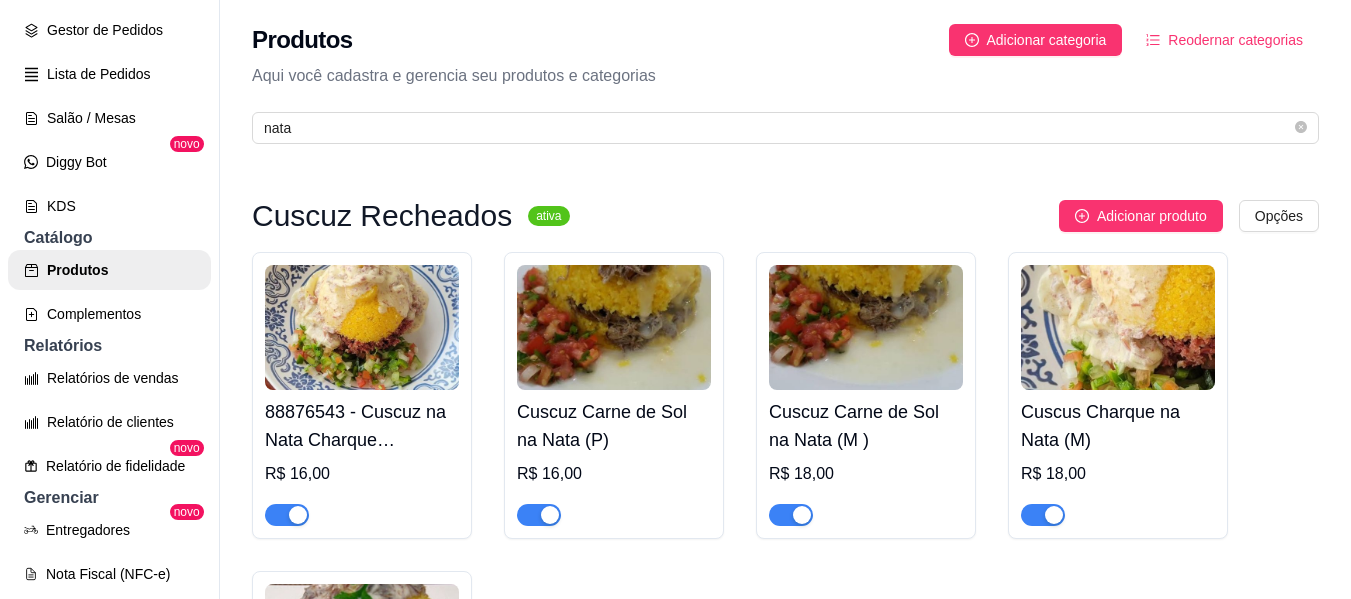 click at bounding box center (298, 515) 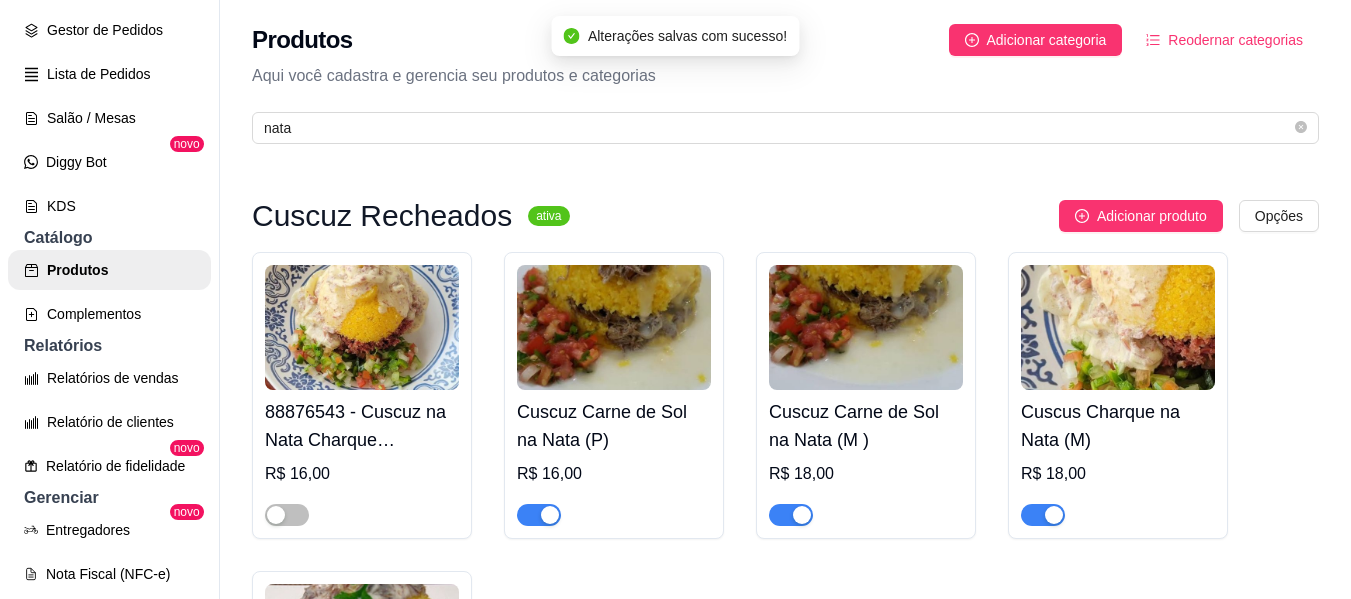 click at bounding box center (550, 515) 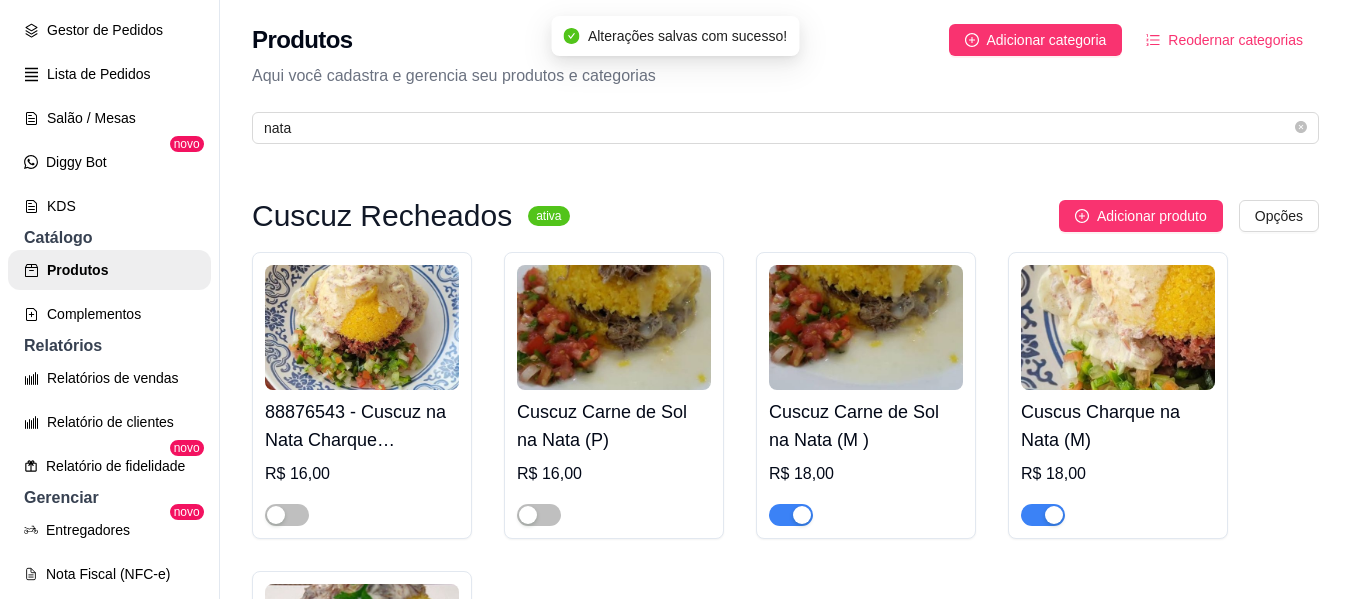 click at bounding box center [802, 515] 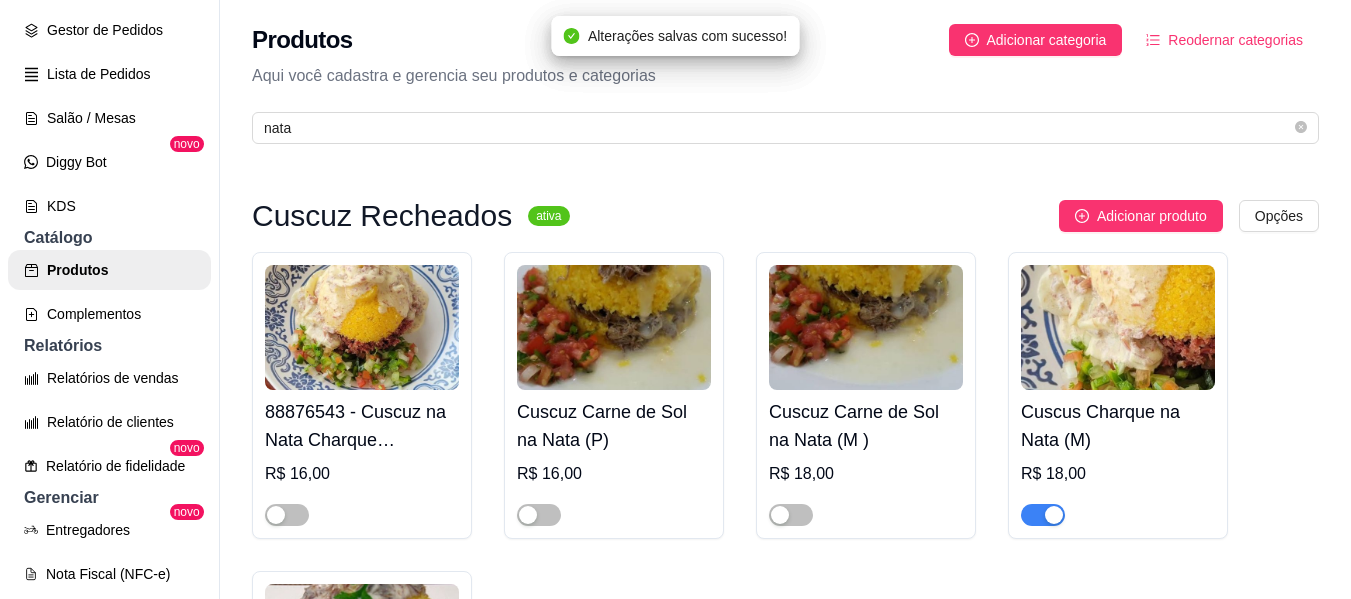 click at bounding box center [1043, 515] 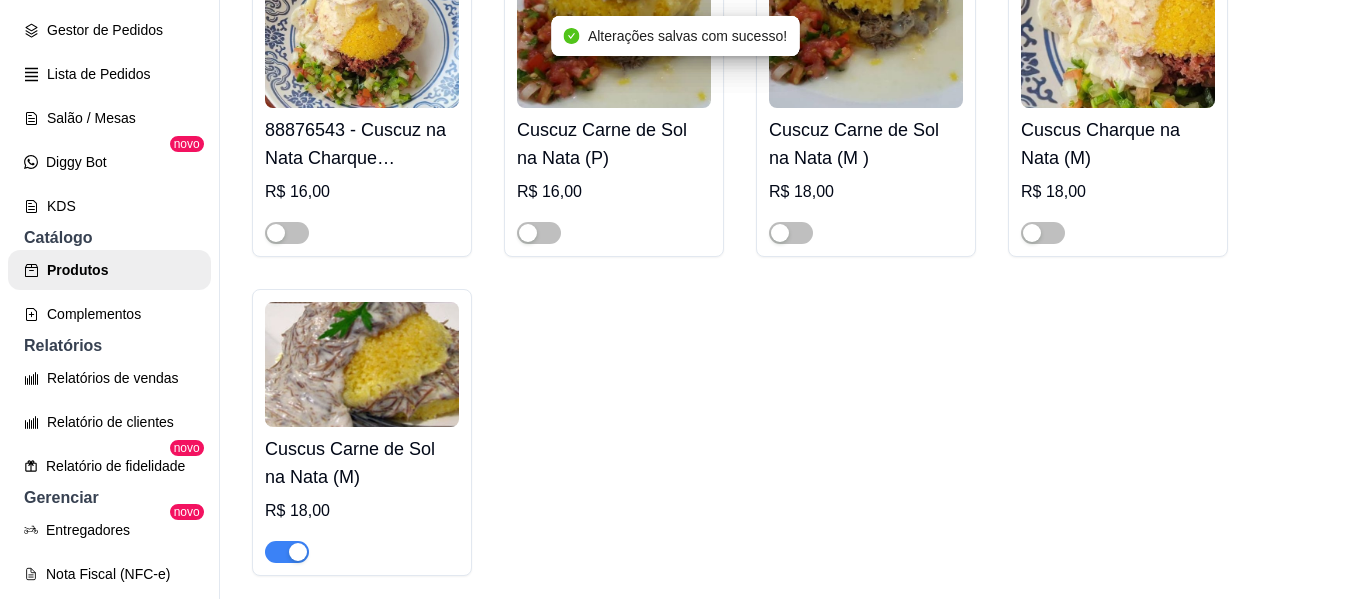 scroll, scrollTop: 300, scrollLeft: 0, axis: vertical 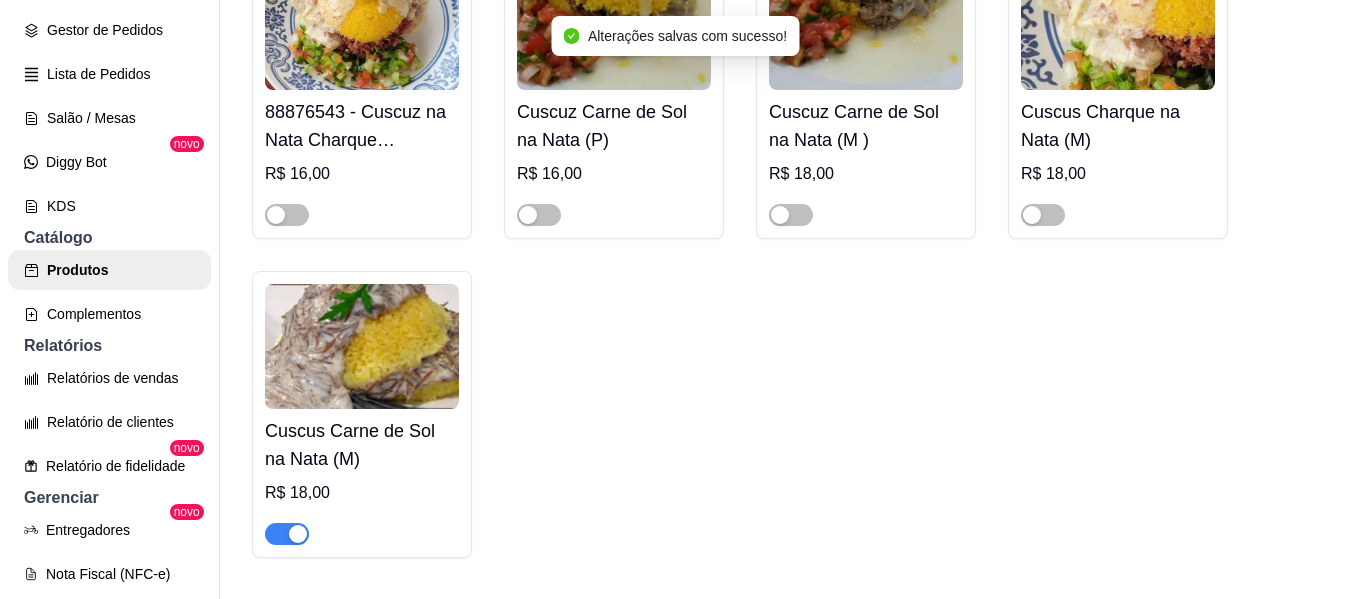 click at bounding box center [287, 534] 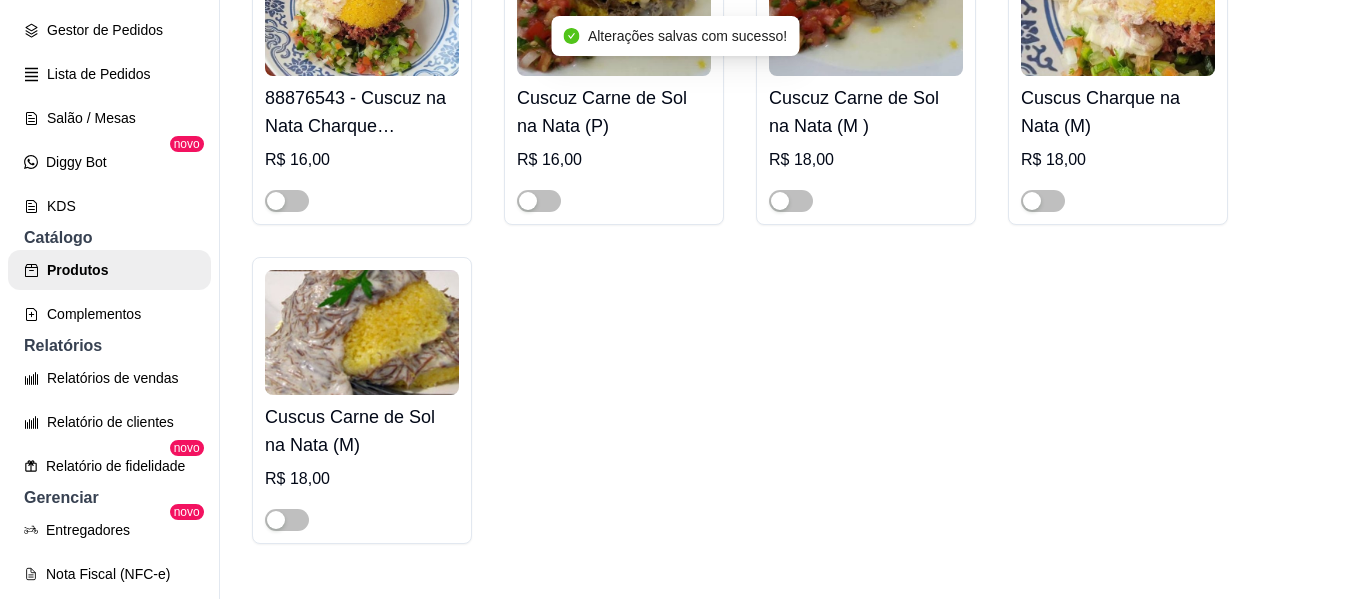 scroll, scrollTop: 376, scrollLeft: 0, axis: vertical 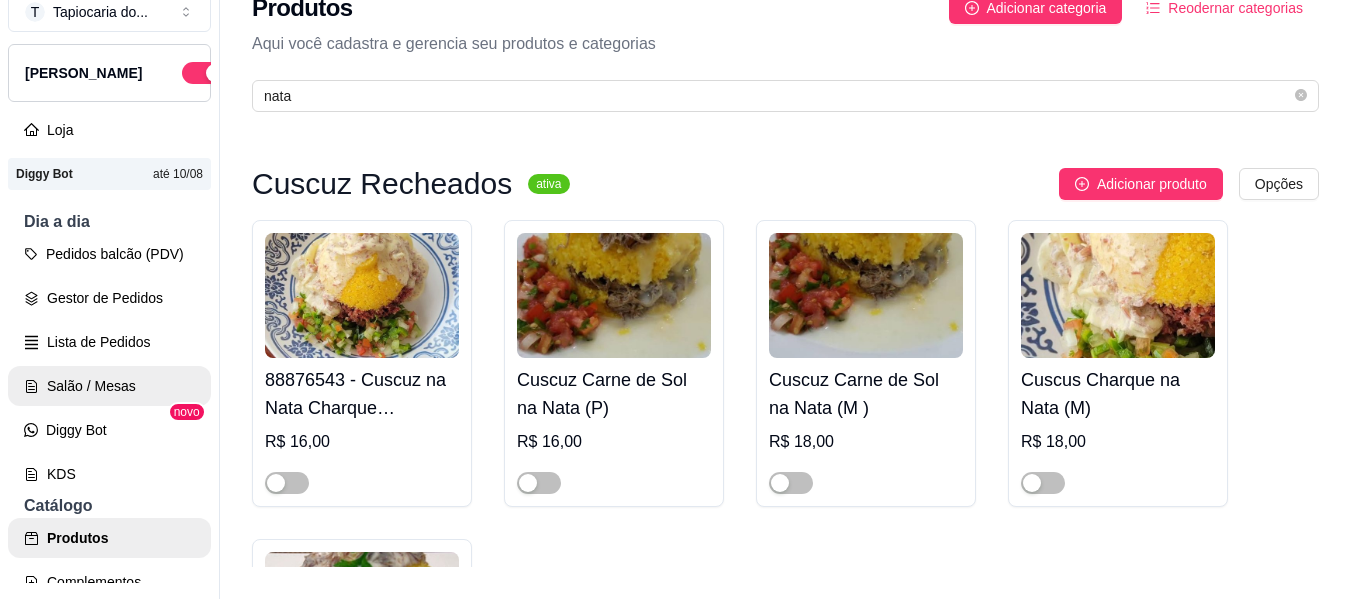 click on "Salão / Mesas" at bounding box center (109, 386) 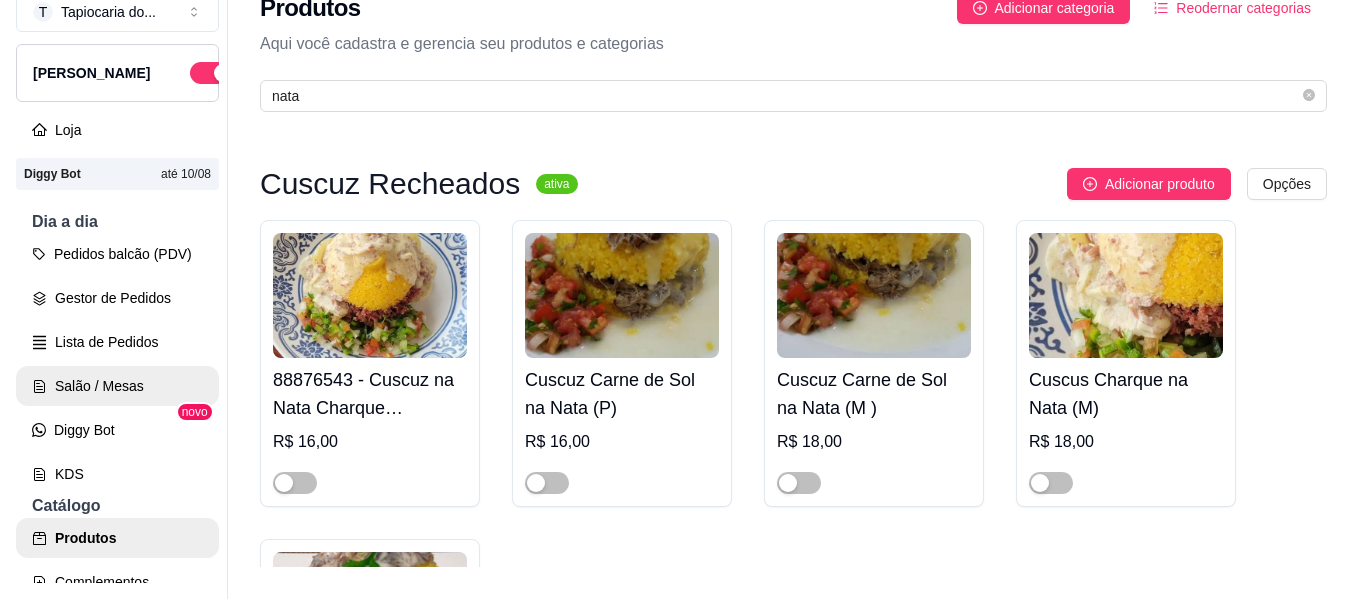 scroll, scrollTop: 0, scrollLeft: 0, axis: both 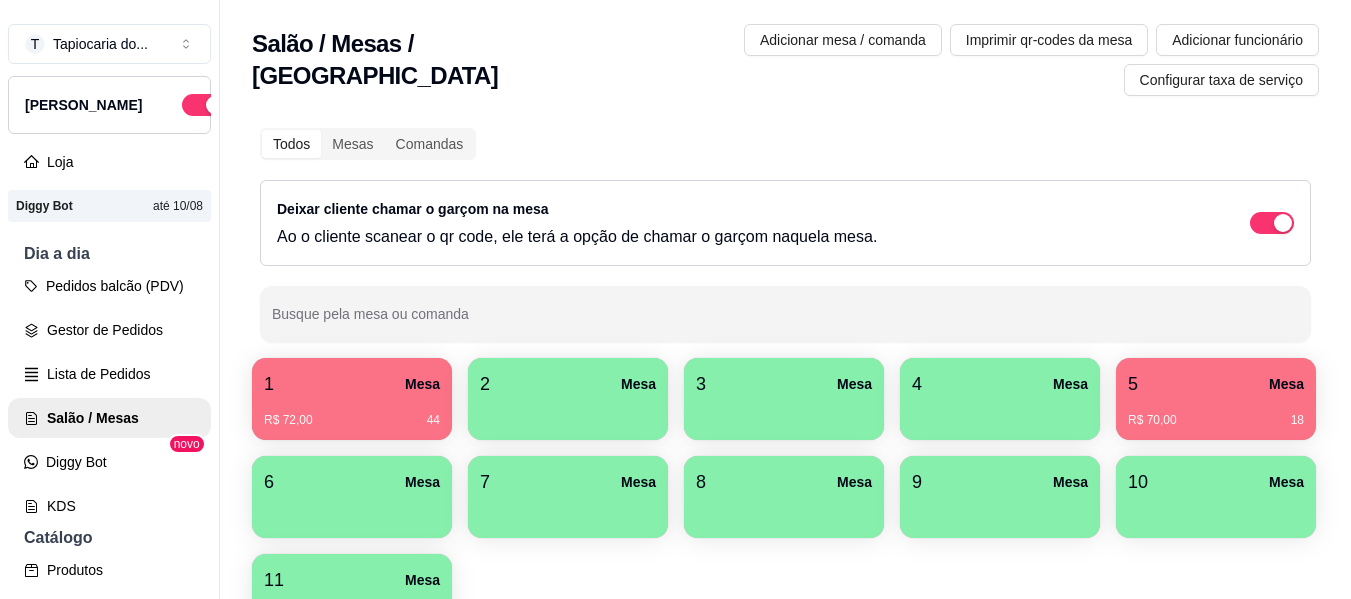 click on "R$ 70,00 18" at bounding box center [1216, 420] 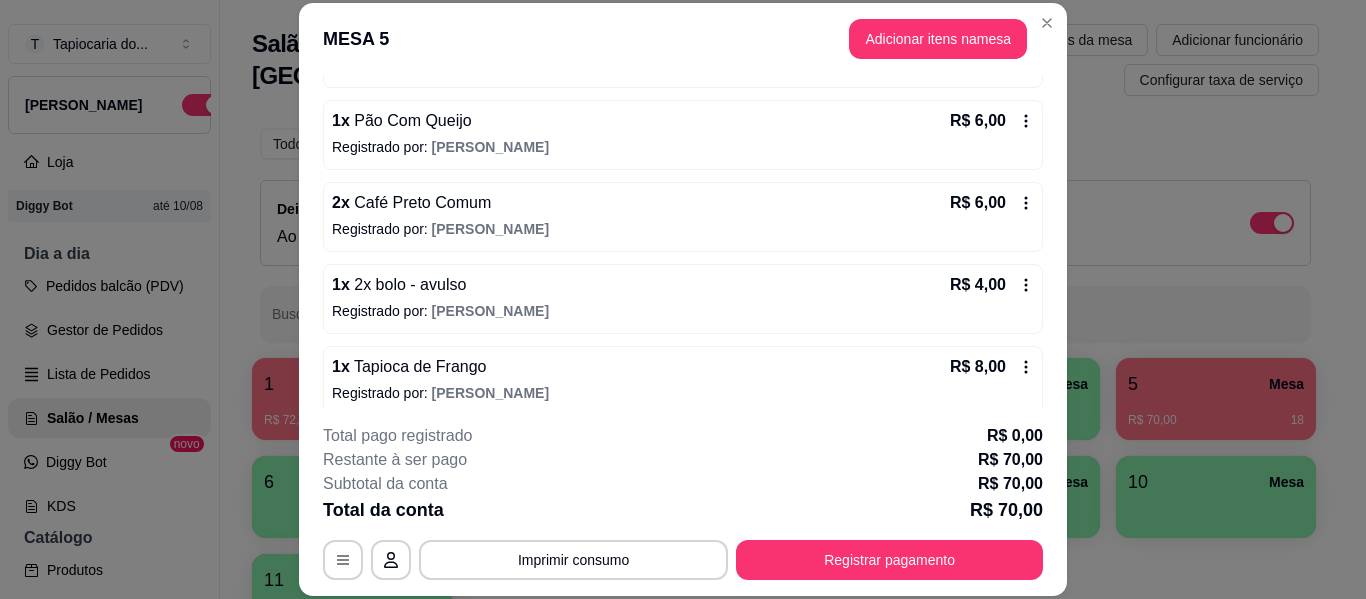scroll, scrollTop: 344, scrollLeft: 0, axis: vertical 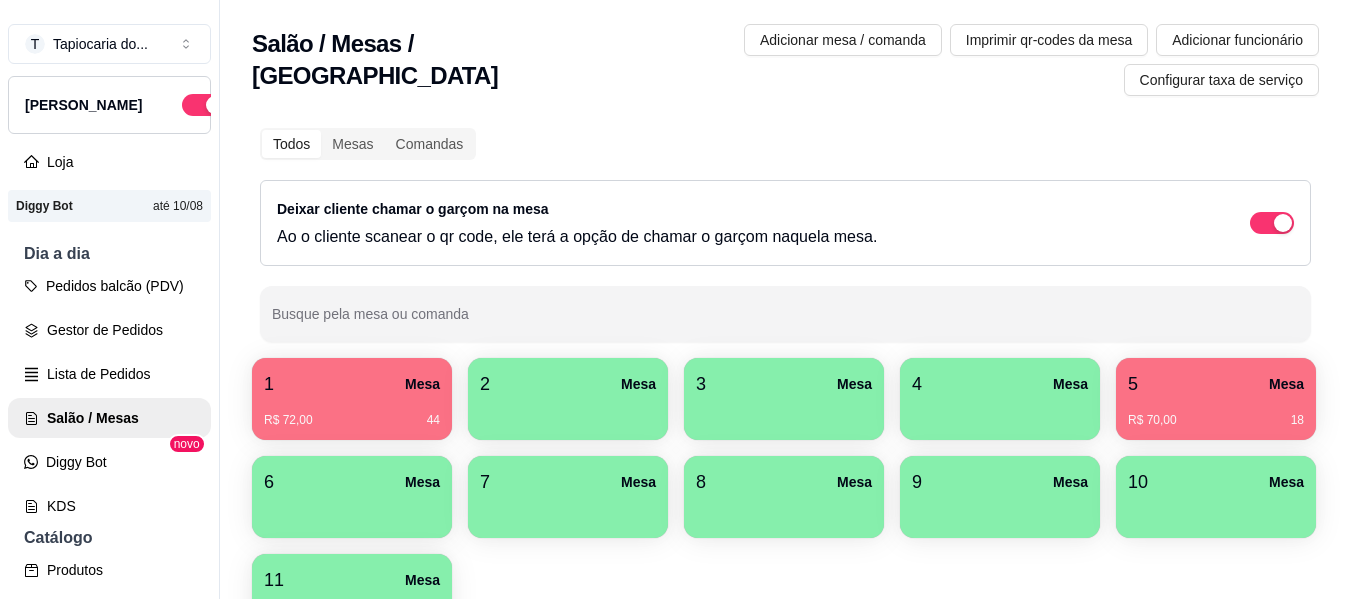 click on "R$ 72,00 44" at bounding box center (352, 413) 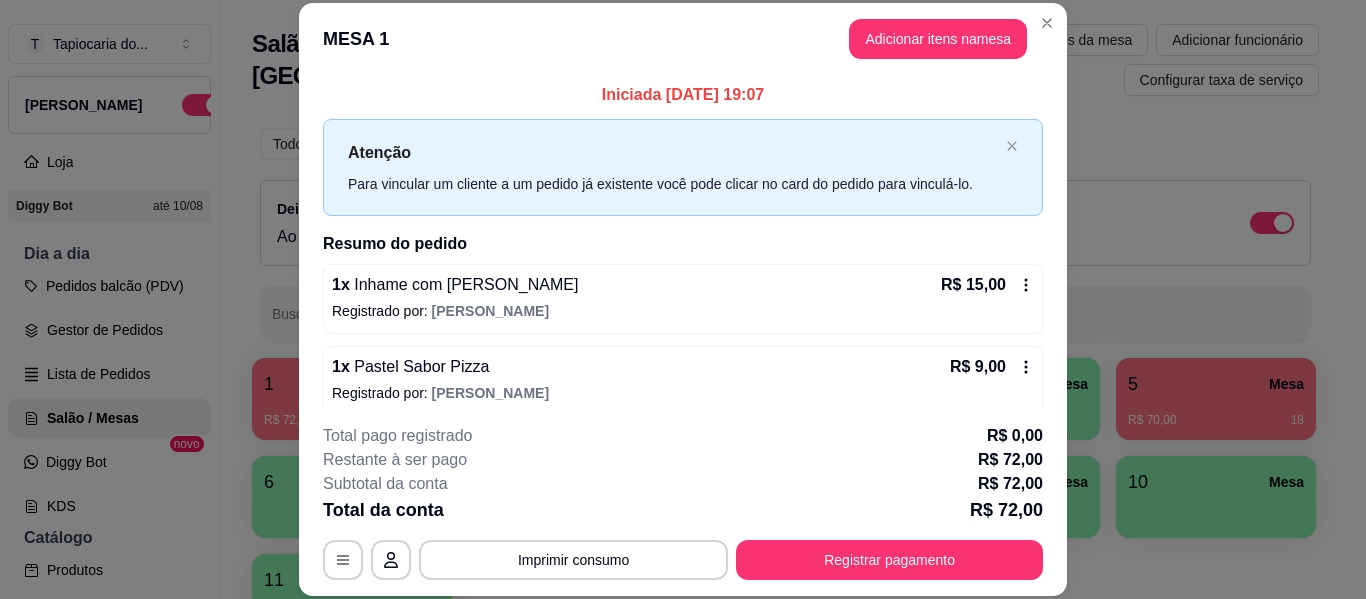 click on "1 x   Inhame com Galinha R$ 15,00 Registrado por:   [PERSON_NAME]" at bounding box center [683, 299] 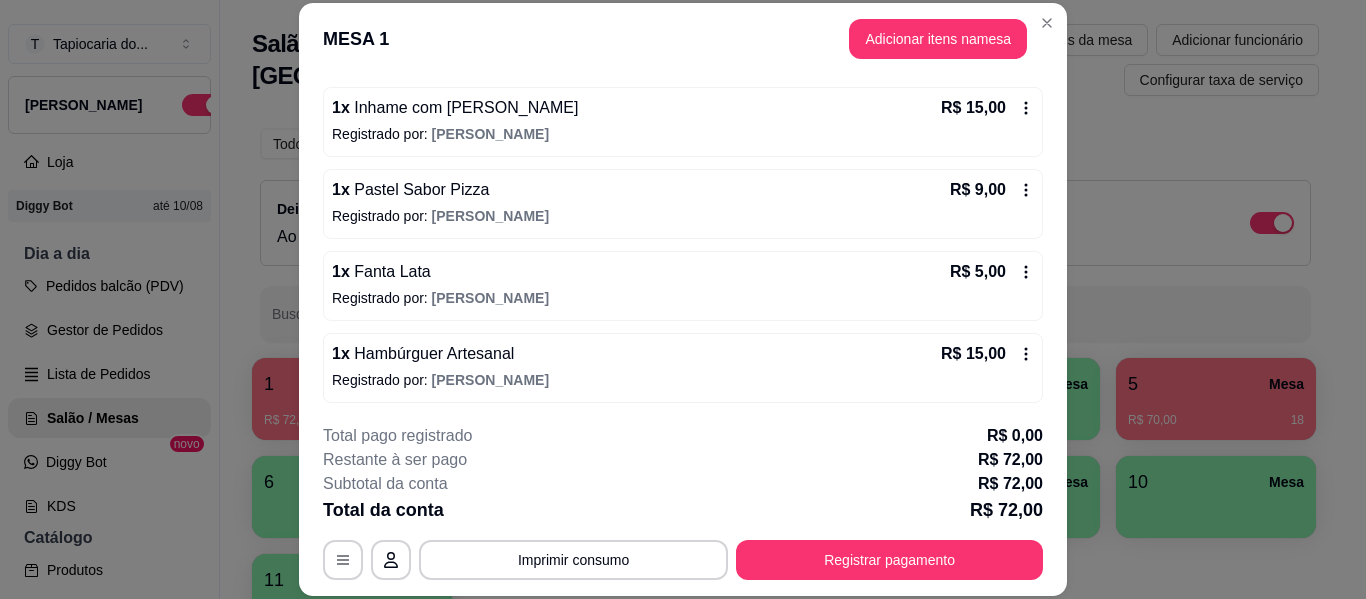 scroll, scrollTop: 344, scrollLeft: 0, axis: vertical 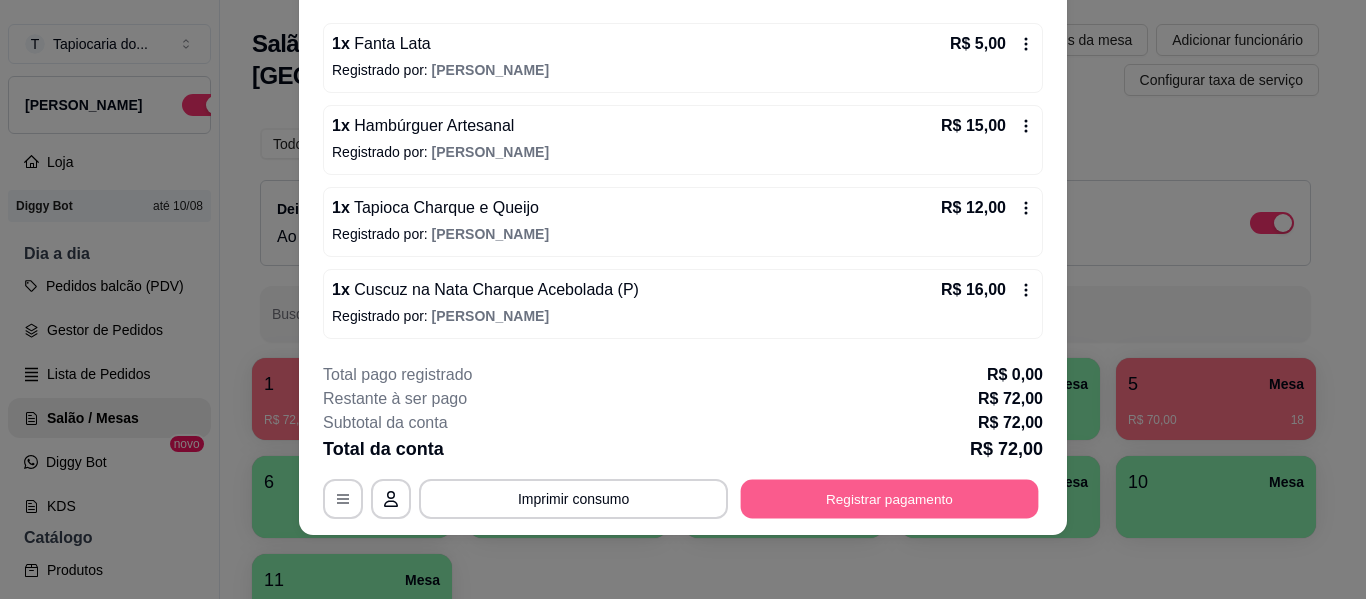click on "Registrar pagamento" at bounding box center [890, 499] 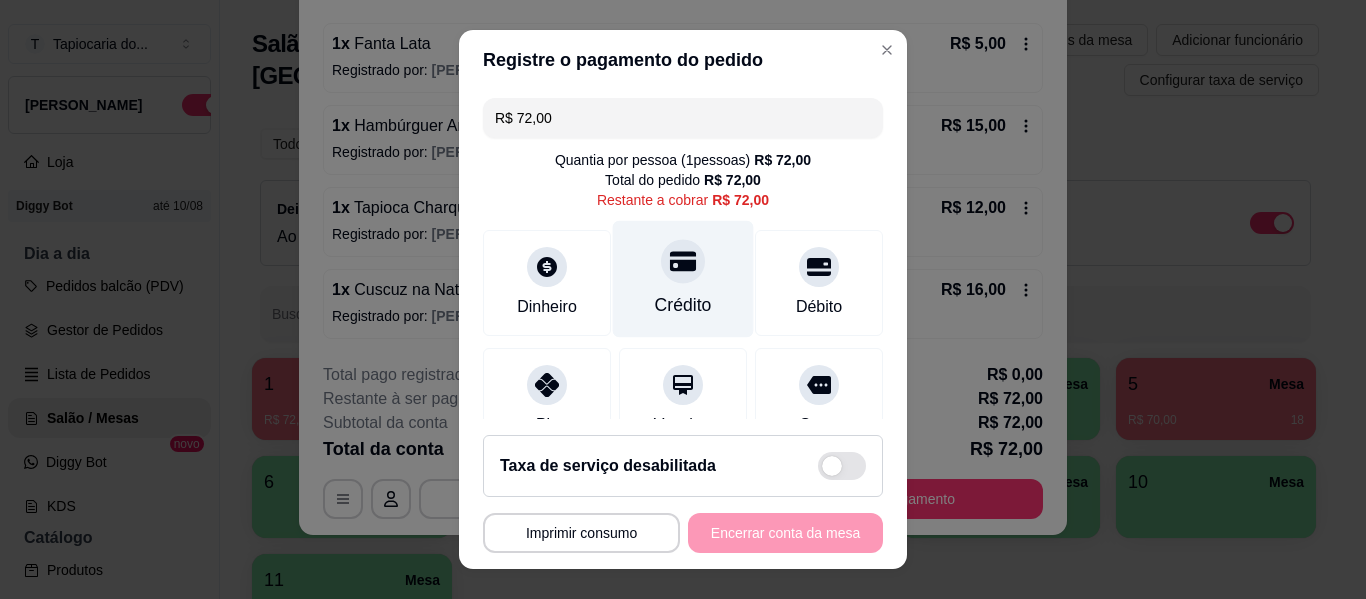 click on "Crédito" at bounding box center (683, 305) 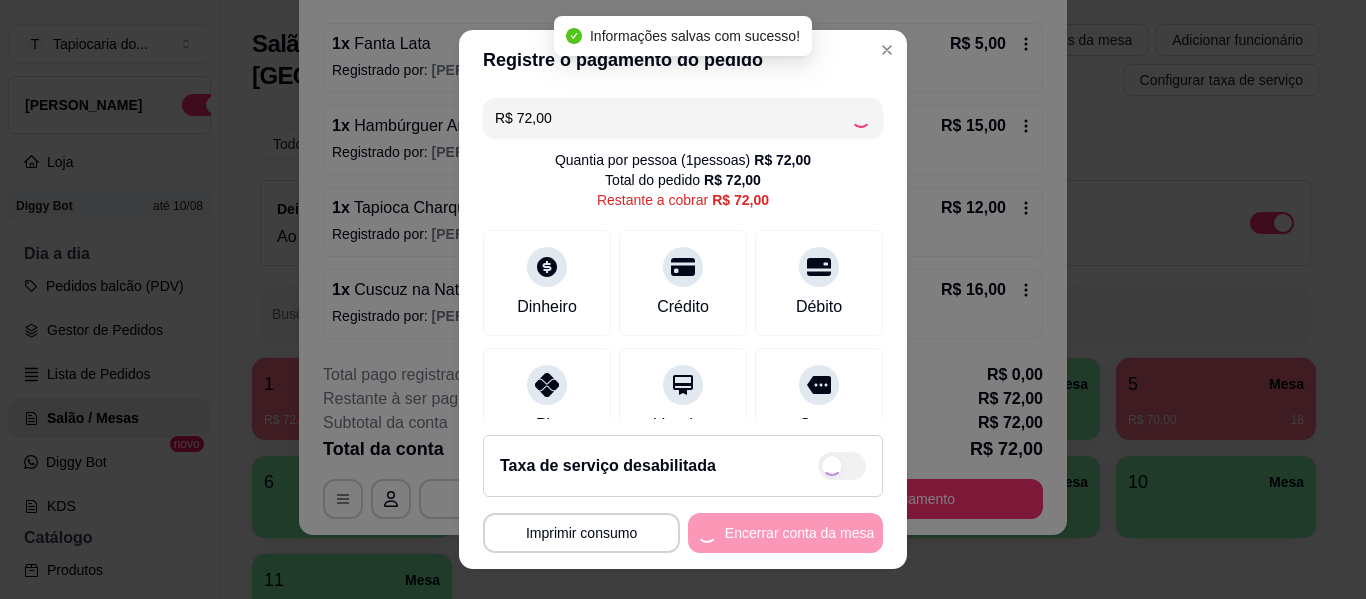 type on "R$ 0,00" 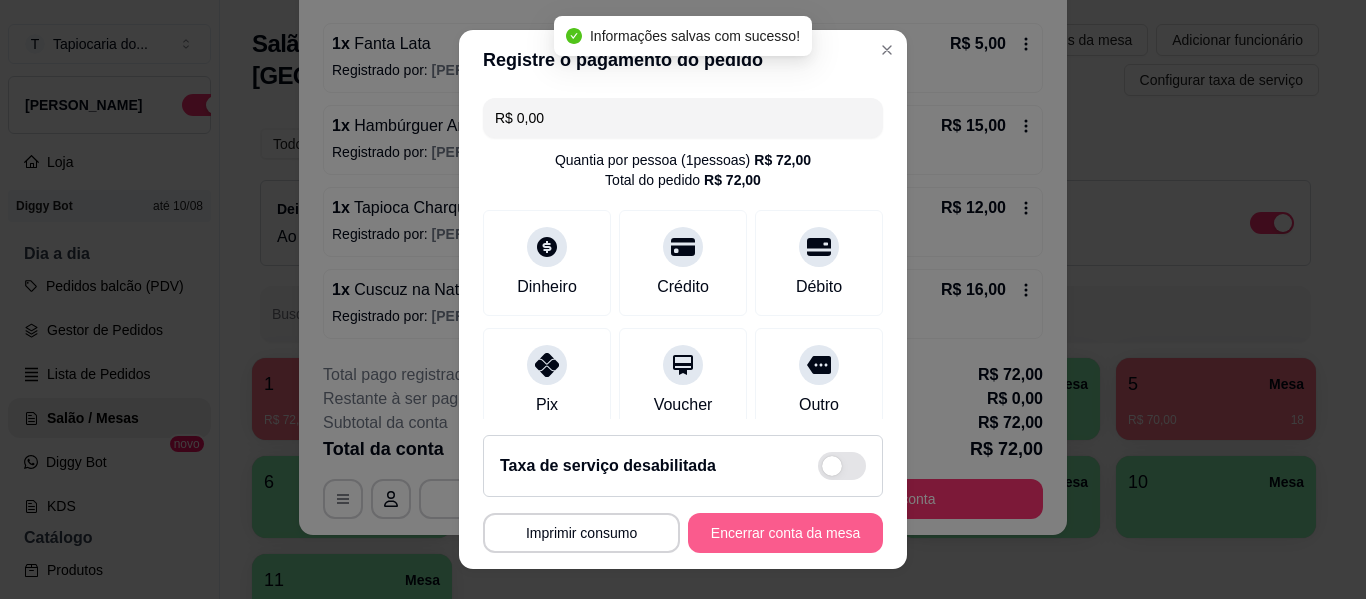 click on "Encerrar conta da mesa" at bounding box center [785, 533] 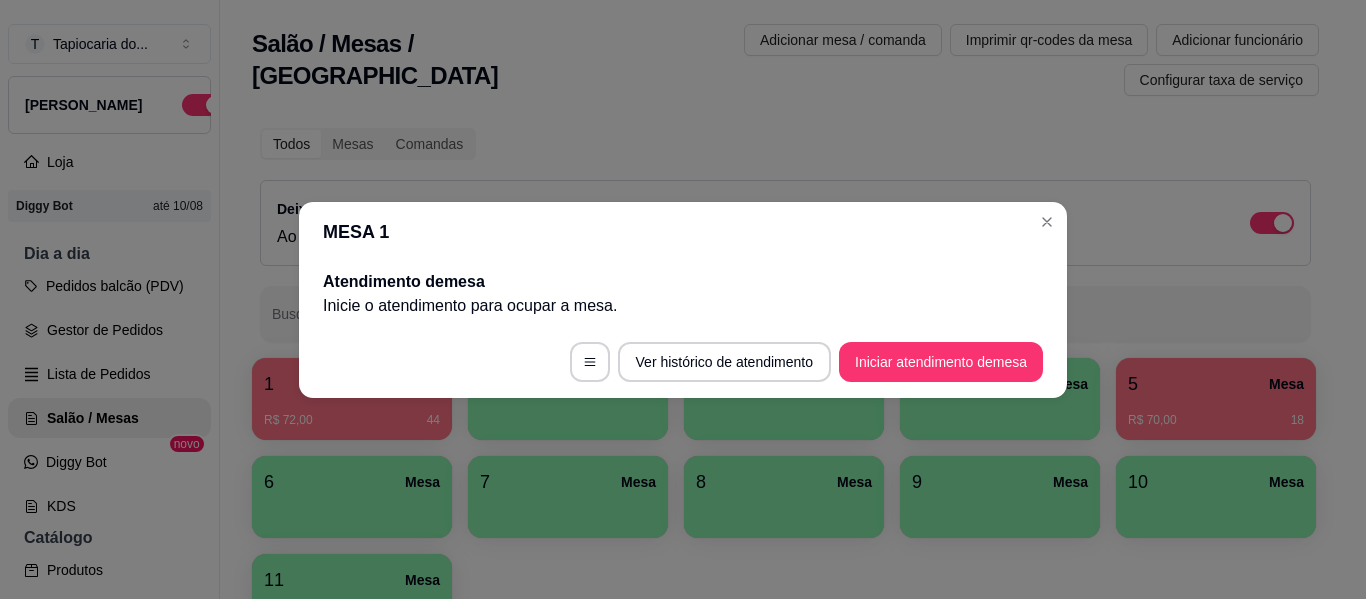 scroll, scrollTop: 0, scrollLeft: 0, axis: both 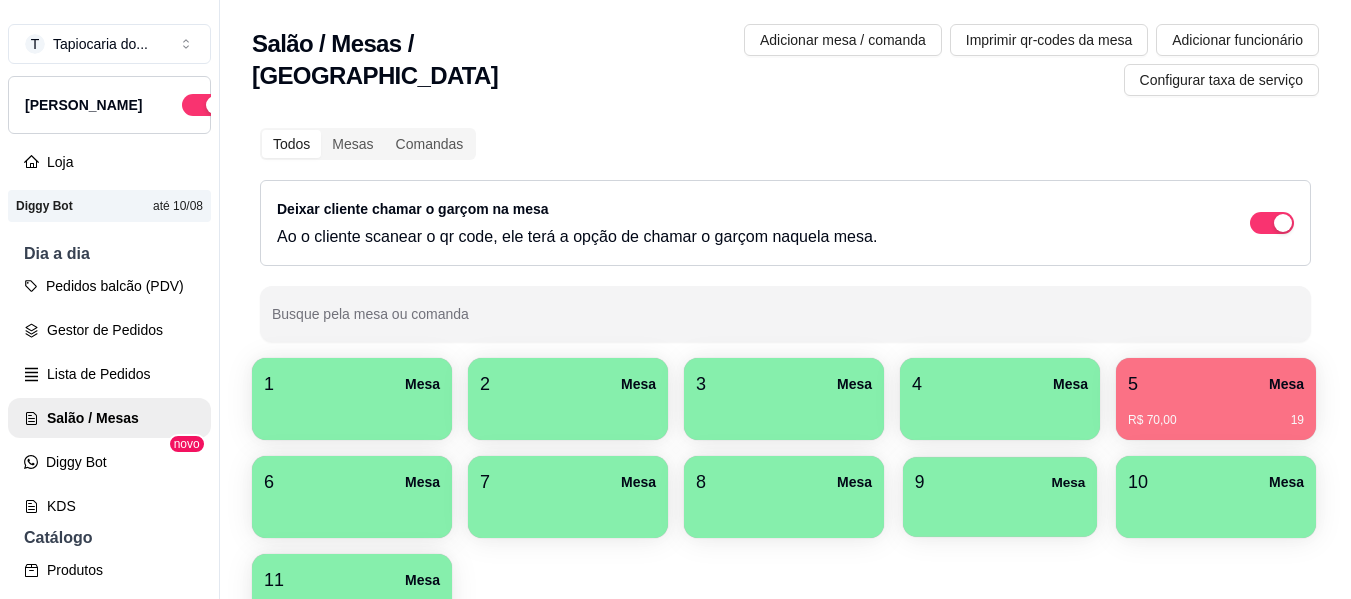 click on "Salão / Mesas / Comandas Adicionar mesa / comanda Imprimir qr-codes da mesa Adicionar funcionário Configurar taxa de serviço Todos Mesas Comandas Deixar cliente chamar o garçom na mesa Ao o cliente scanear o qr code, ele terá a opção de chamar o garçom naquela mesa. Busque pela mesa ou comanda
1 Mesa 2 Mesa 3 Mesa 4 Mesa 5 Mesa R$ 70,00 19 6 Mesa 7 Mesa 8 [GEOGRAPHIC_DATA] 10 Mesa 11 Mesa Cardápio Digital Diggy © 2025" at bounding box center [785, 299] 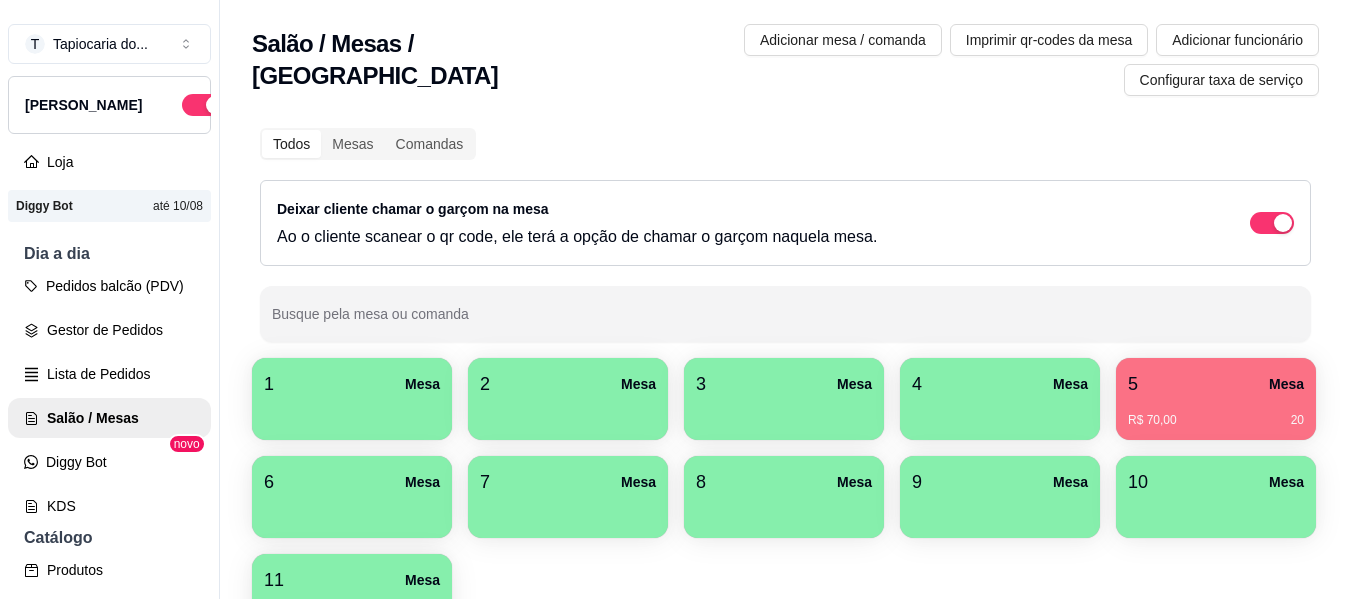 click on "5 Mesa R$ 70,00 20" at bounding box center (1216, 399) 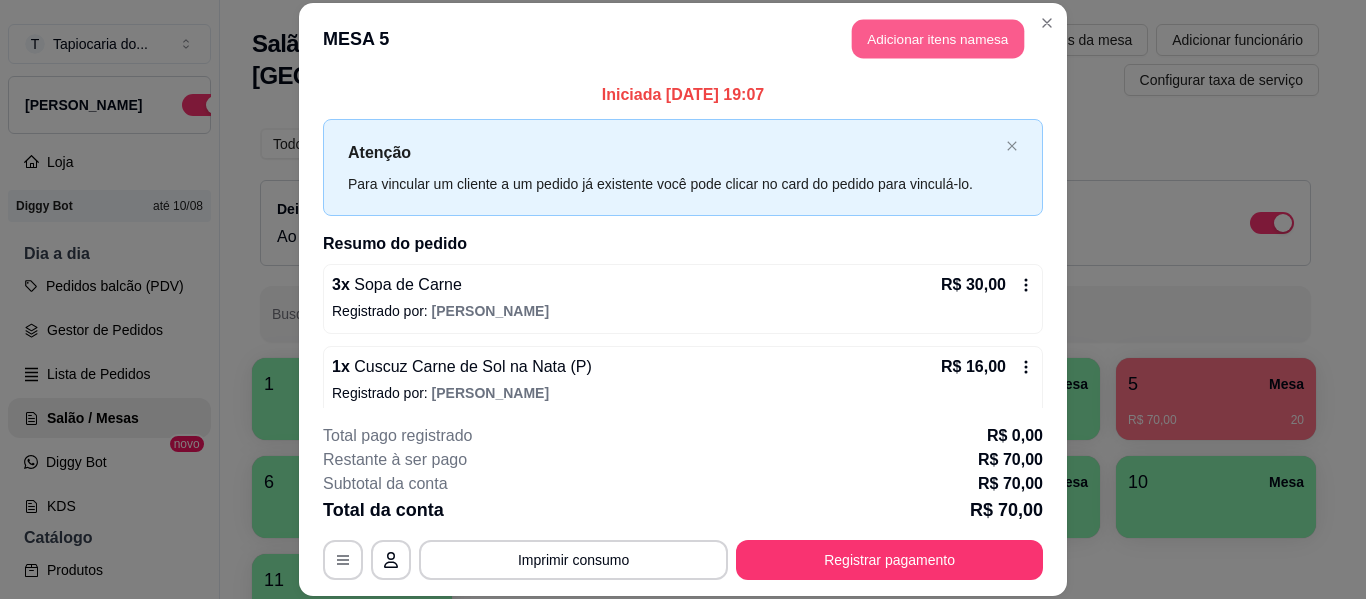 click on "Adicionar itens na  mesa" at bounding box center (938, 39) 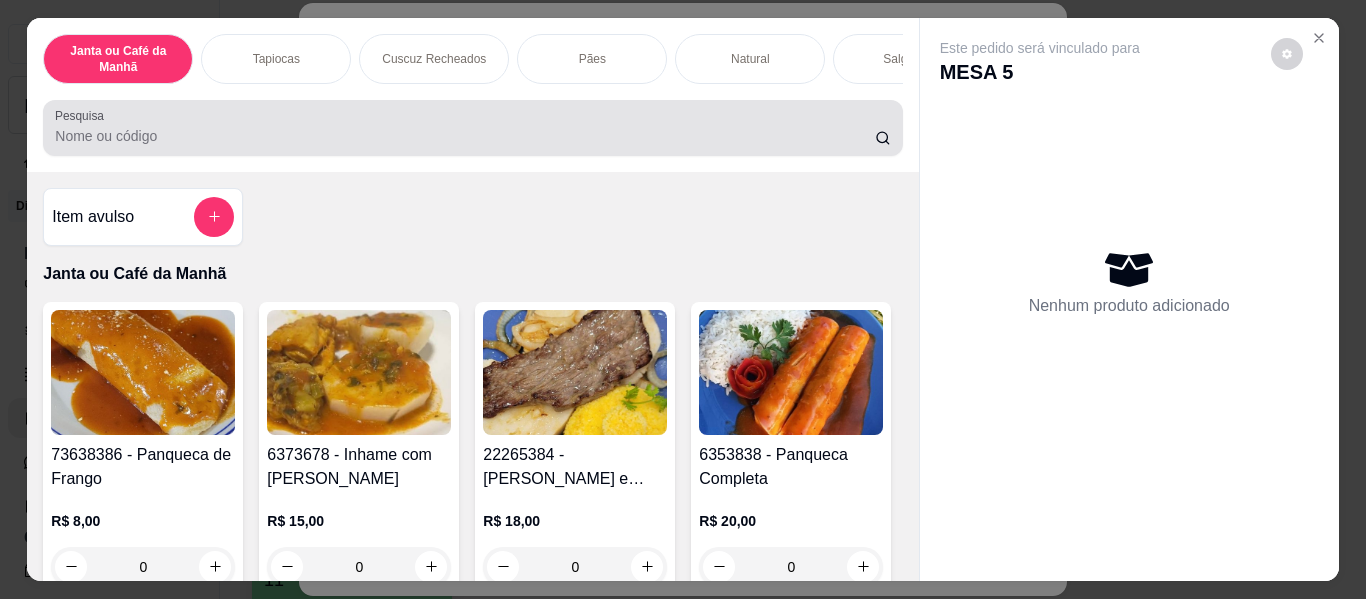 click on "Pesquisa" at bounding box center (465, 136) 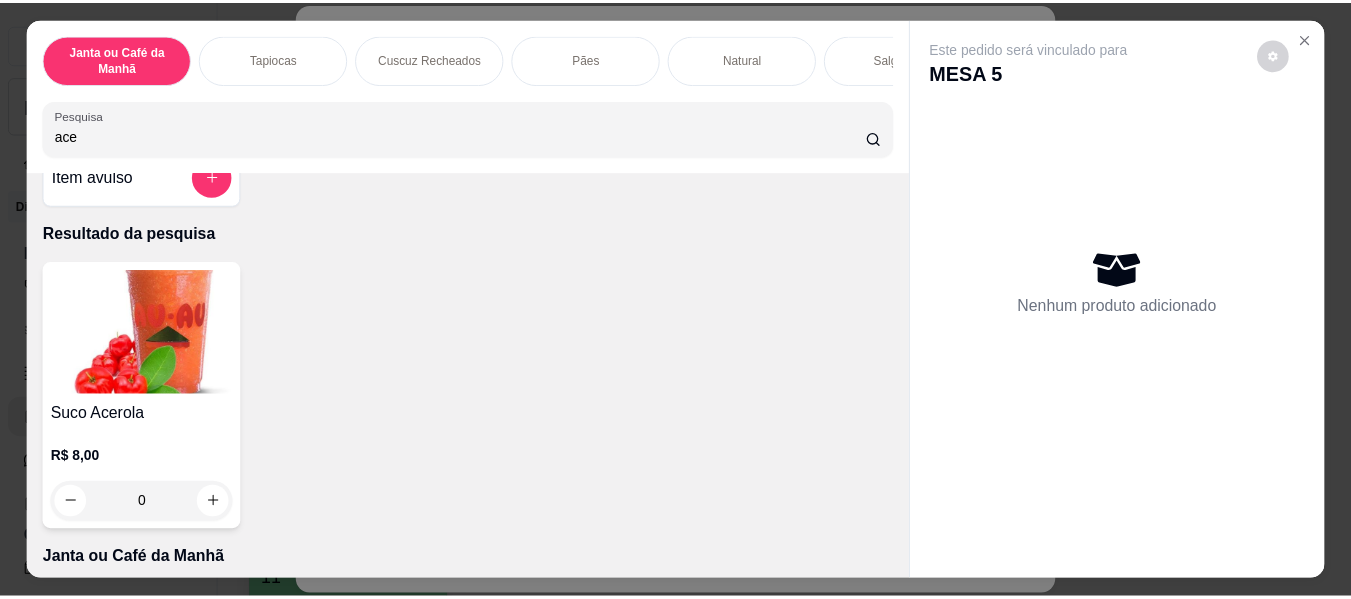 scroll, scrollTop: 100, scrollLeft: 0, axis: vertical 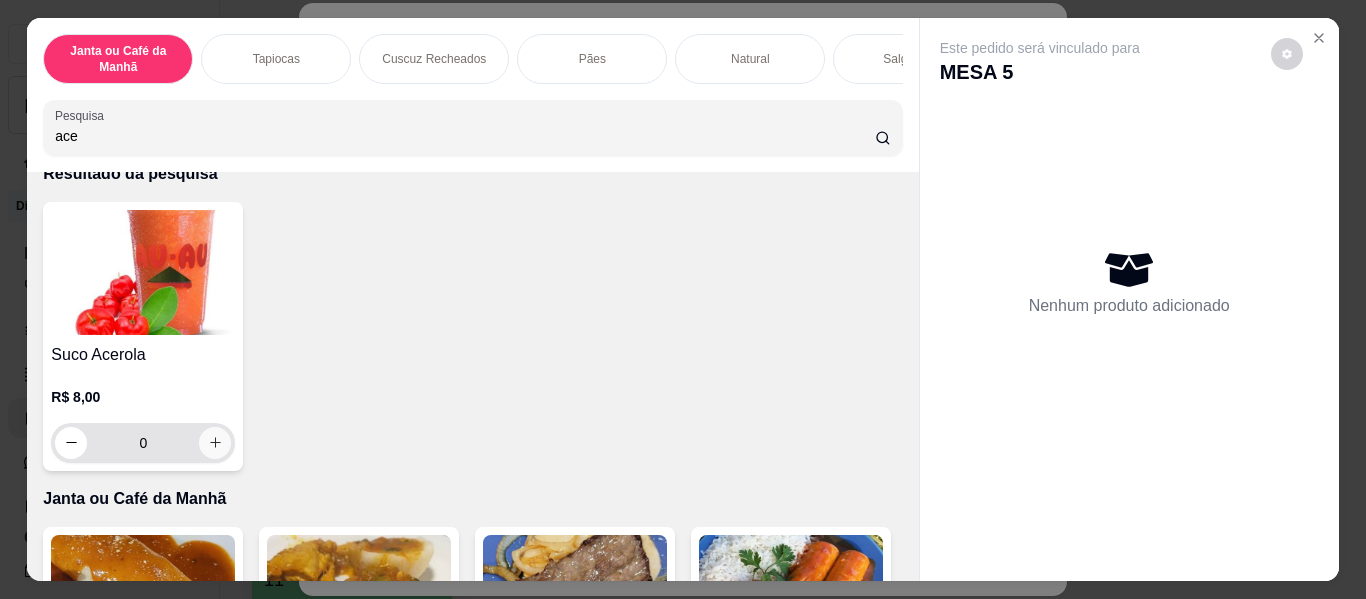 type on "ace" 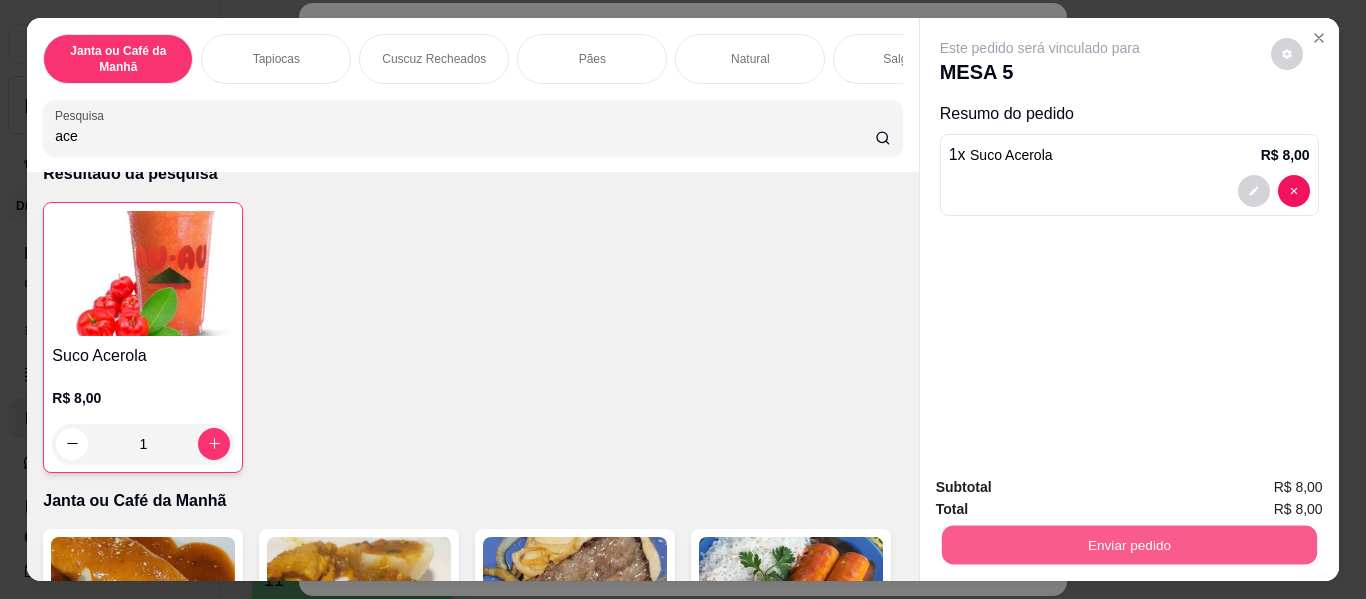 click on "Enviar pedido" at bounding box center [1128, 545] 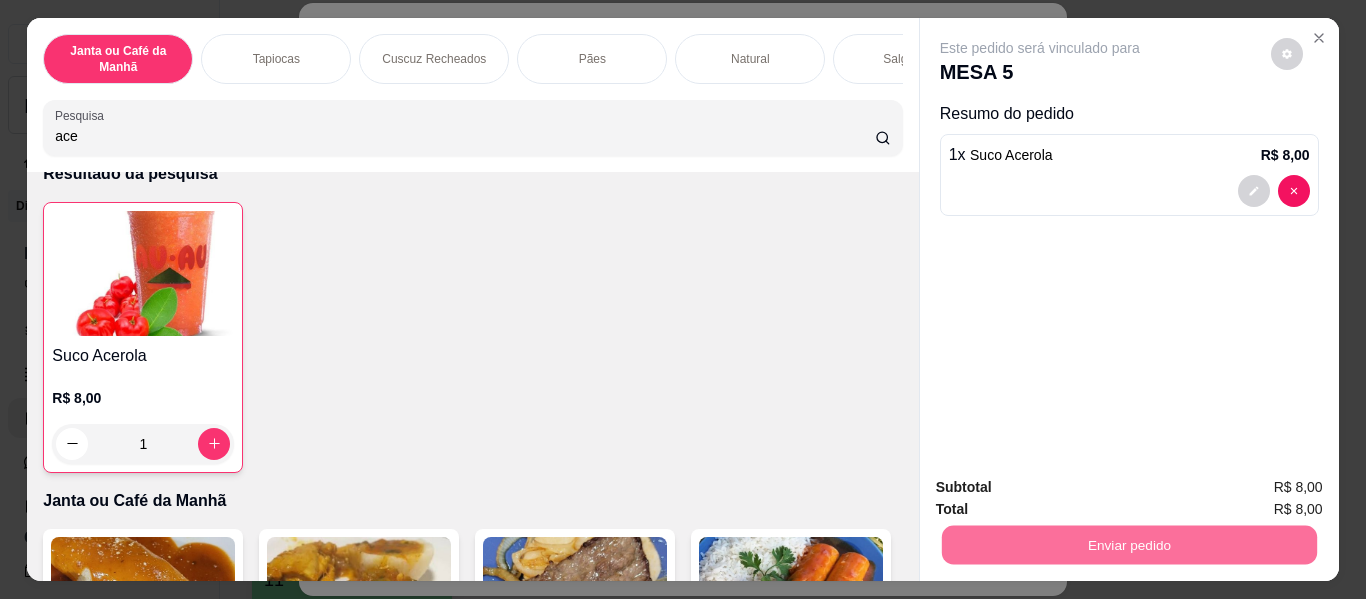 click on "Não registrar e enviar pedido" at bounding box center [1063, 488] 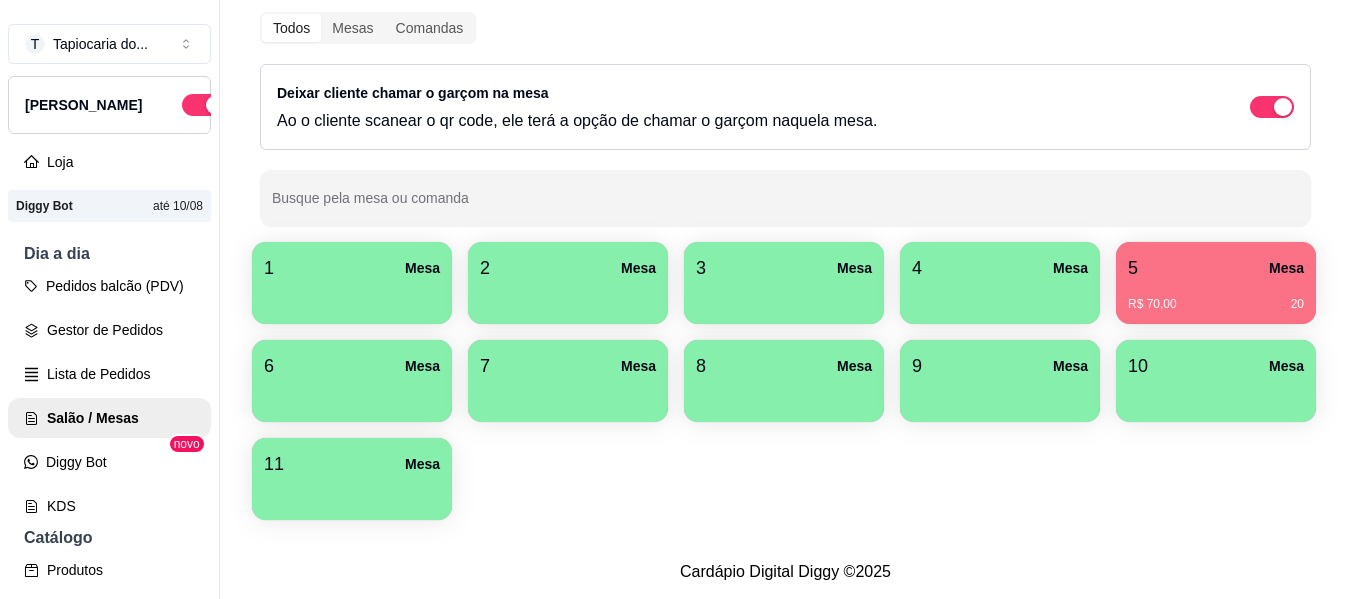 scroll, scrollTop: 132, scrollLeft: 0, axis: vertical 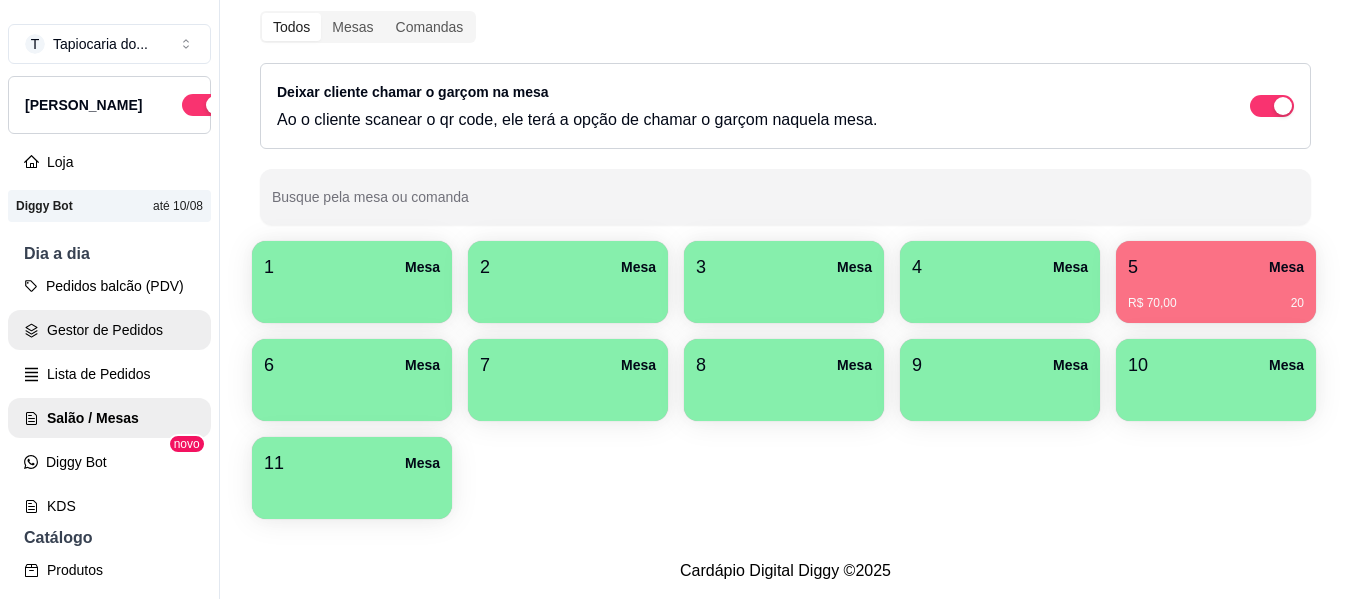 click on "Gestor de Pedidos" at bounding box center (109, 330) 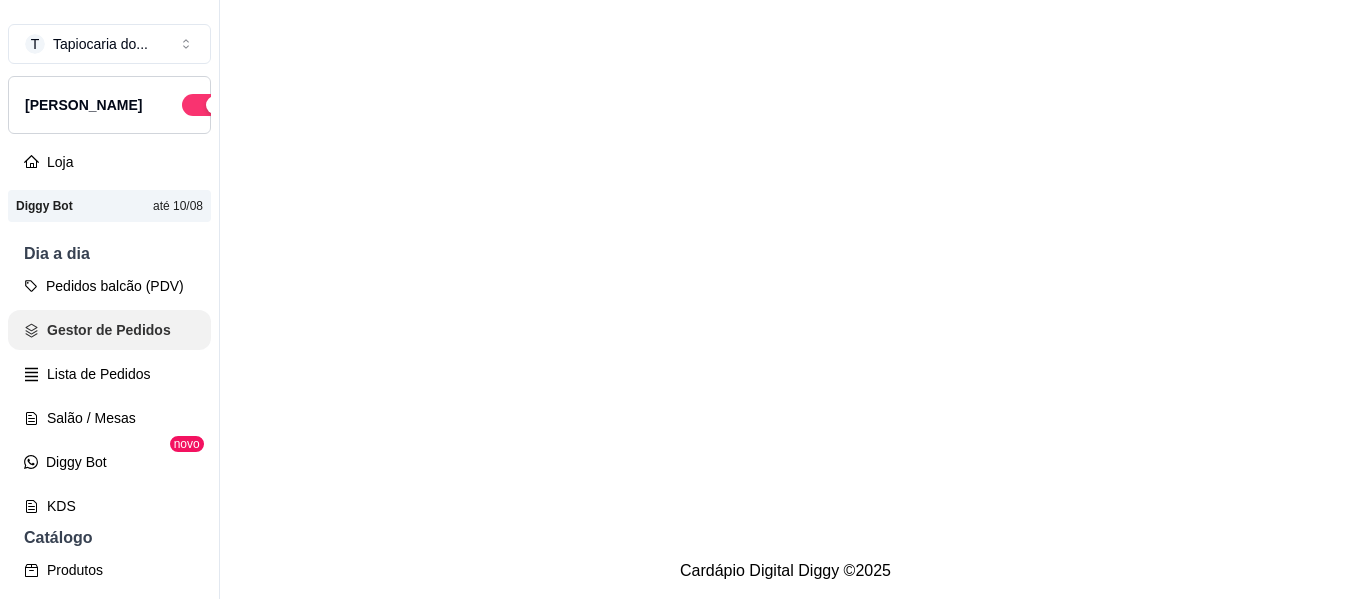 scroll, scrollTop: 0, scrollLeft: 0, axis: both 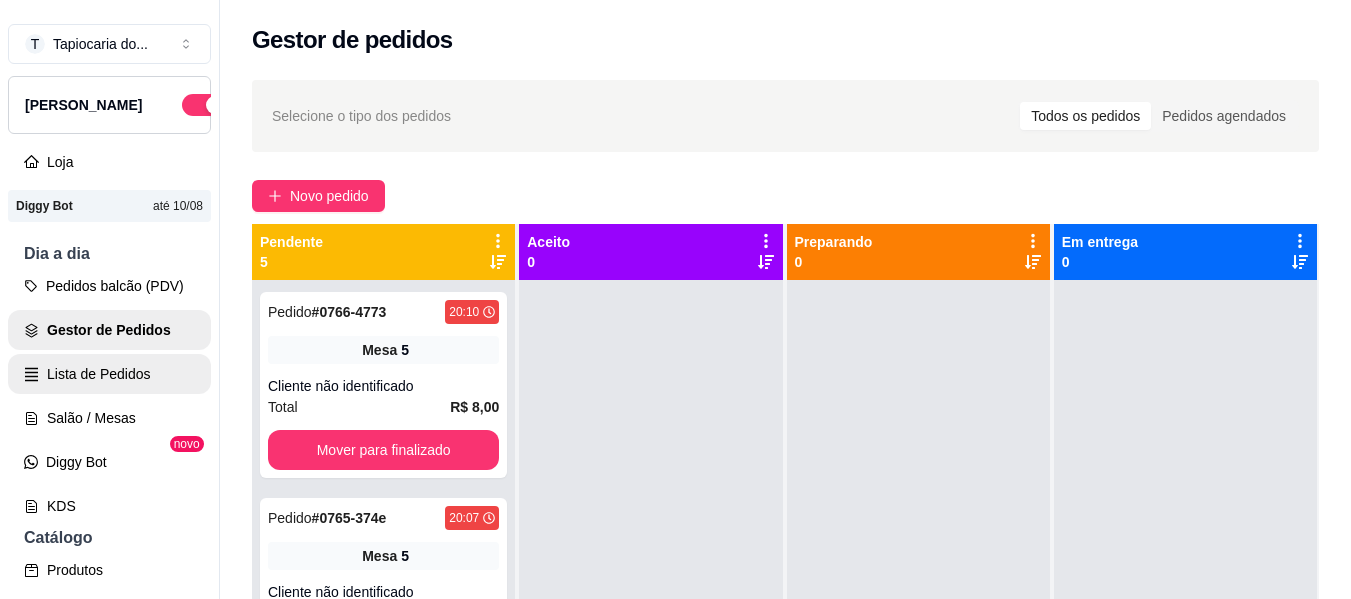 click on "Lista de Pedidos" at bounding box center [109, 374] 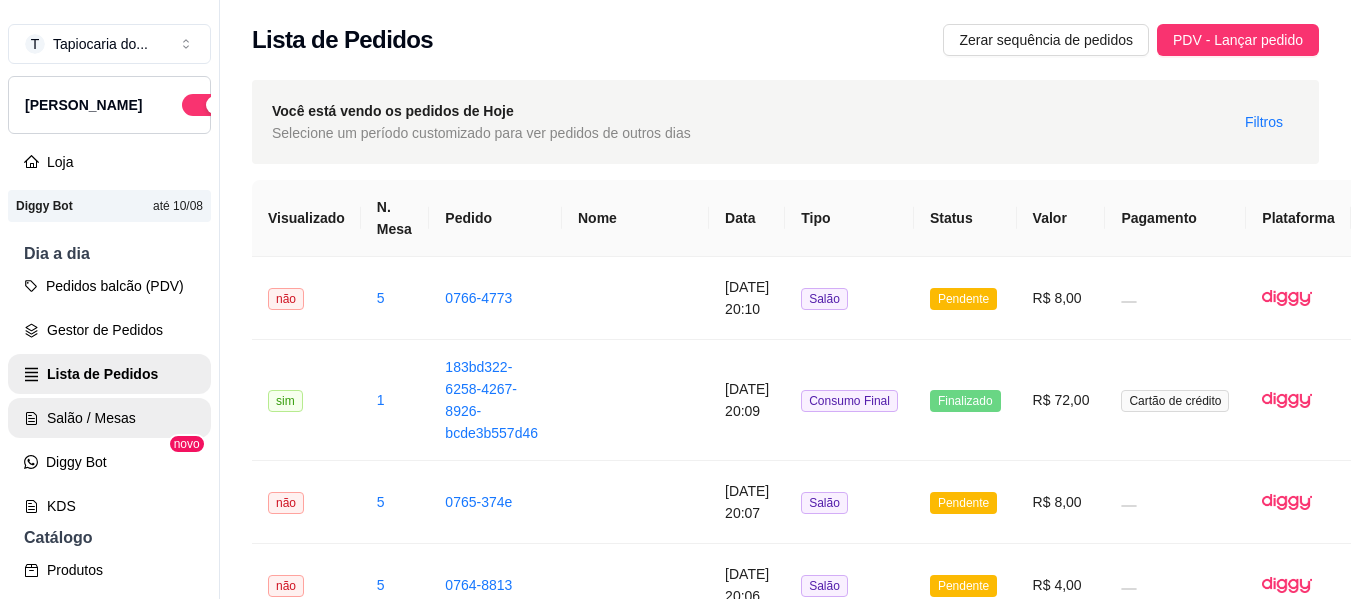 click on "Salão / Mesas" at bounding box center (109, 418) 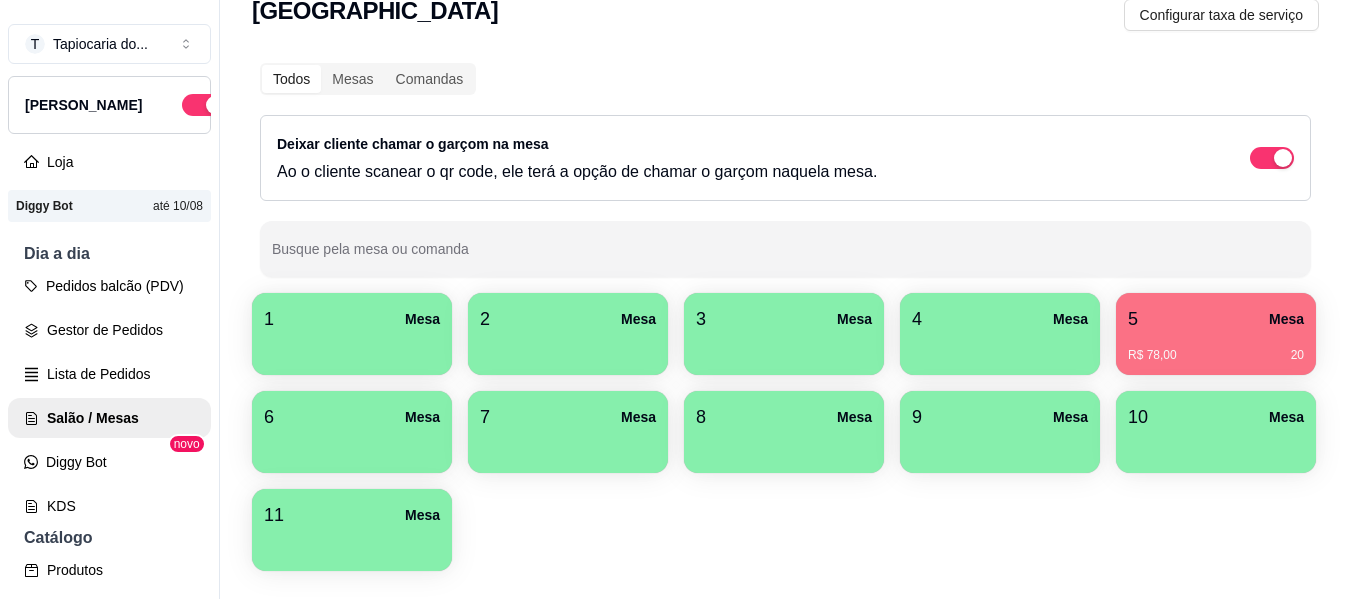 scroll, scrollTop: 132, scrollLeft: 0, axis: vertical 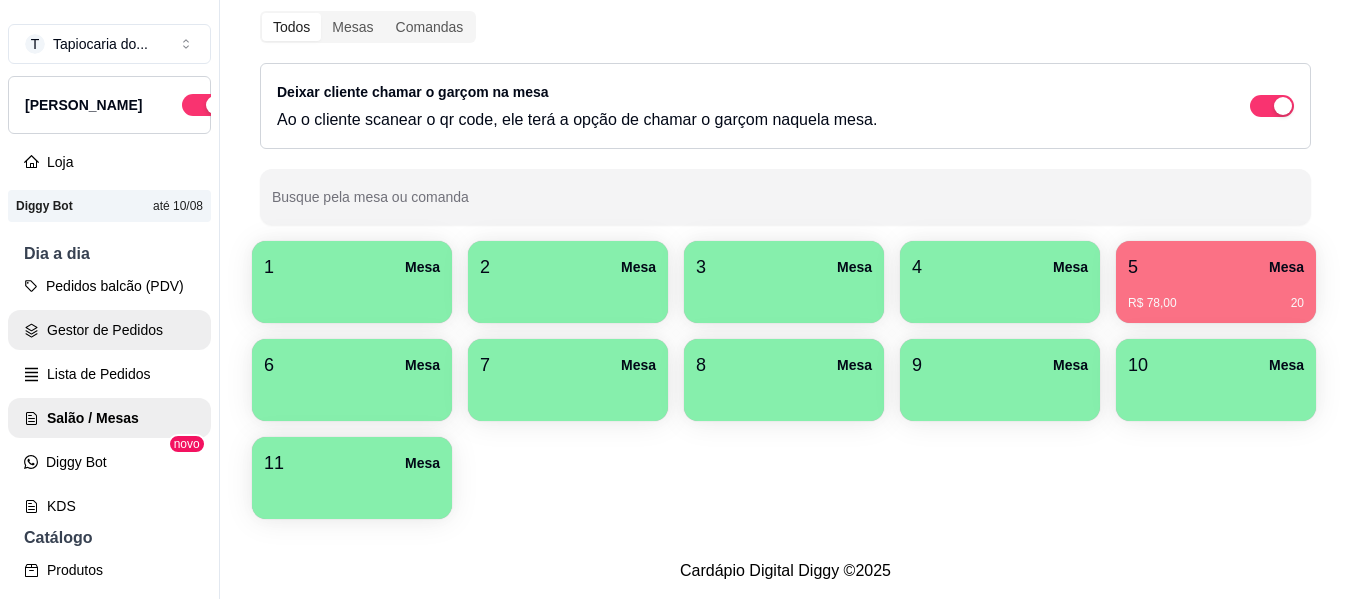 click on "Gestor de Pedidos" at bounding box center (109, 330) 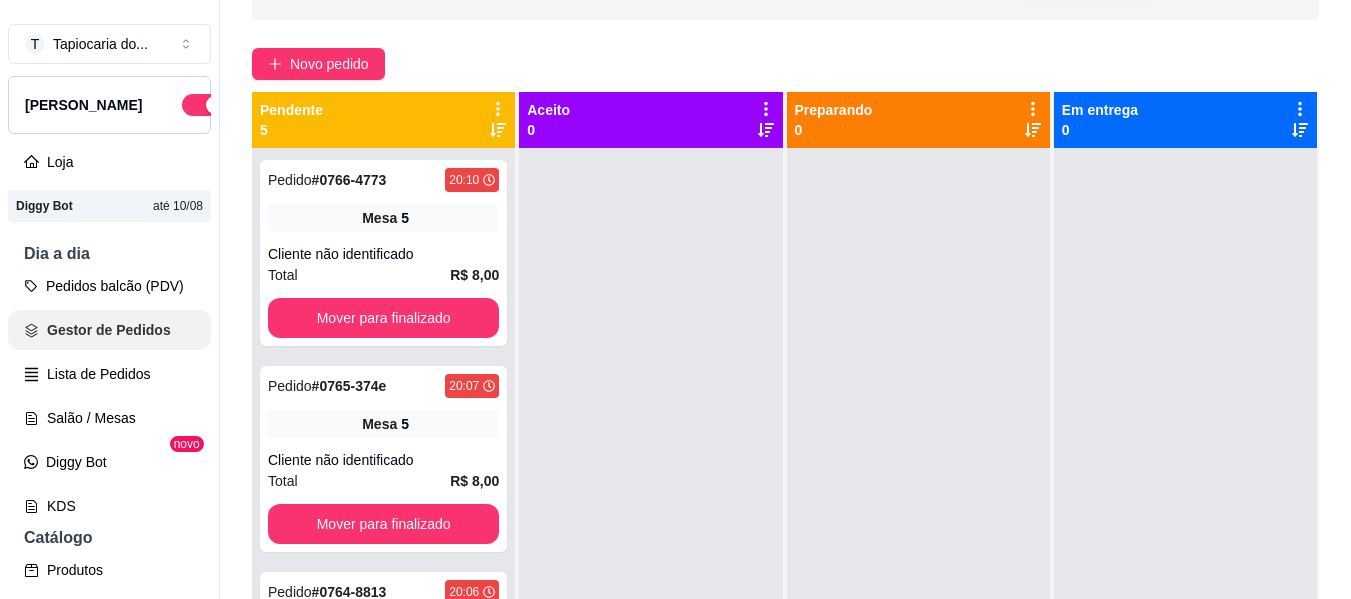 scroll, scrollTop: 0, scrollLeft: 0, axis: both 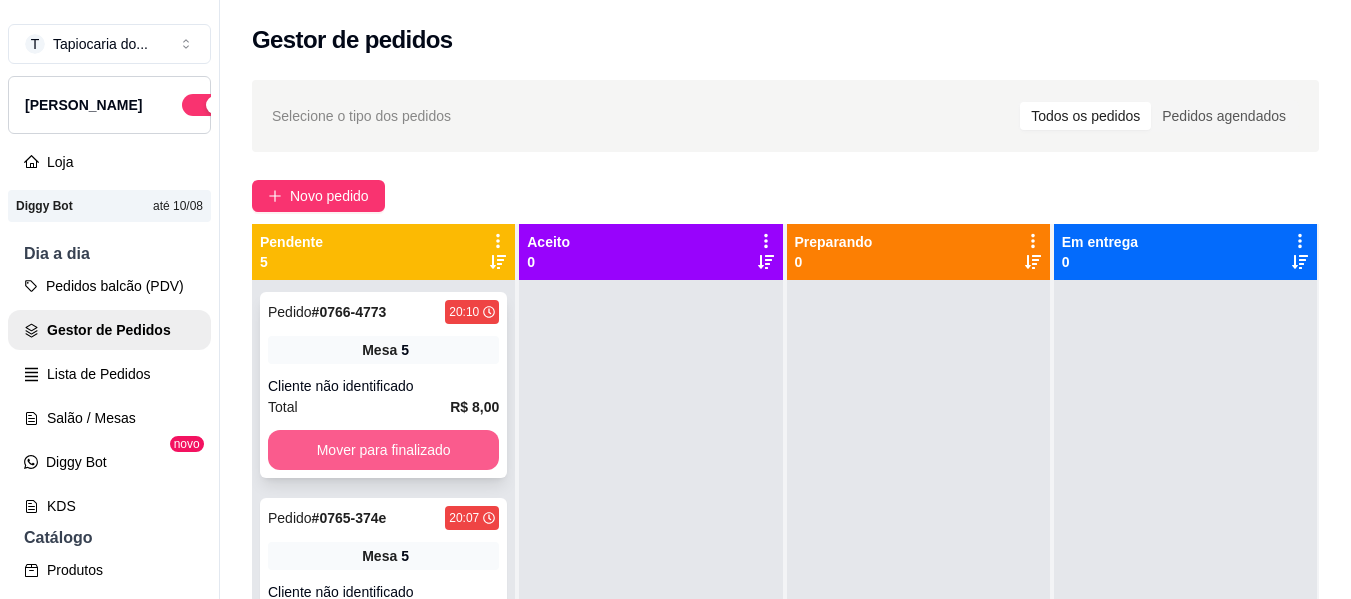 click on "Mover para finalizado" at bounding box center (383, 450) 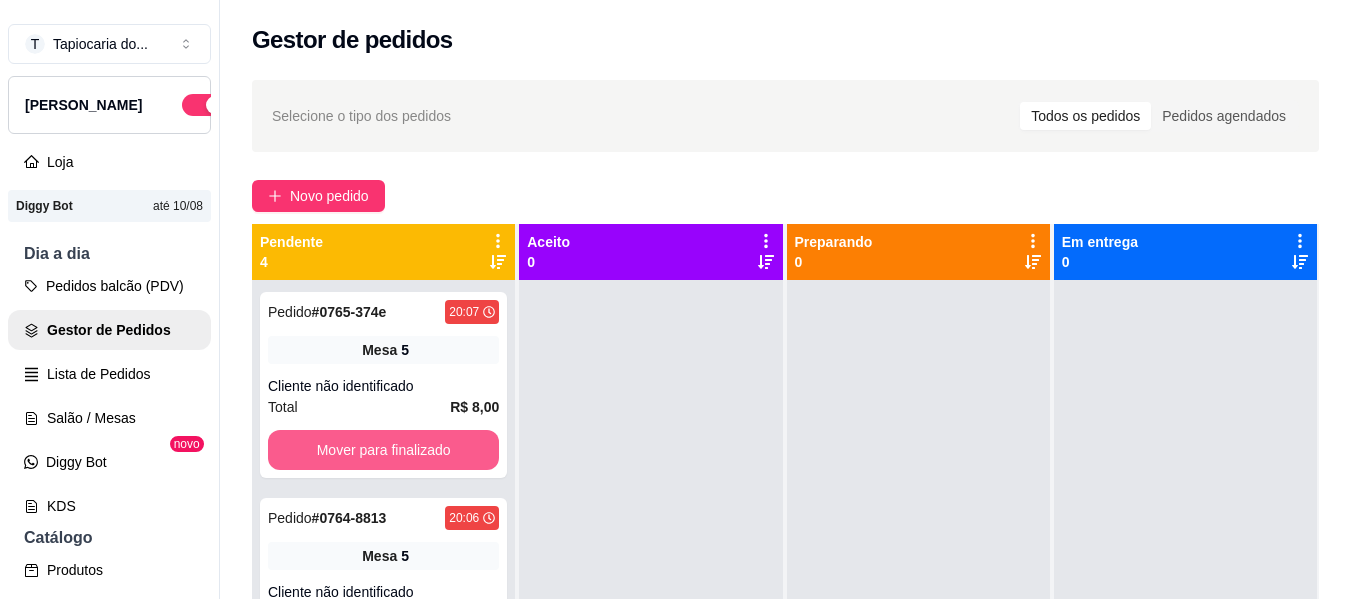 click on "Mover para finalizado" at bounding box center [383, 450] 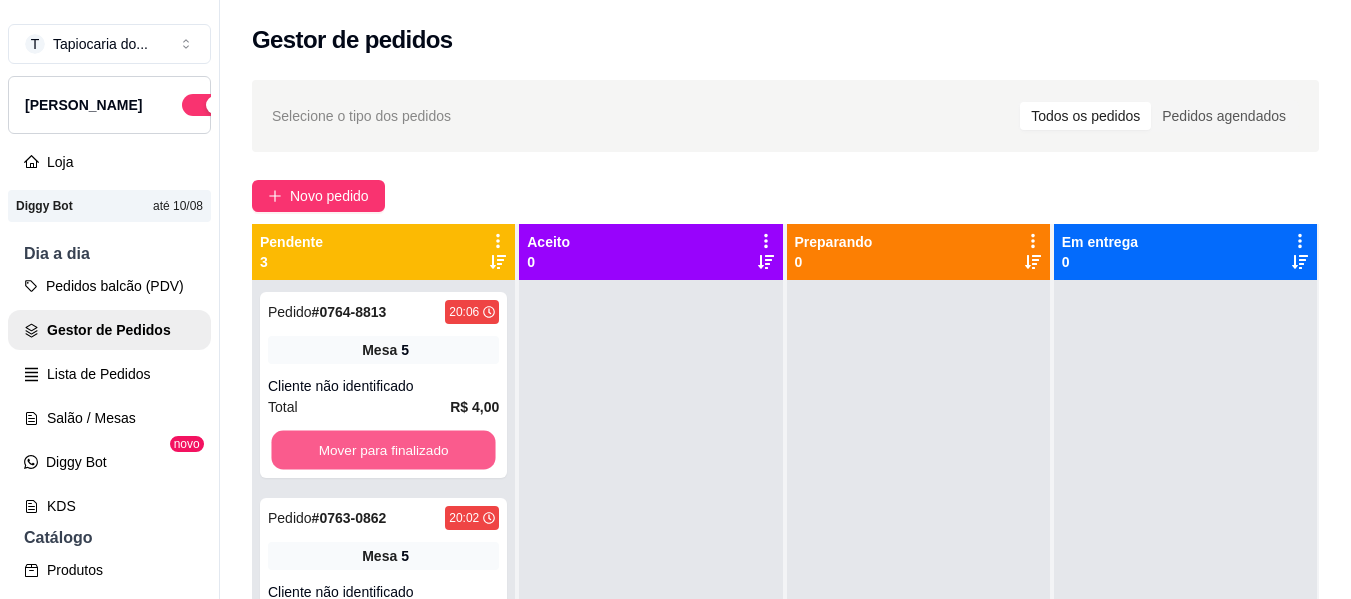 click on "Mover para finalizado" at bounding box center (383, 450) 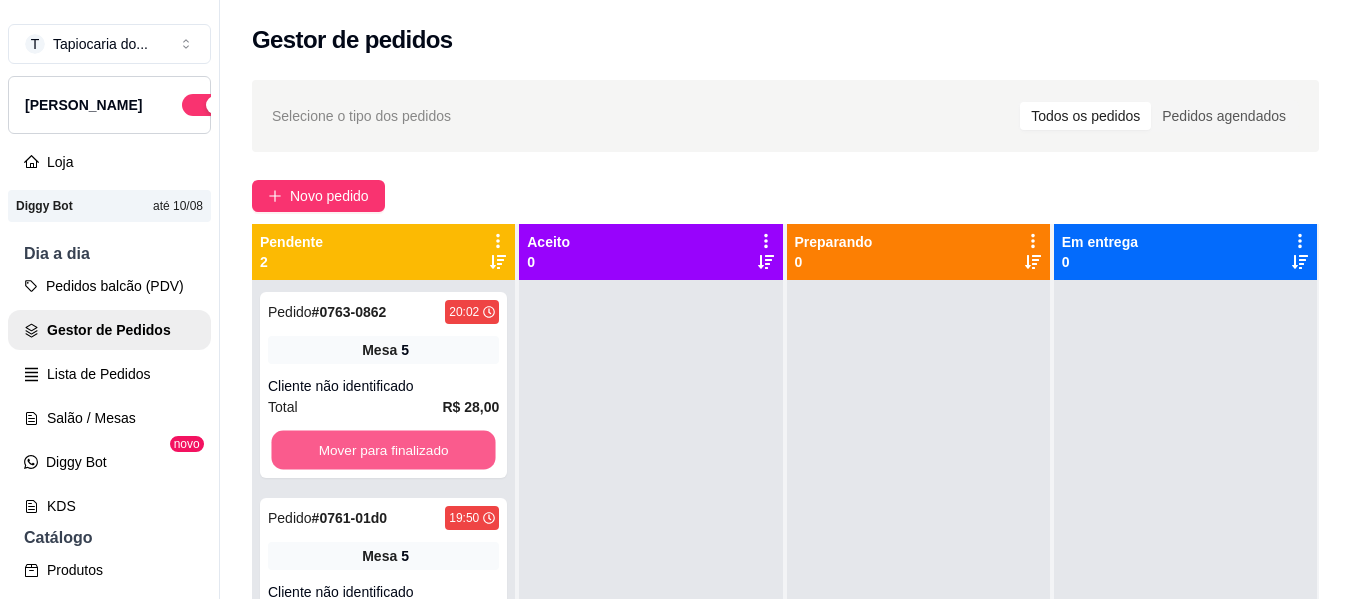 click on "Mover para finalizado" at bounding box center [383, 450] 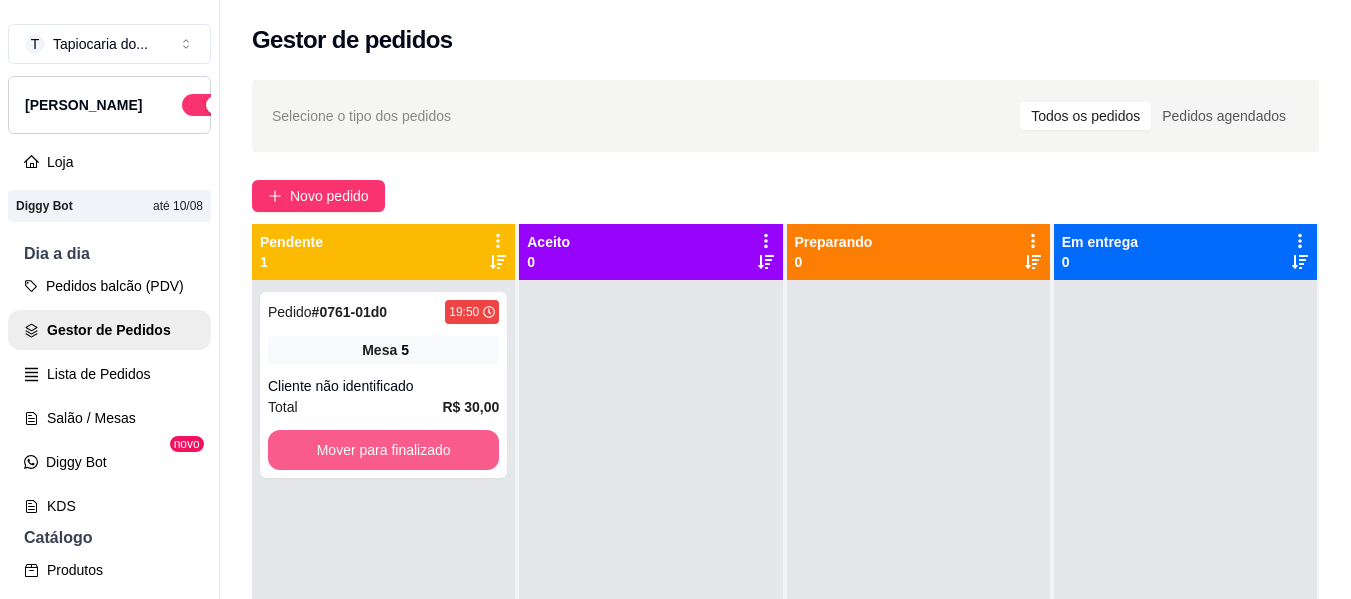 click on "Mover para finalizado" at bounding box center (383, 450) 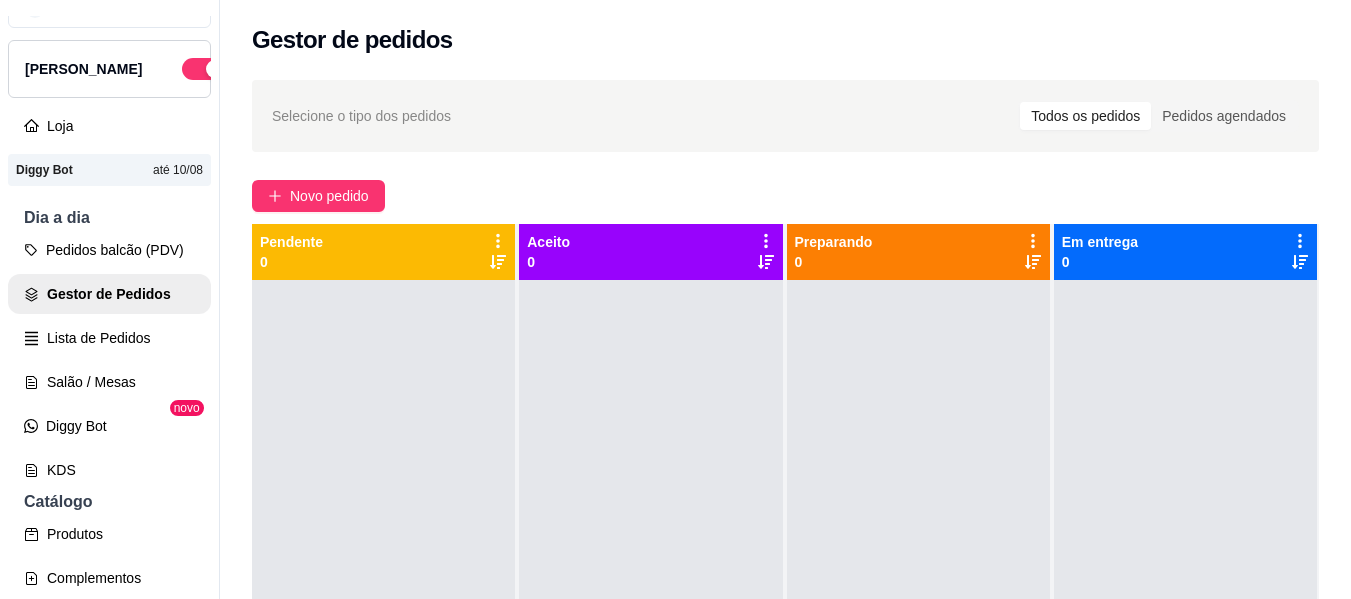 scroll, scrollTop: 100, scrollLeft: 0, axis: vertical 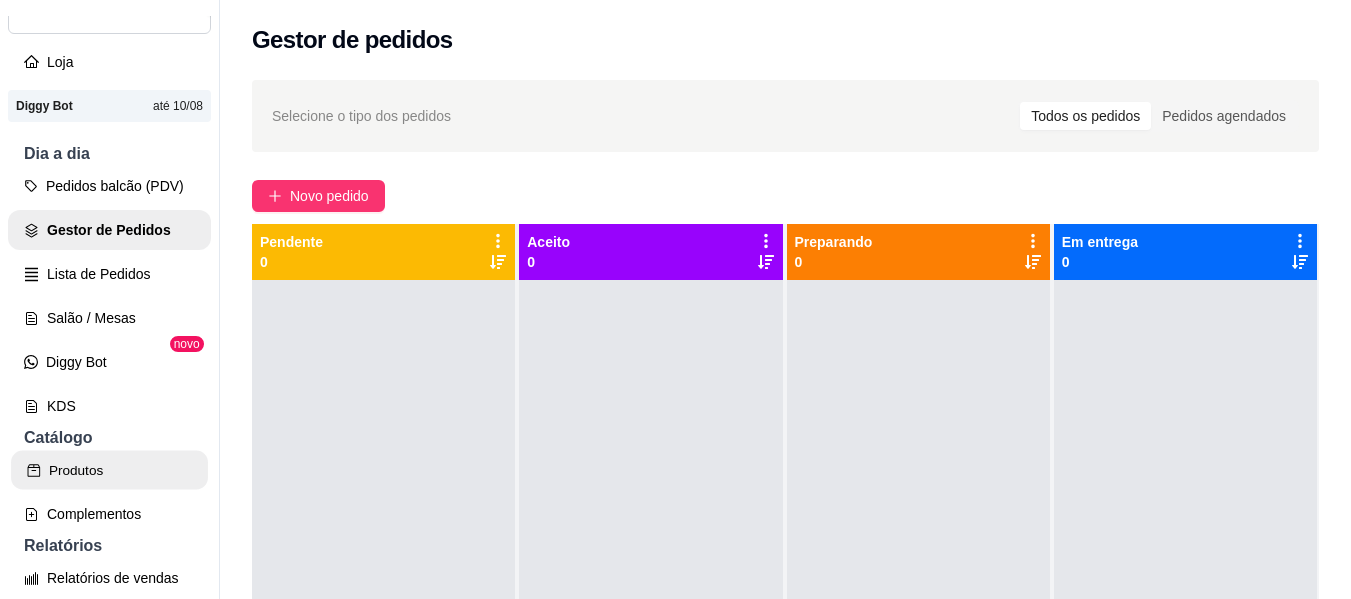 click on "Produtos" at bounding box center [109, 470] 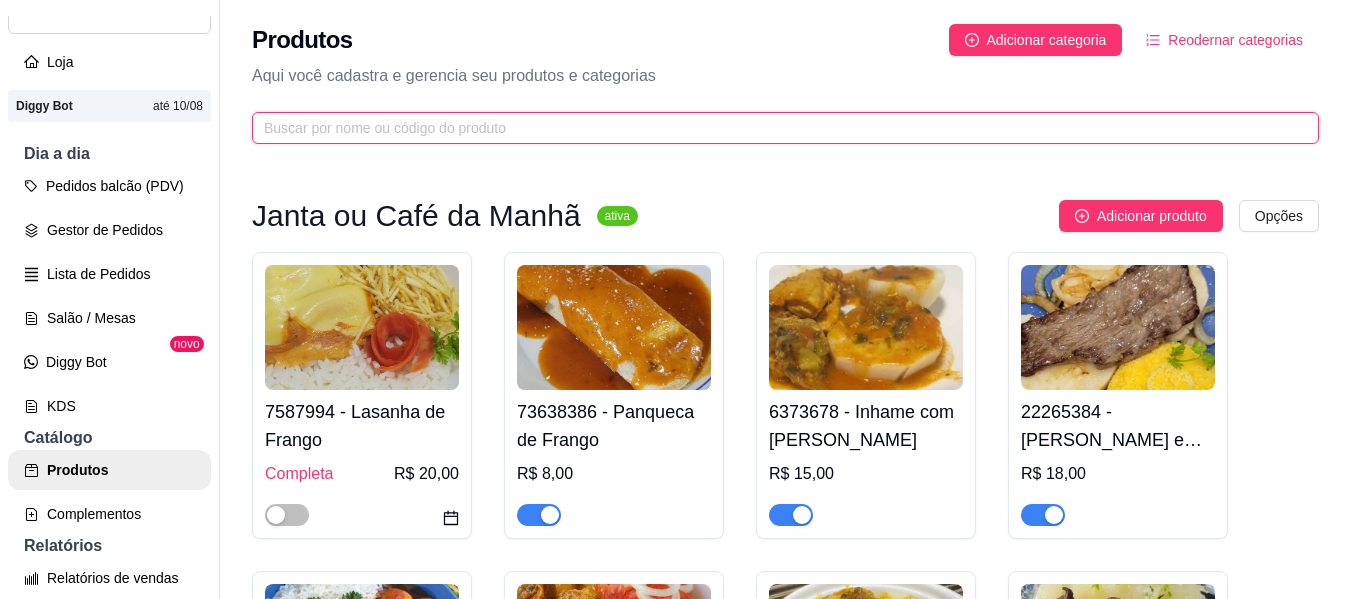 click at bounding box center (777, 128) 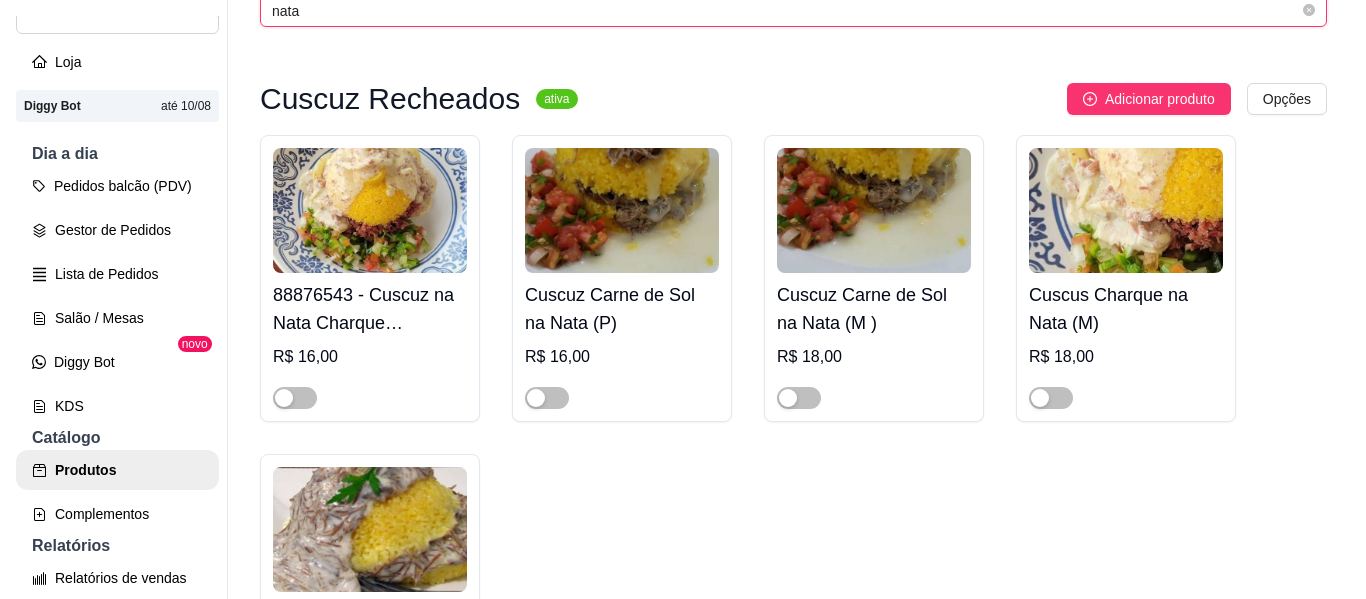 scroll, scrollTop: 0, scrollLeft: 0, axis: both 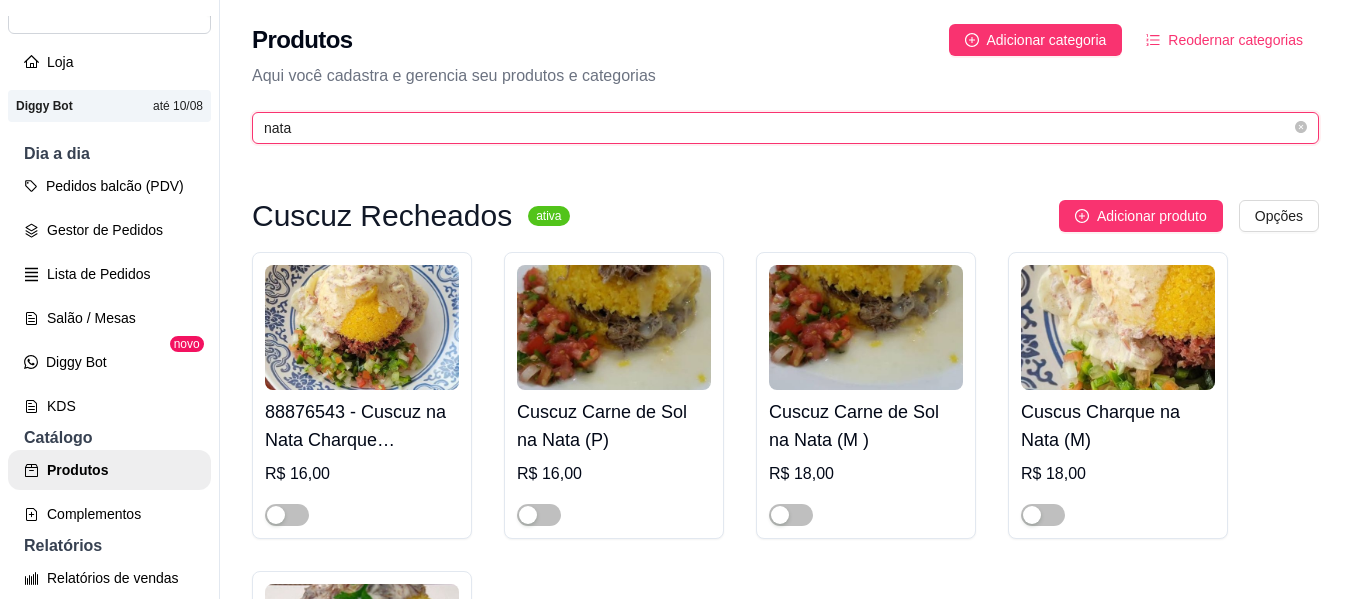 click on "nata" at bounding box center [777, 128] 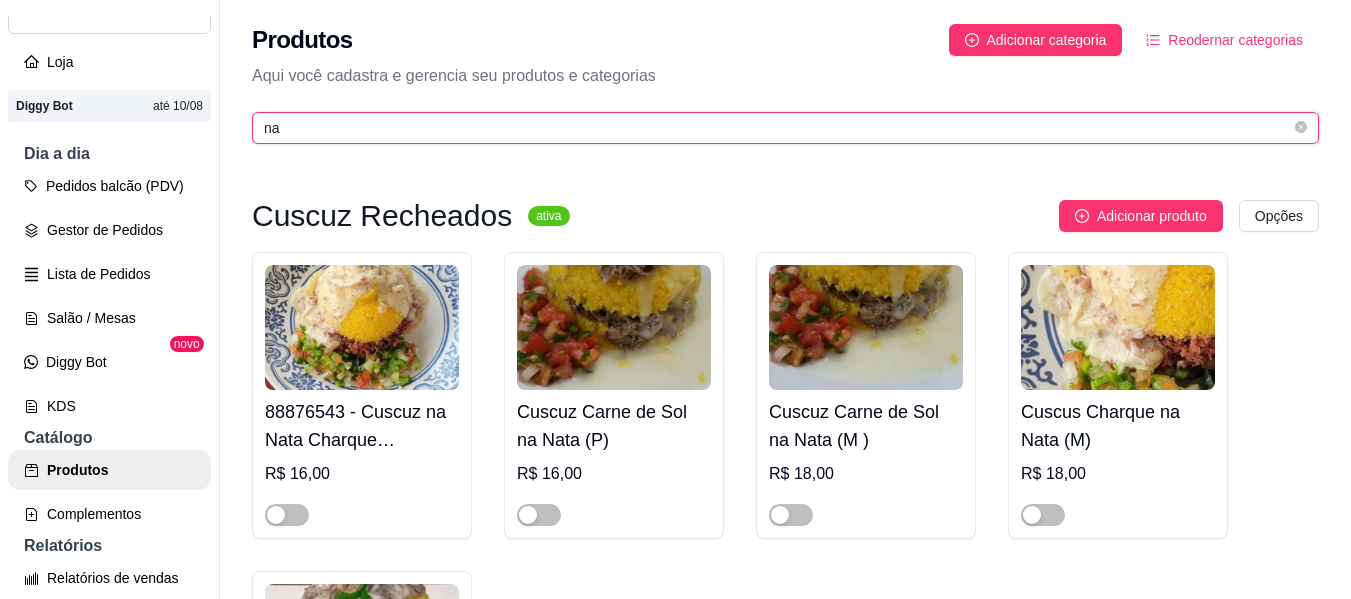 type on "n" 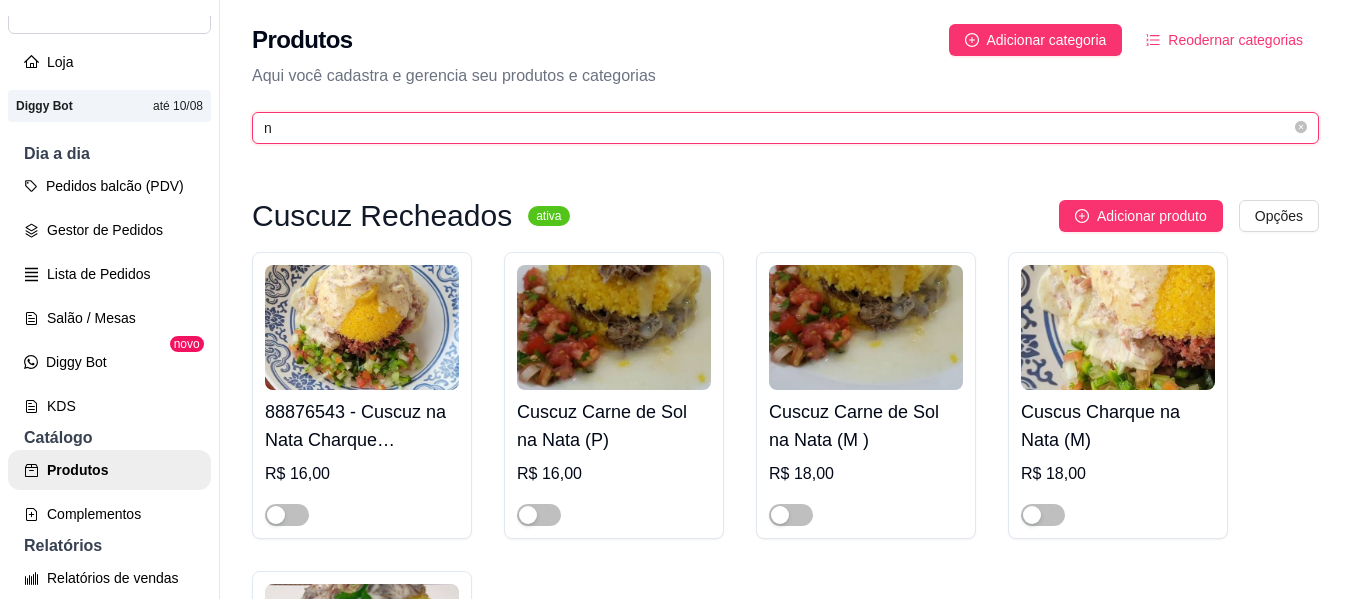 type 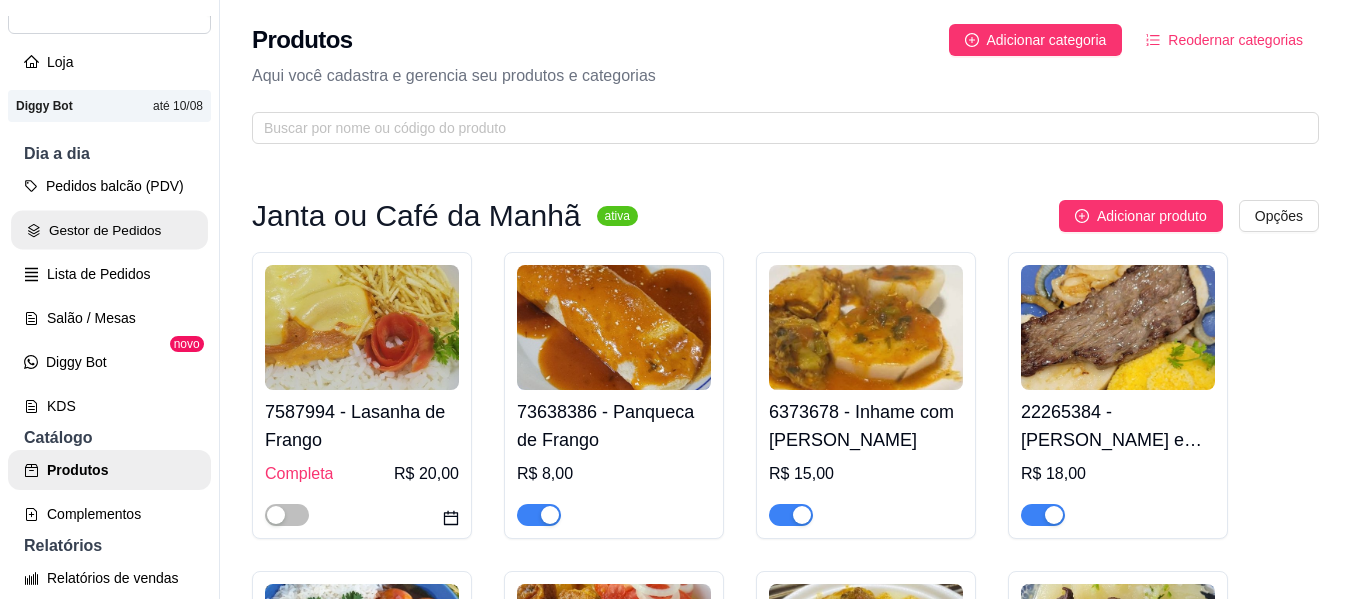 click on "Gestor de Pedidos" at bounding box center [109, 230] 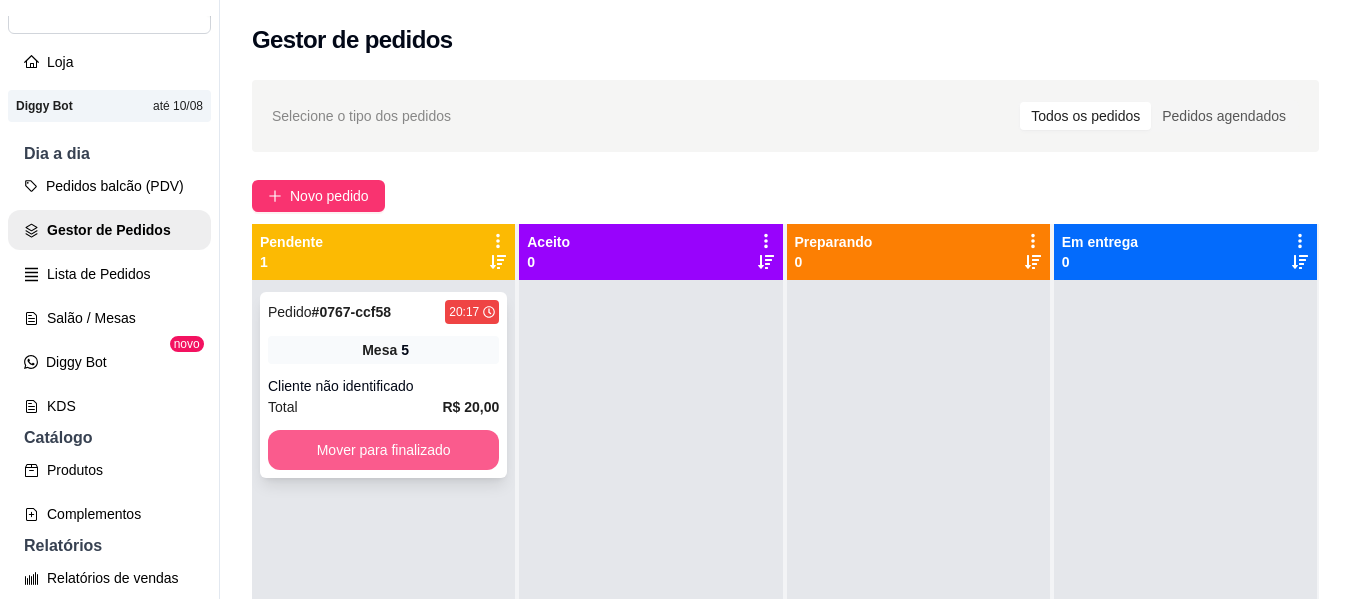 click on "Mover para finalizado" at bounding box center (383, 450) 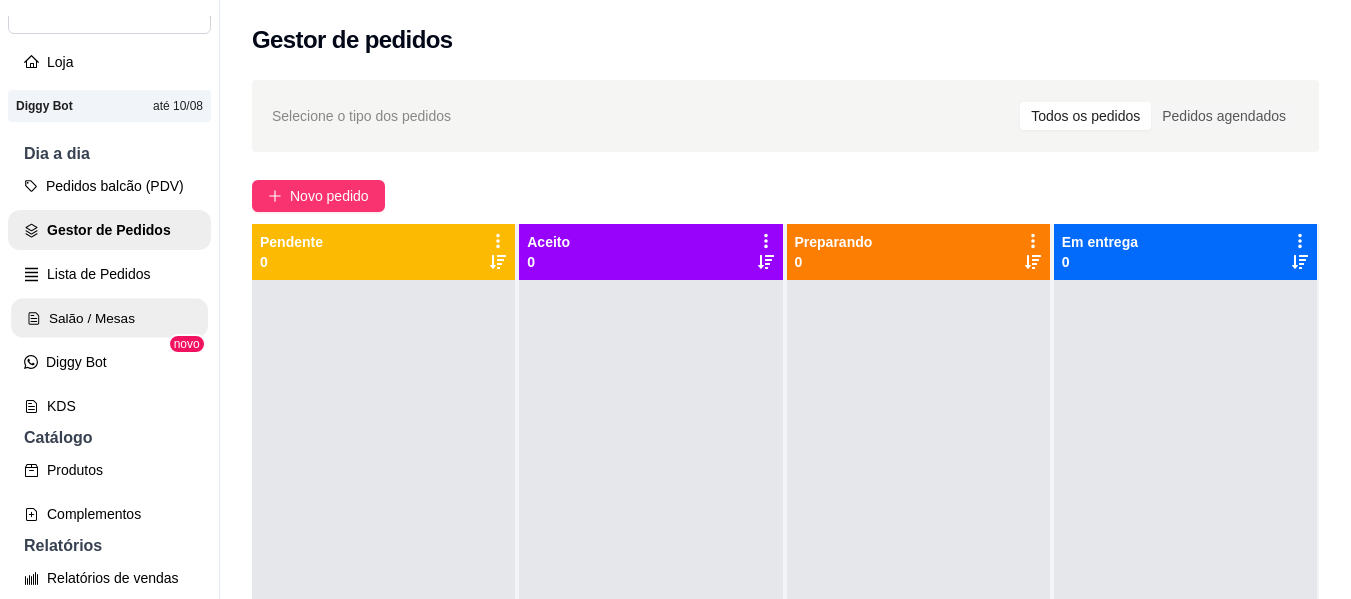 click on "Salão / Mesas" at bounding box center (109, 318) 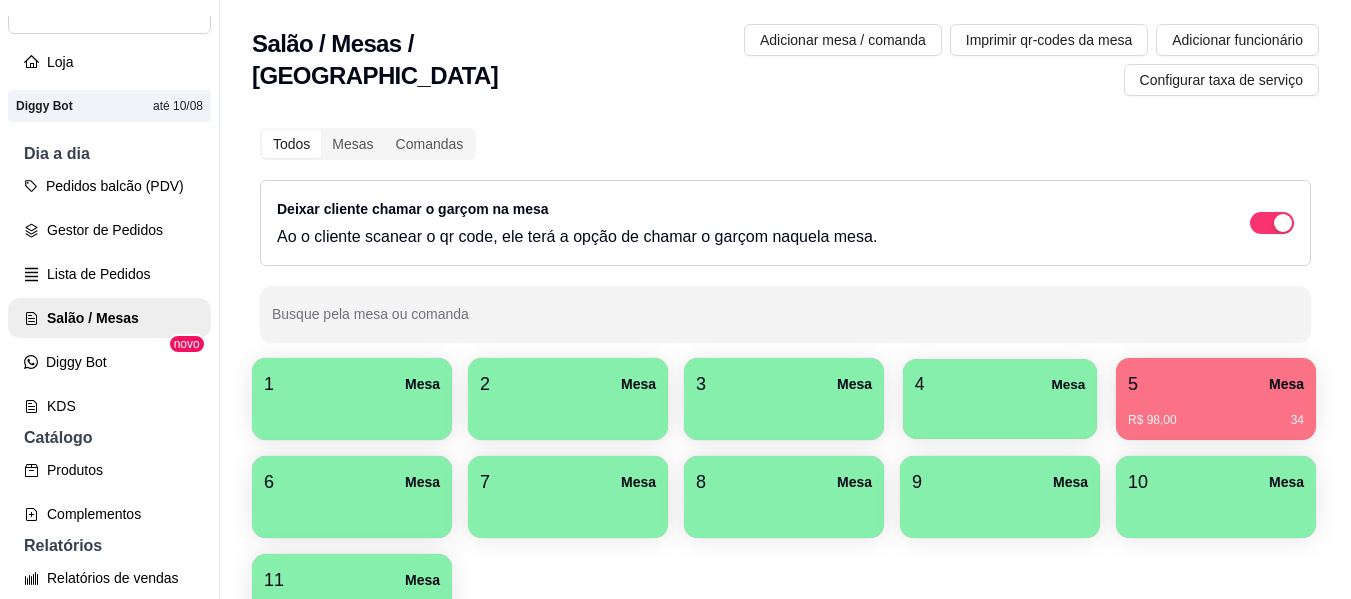 click at bounding box center (1000, 412) 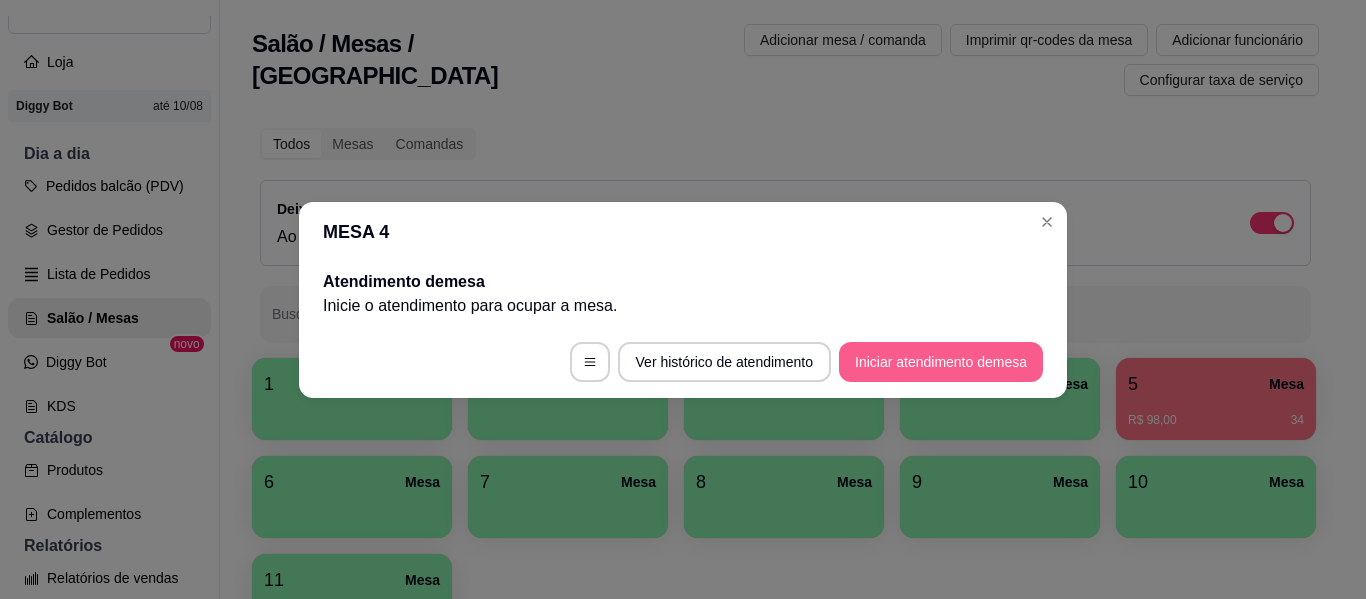 click on "Iniciar atendimento de  mesa" at bounding box center [941, 362] 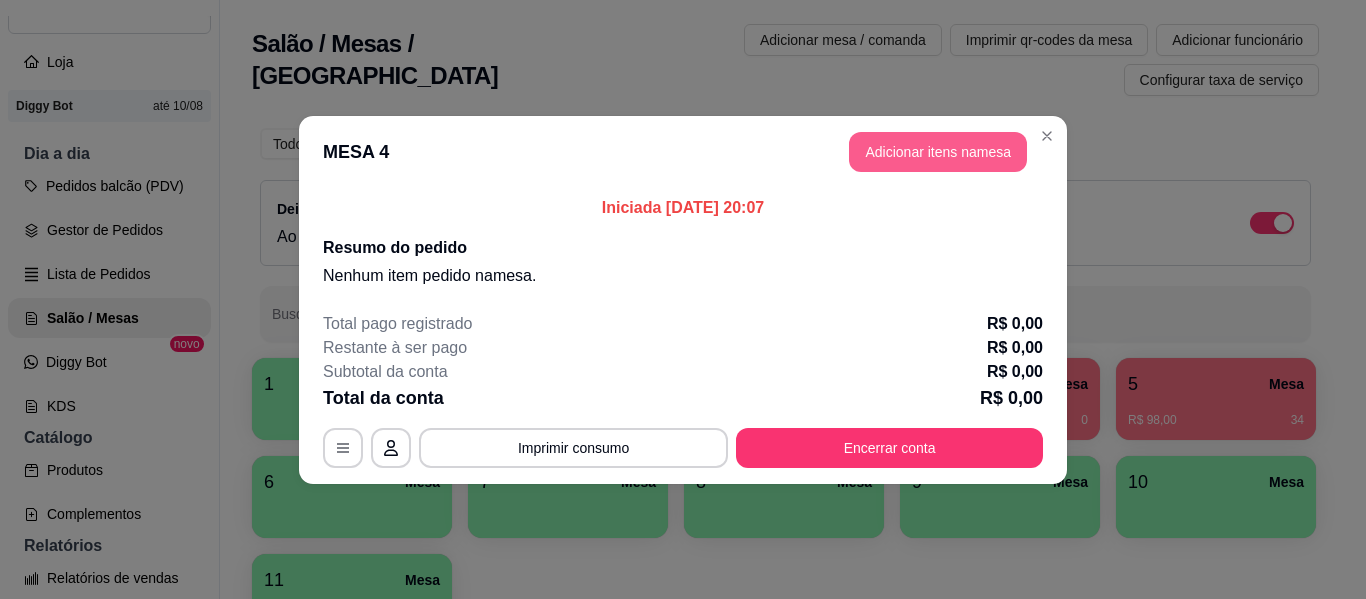 click on "Adicionar itens na  mesa" at bounding box center [938, 152] 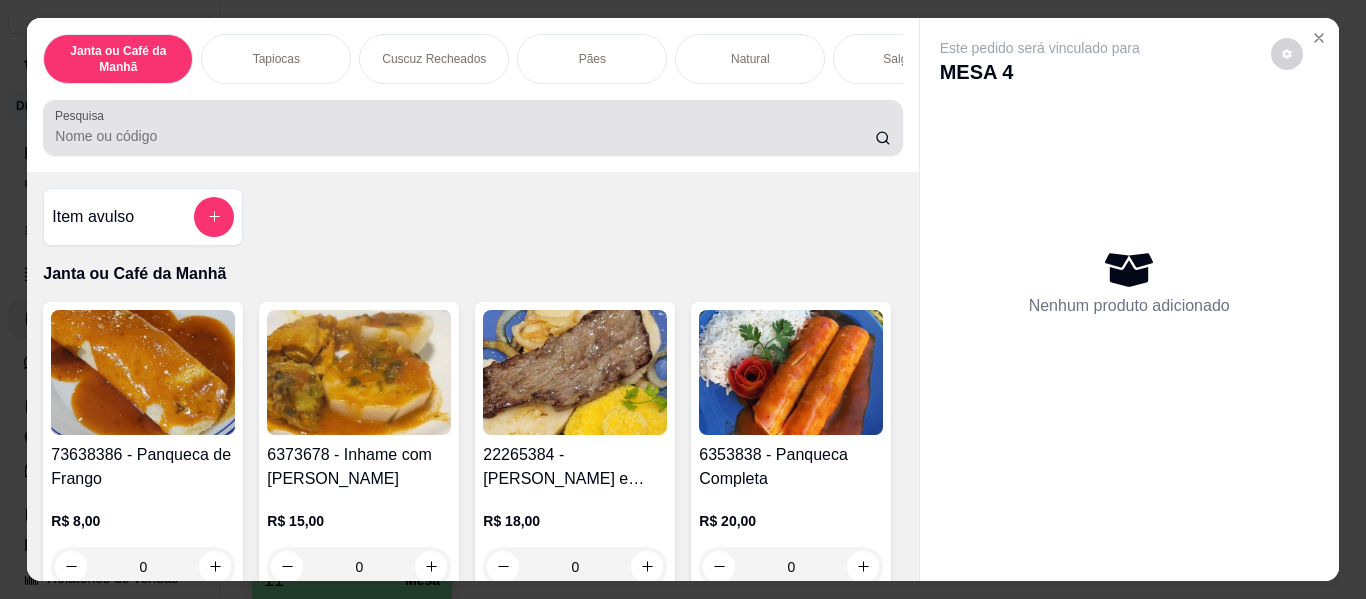 click on "Pesquisa" at bounding box center [465, 136] 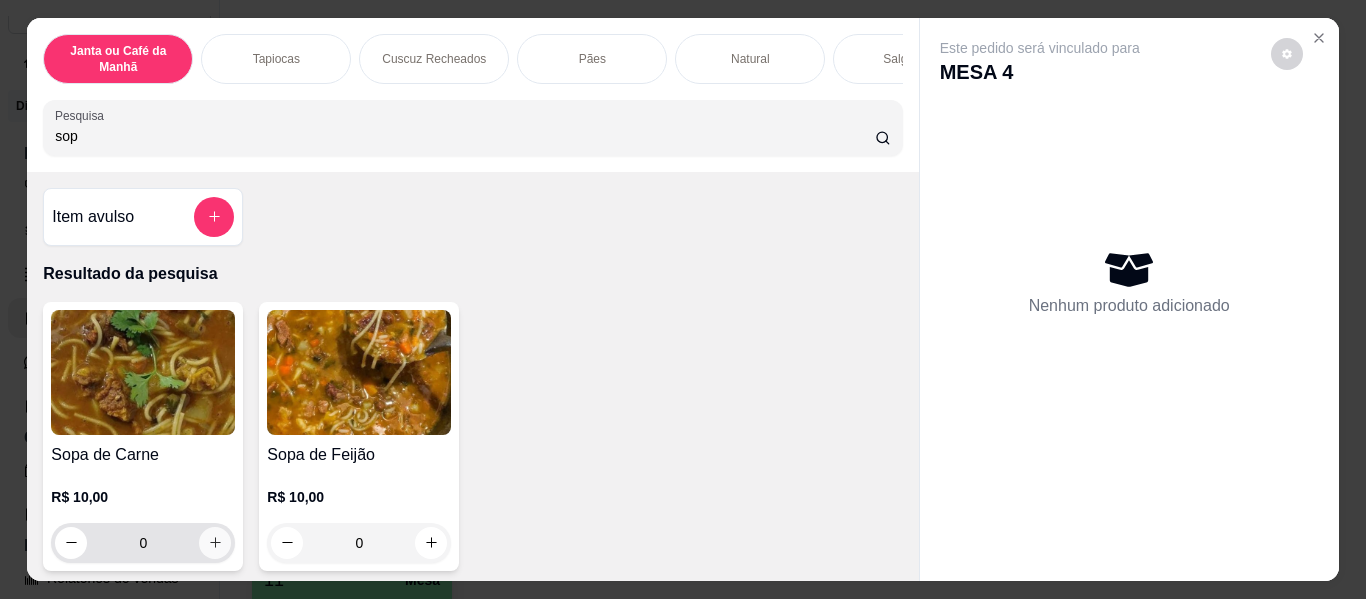 type on "sop" 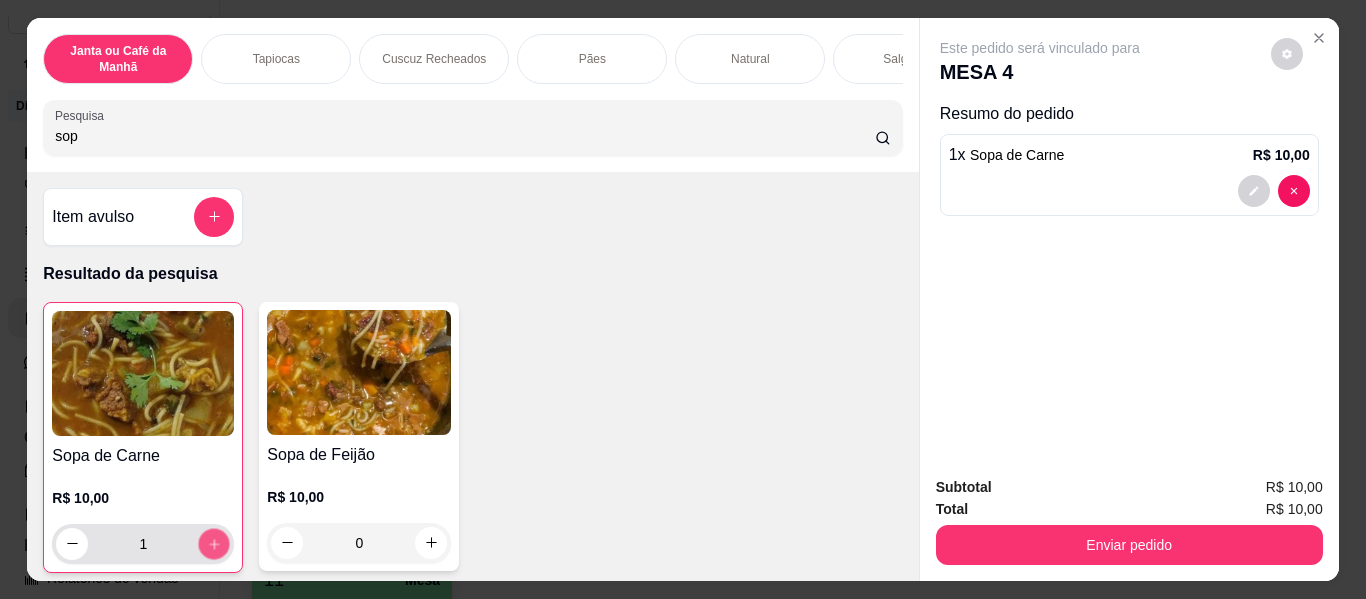 click 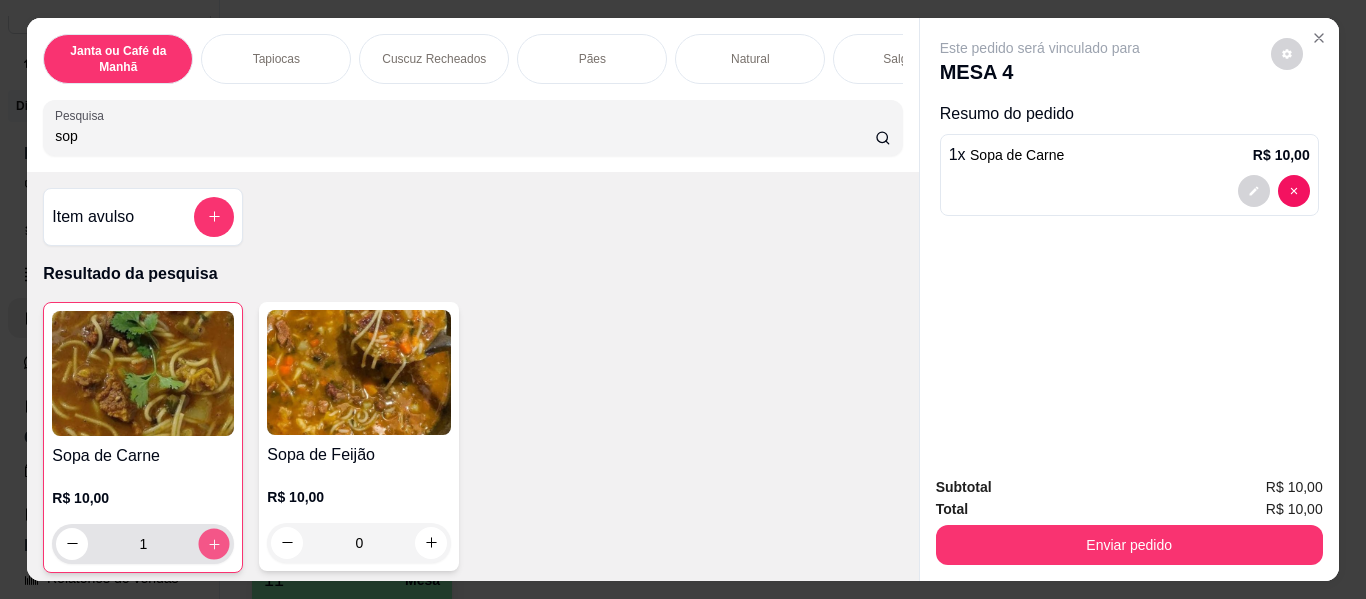 type on "2" 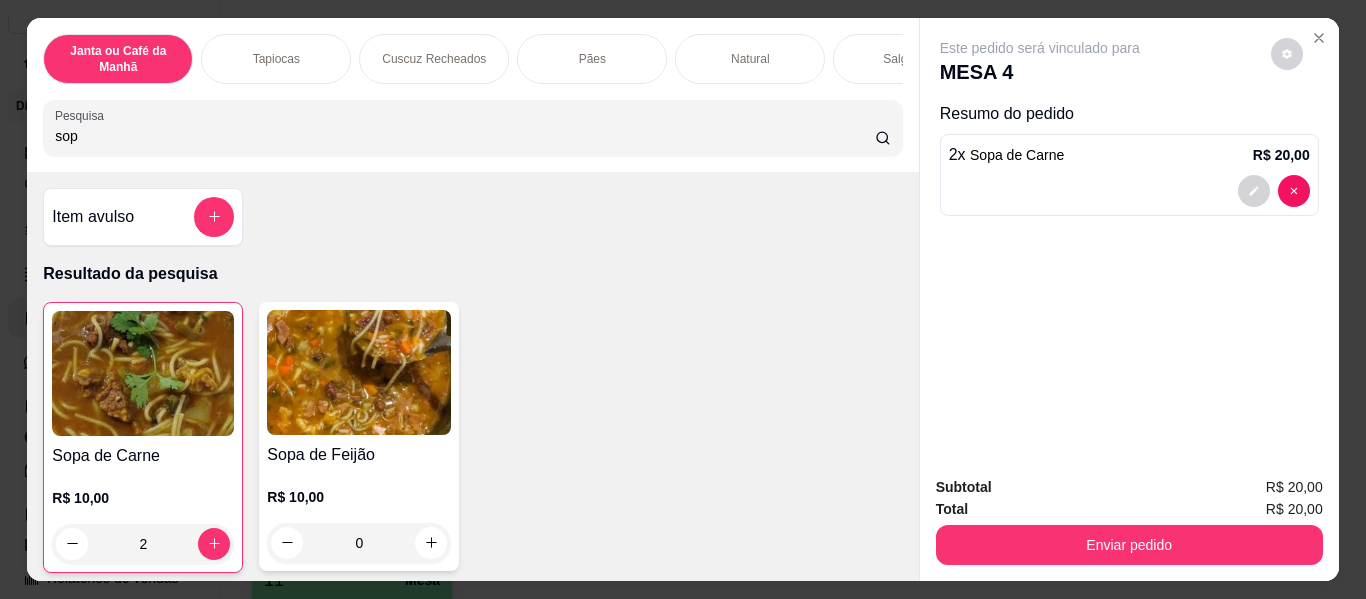 click on "sop" at bounding box center [465, 136] 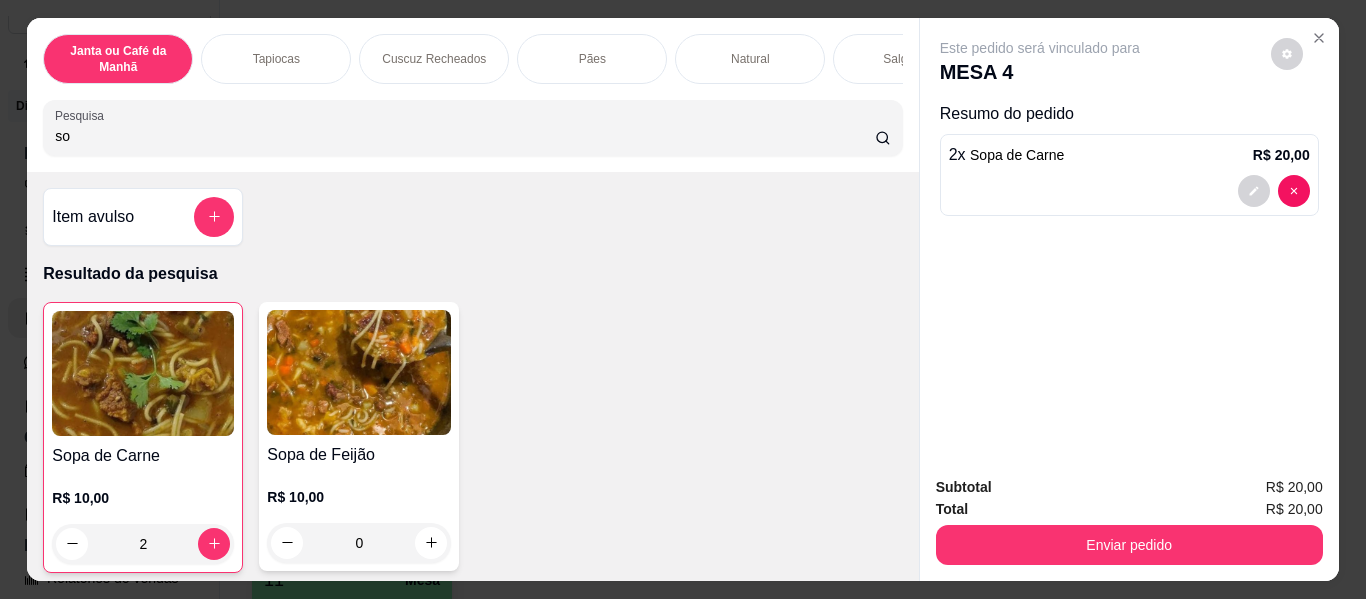 type on "s" 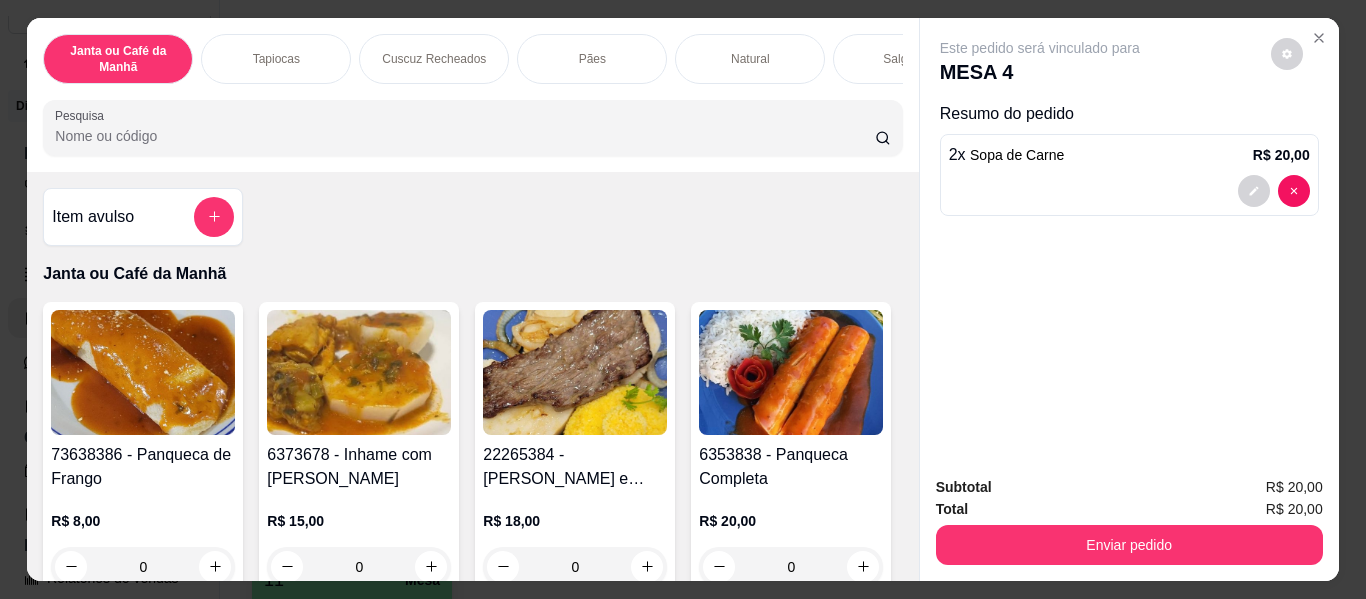 click on "Pesquisa" at bounding box center [465, 136] 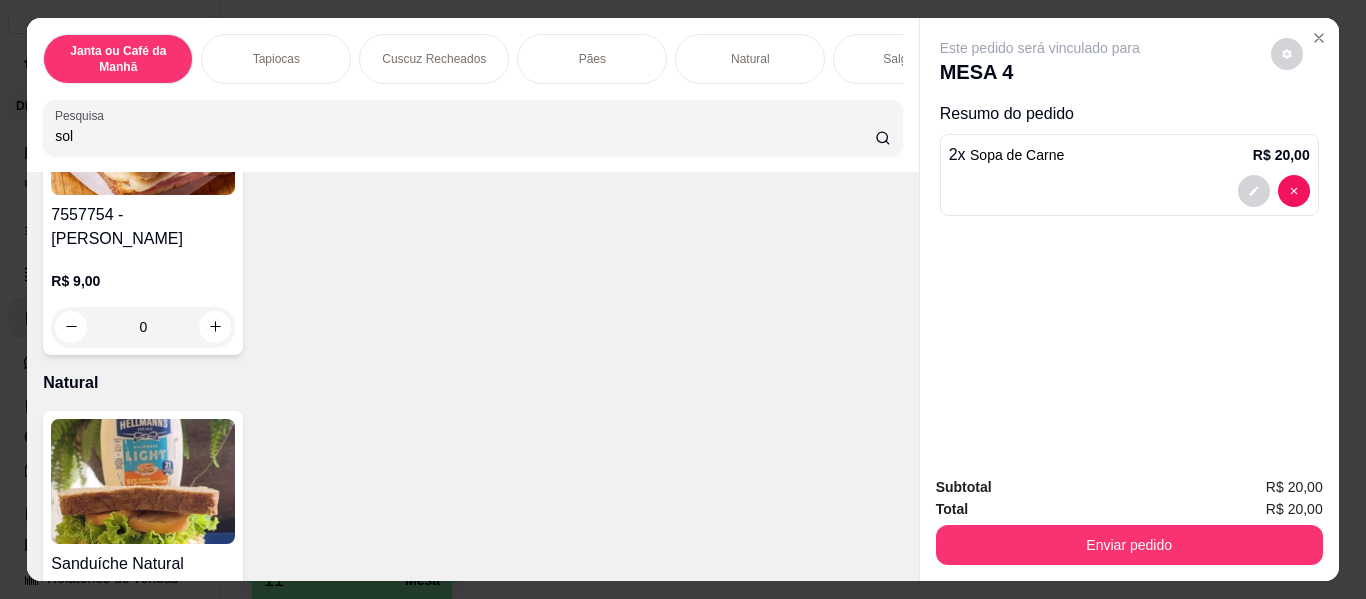 scroll, scrollTop: 4500, scrollLeft: 0, axis: vertical 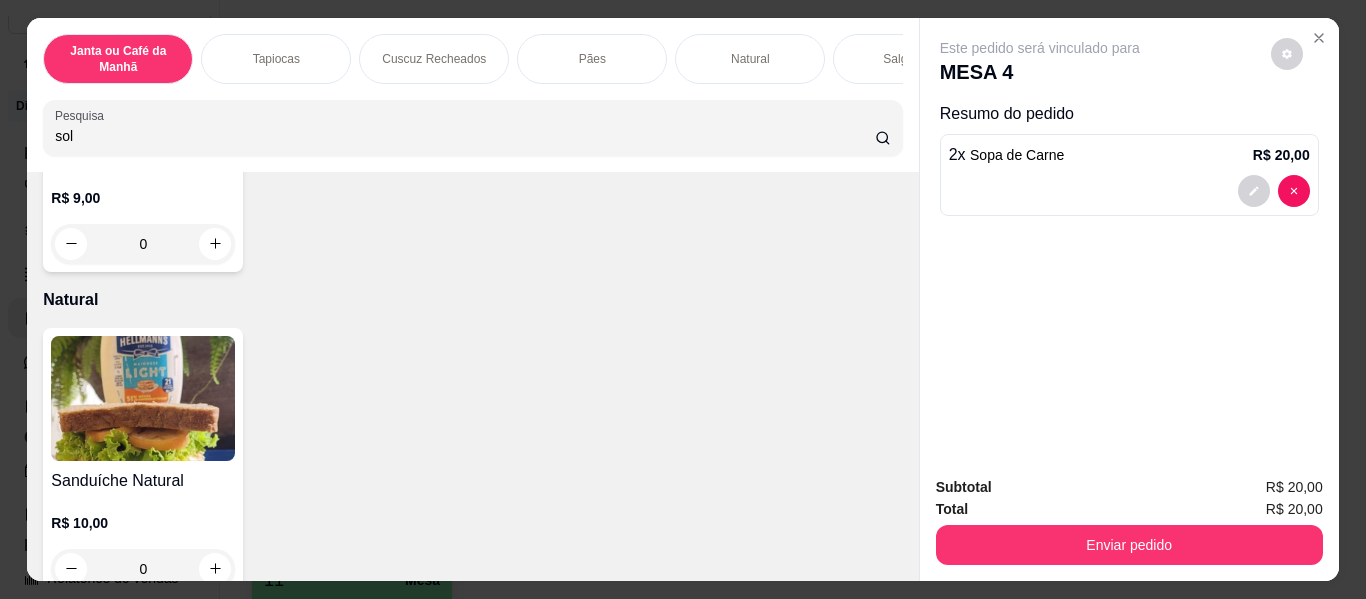 type on "sol" 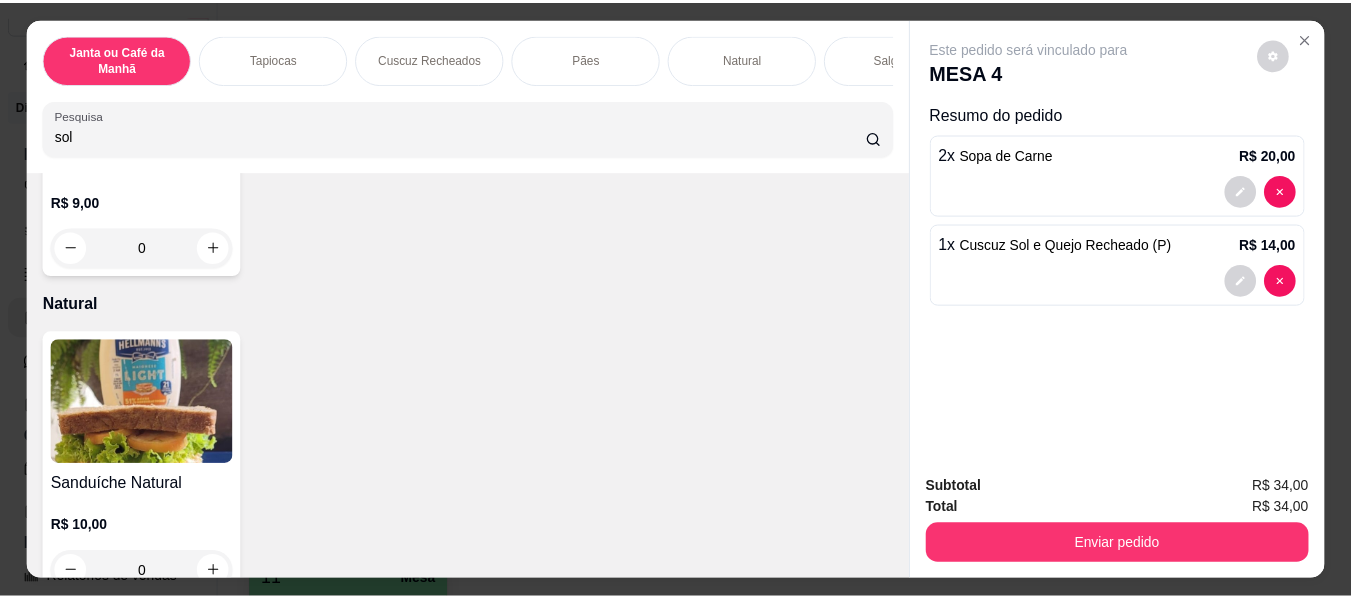 scroll, scrollTop: 4502, scrollLeft: 0, axis: vertical 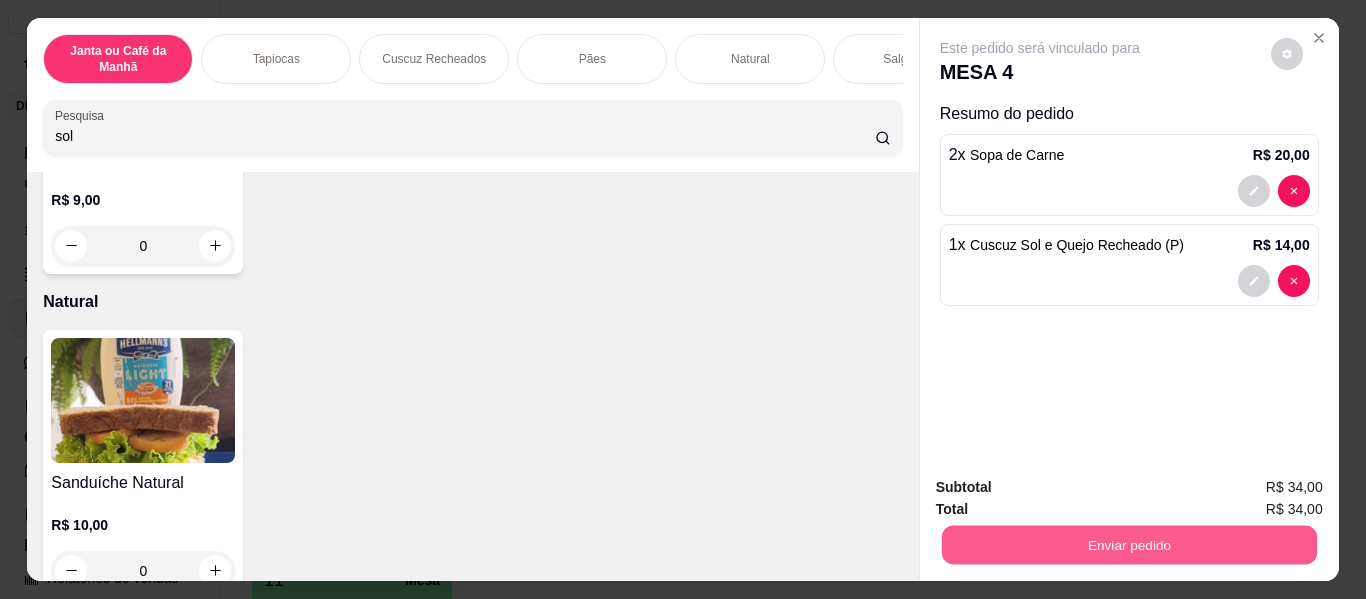 click on "Enviar pedido" at bounding box center [1128, 545] 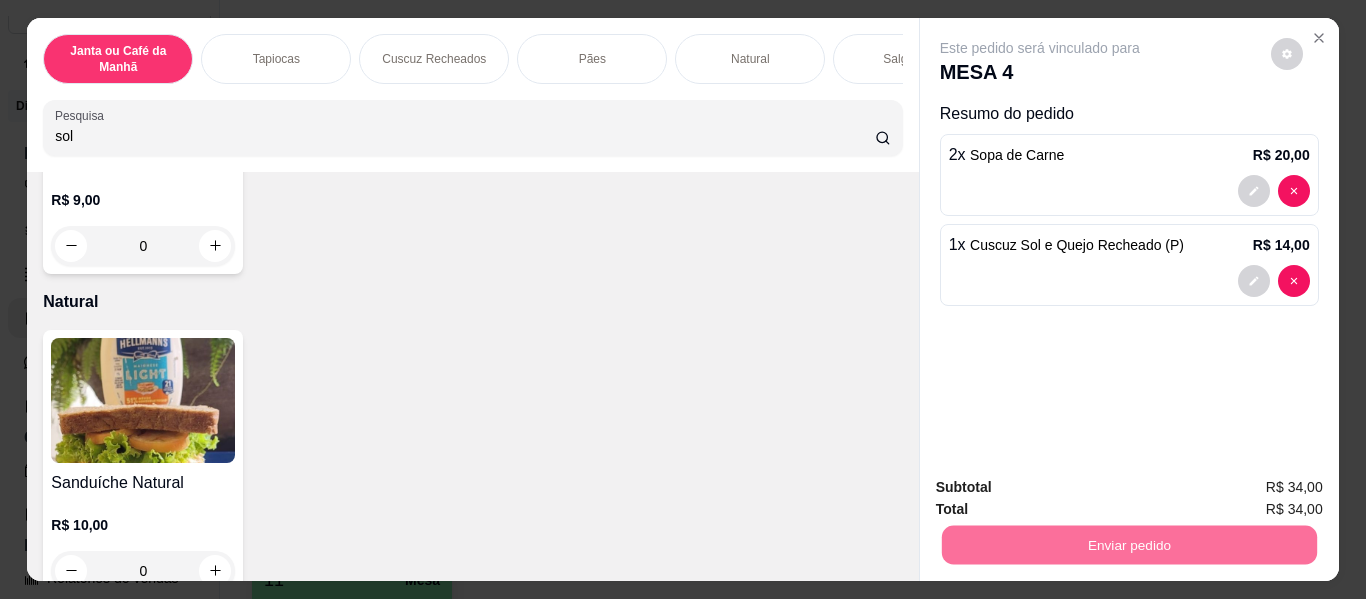 click on "Não registrar e enviar pedido" at bounding box center (1063, 489) 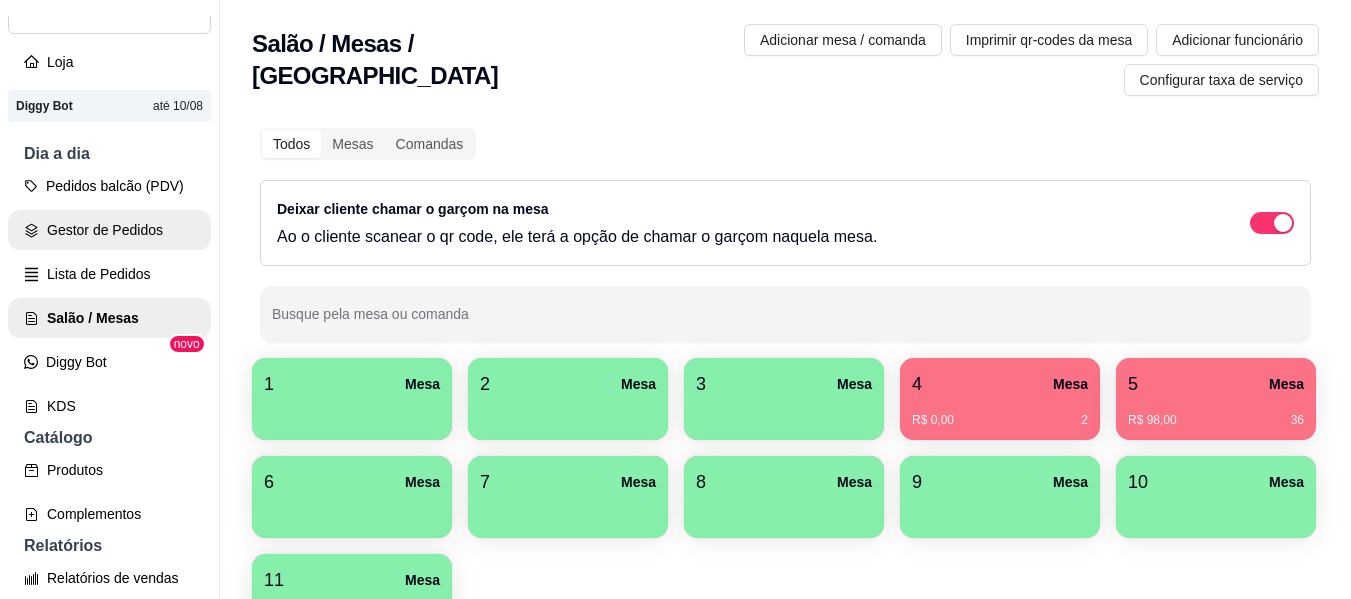 click on "Gestor de Pedidos" at bounding box center [109, 230] 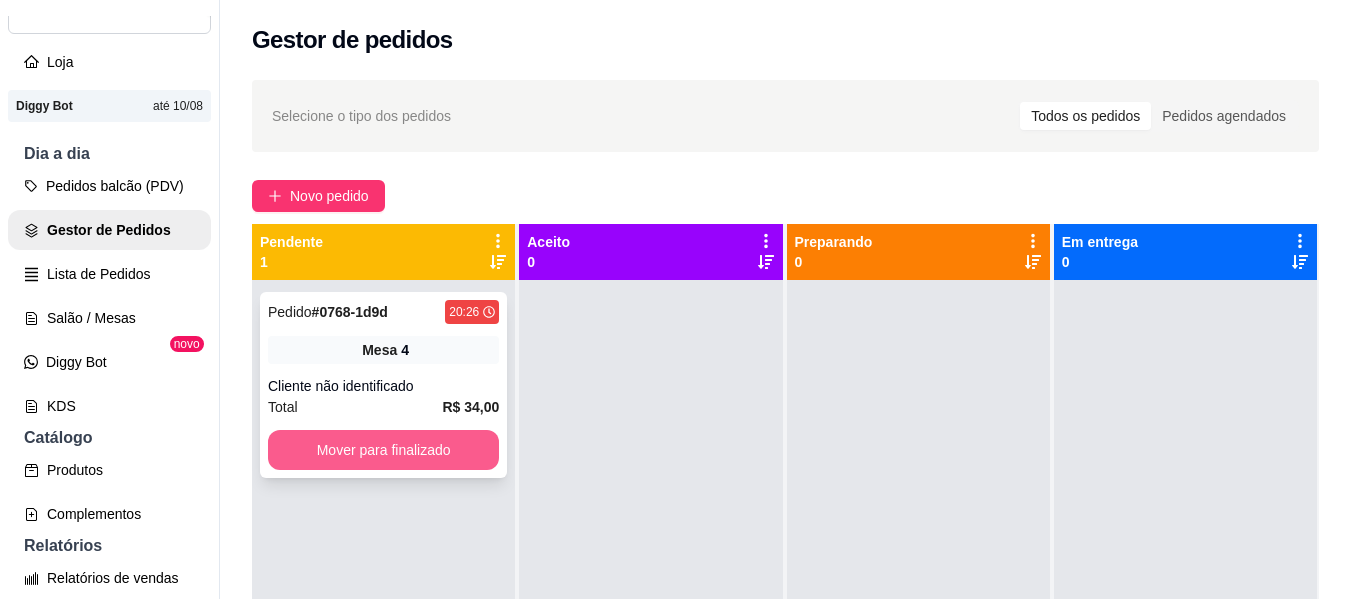 click on "Mover para finalizado" at bounding box center (383, 450) 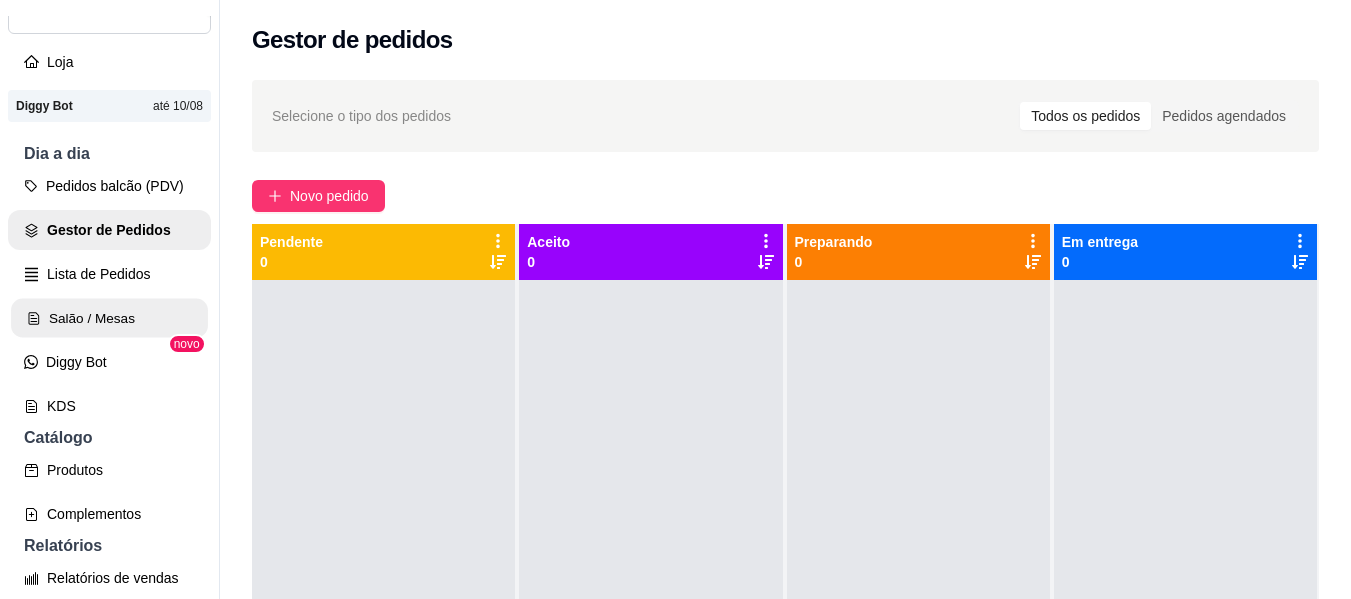 click on "Salão / Mesas" at bounding box center [109, 318] 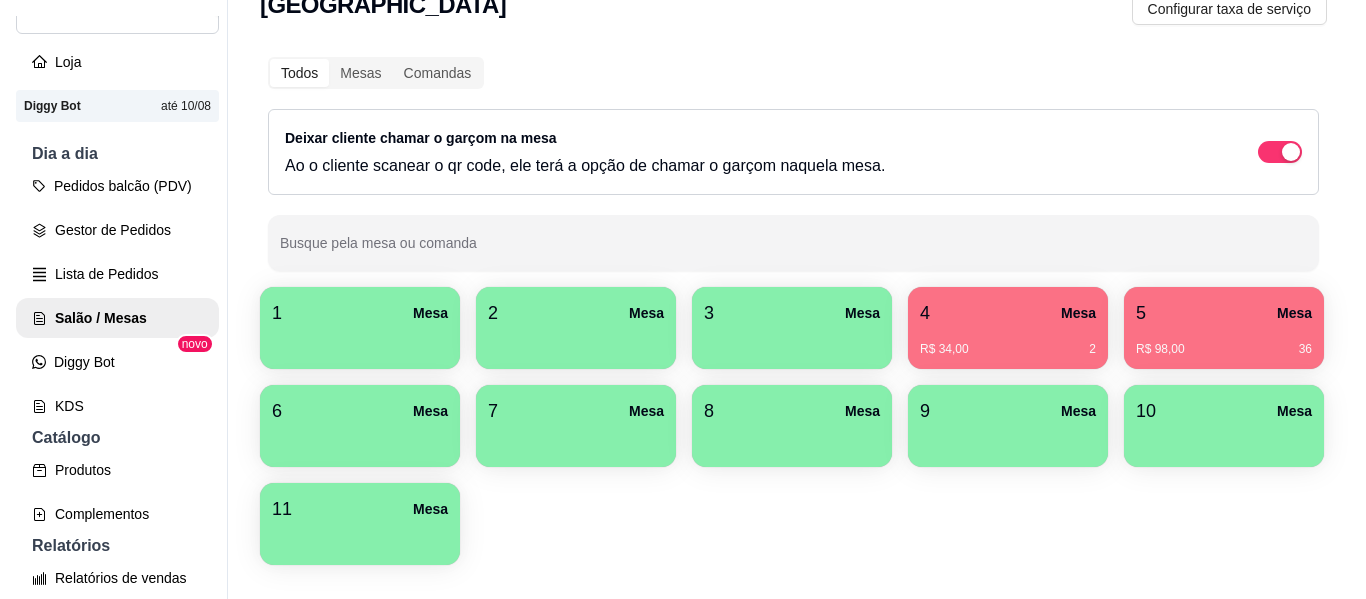 scroll, scrollTop: 0, scrollLeft: 0, axis: both 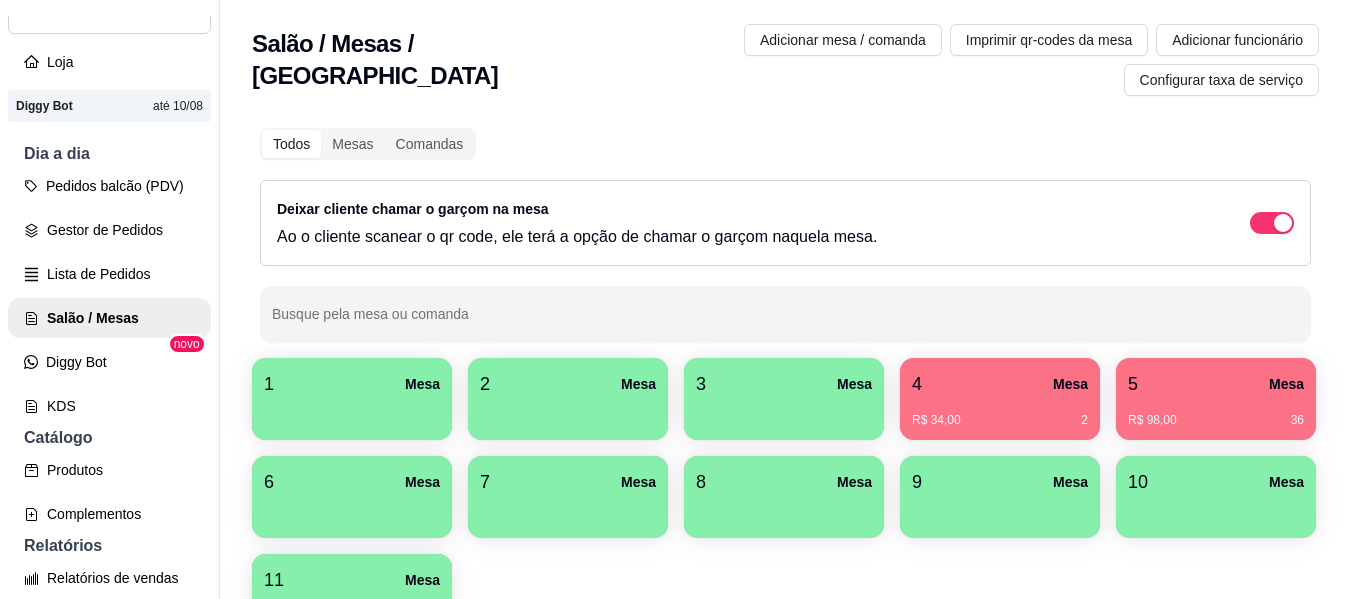 click on "R$ 98,00 36" at bounding box center (1216, 413) 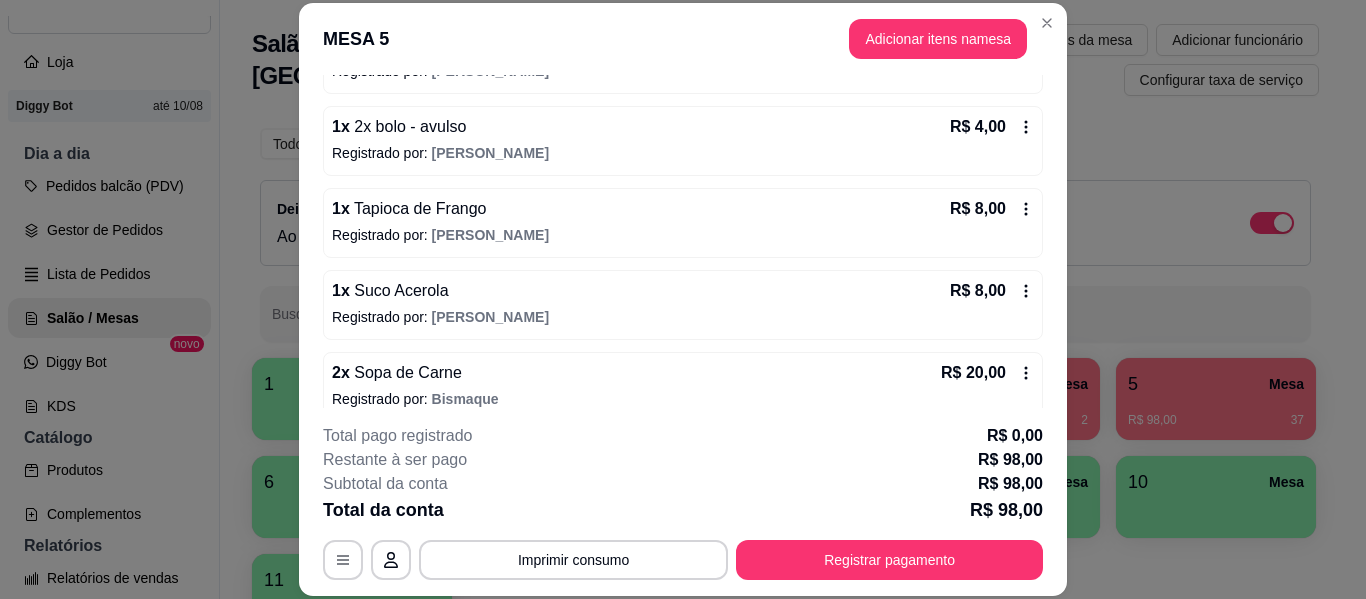 scroll, scrollTop: 508, scrollLeft: 0, axis: vertical 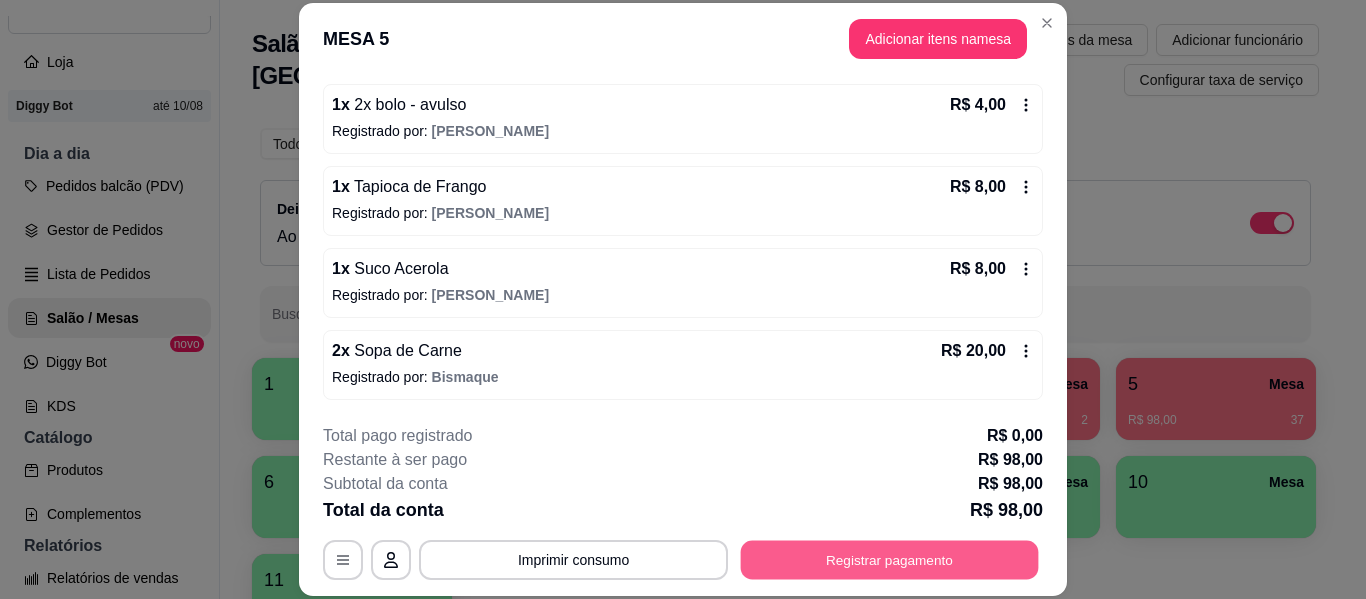 click on "Registrar pagamento" at bounding box center [890, 560] 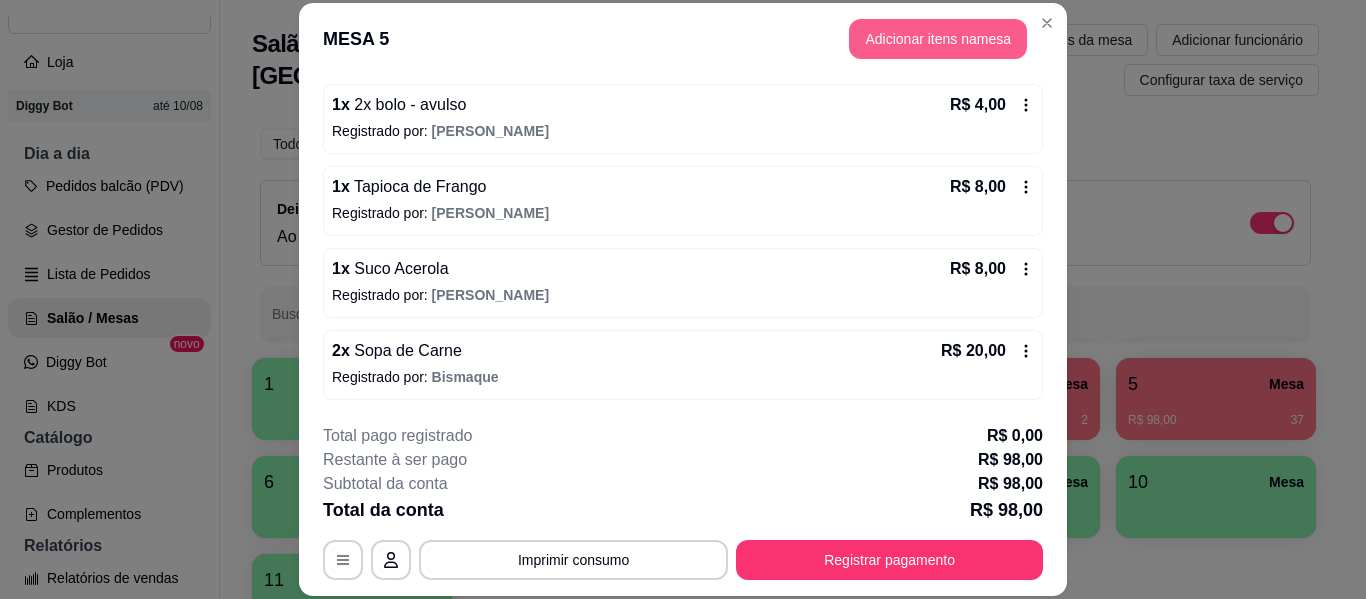 click on "Adicionar itens na  mesa" at bounding box center (938, 39) 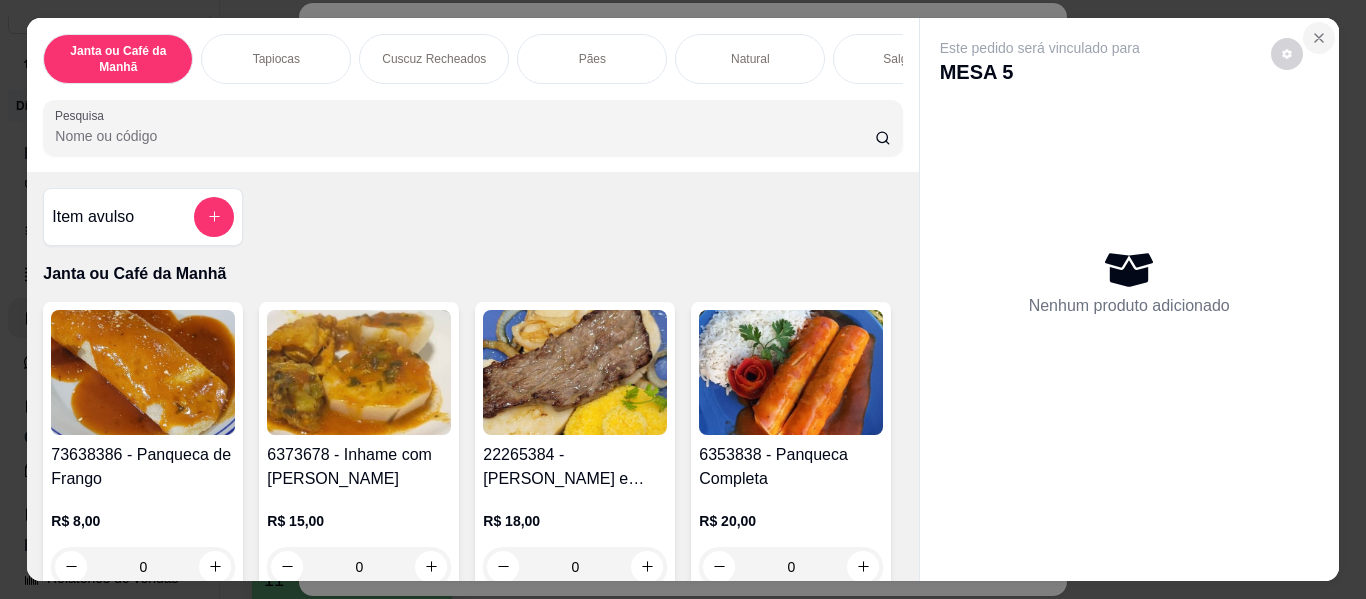 click 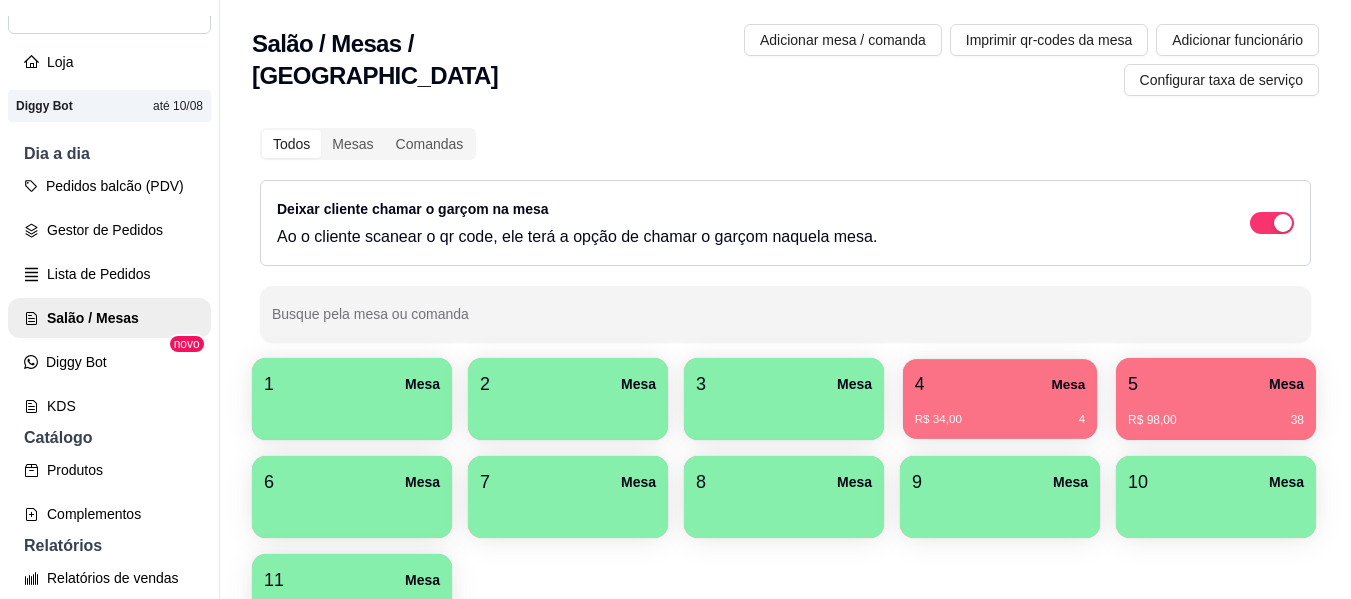 click on "R$ 34,00 4" at bounding box center (1000, 412) 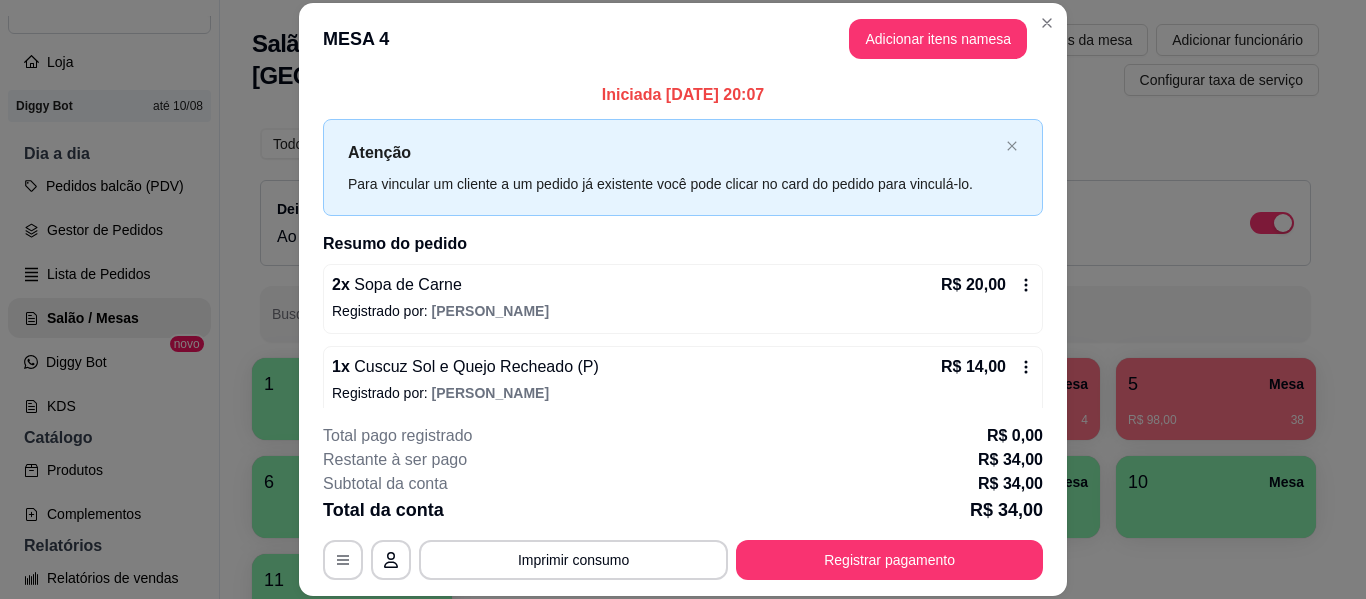 click on "MESA 4 Adicionar itens na  mesa" at bounding box center [683, 39] 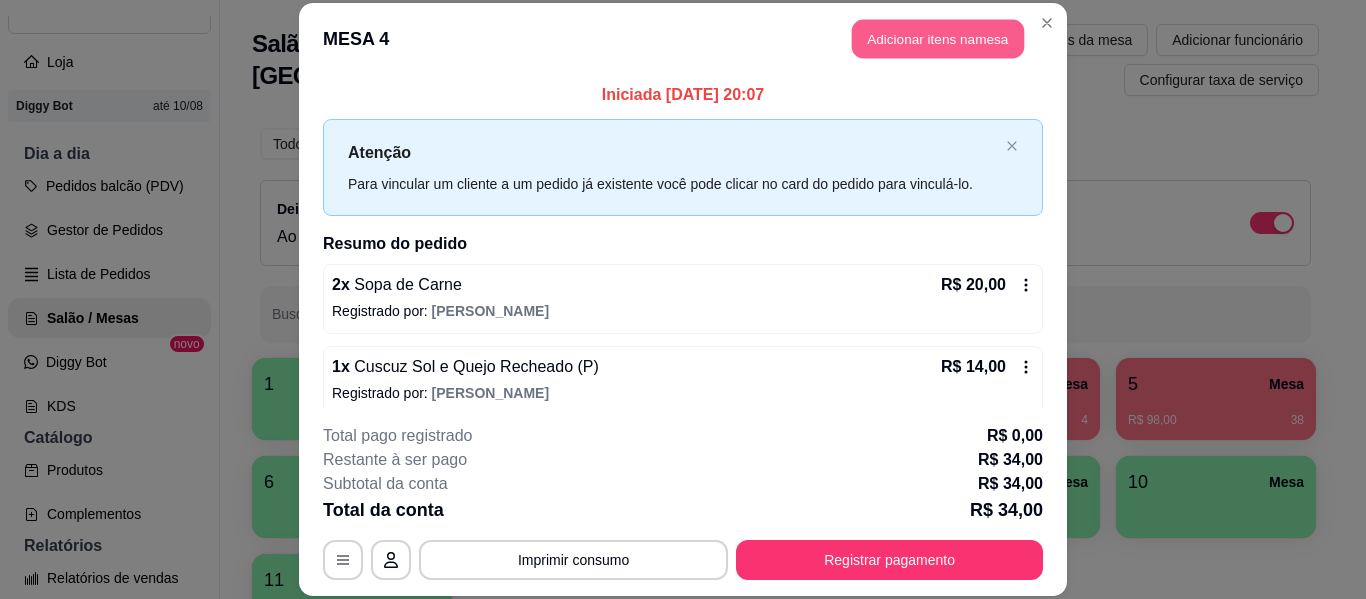 click on "Adicionar itens na  mesa" at bounding box center (938, 39) 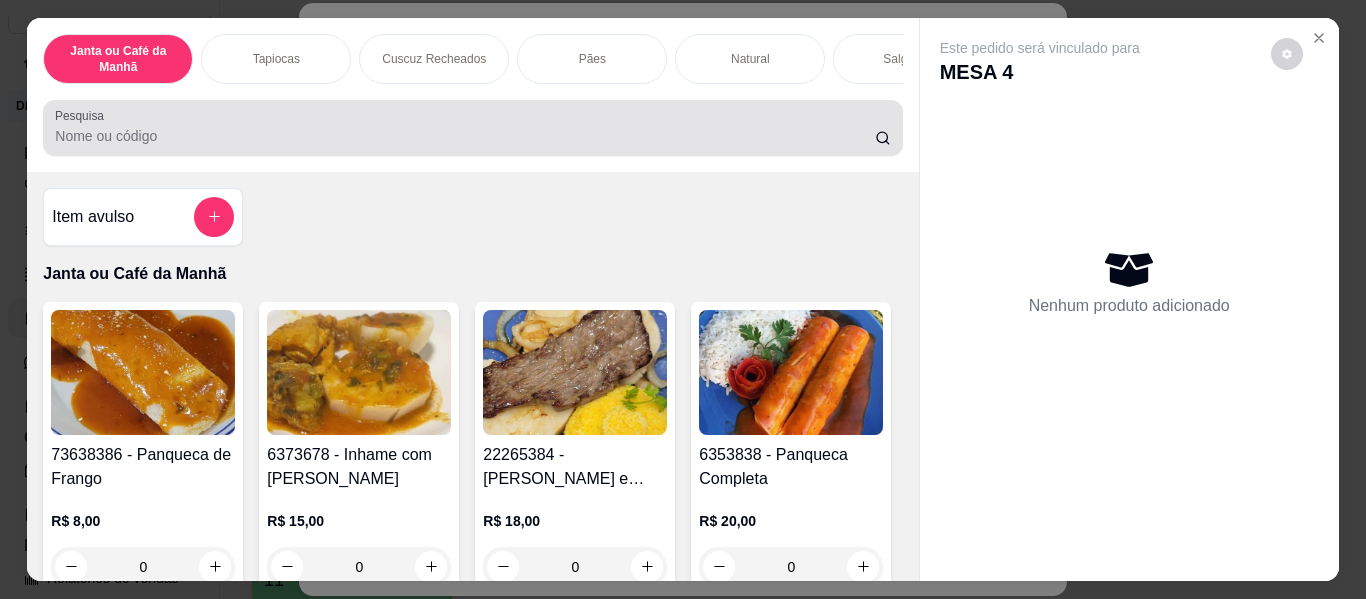 click on "Pesquisa" at bounding box center (465, 136) 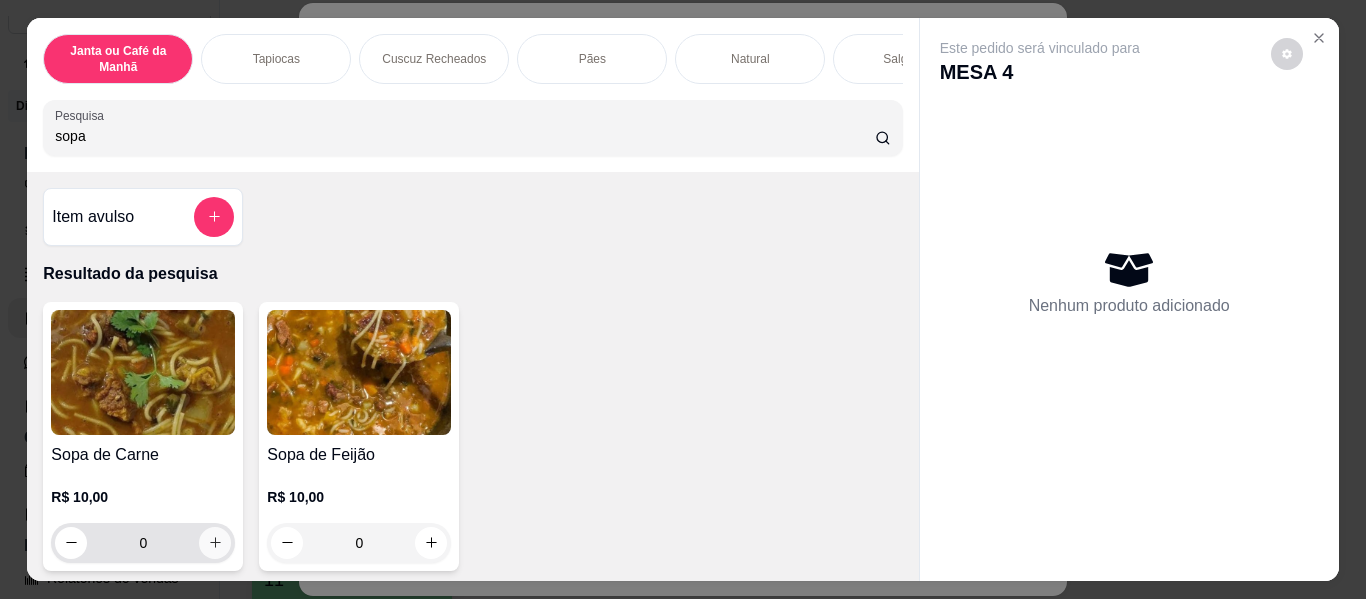 type on "sopa" 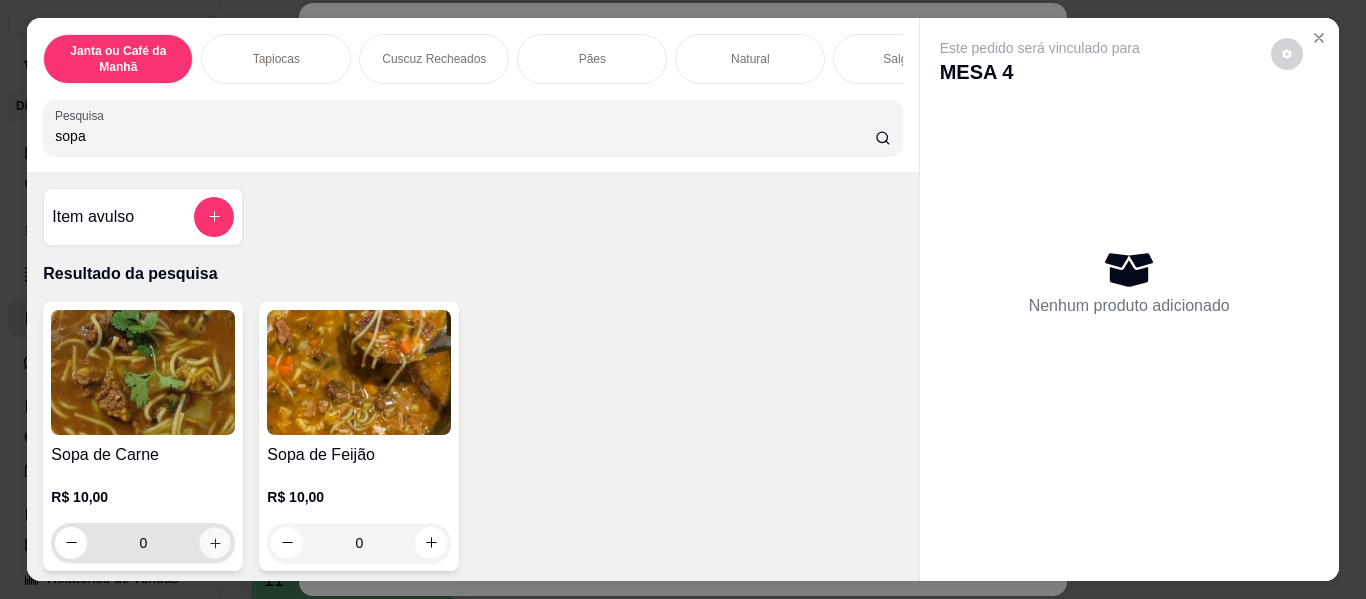 click 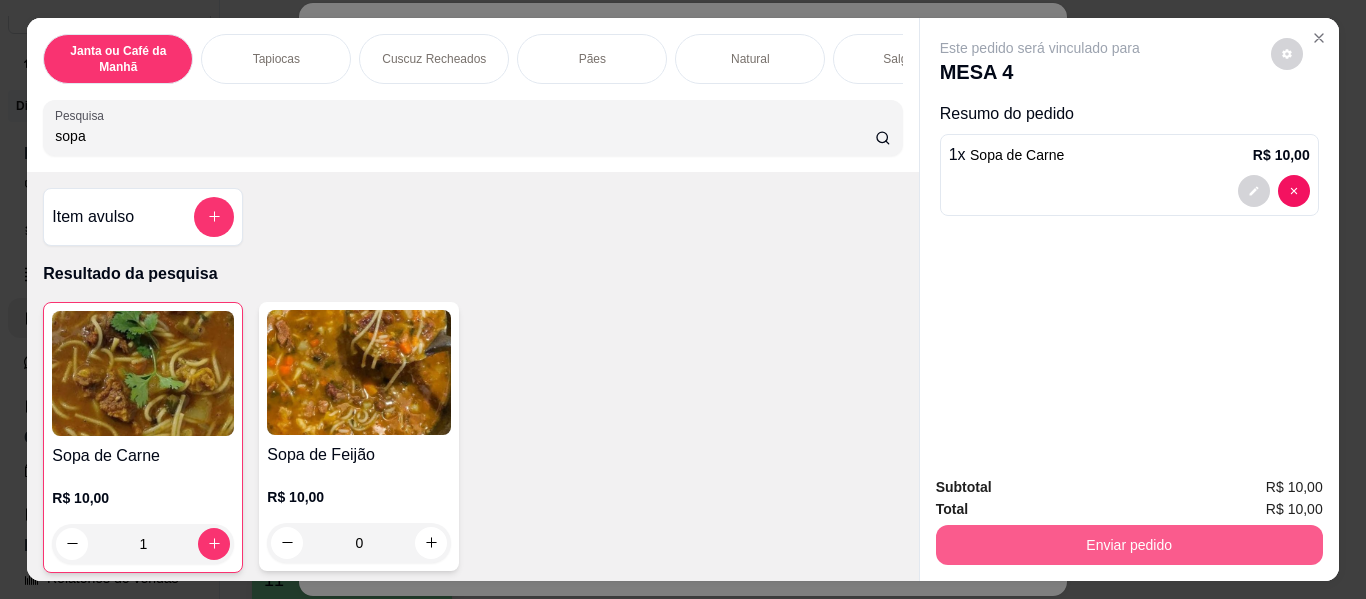 click on "Enviar pedido" at bounding box center [1129, 545] 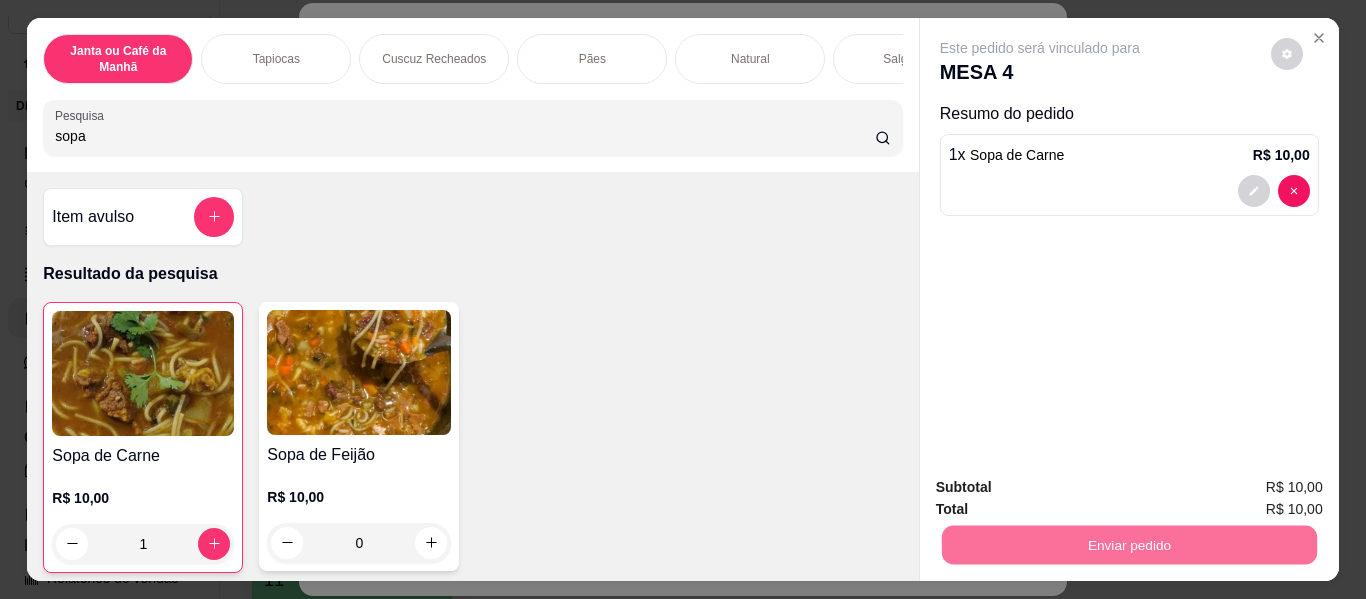 click on "Não registrar e enviar pedido" at bounding box center (1063, 489) 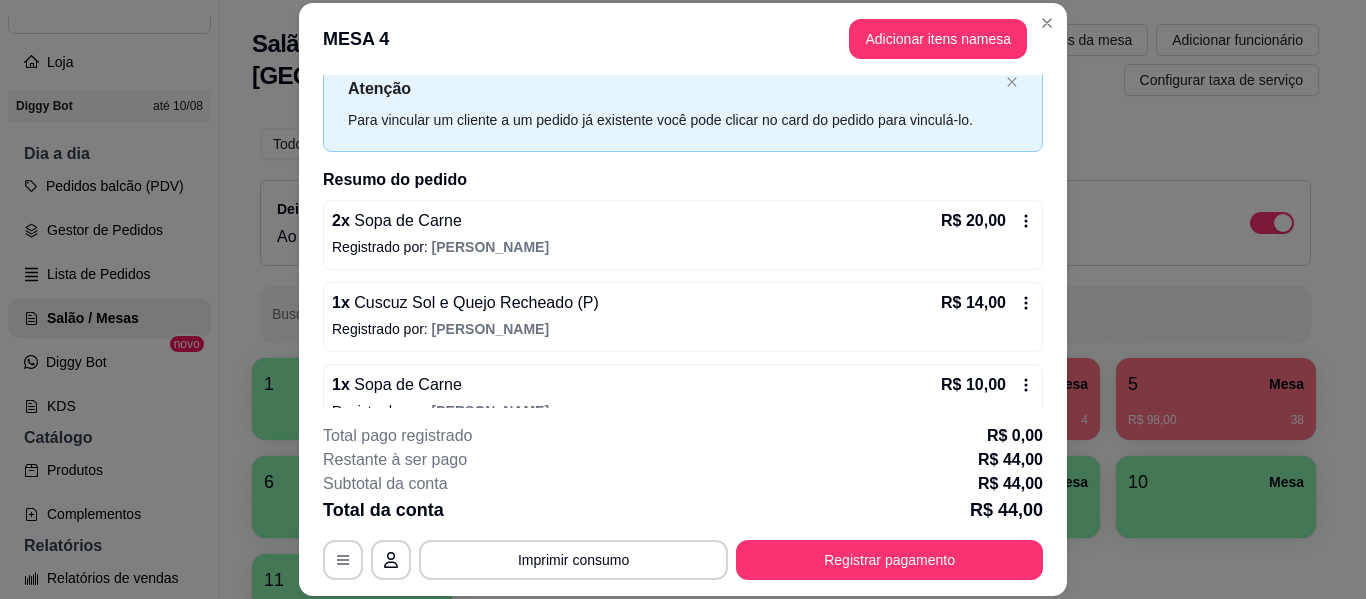 scroll, scrollTop: 98, scrollLeft: 0, axis: vertical 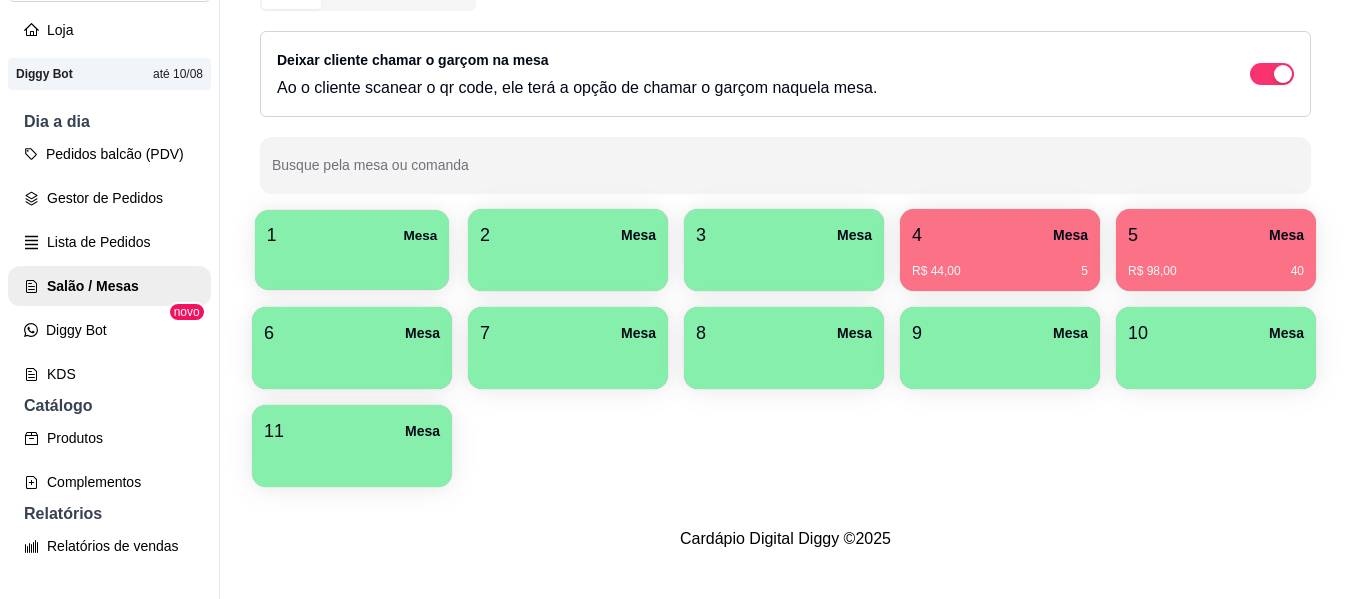 click on "1 Mesa" at bounding box center [352, 235] 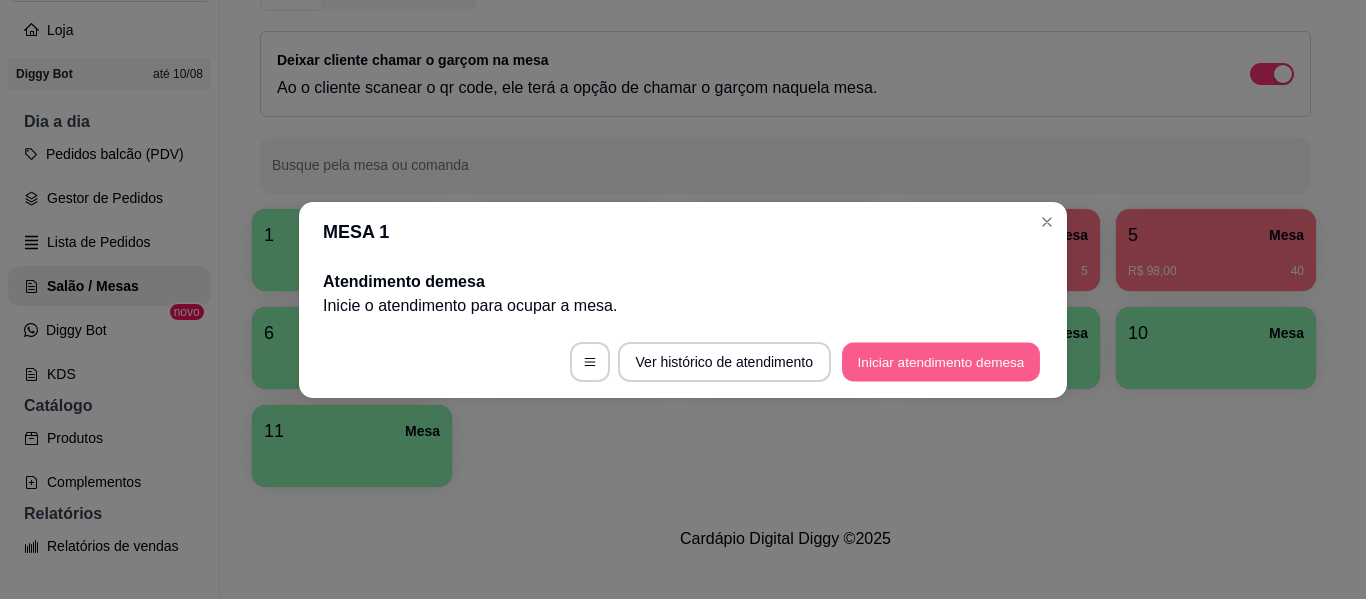 click on "Iniciar atendimento de  mesa" at bounding box center (941, 361) 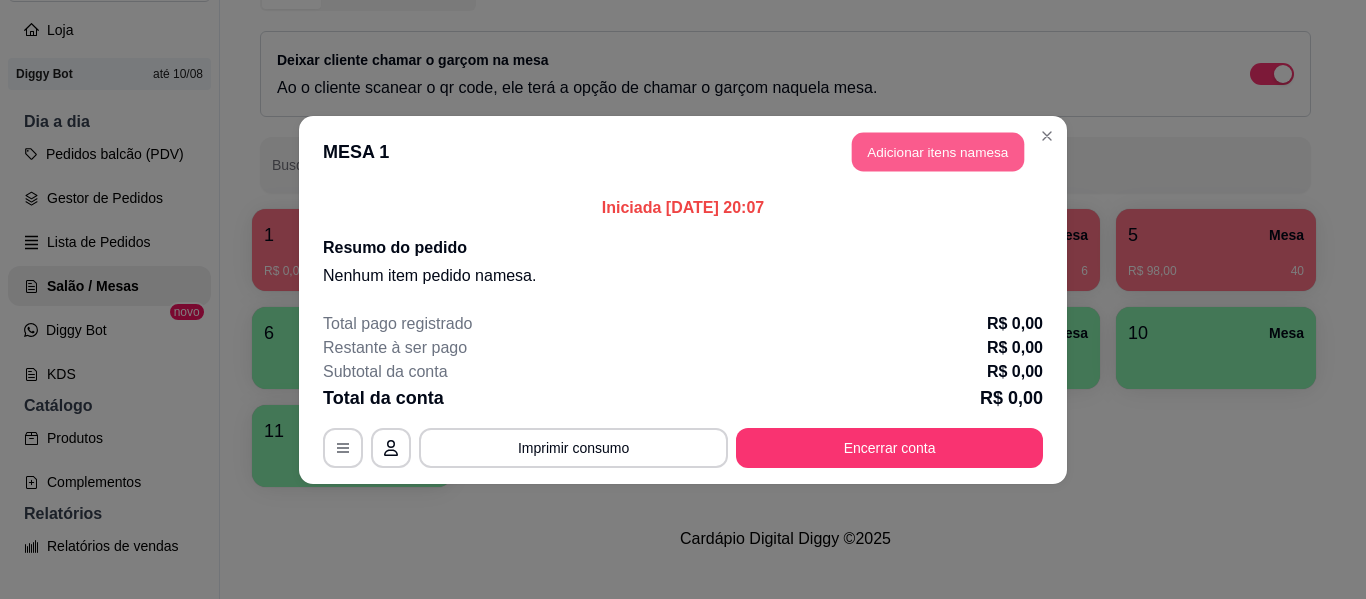 click on "Adicionar itens na  mesa" at bounding box center (938, 151) 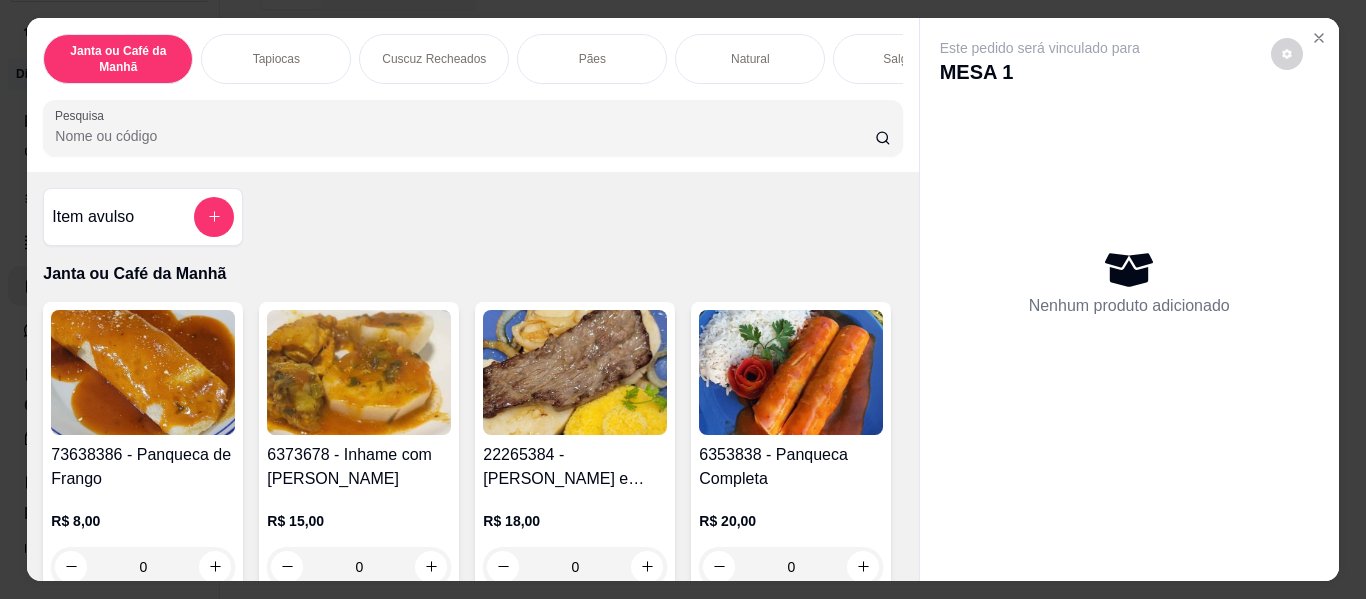 click on "Pesquisa" at bounding box center (465, 136) 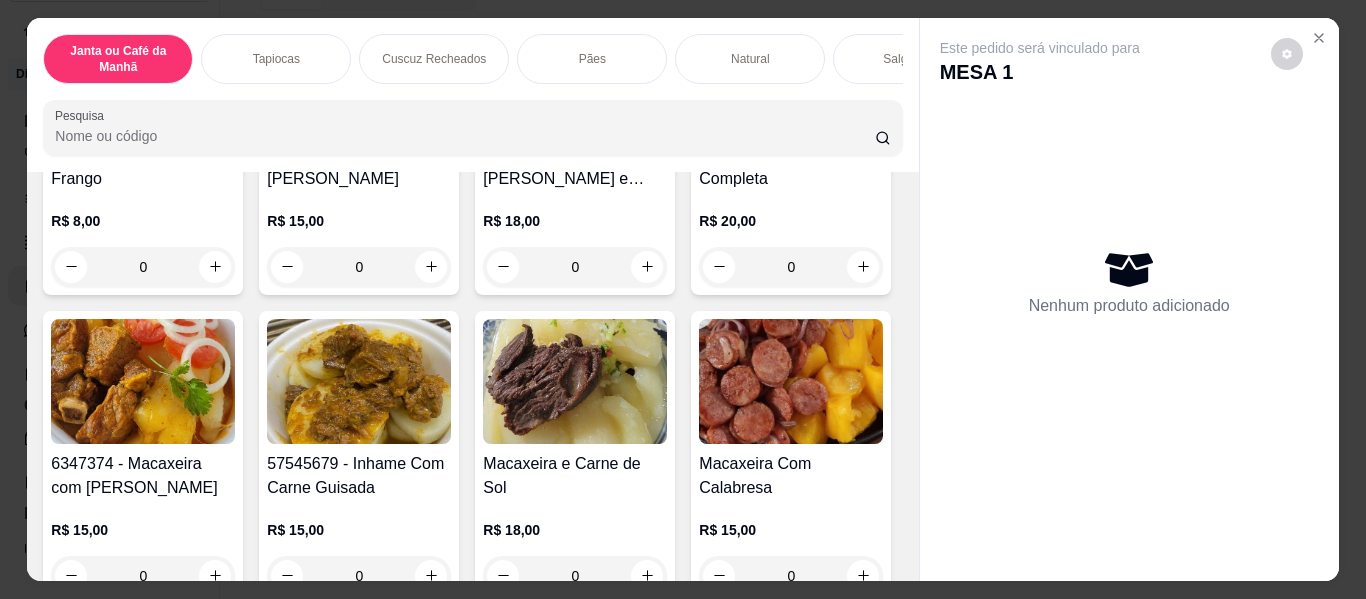 scroll, scrollTop: 400, scrollLeft: 0, axis: vertical 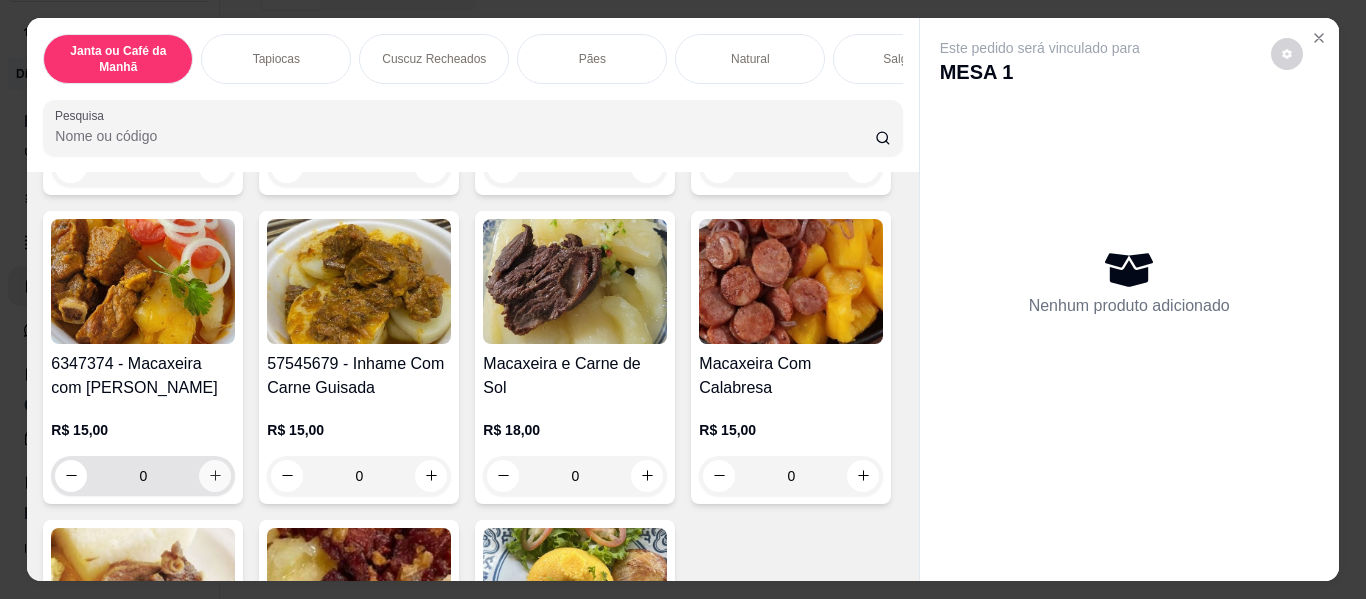 click 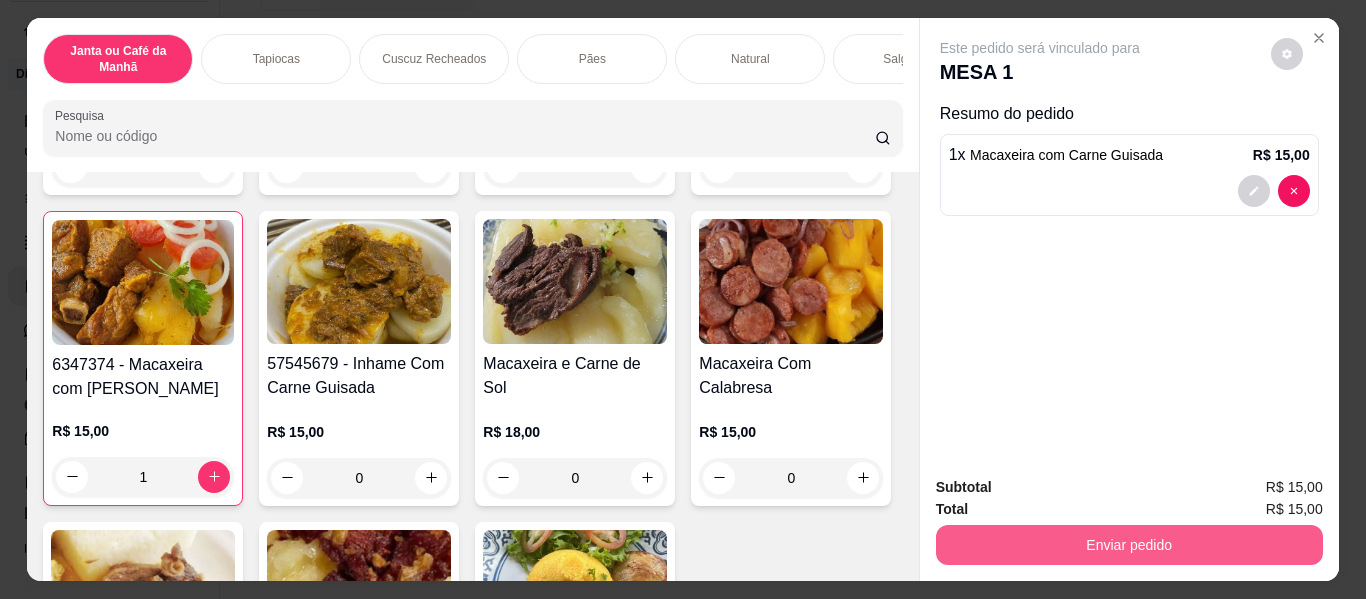 click on "Enviar pedido" at bounding box center (1129, 545) 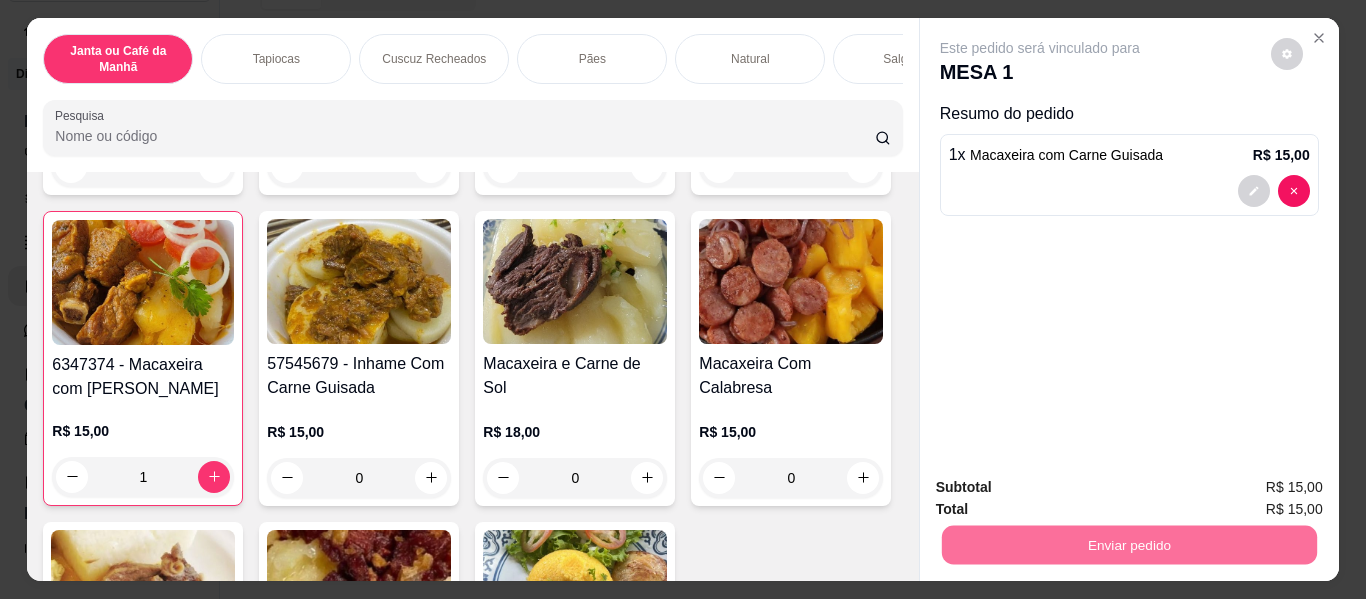 click on "Não registrar e enviar pedido" at bounding box center [1063, 488] 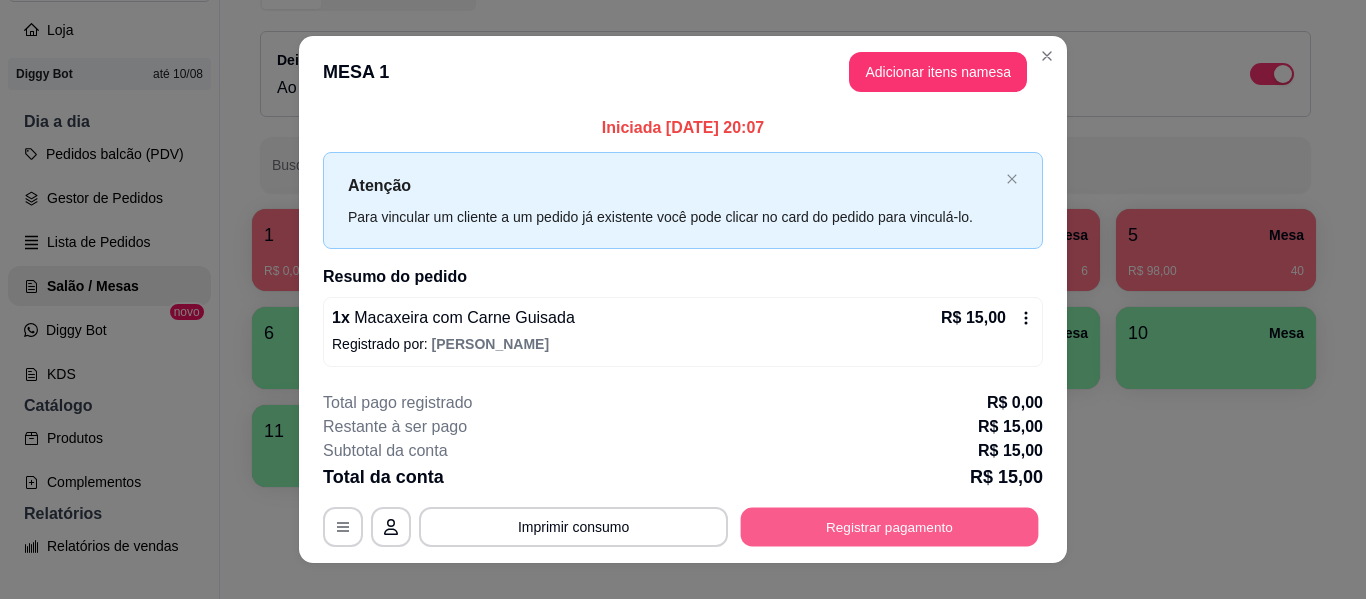 click on "Registrar pagamento" at bounding box center [890, 527] 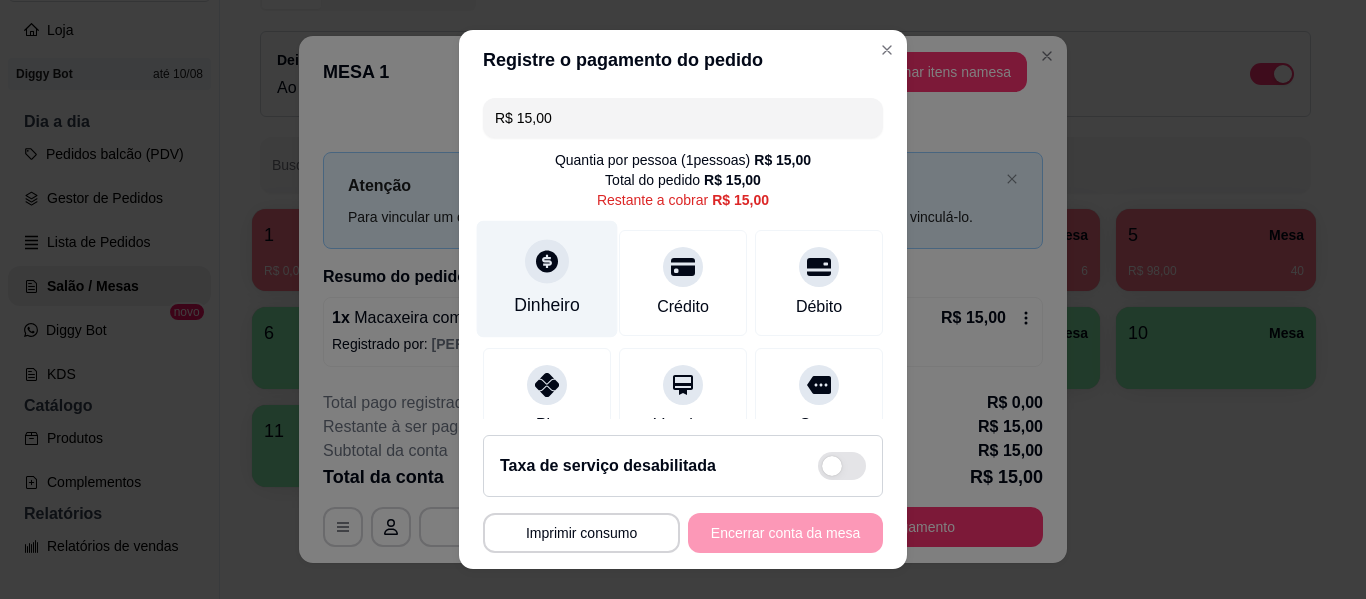 click on "Dinheiro" at bounding box center [547, 279] 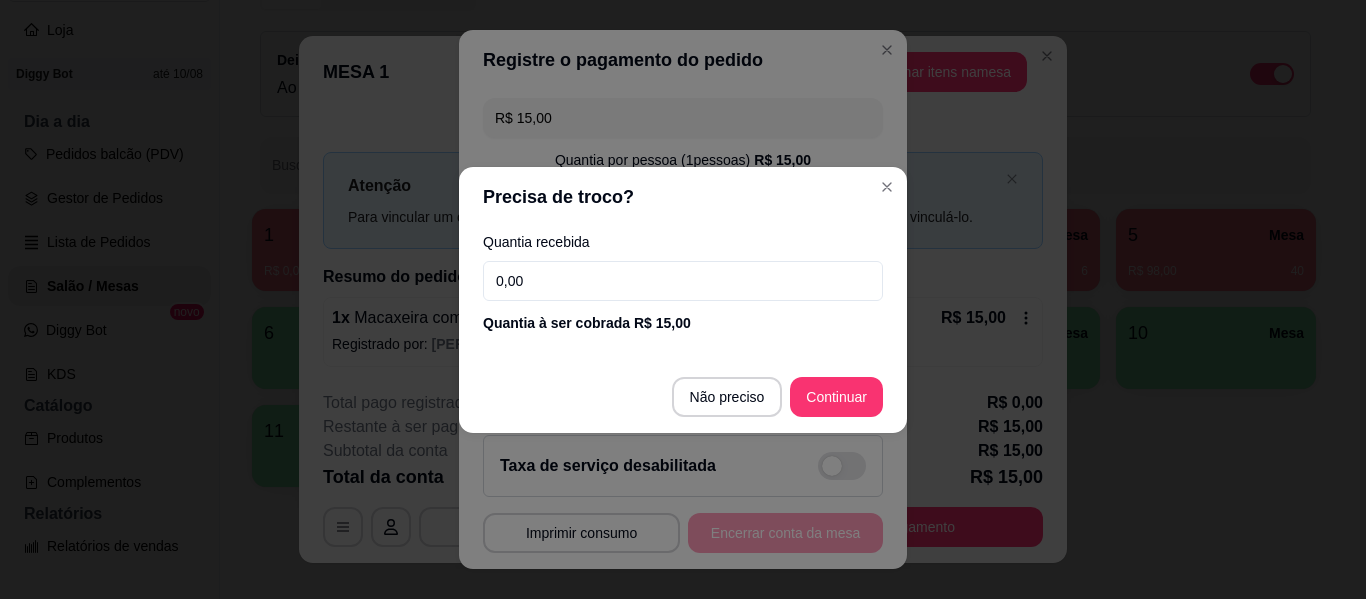 click on "0,00" at bounding box center (683, 281) 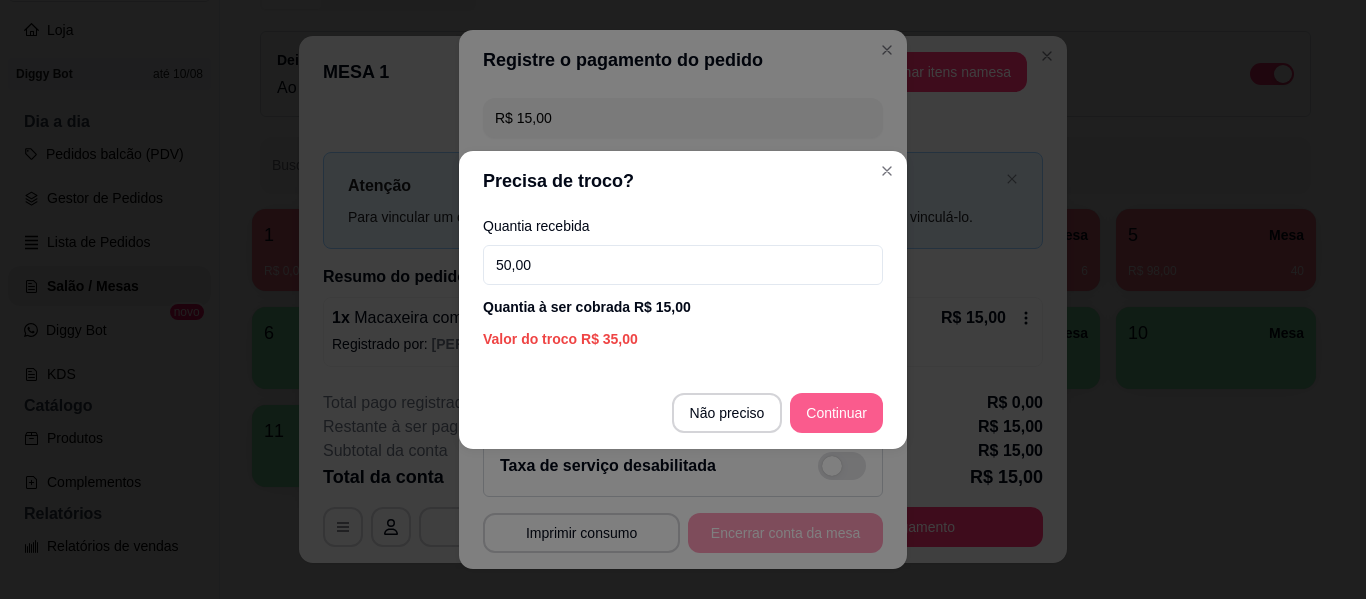 type on "50,00" 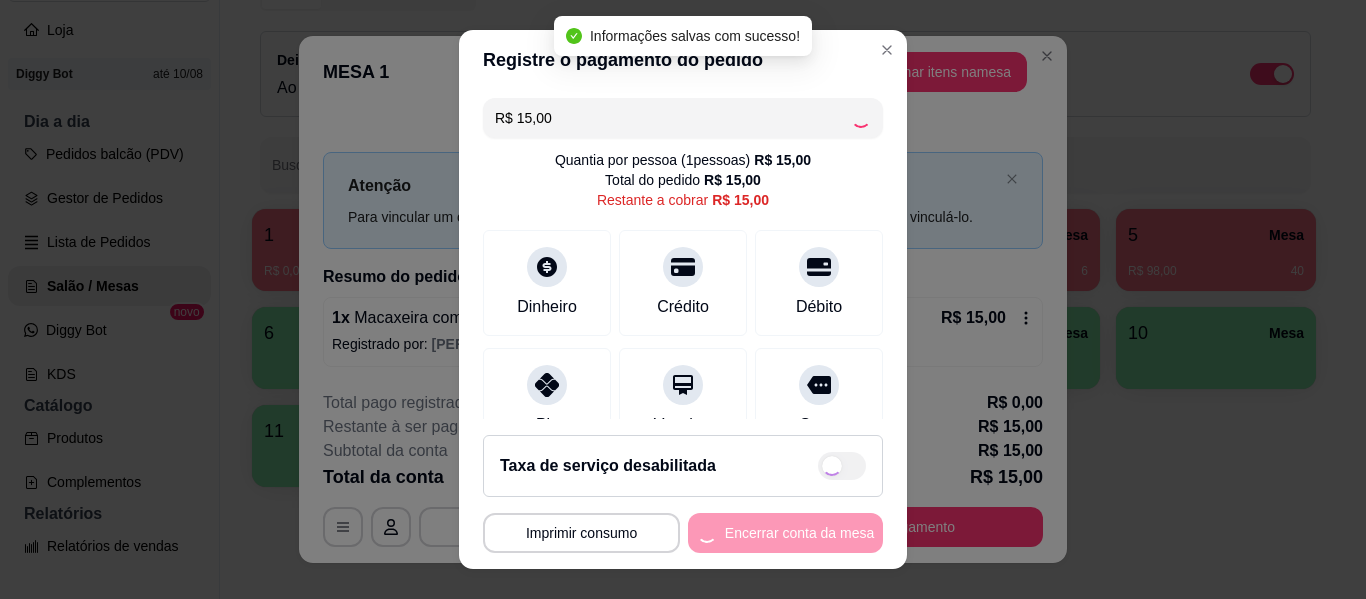 type on "R$ 0,00" 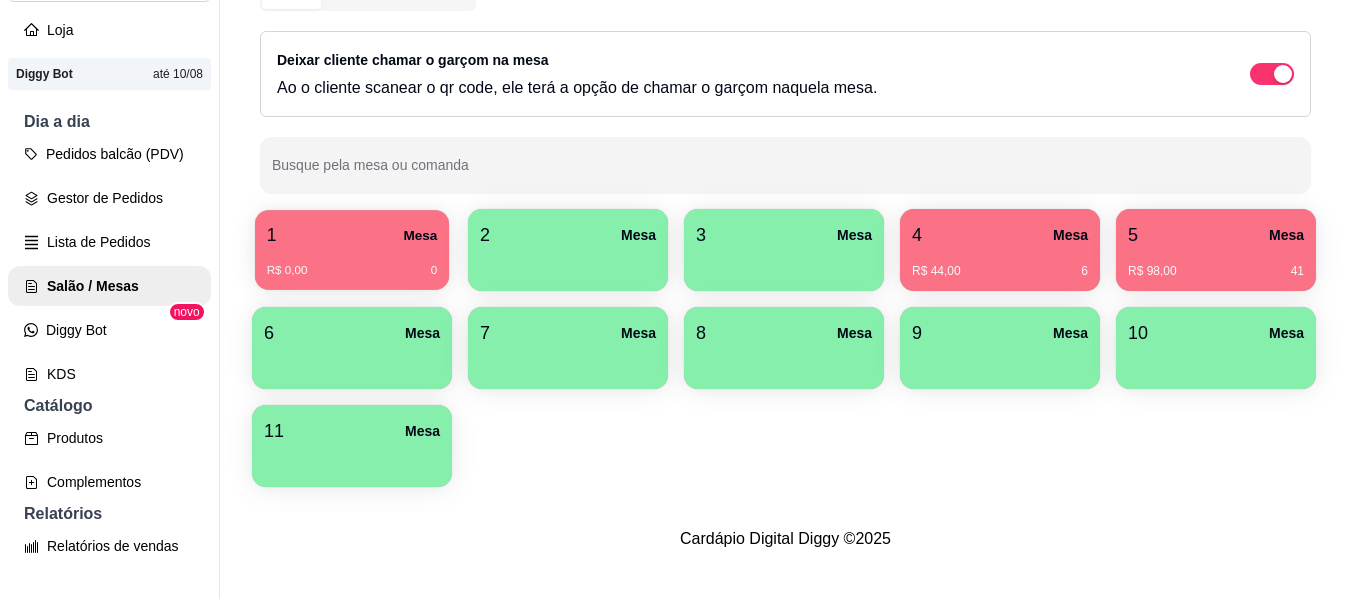 click on "1 Mesa" at bounding box center [352, 235] 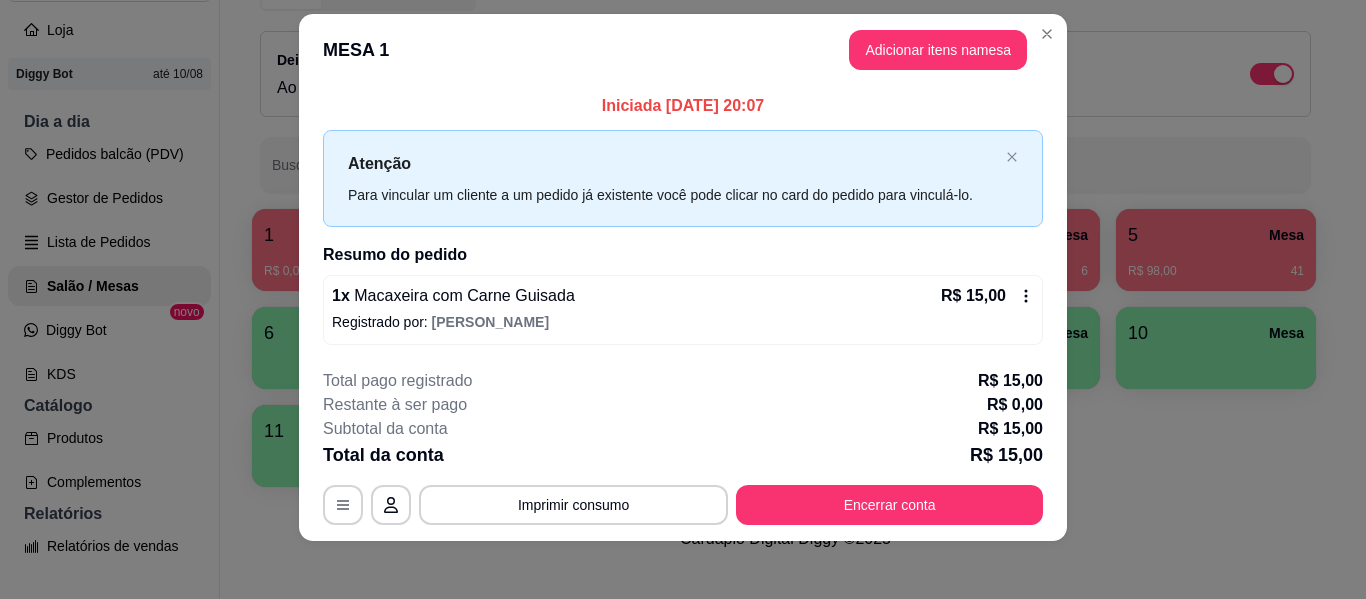 scroll, scrollTop: 28, scrollLeft: 0, axis: vertical 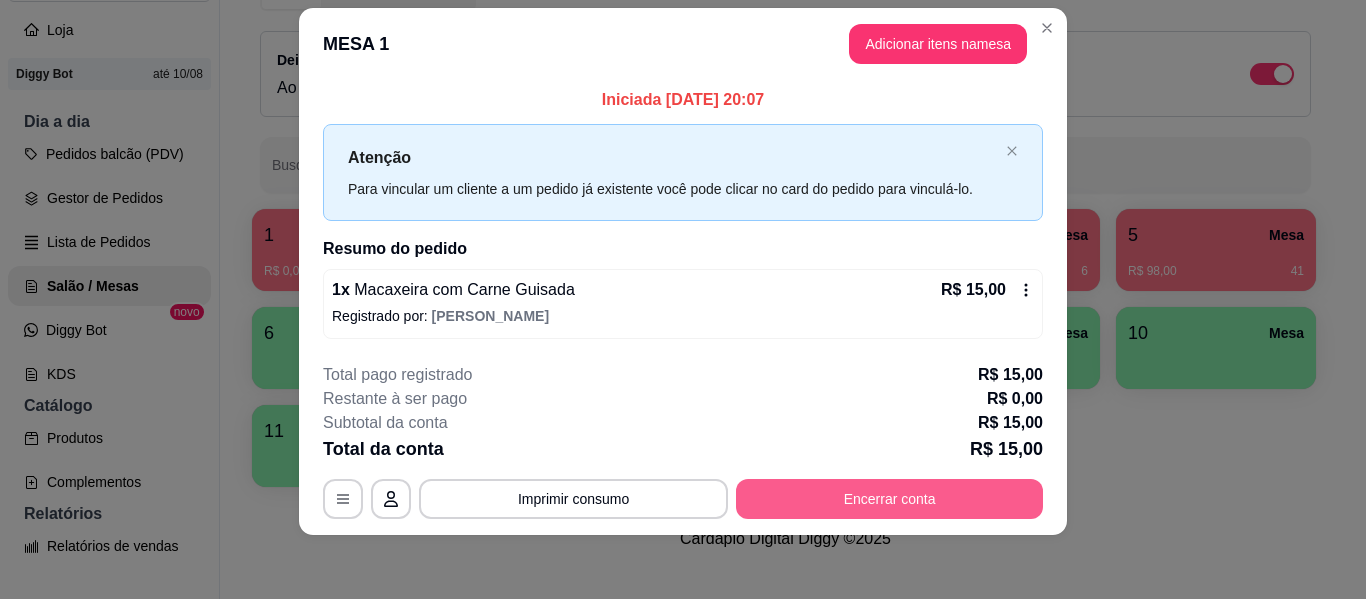 click on "Encerrar conta" at bounding box center [889, 499] 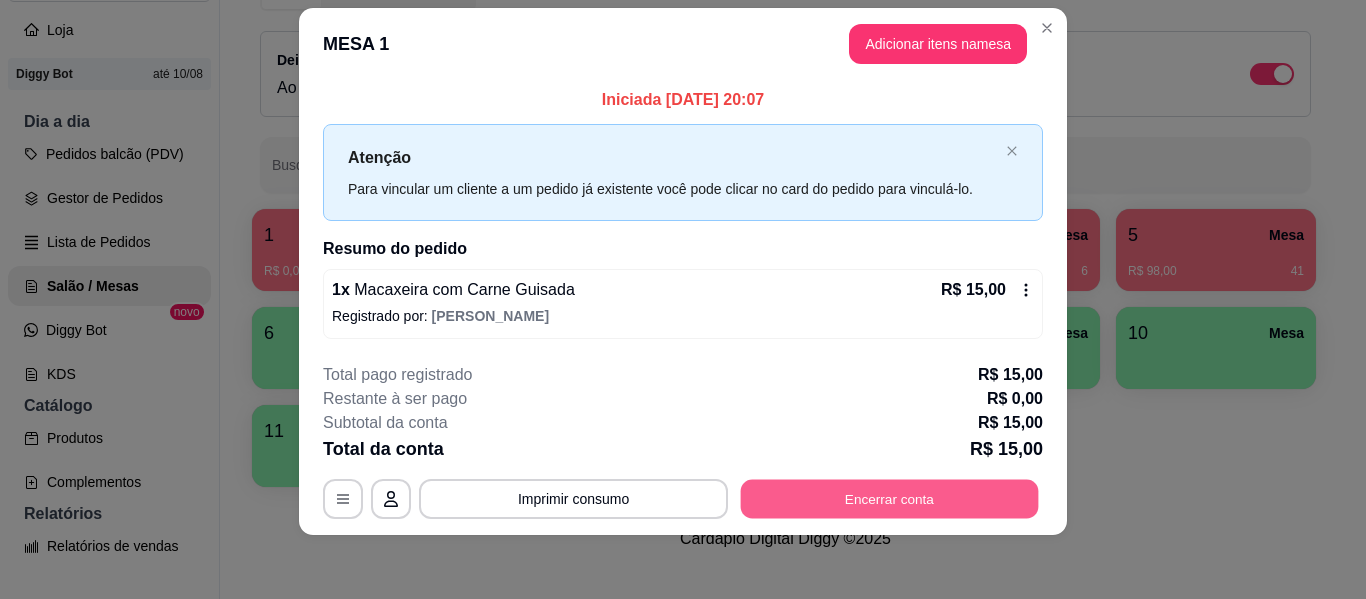 click on "Encerrar conta" at bounding box center [890, 499] 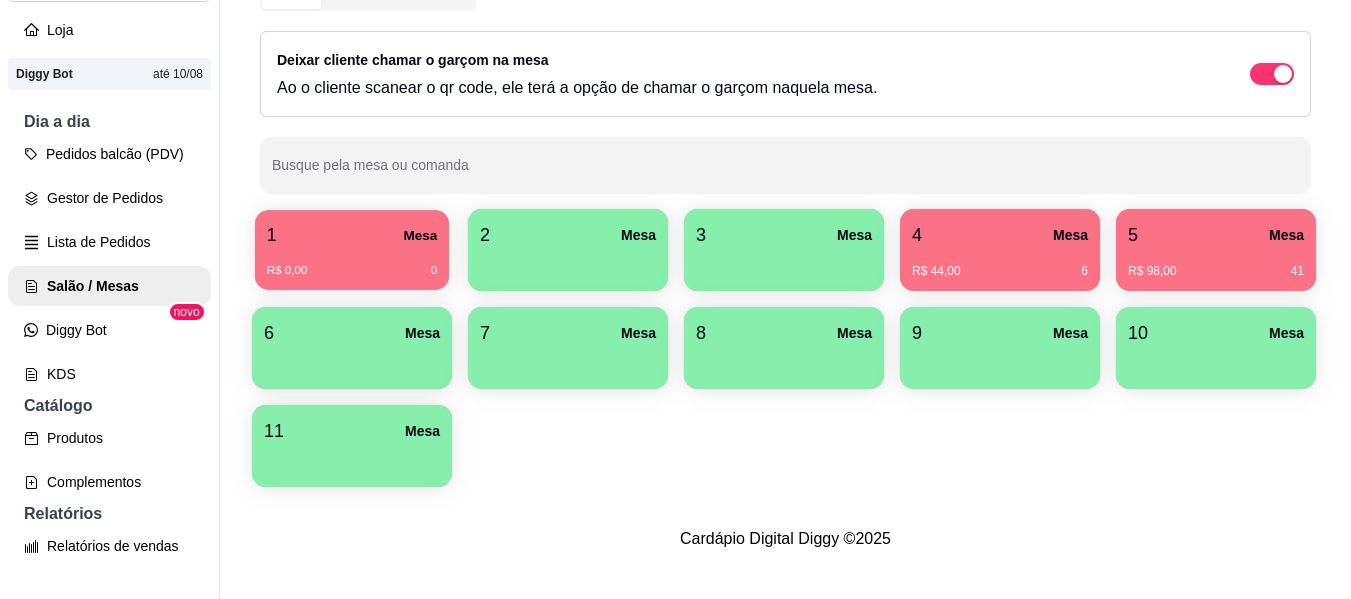 click on "1 Mesa" at bounding box center (352, 235) 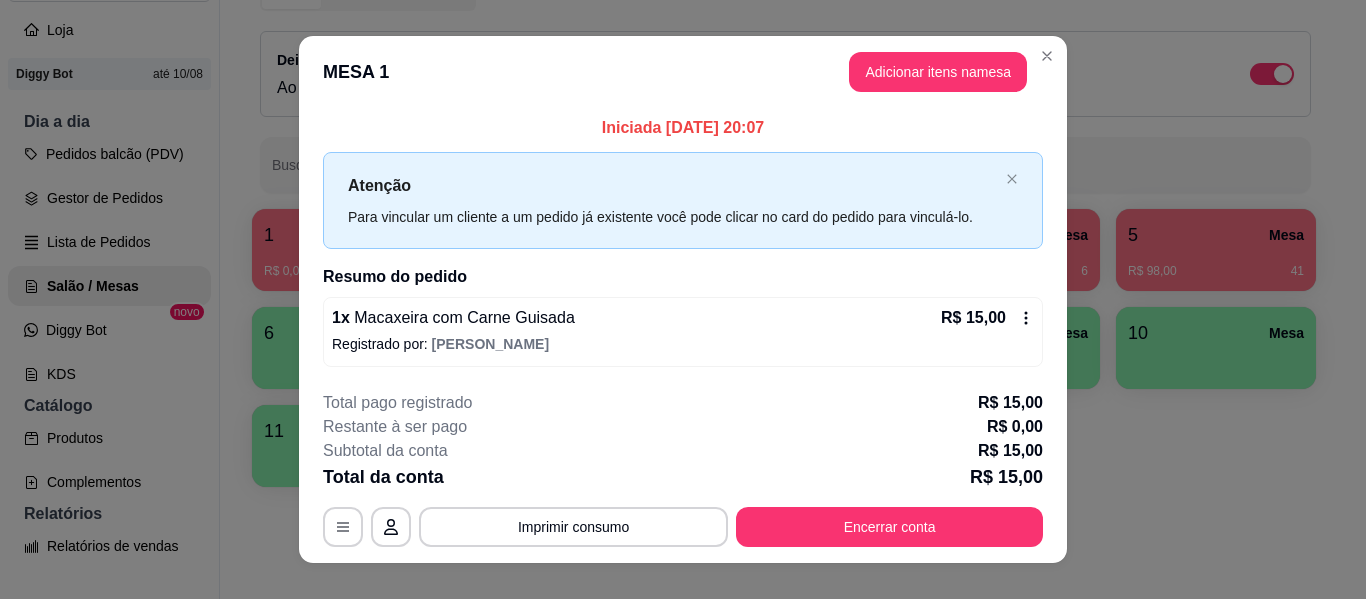 scroll, scrollTop: 28, scrollLeft: 0, axis: vertical 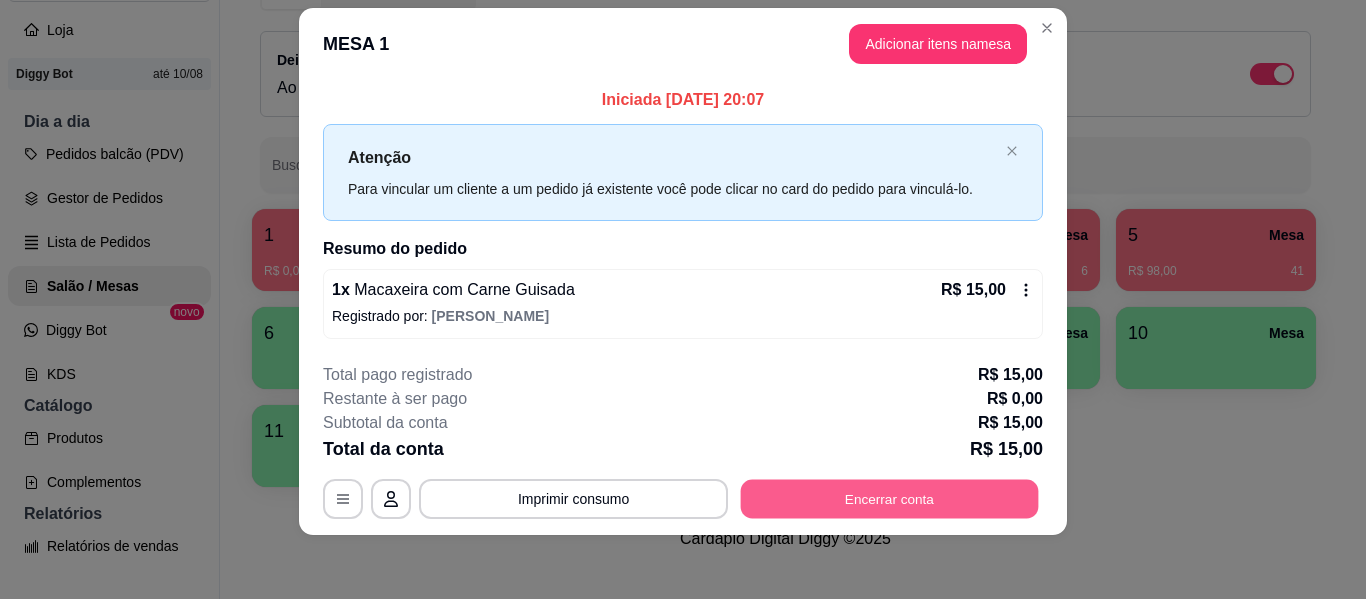 click on "Encerrar conta" at bounding box center [890, 499] 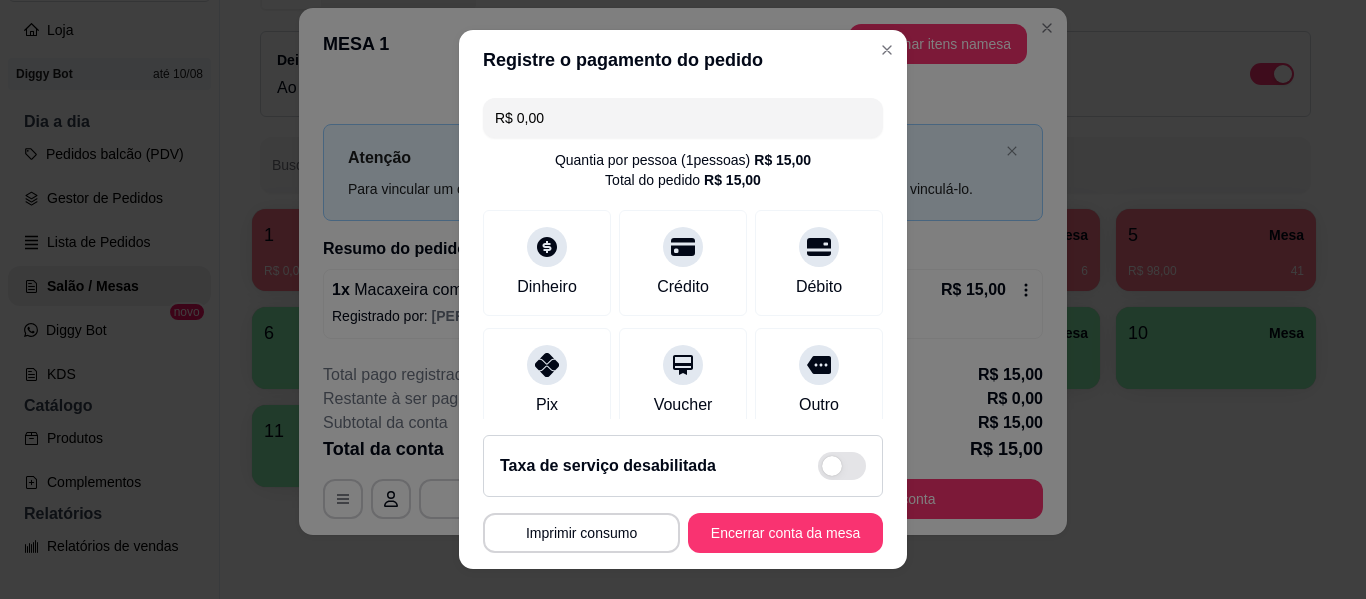 scroll, scrollTop: 34, scrollLeft: 0, axis: vertical 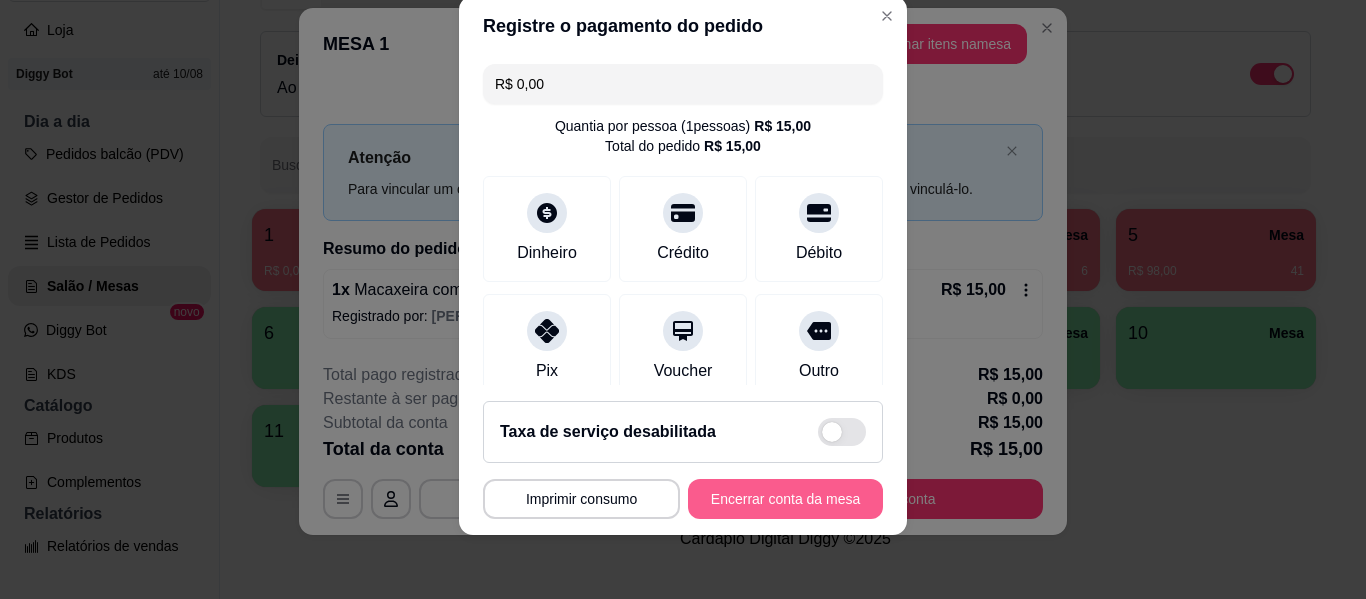 click on "Encerrar conta da mesa" at bounding box center (785, 499) 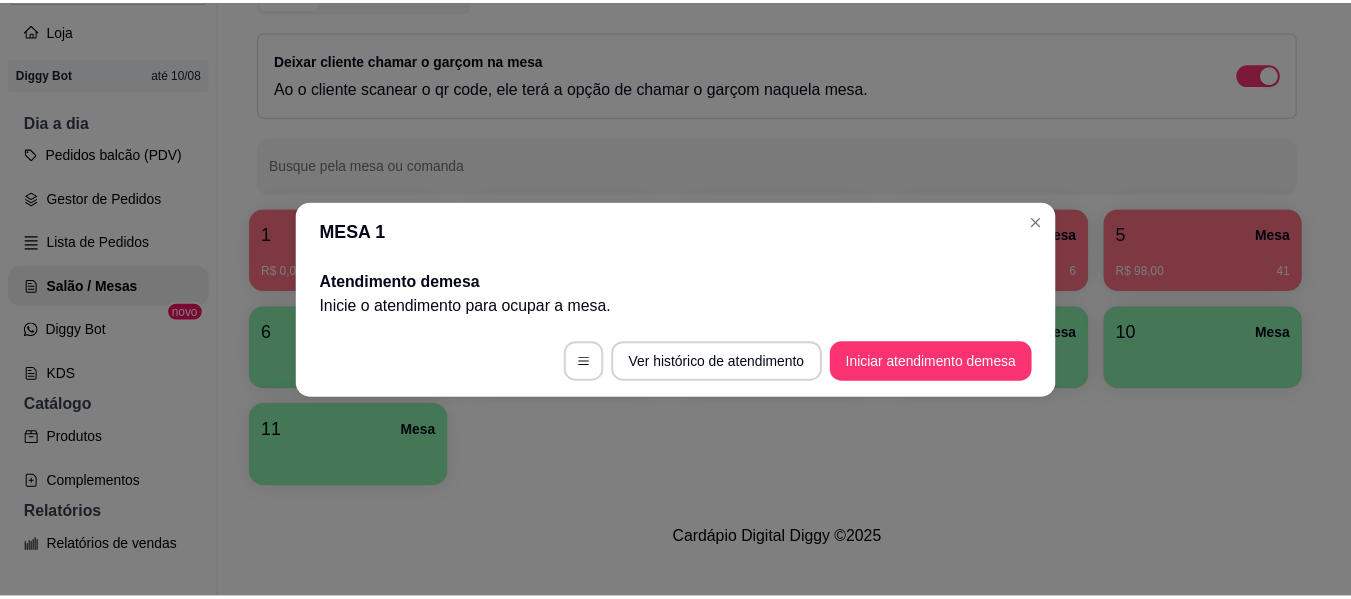 scroll, scrollTop: 0, scrollLeft: 0, axis: both 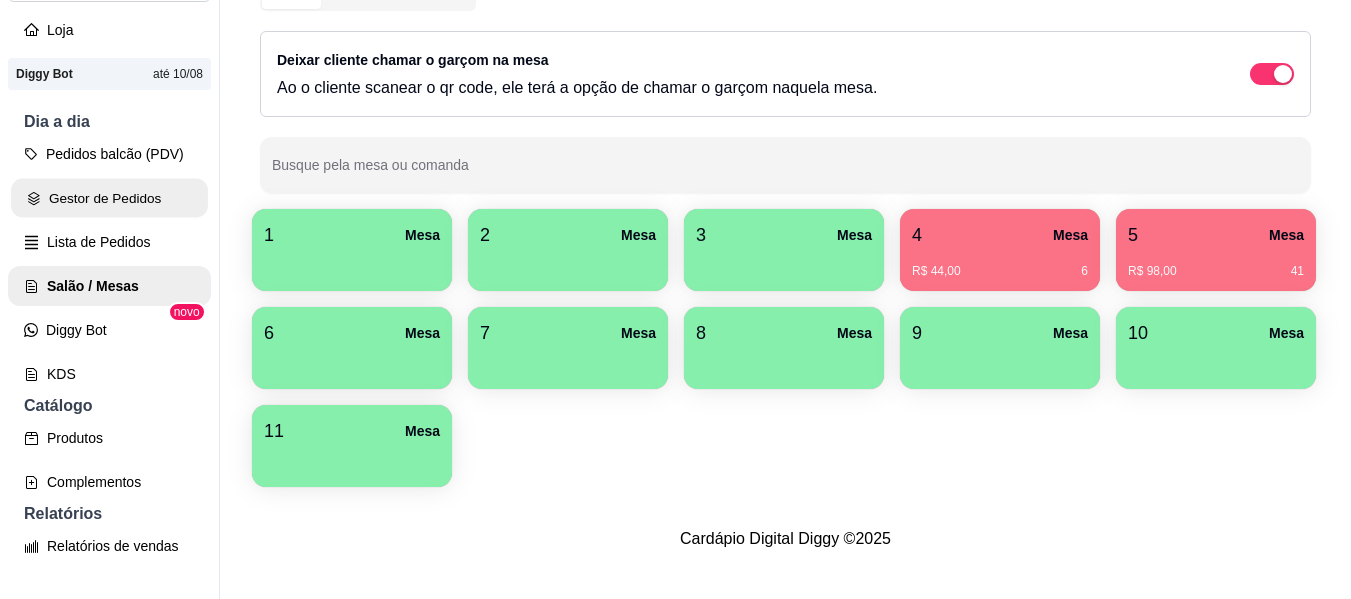 click on "Gestor de Pedidos" at bounding box center [109, 198] 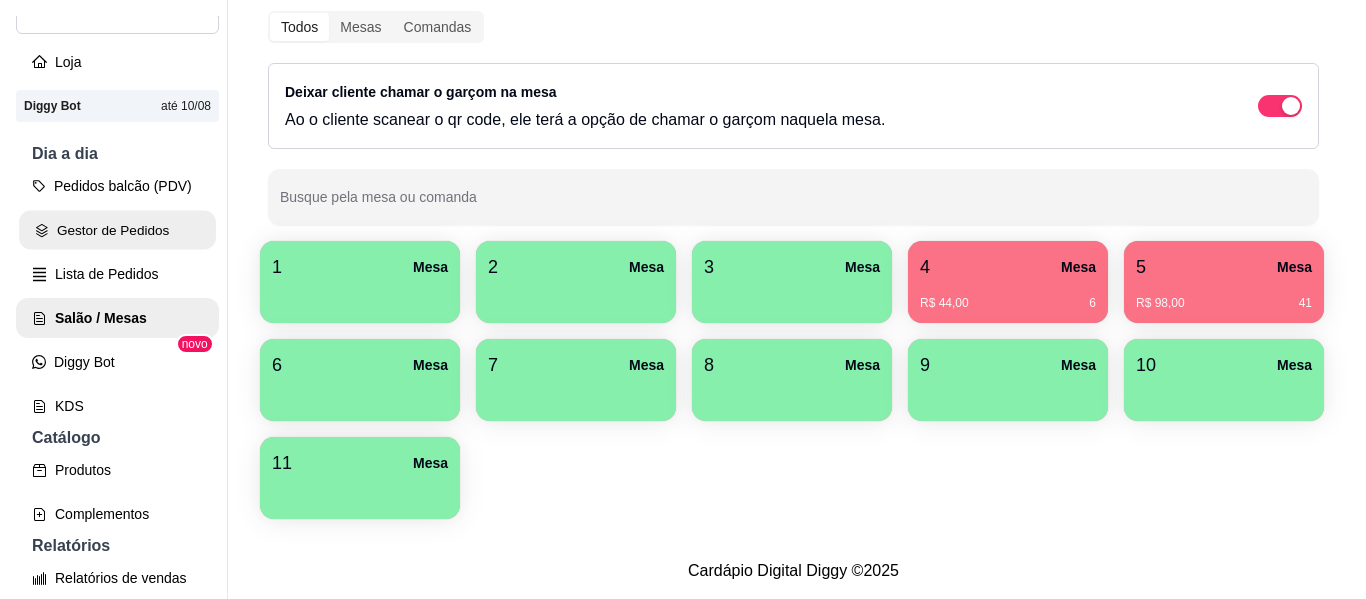 scroll, scrollTop: 0, scrollLeft: 0, axis: both 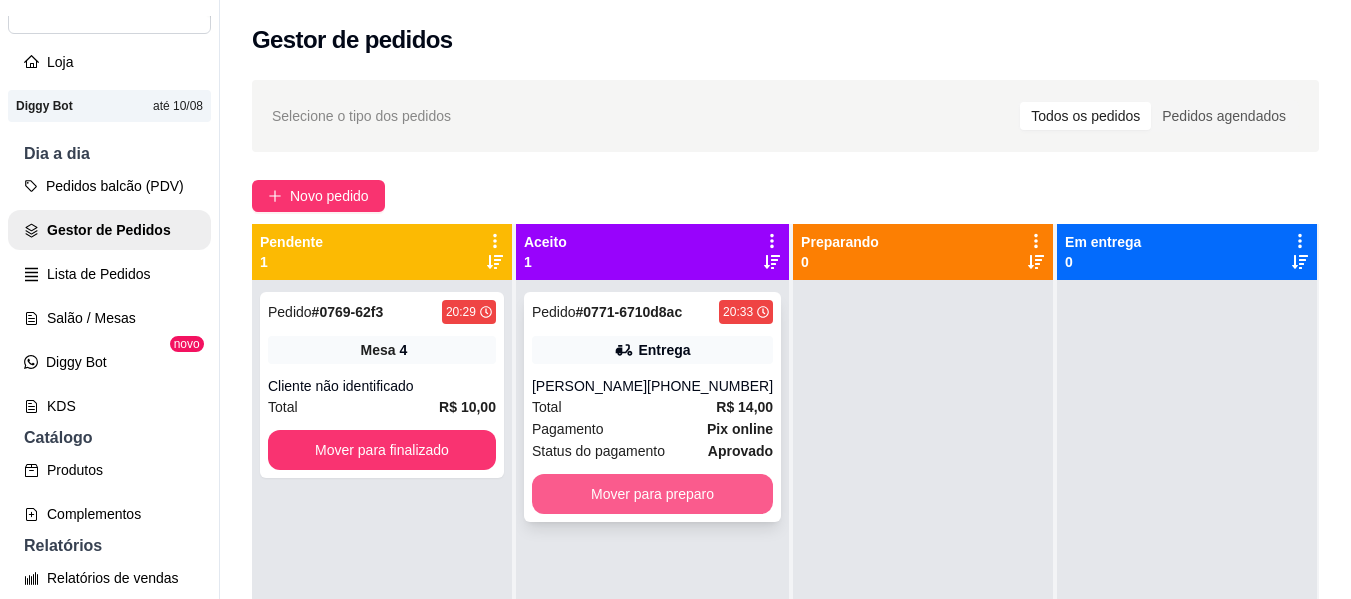 click on "Mover para preparo" at bounding box center (652, 494) 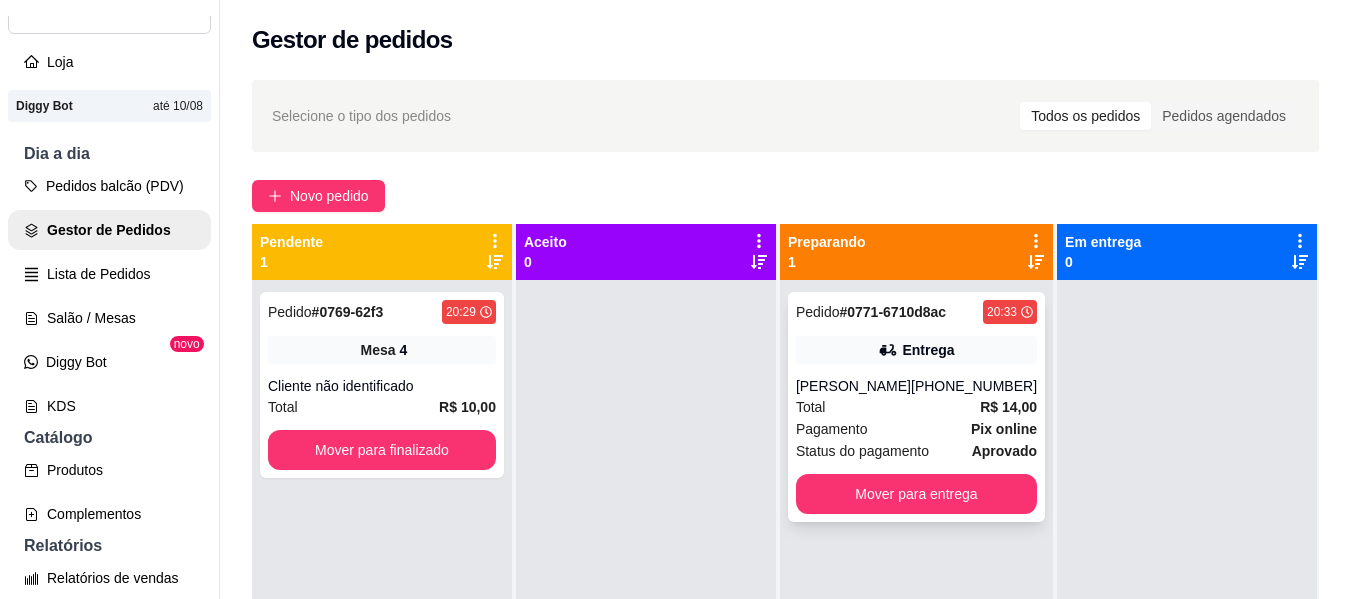 click on "Pagamento Pix online" at bounding box center [916, 429] 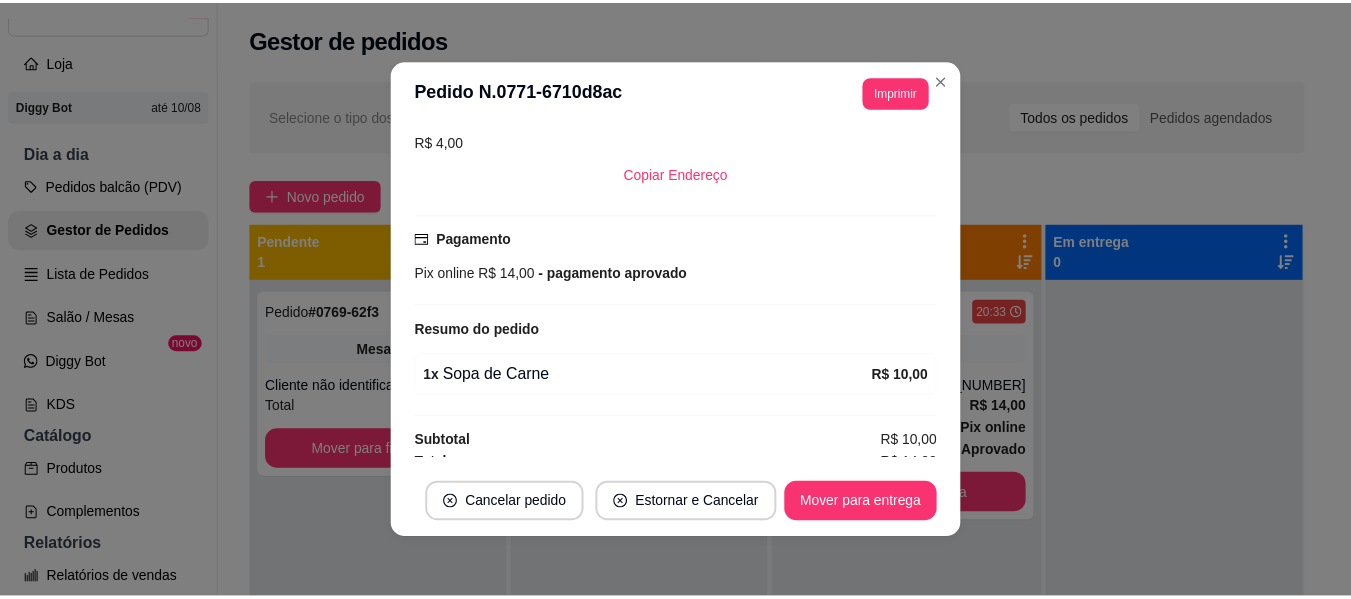 scroll, scrollTop: 450, scrollLeft: 0, axis: vertical 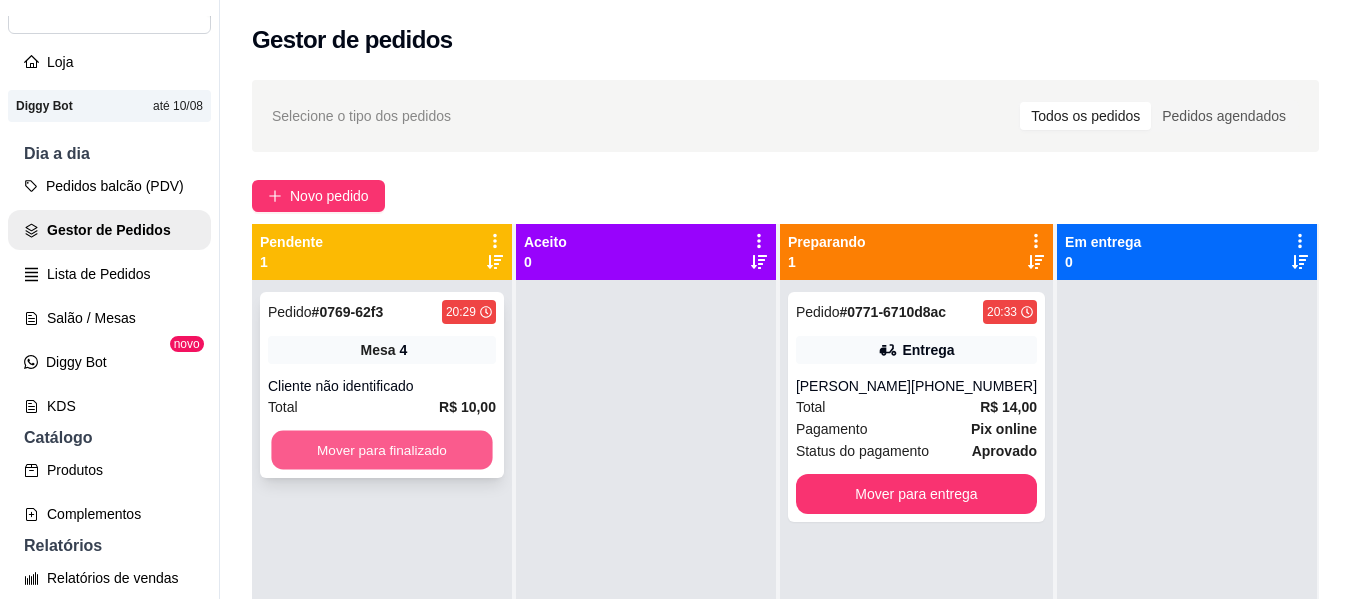 click on "Mover para finalizado" at bounding box center (381, 450) 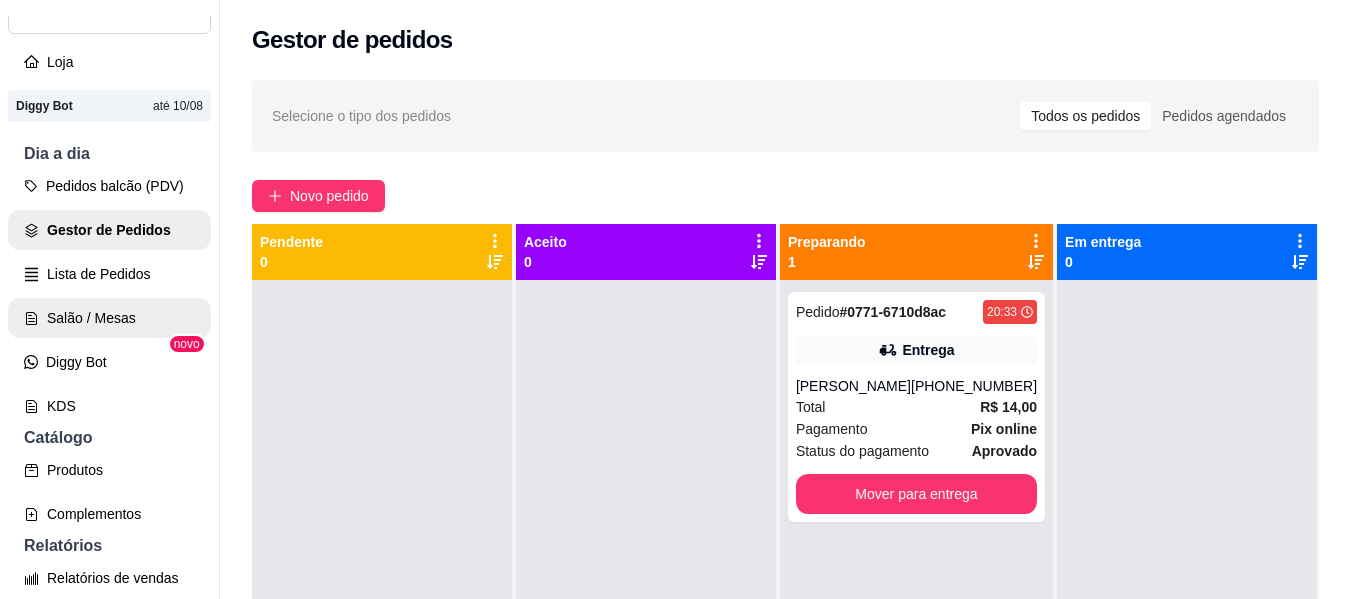 click on "Salão / Mesas" at bounding box center (109, 318) 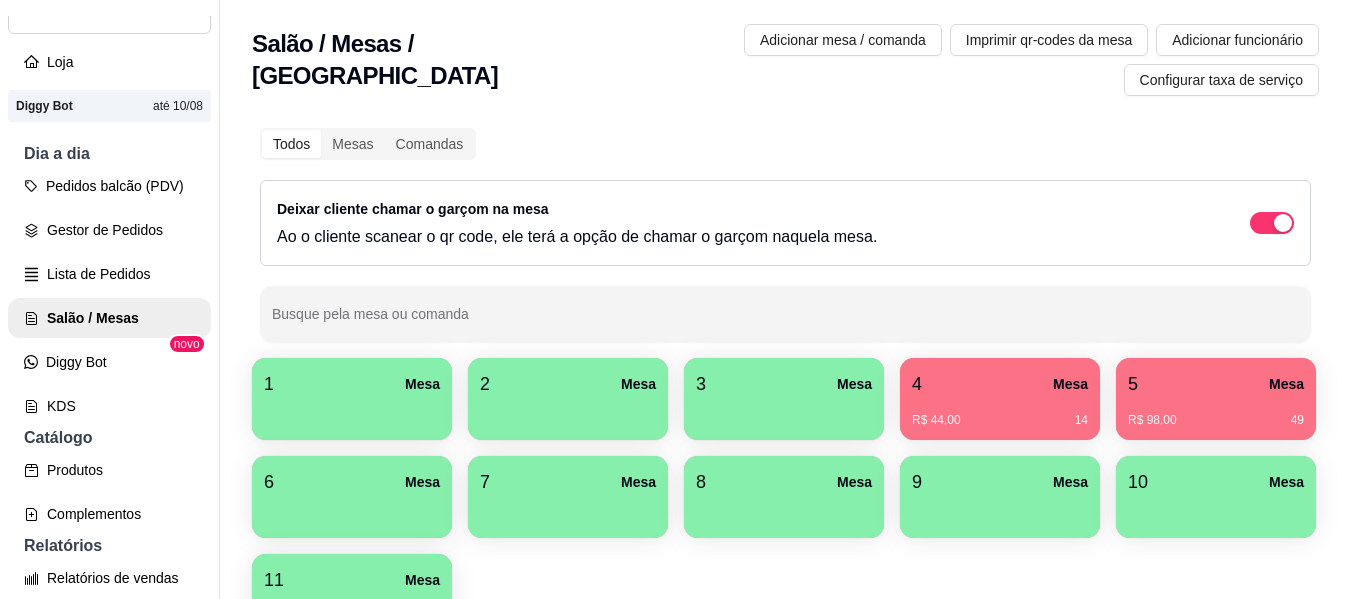 click on "4 Mesa" at bounding box center (1000, 384) 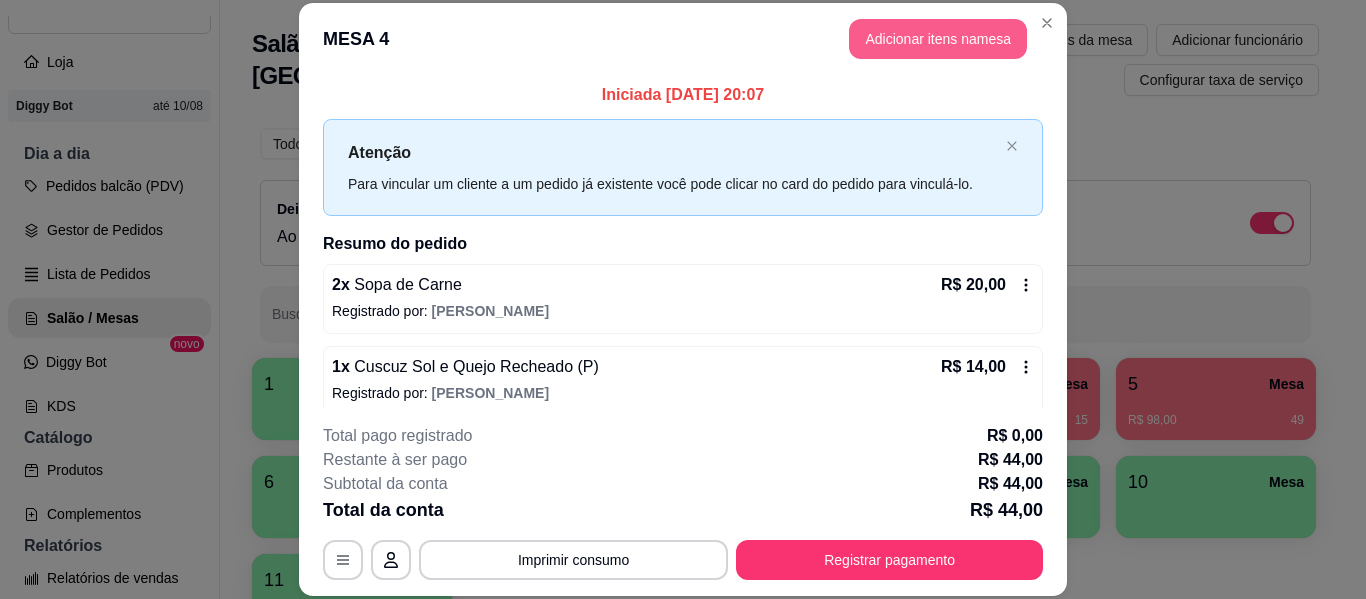 click on "Adicionar itens na  mesa" at bounding box center [938, 39] 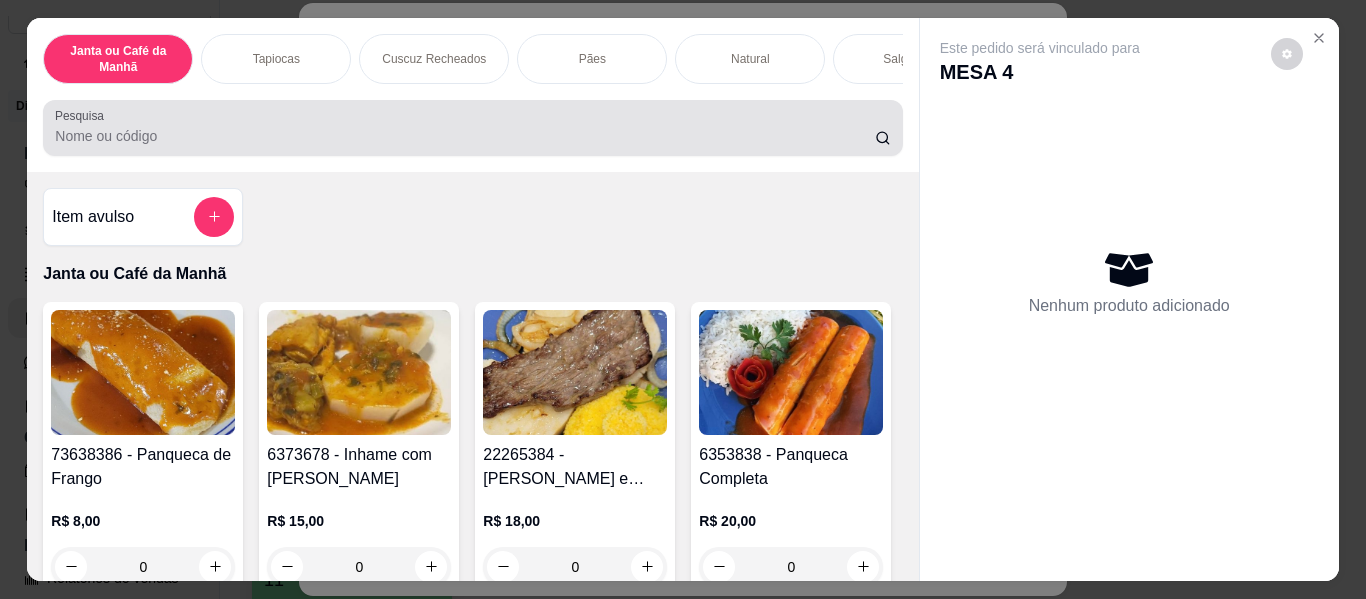 click on "Pesquisa" at bounding box center [465, 136] 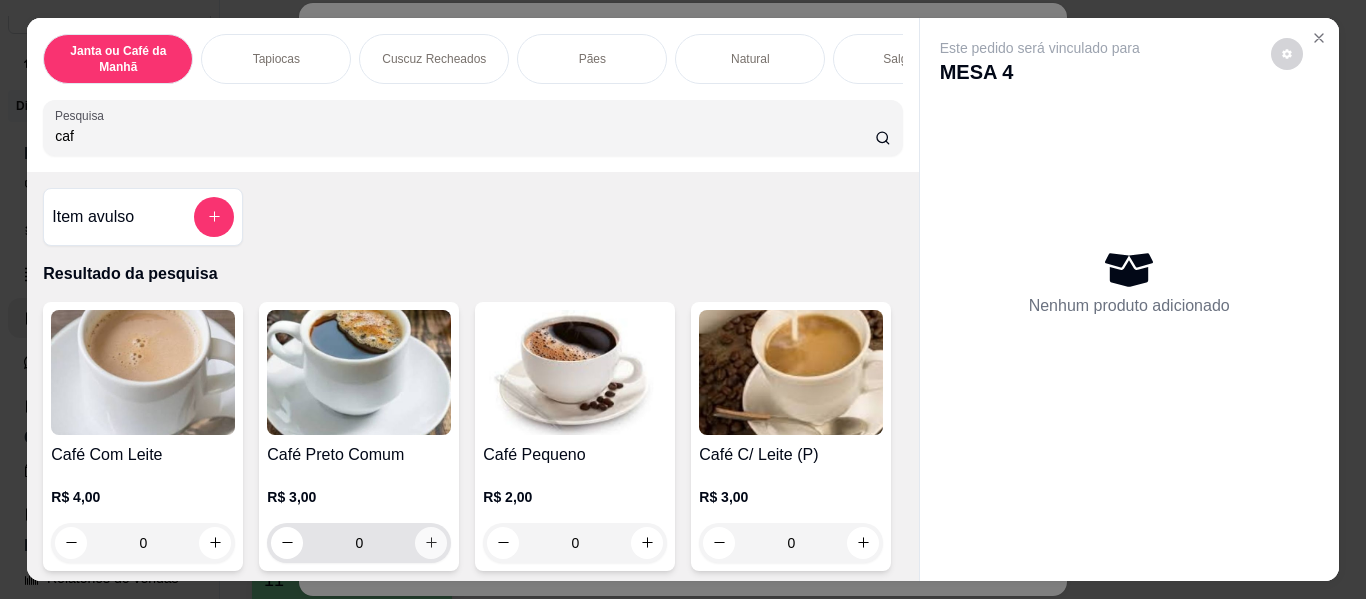 type on "caf" 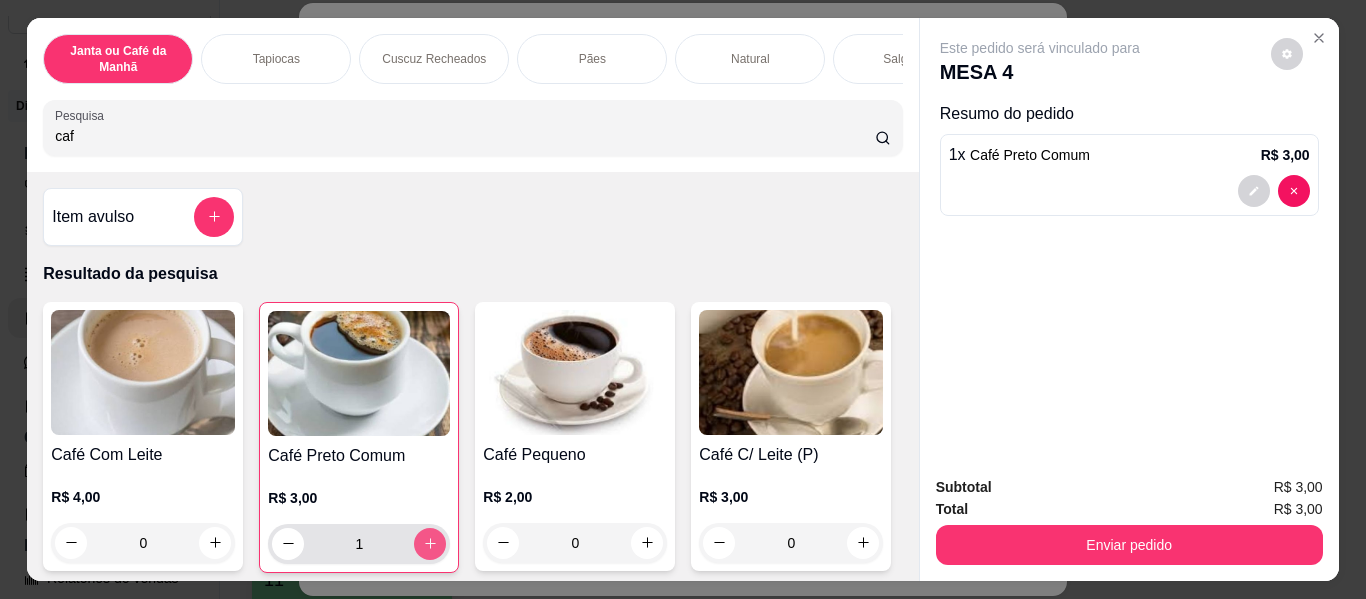 type on "1" 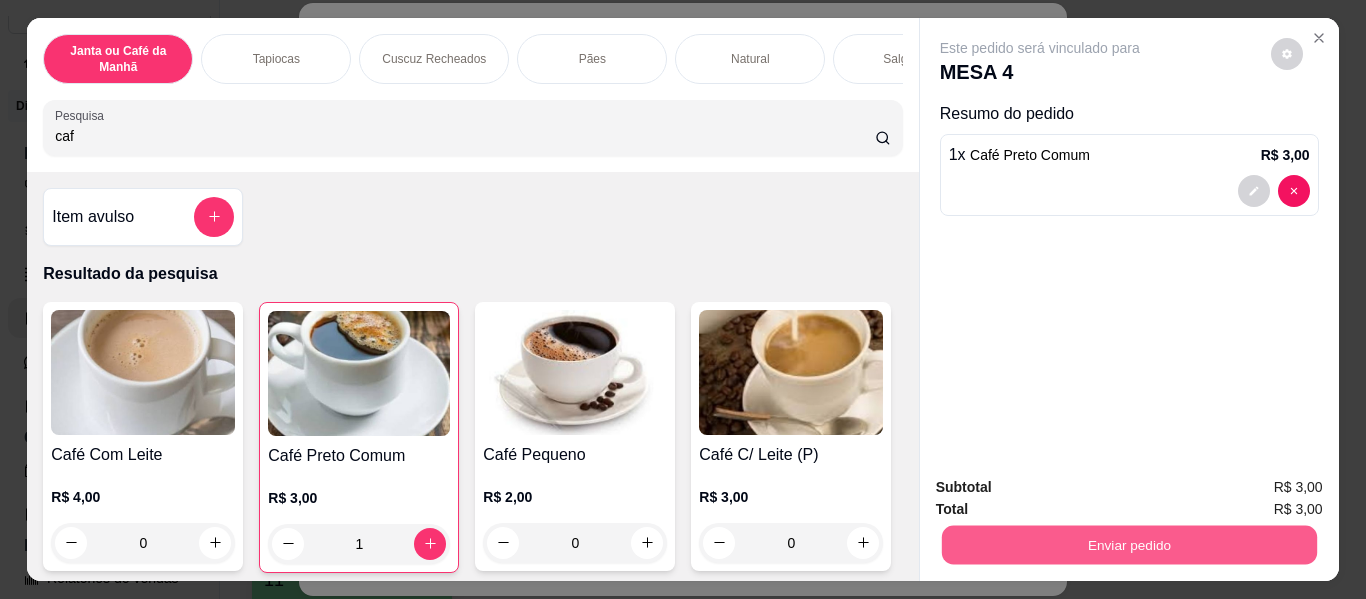 click on "Enviar pedido" at bounding box center (1128, 545) 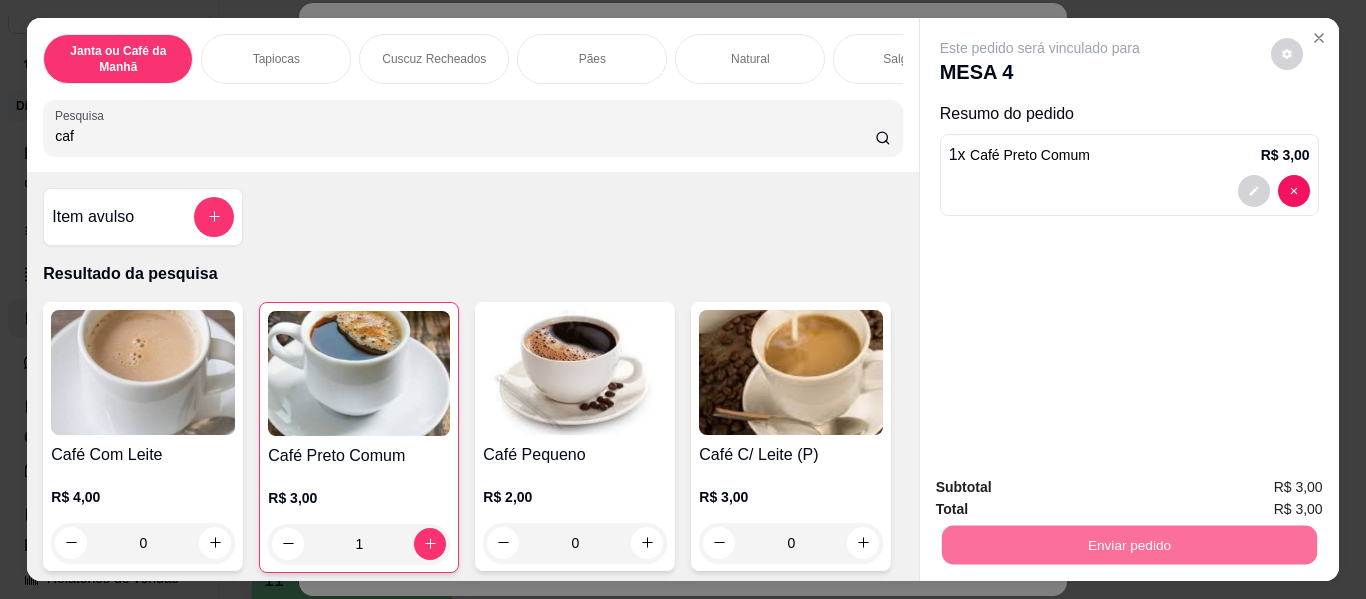 click on "Não registrar e enviar pedido" at bounding box center [1063, 489] 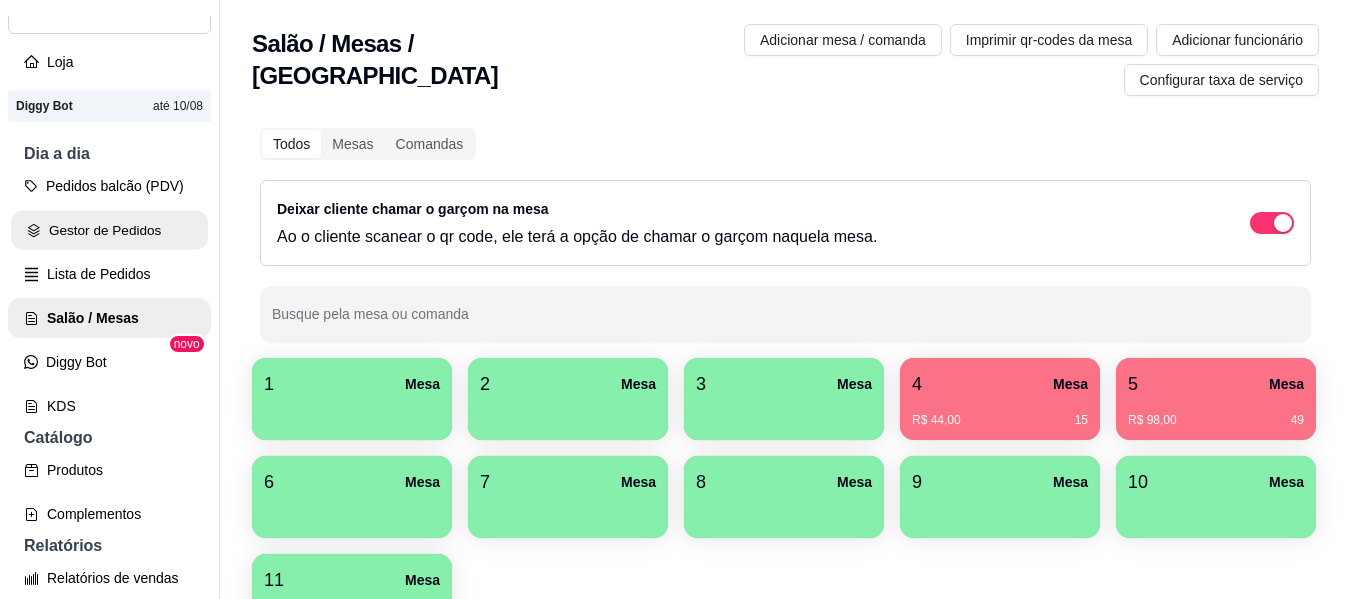 click on "Gestor de Pedidos" at bounding box center (109, 230) 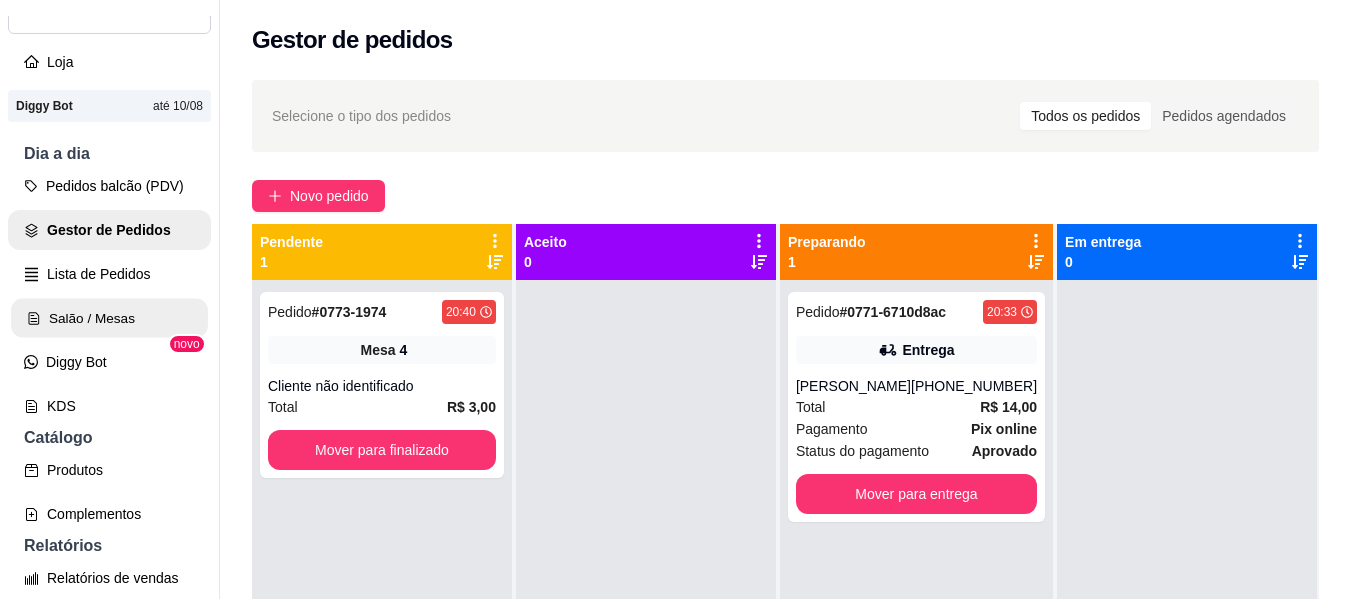 click on "Salão / Mesas" at bounding box center [109, 318] 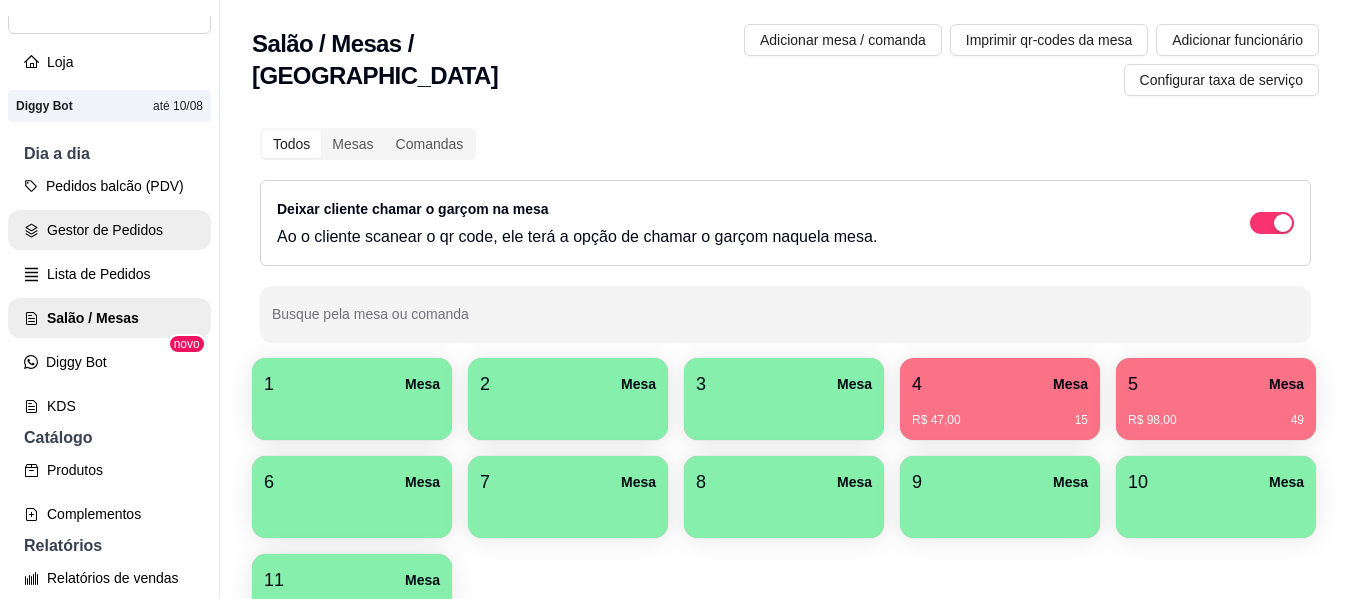 click on "Gestor de Pedidos" at bounding box center (109, 230) 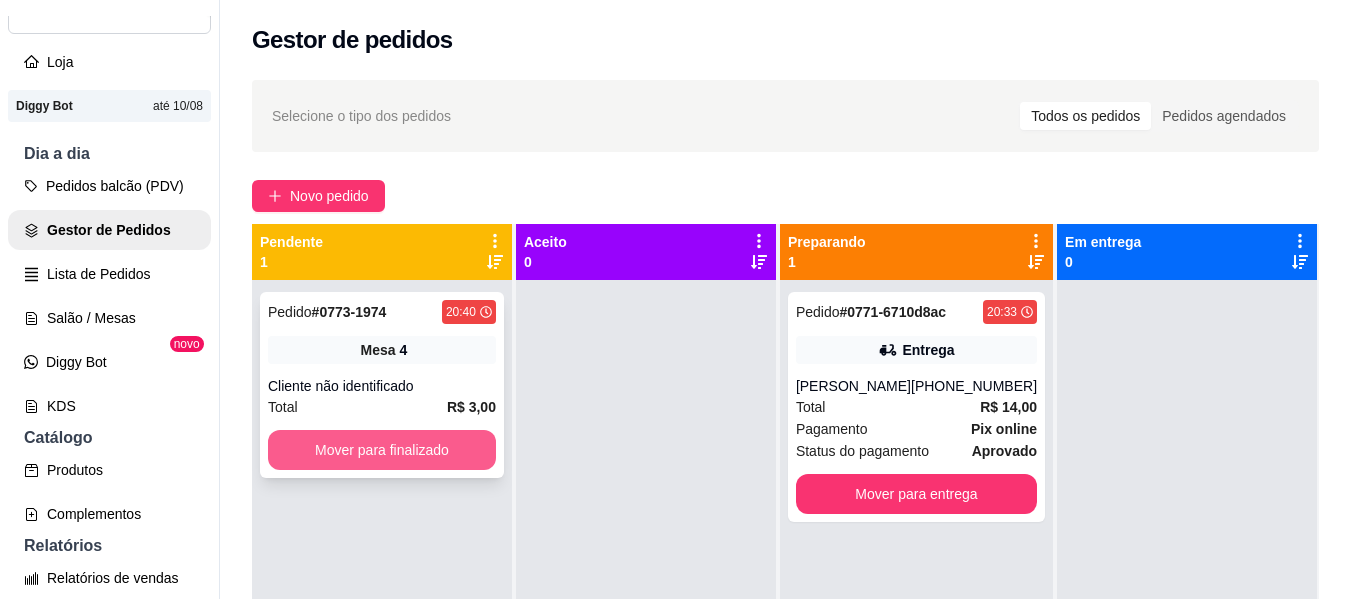 click on "Mover para finalizado" at bounding box center [382, 450] 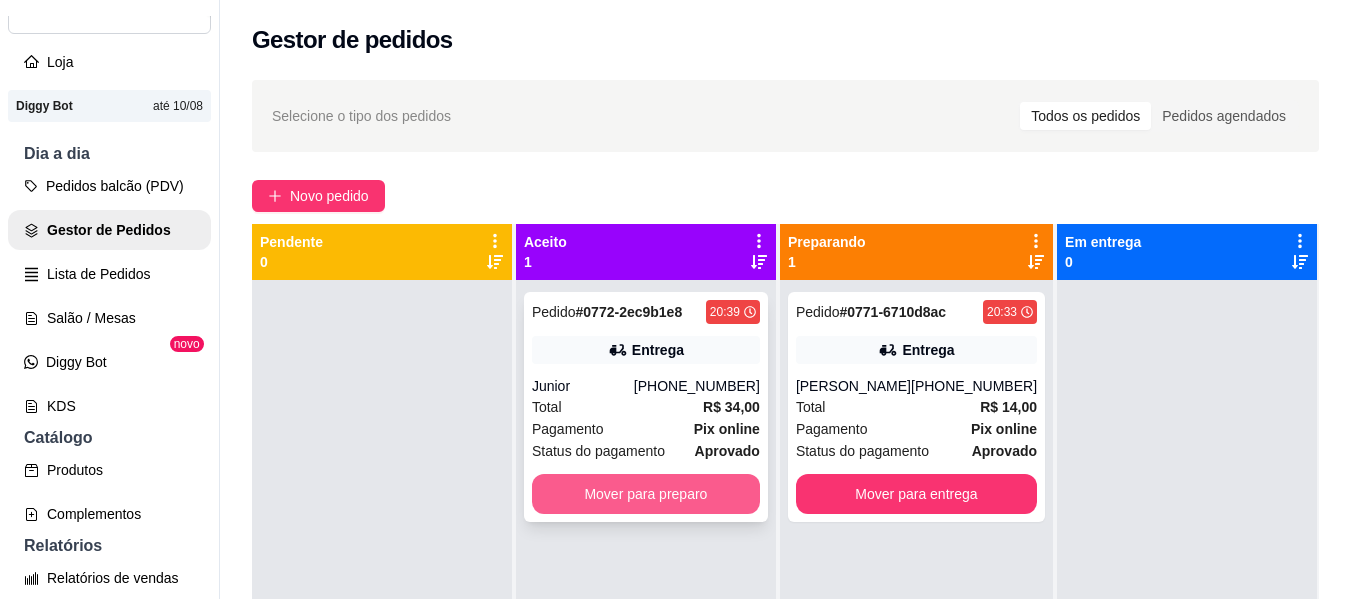 click on "Mover para preparo" at bounding box center [646, 494] 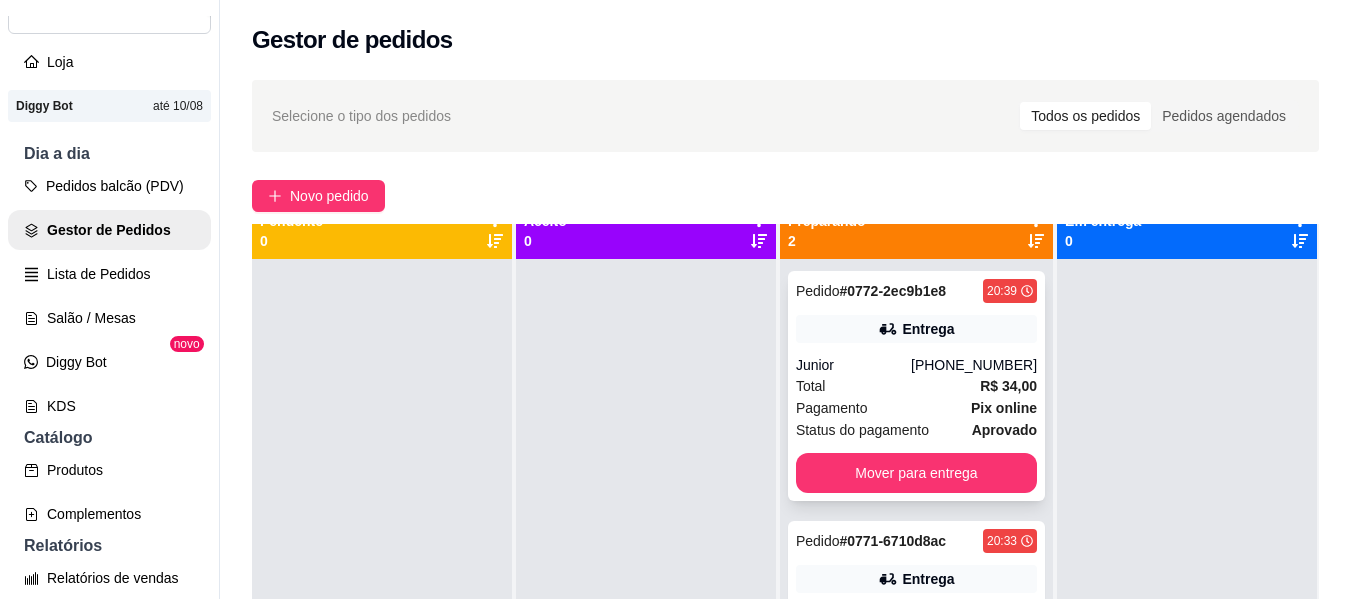 scroll, scrollTop: 56, scrollLeft: 0, axis: vertical 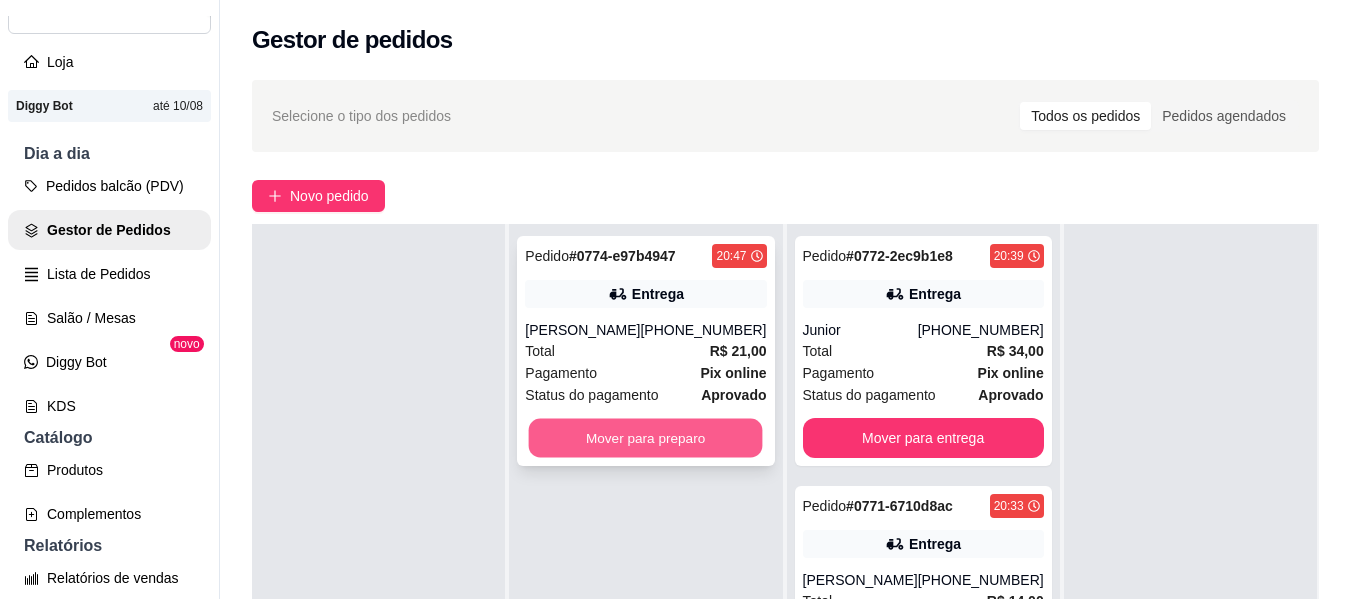 click on "Mover para preparo" at bounding box center [646, 438] 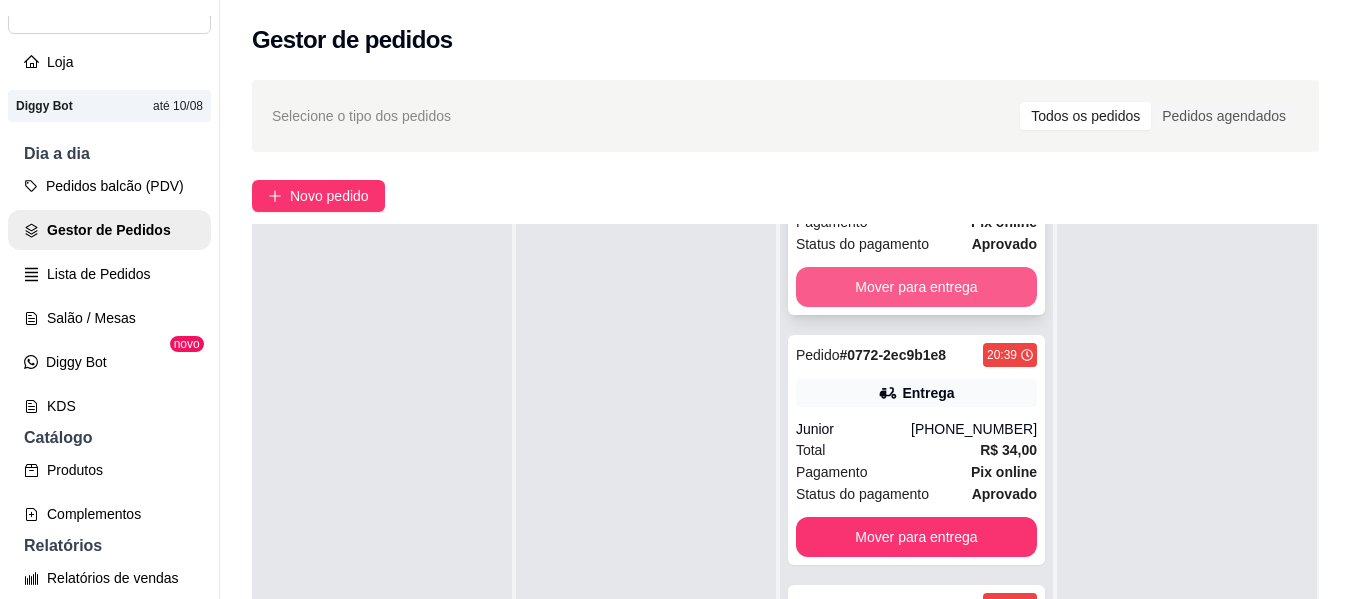scroll, scrollTop: 171, scrollLeft: 0, axis: vertical 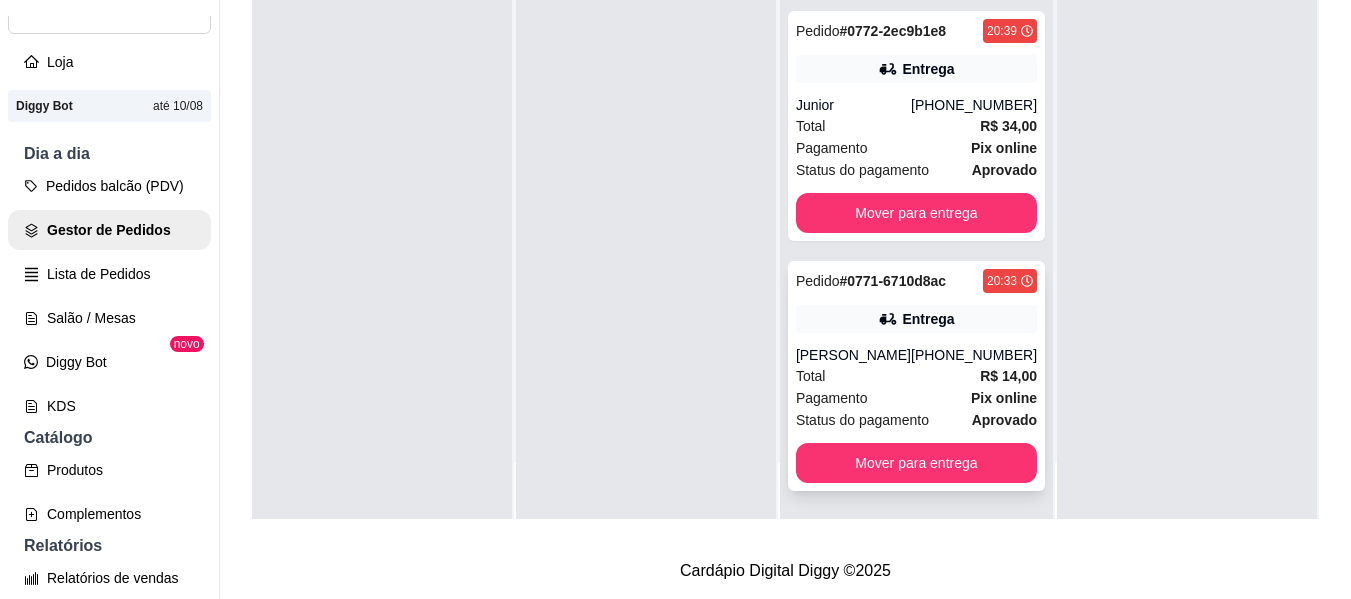 click on "[PHONE_NUMBER]" at bounding box center (974, 355) 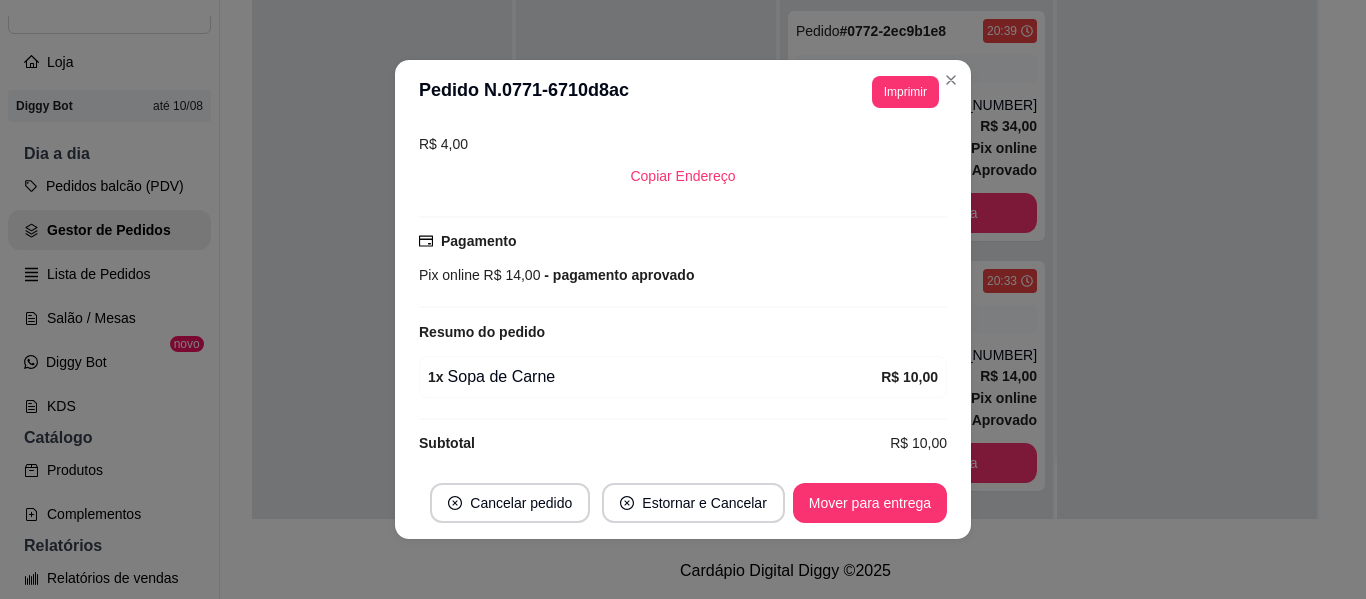 scroll, scrollTop: 450, scrollLeft: 0, axis: vertical 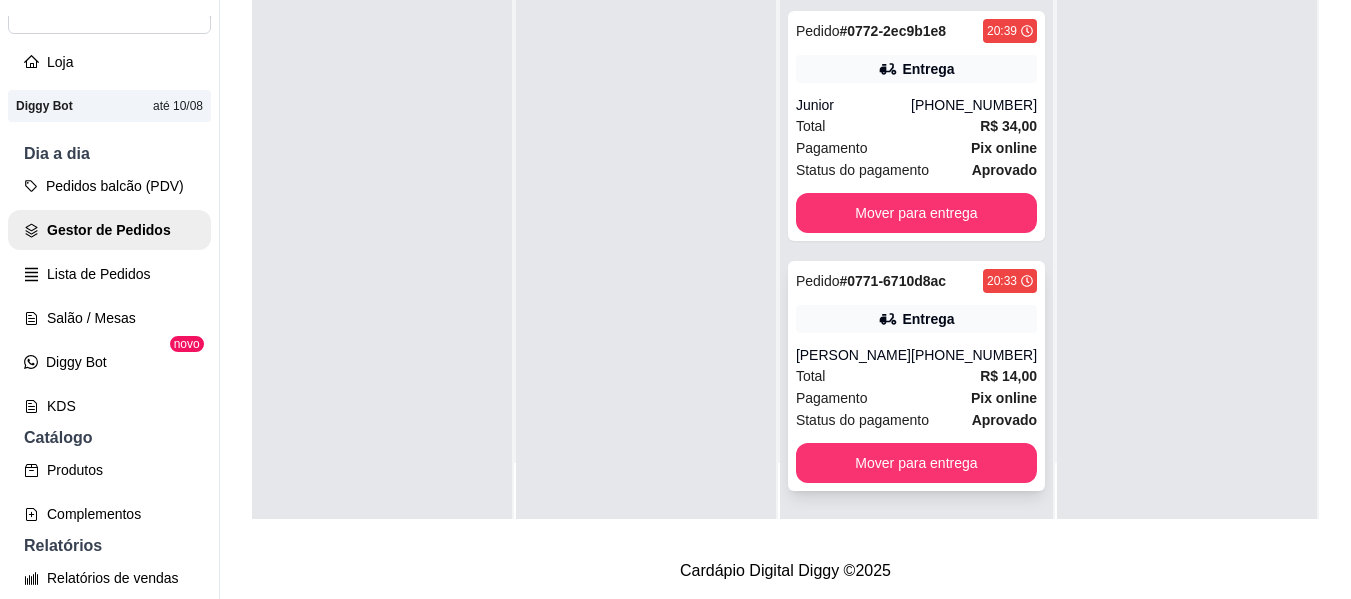 click on "[PHONE_NUMBER]" at bounding box center [974, 355] 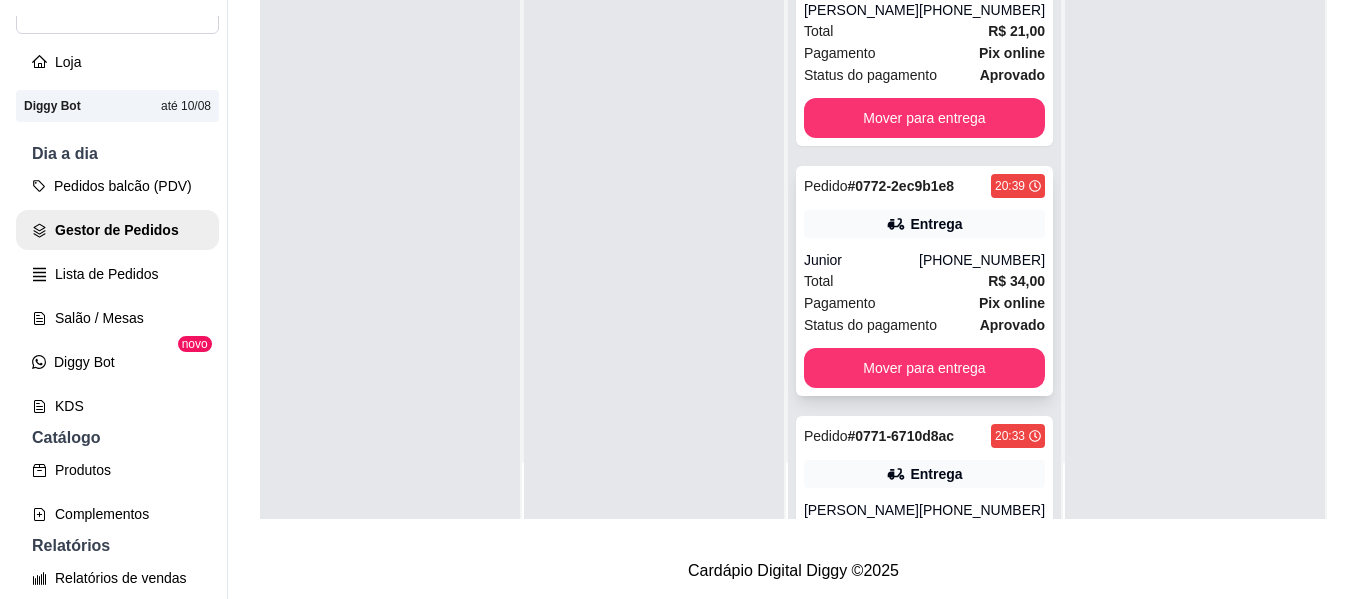 scroll, scrollTop: 0, scrollLeft: 0, axis: both 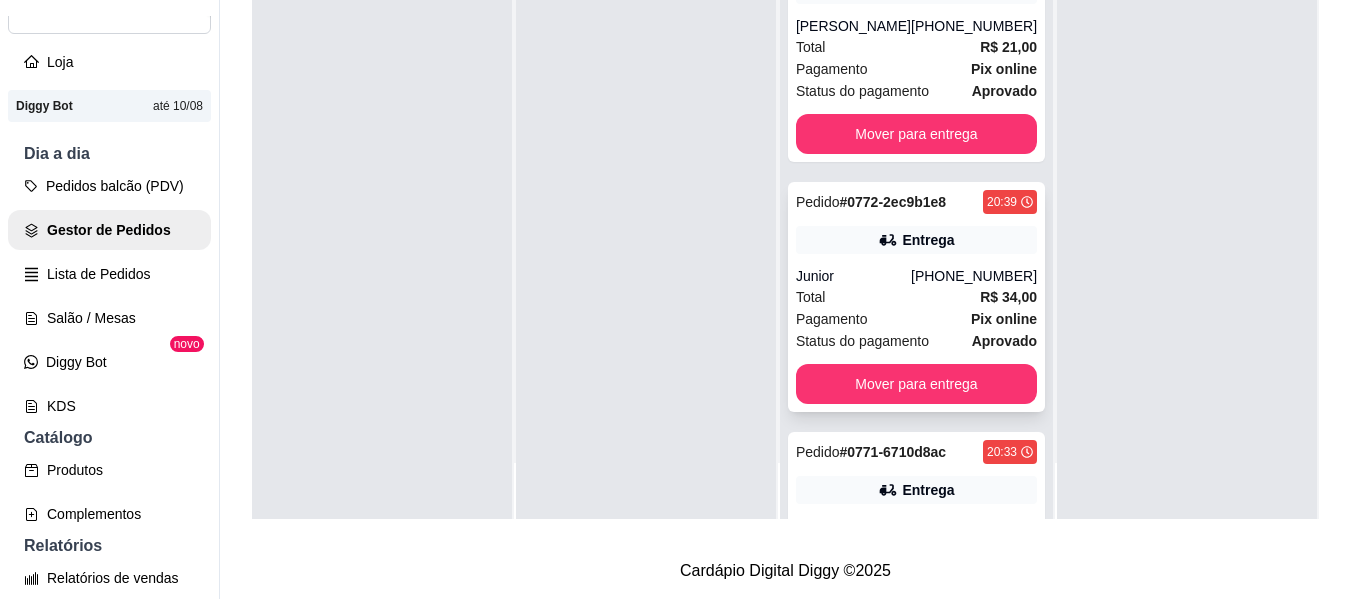 click on "[PHONE_NUMBER]" at bounding box center (974, 276) 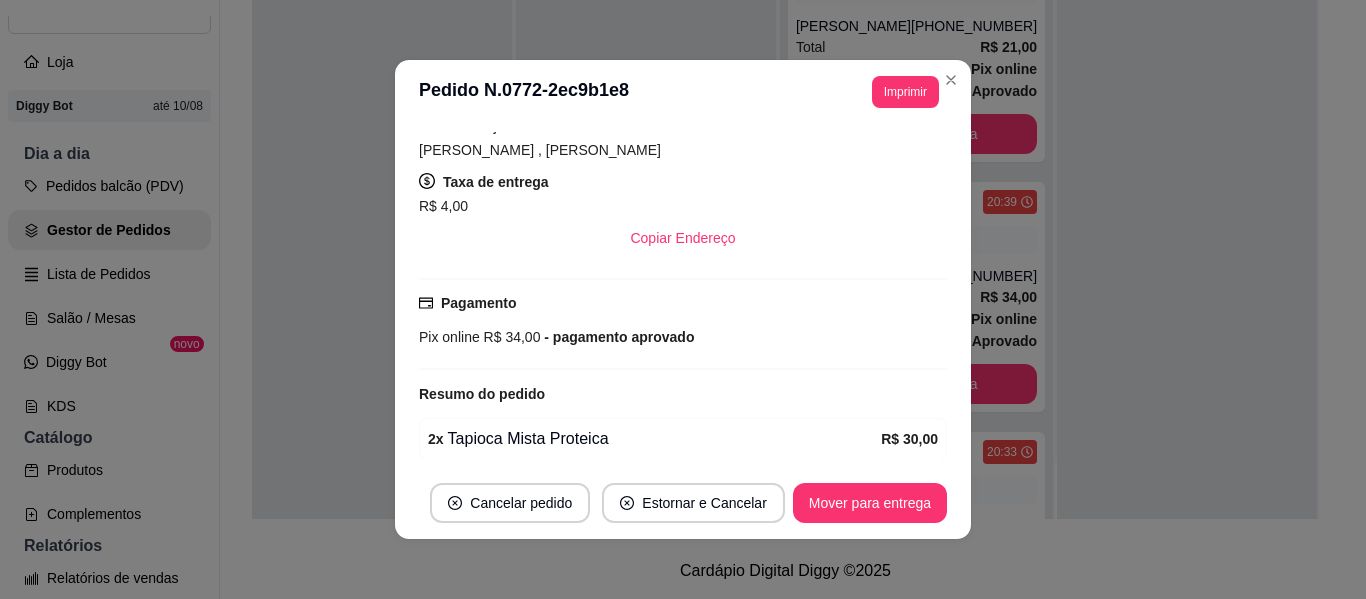scroll, scrollTop: 450, scrollLeft: 0, axis: vertical 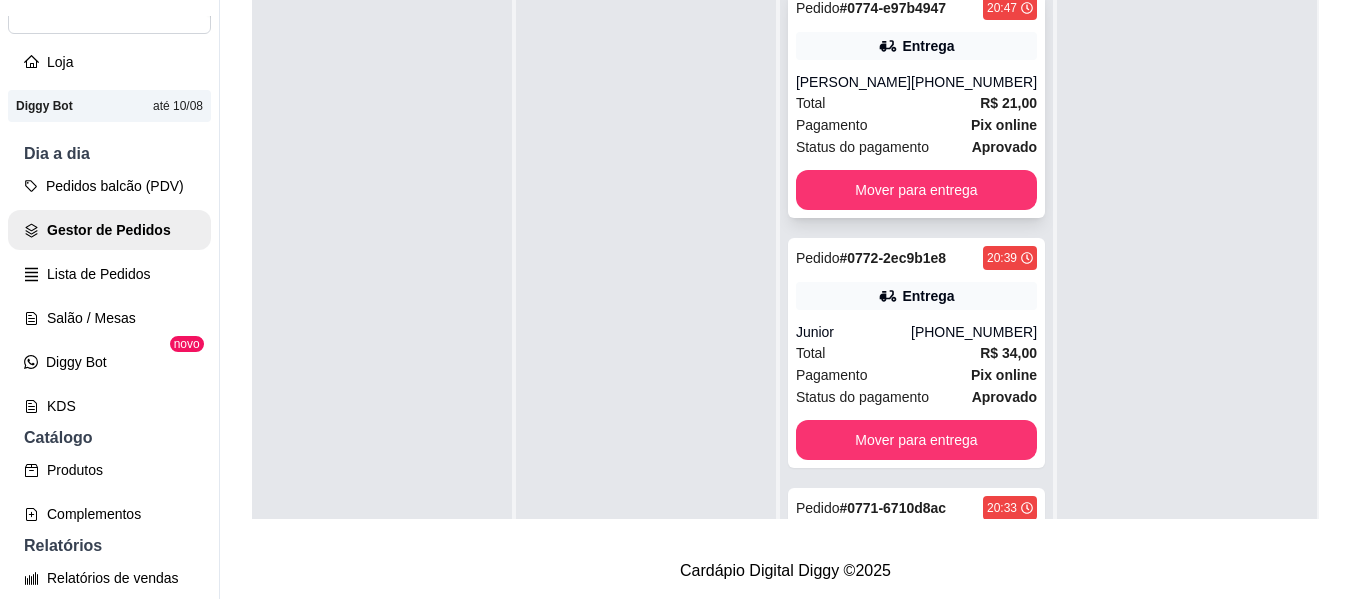 click on "Pagamento Pix online" at bounding box center (916, 125) 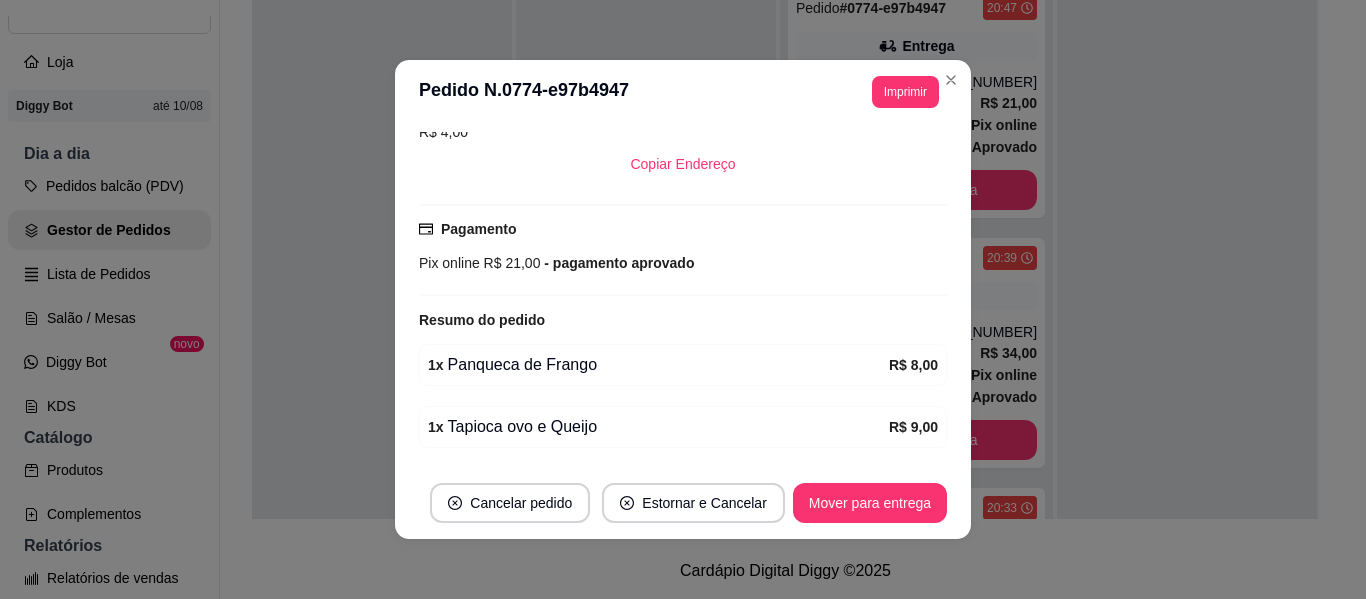 scroll, scrollTop: 536, scrollLeft: 0, axis: vertical 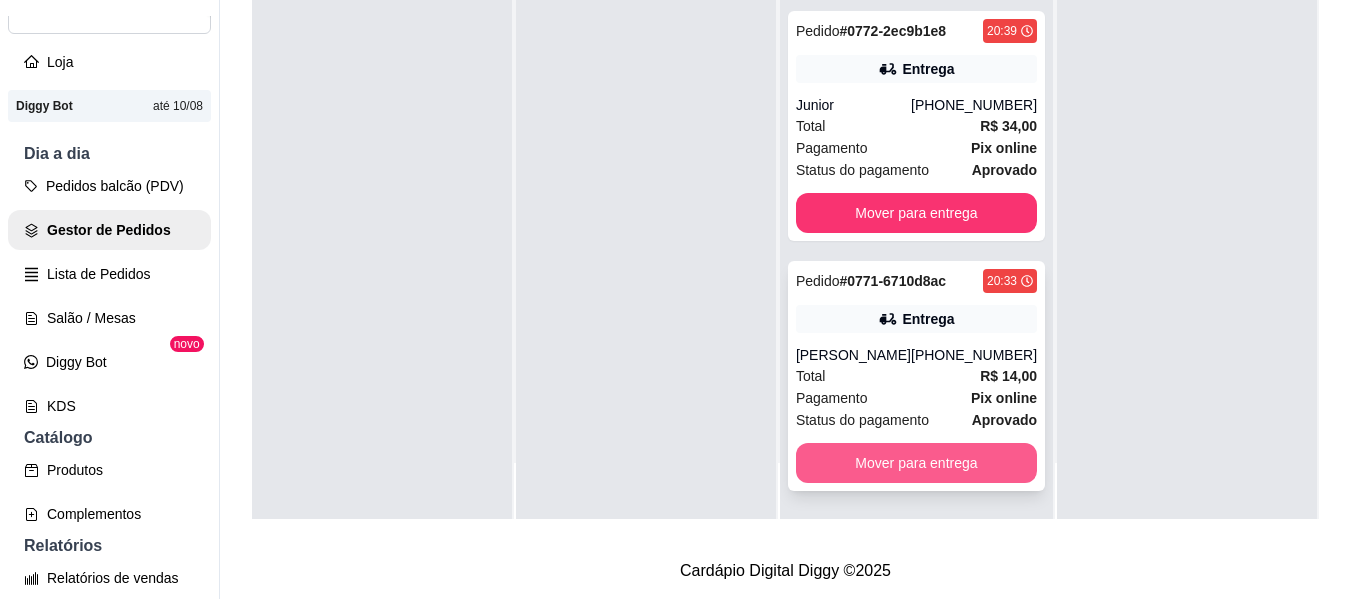 click on "Mover para entrega" at bounding box center (916, 463) 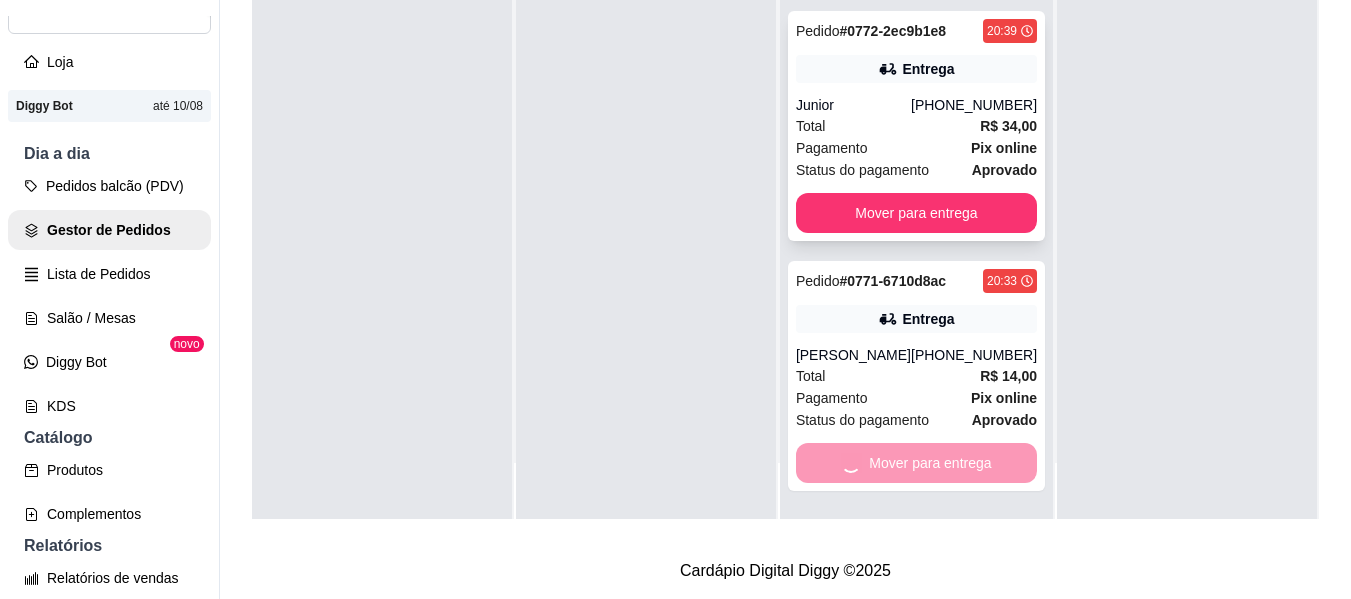 scroll, scrollTop: 0, scrollLeft: 0, axis: both 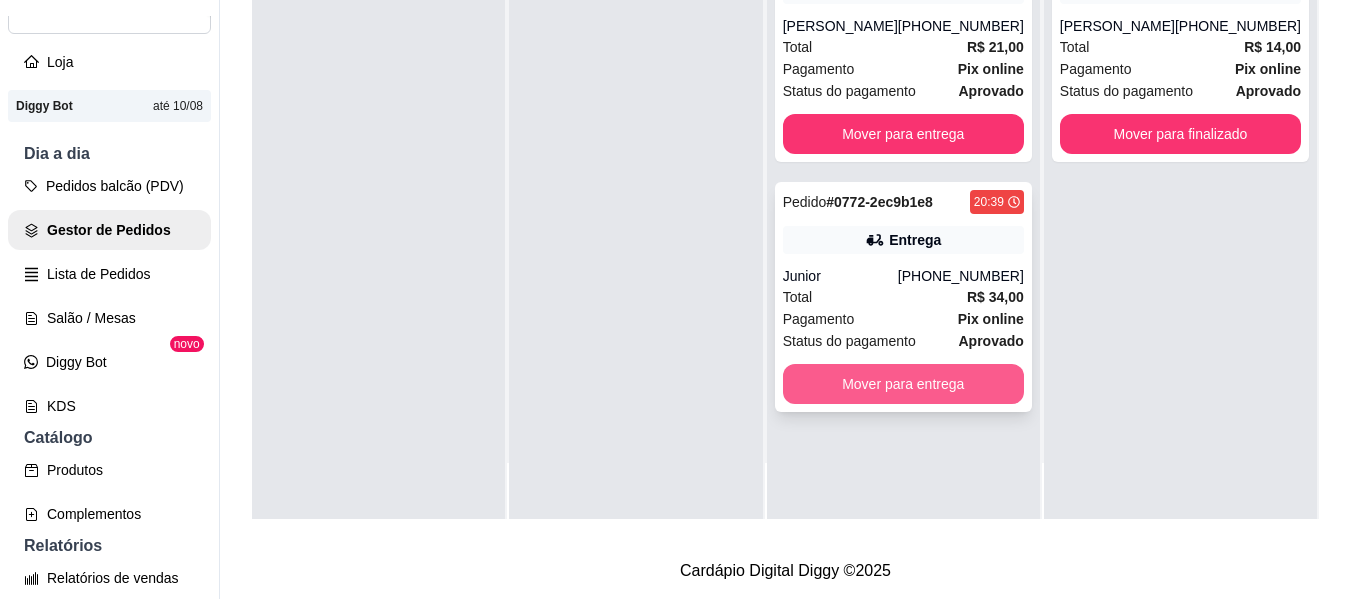 click on "Mover para entrega" at bounding box center (903, 384) 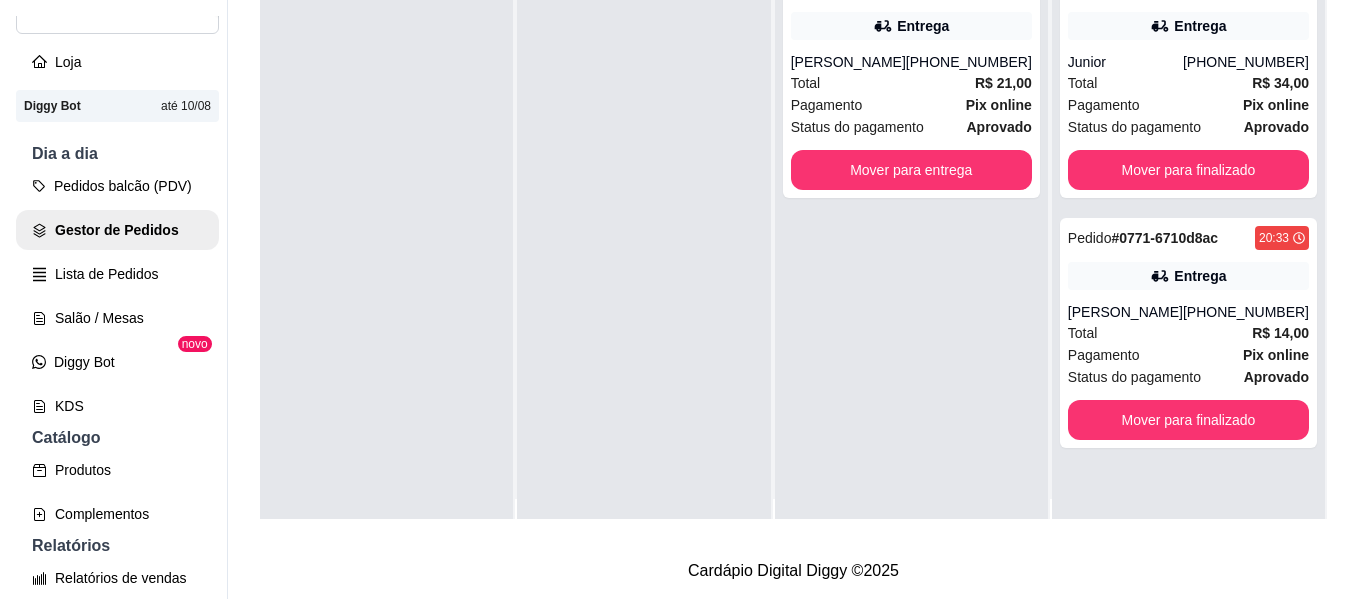 scroll, scrollTop: 0, scrollLeft: 0, axis: both 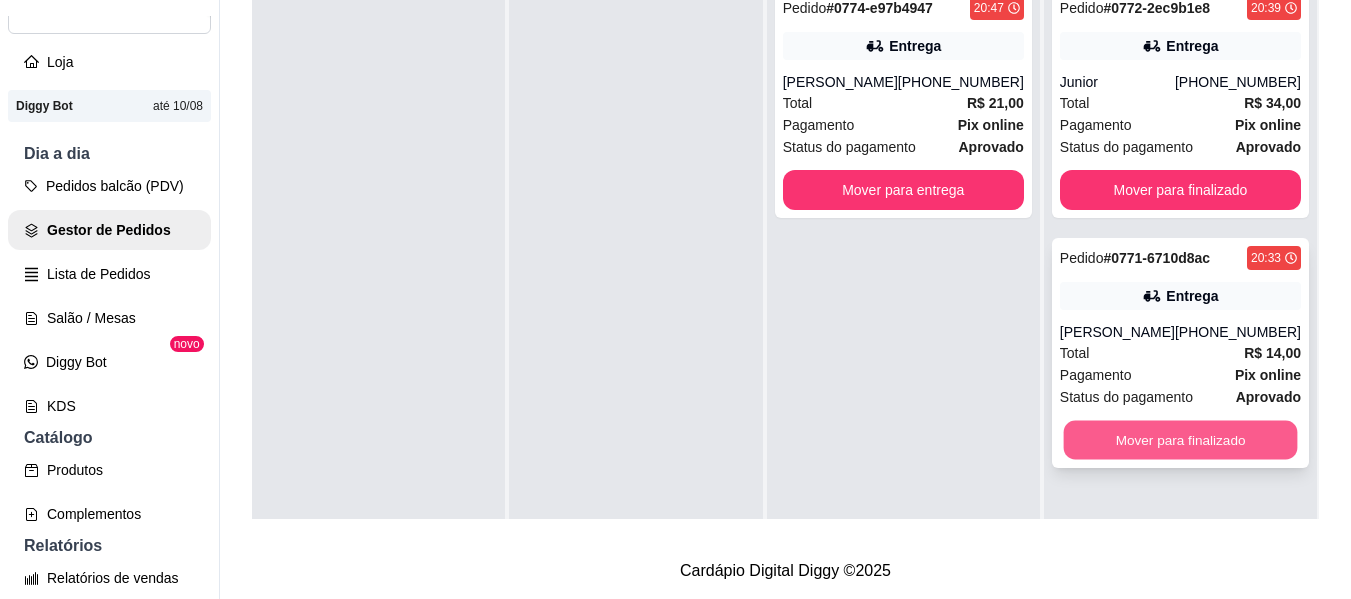 click on "Mover para finalizado" at bounding box center (1180, 440) 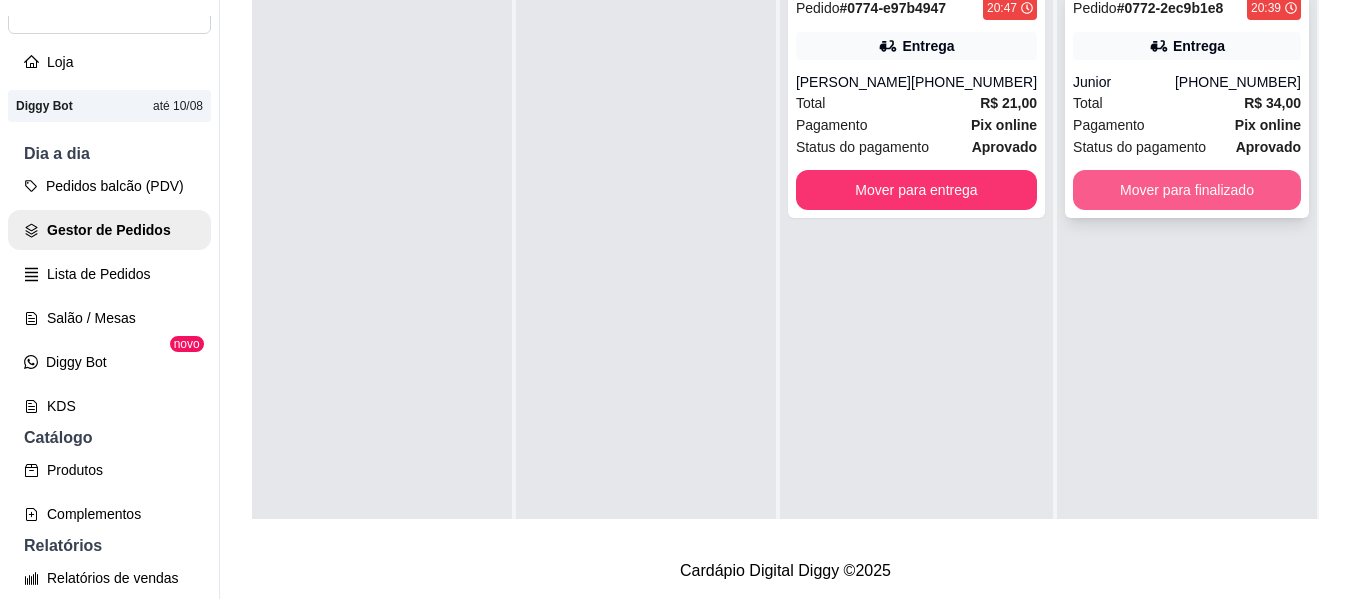 click on "Mover para finalizado" at bounding box center (1187, 190) 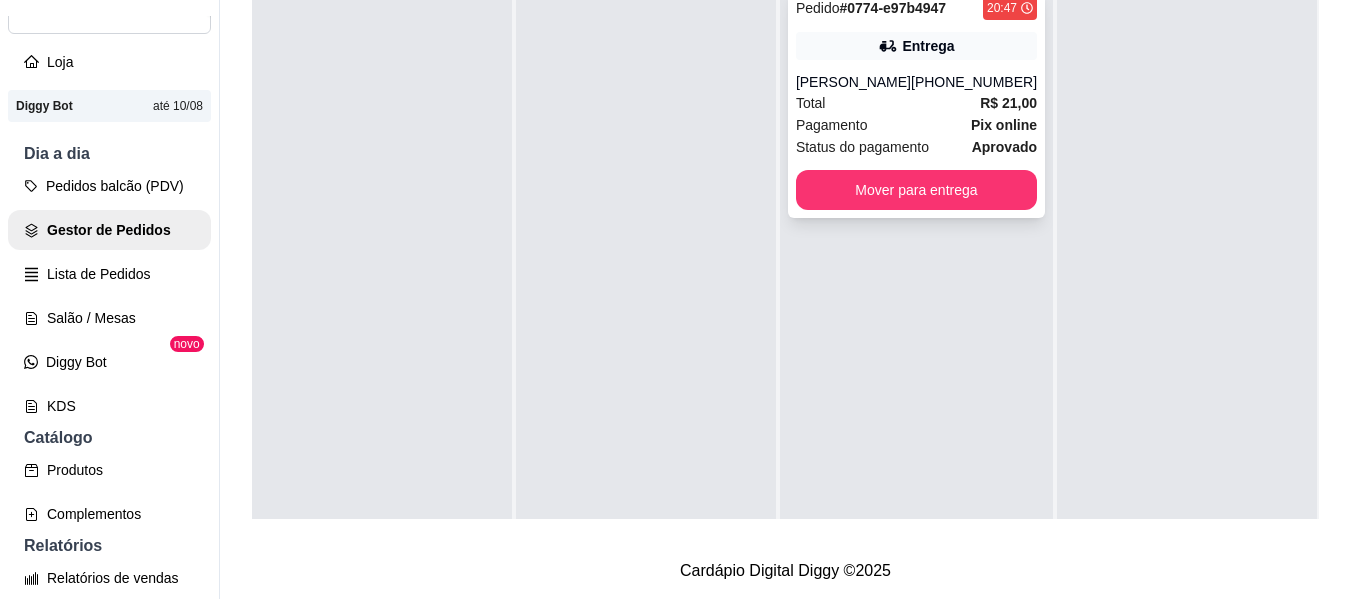 click on "Total R$ 21,00" at bounding box center (916, 103) 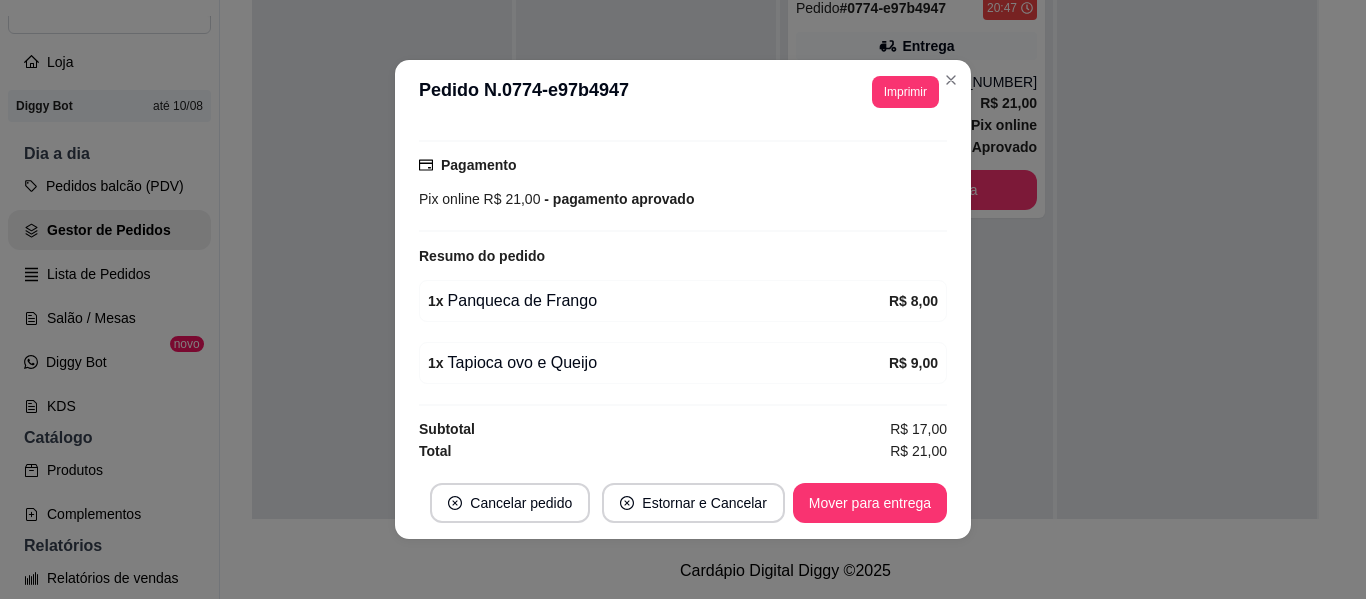 scroll, scrollTop: 536, scrollLeft: 0, axis: vertical 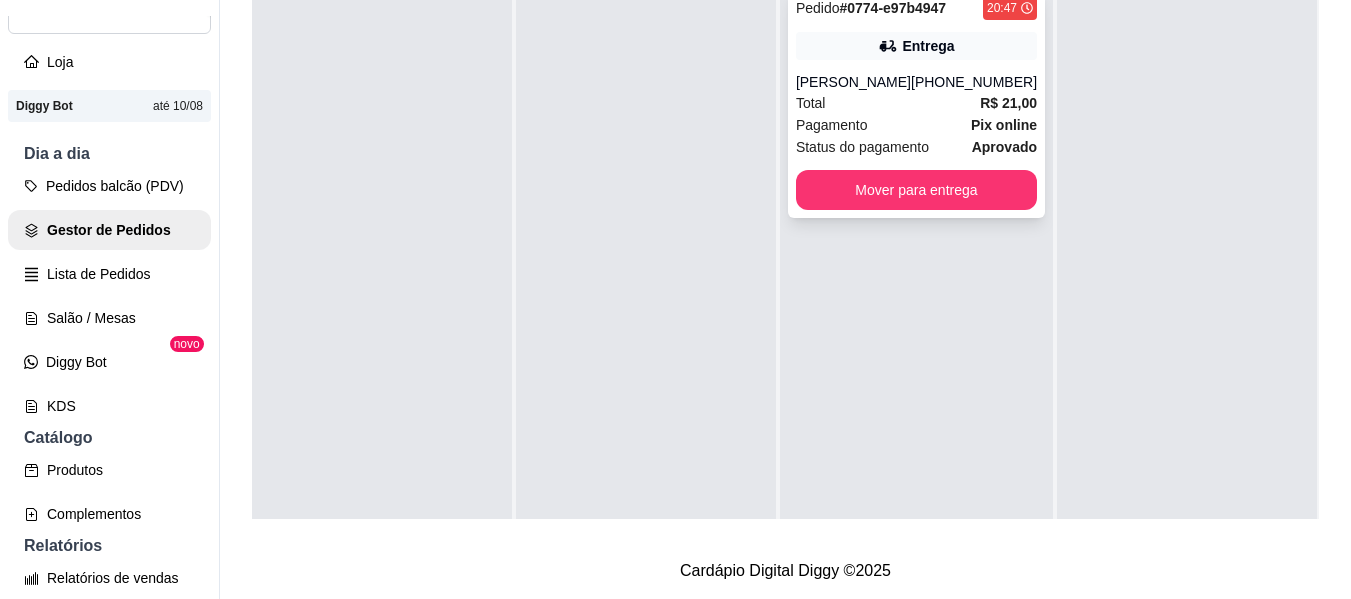 click on "Total R$ 21,00" at bounding box center (916, 103) 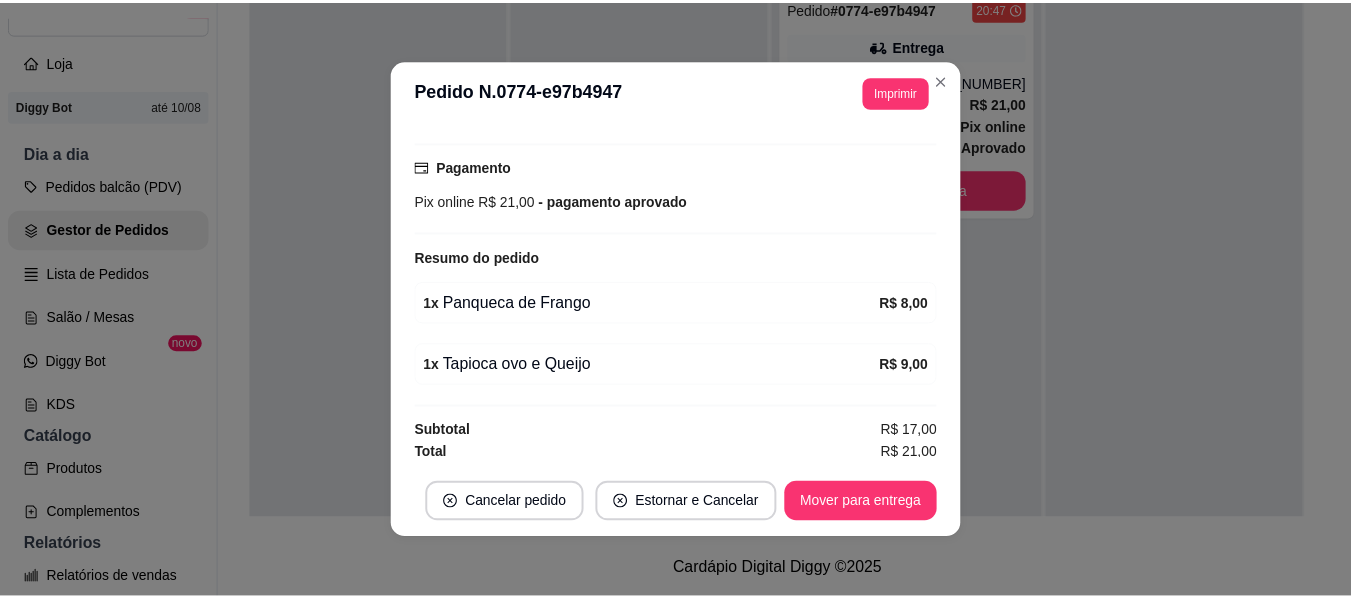 scroll, scrollTop: 536, scrollLeft: 0, axis: vertical 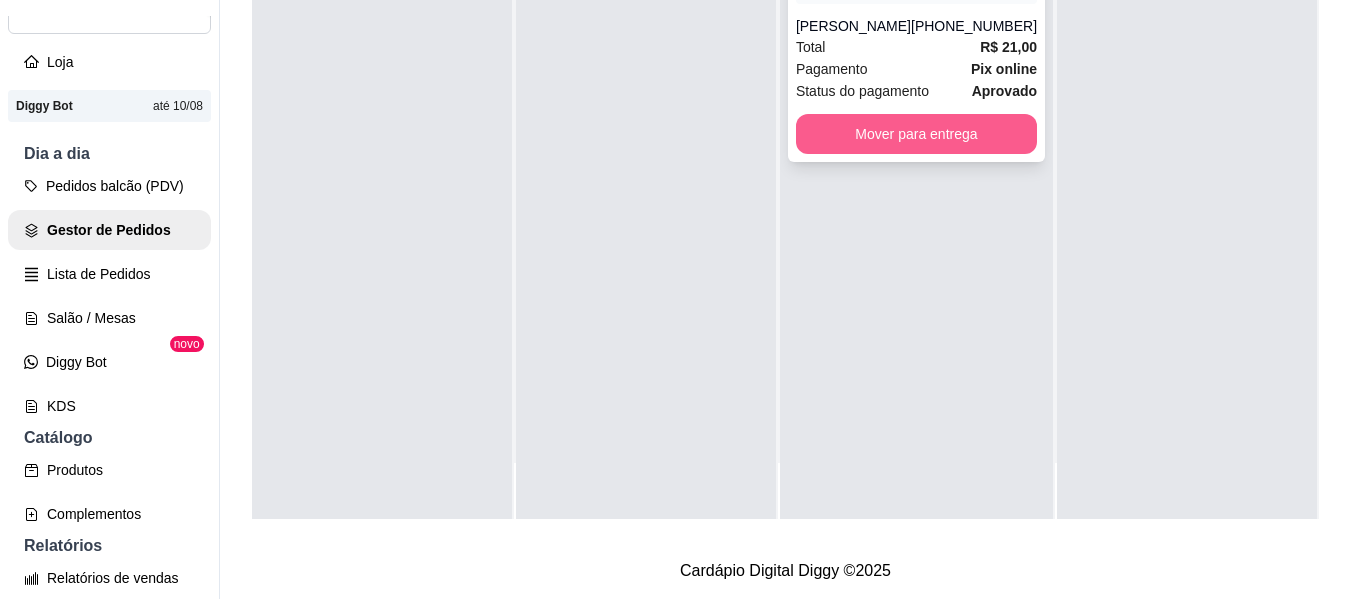 click on "Mover para entrega" at bounding box center [916, 134] 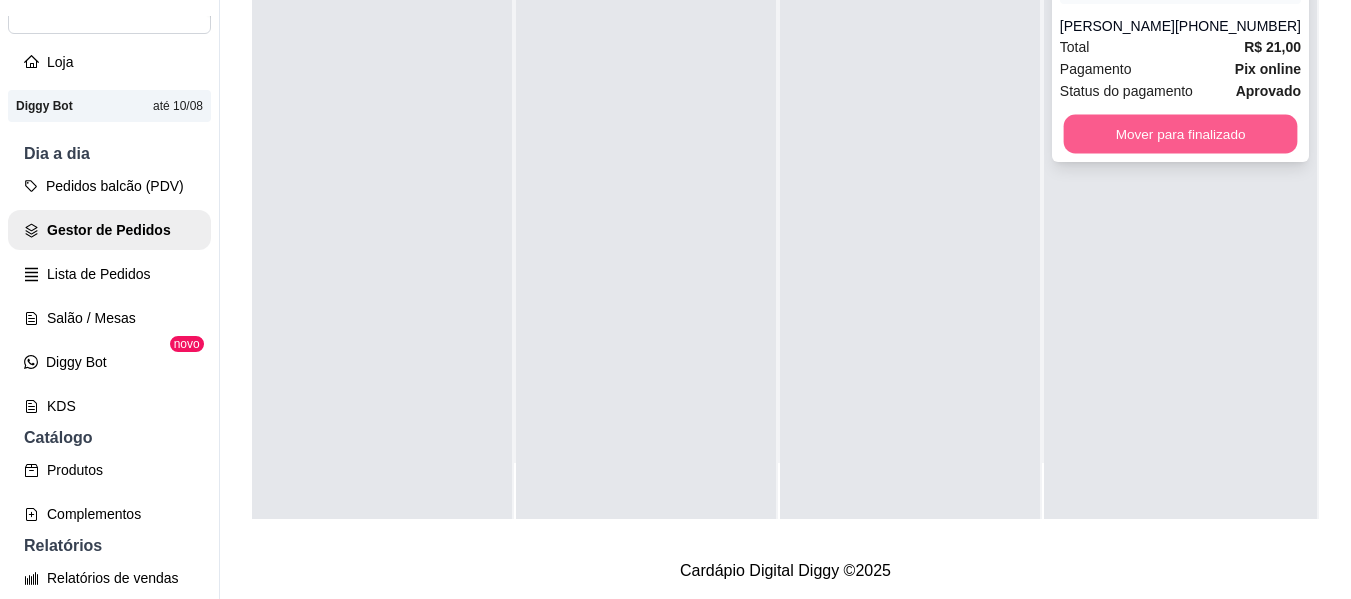 click on "Mover para finalizado" at bounding box center (1180, 134) 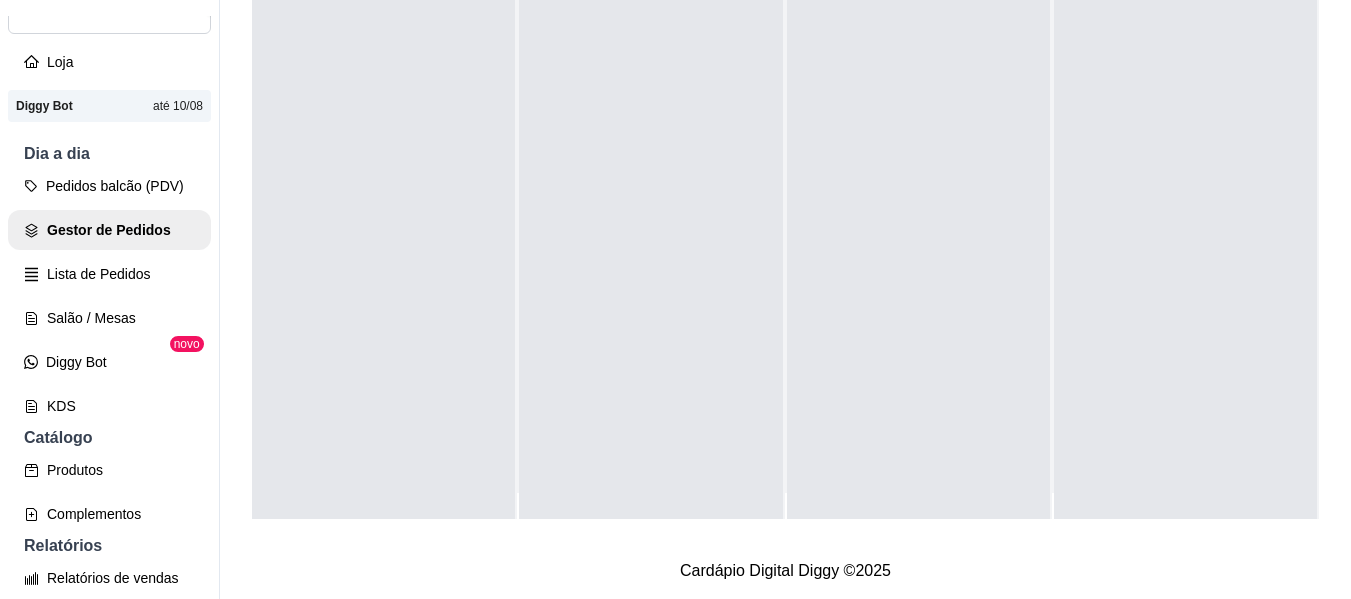 scroll, scrollTop: 0, scrollLeft: 0, axis: both 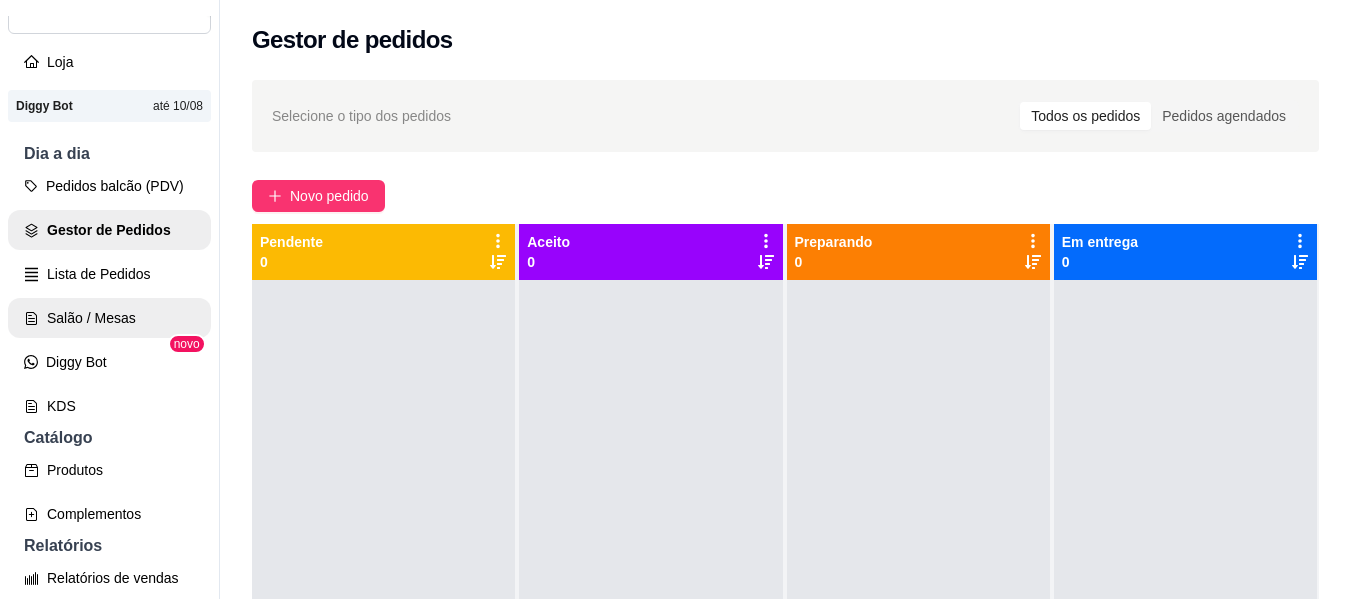 click on "Salão / Mesas" at bounding box center [109, 318] 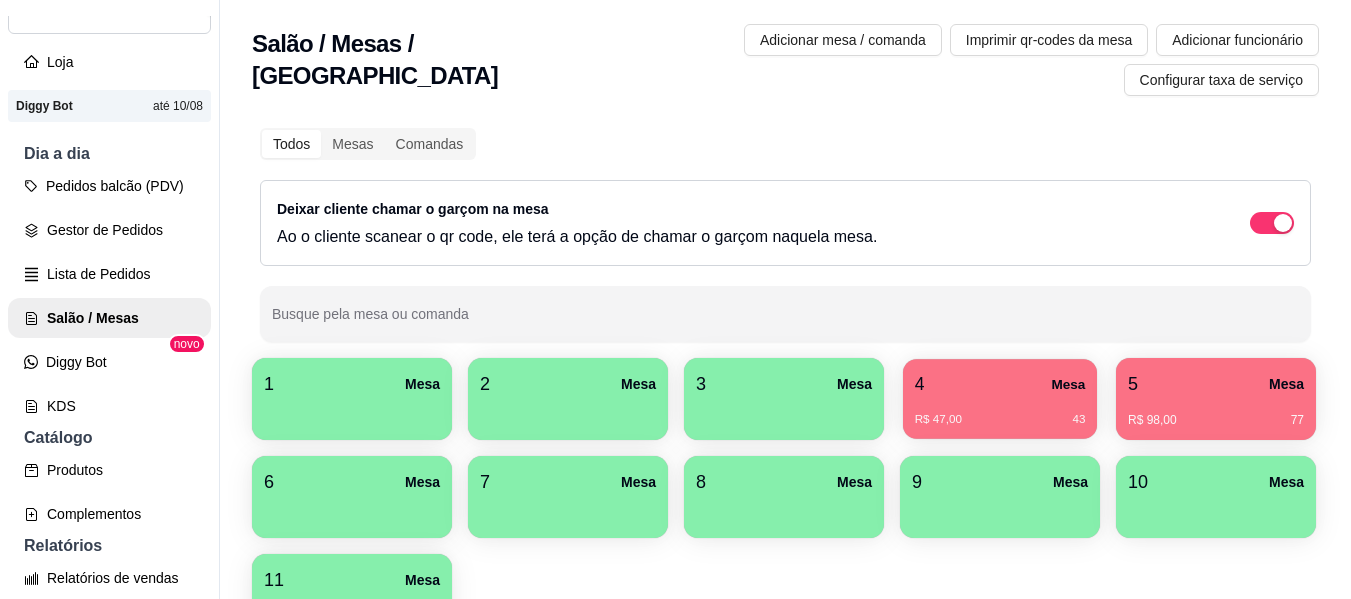 click on "R$ 47,00 43" at bounding box center [1000, 412] 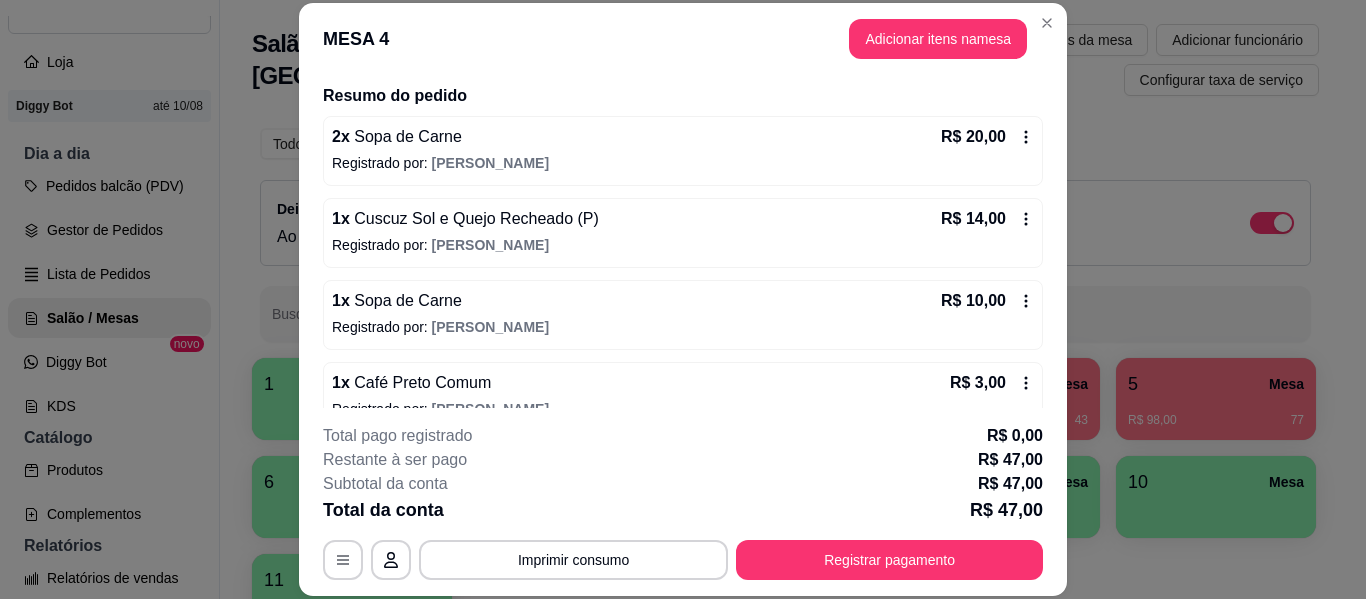 scroll, scrollTop: 180, scrollLeft: 0, axis: vertical 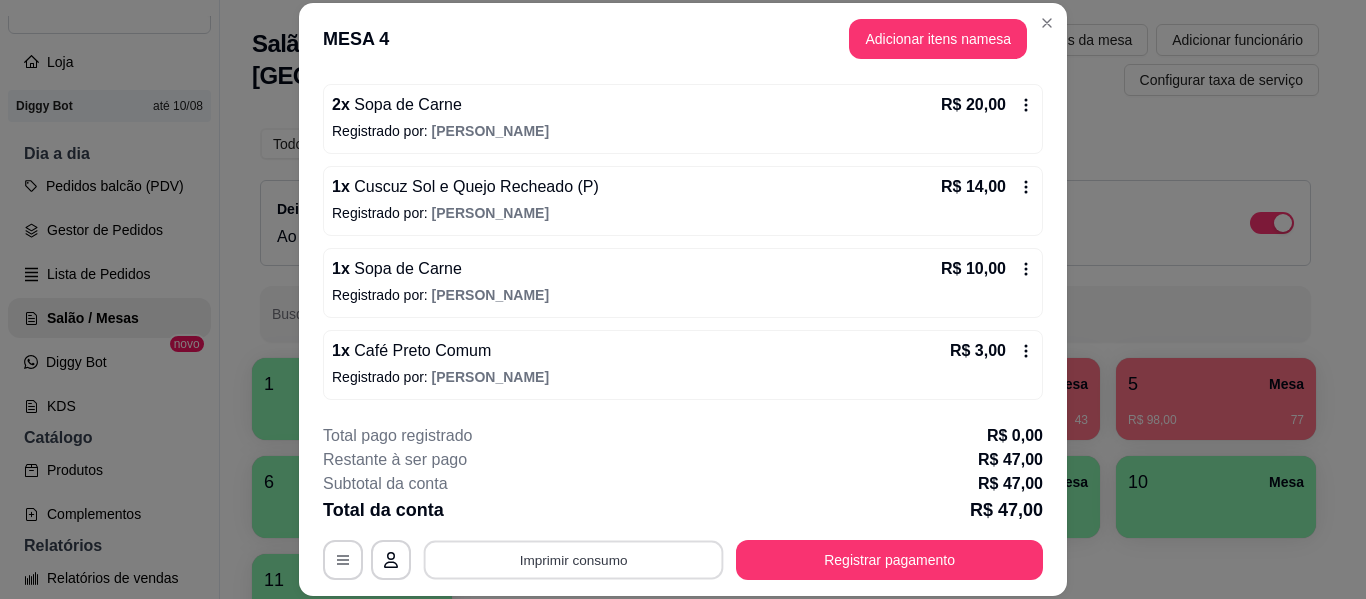click on "Imprimir consumo" at bounding box center (574, 560) 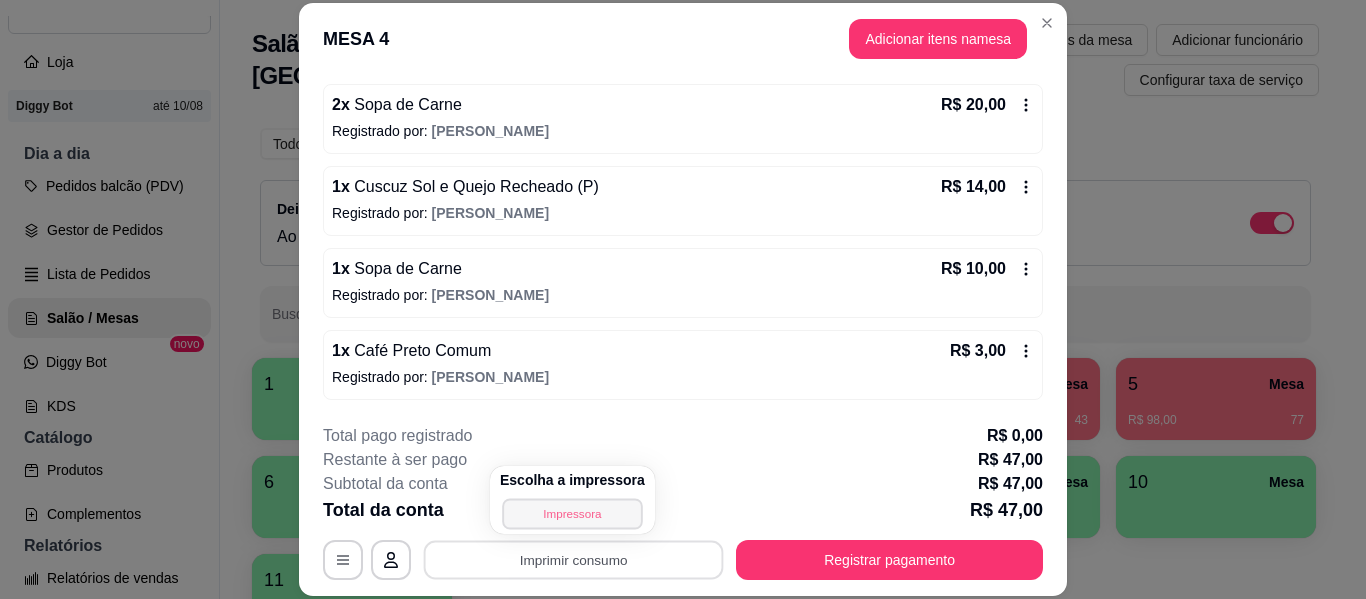 click on "Impressora" at bounding box center (572, 513) 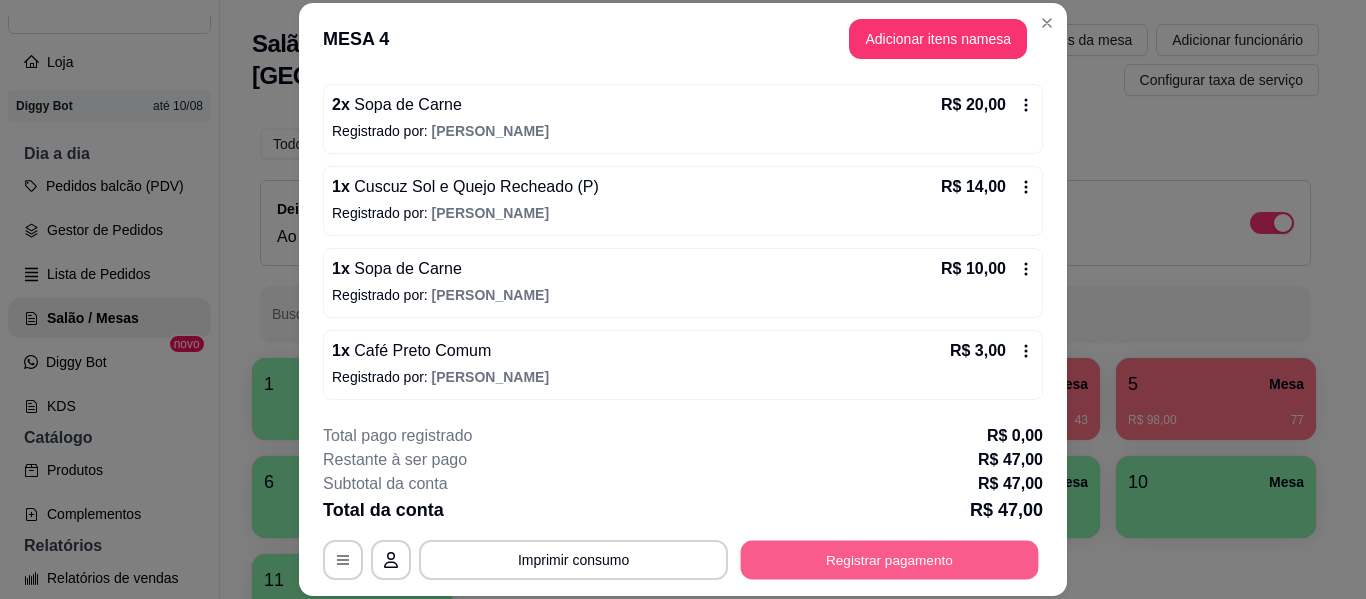 click on "Registrar pagamento" at bounding box center [890, 560] 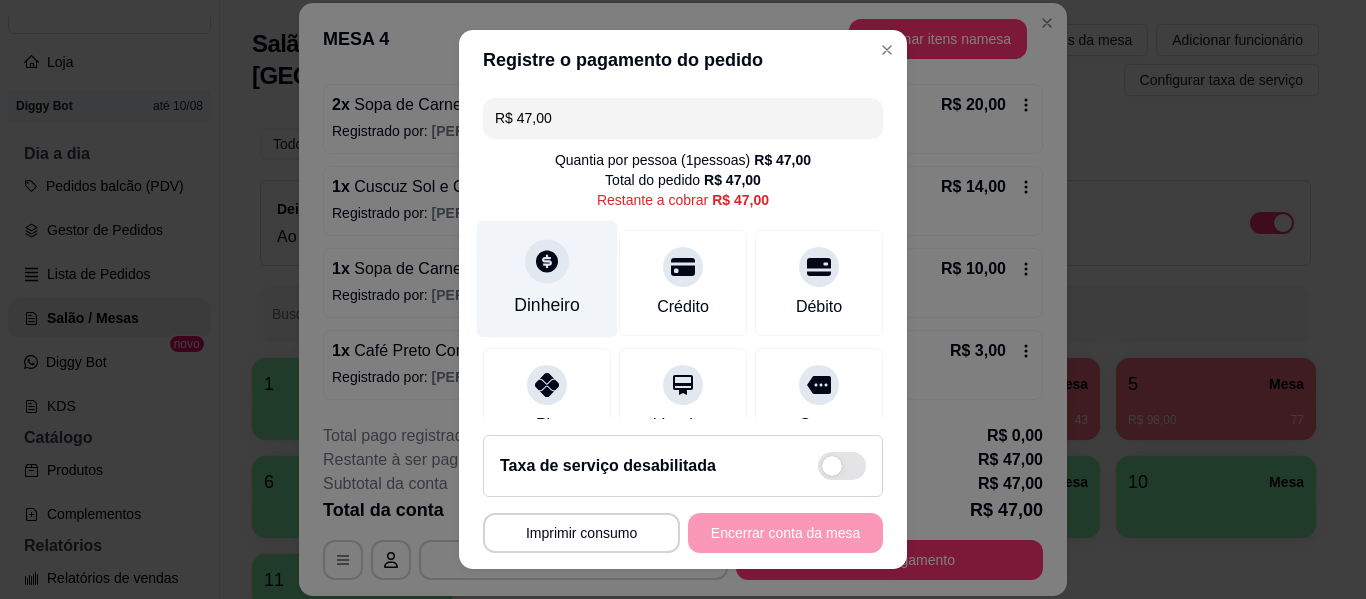click on "Dinheiro" at bounding box center [547, 305] 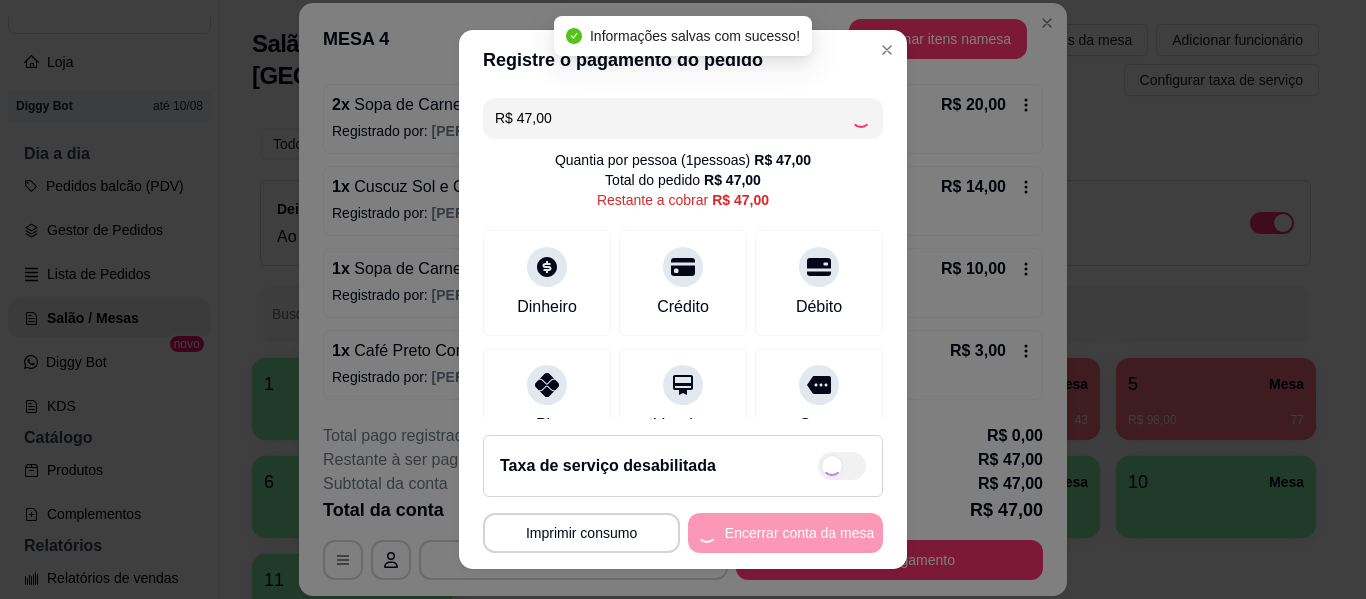 type on "R$ 0,00" 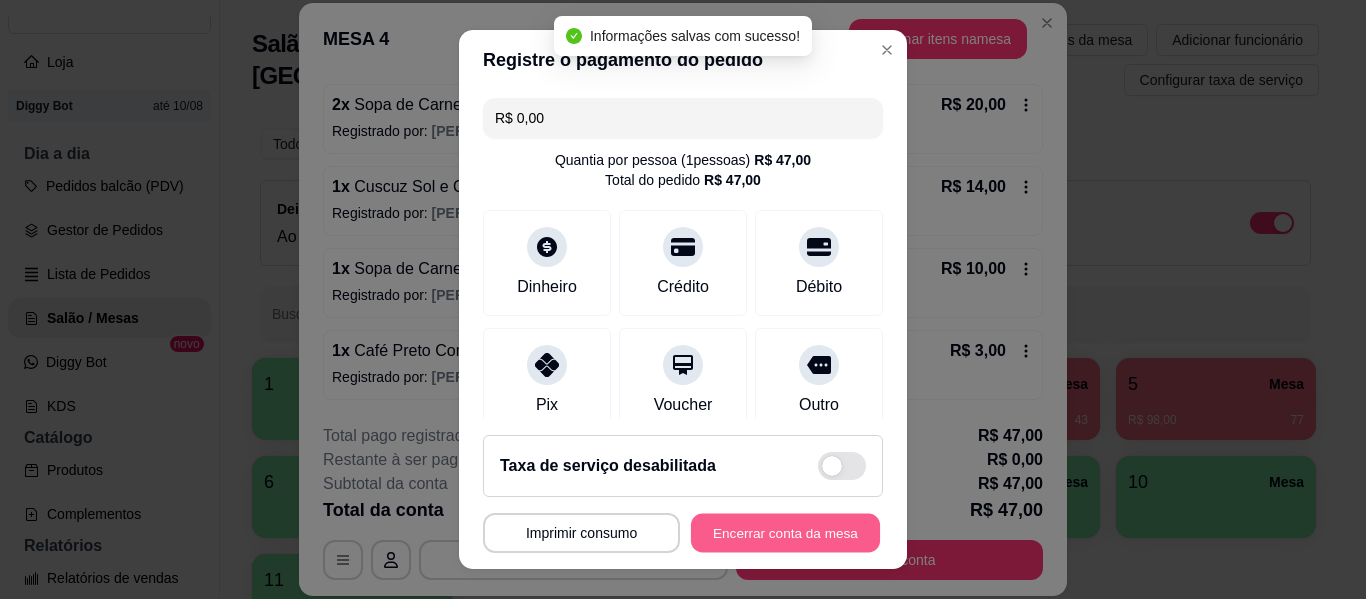 click on "Encerrar conta da mesa" at bounding box center (785, 533) 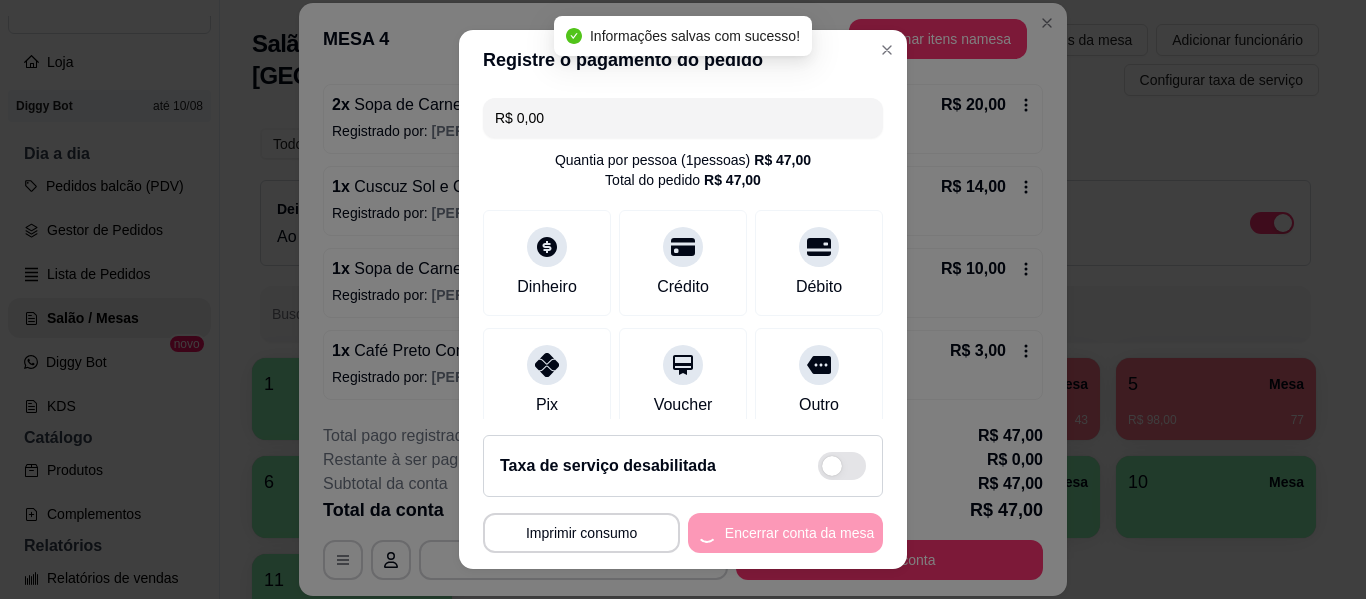 scroll, scrollTop: 0, scrollLeft: 0, axis: both 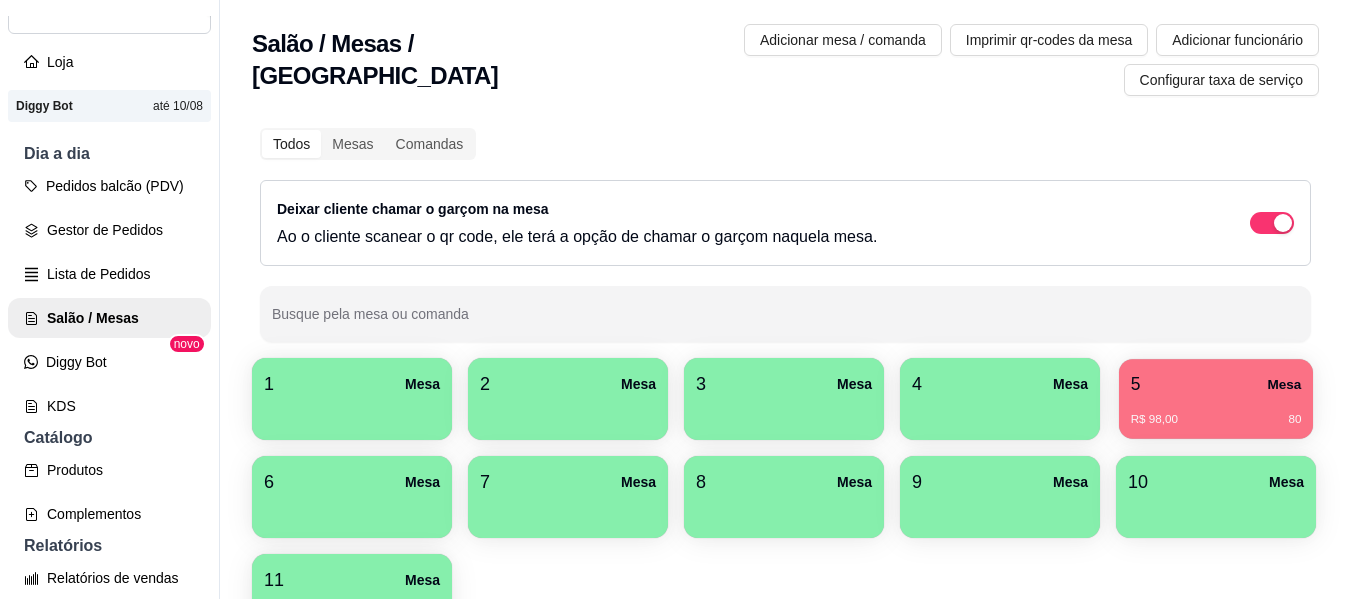 click on "R$ 98,00 80" at bounding box center [1216, 412] 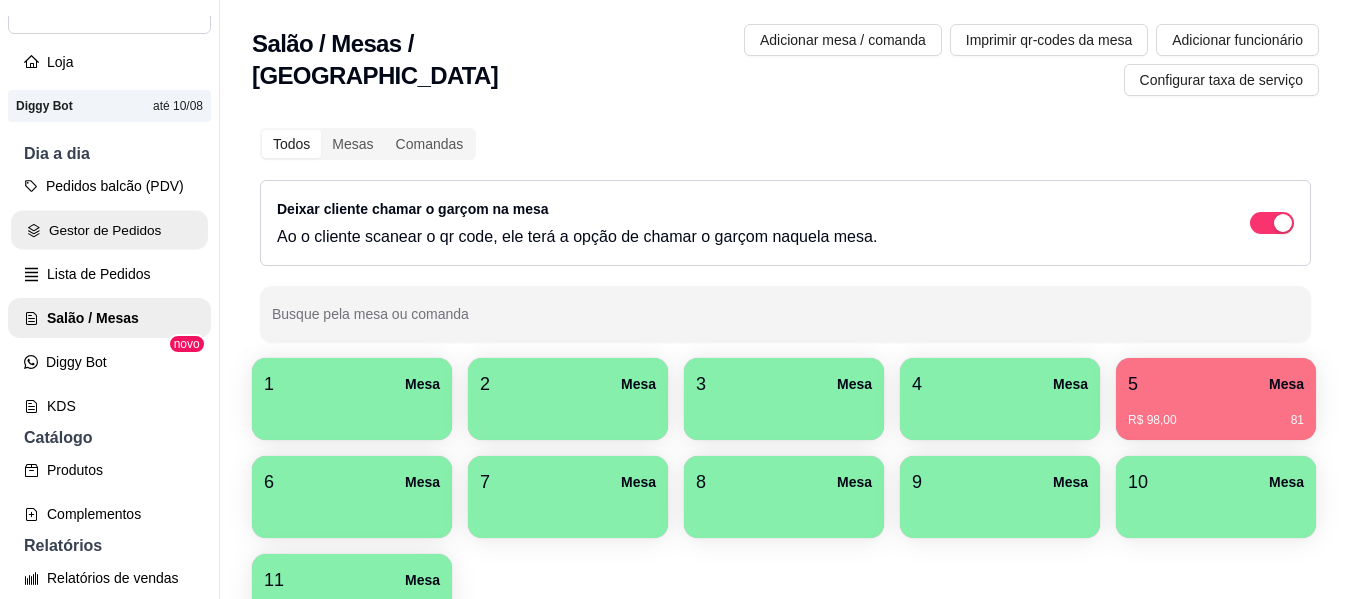 click on "Gestor de Pedidos" at bounding box center [109, 230] 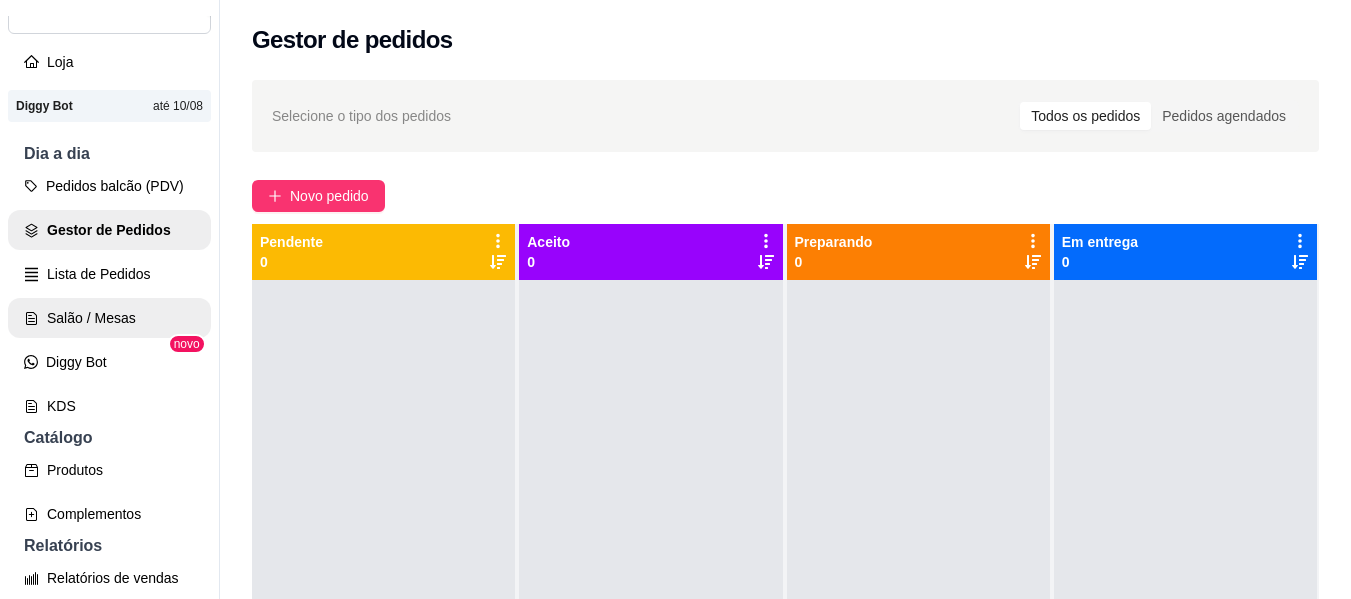 click on "Salão / Mesas" at bounding box center [109, 318] 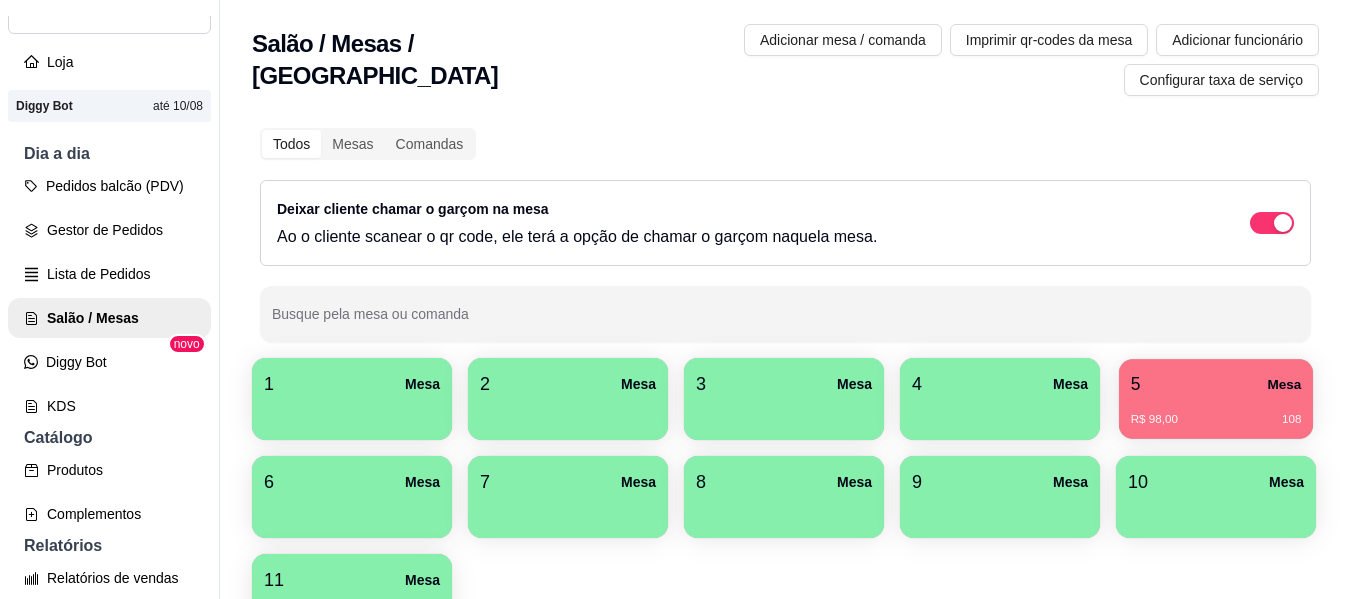 click on "5 Mesa" at bounding box center [1216, 384] 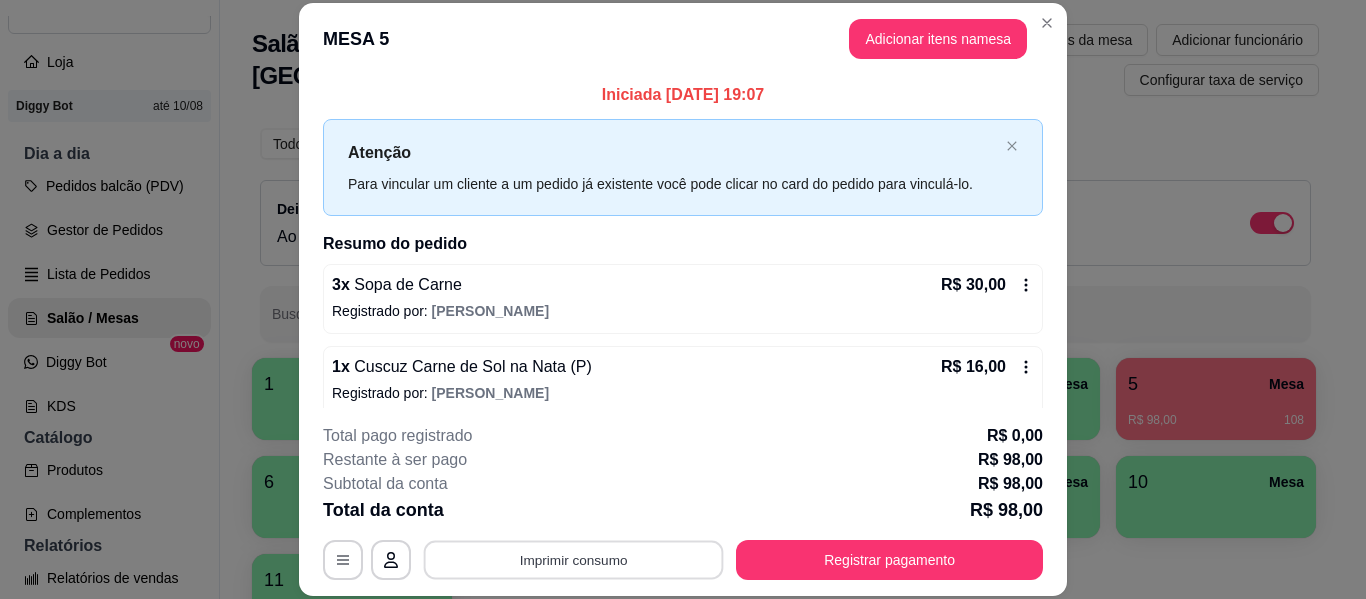 click on "Imprimir consumo" at bounding box center (574, 560) 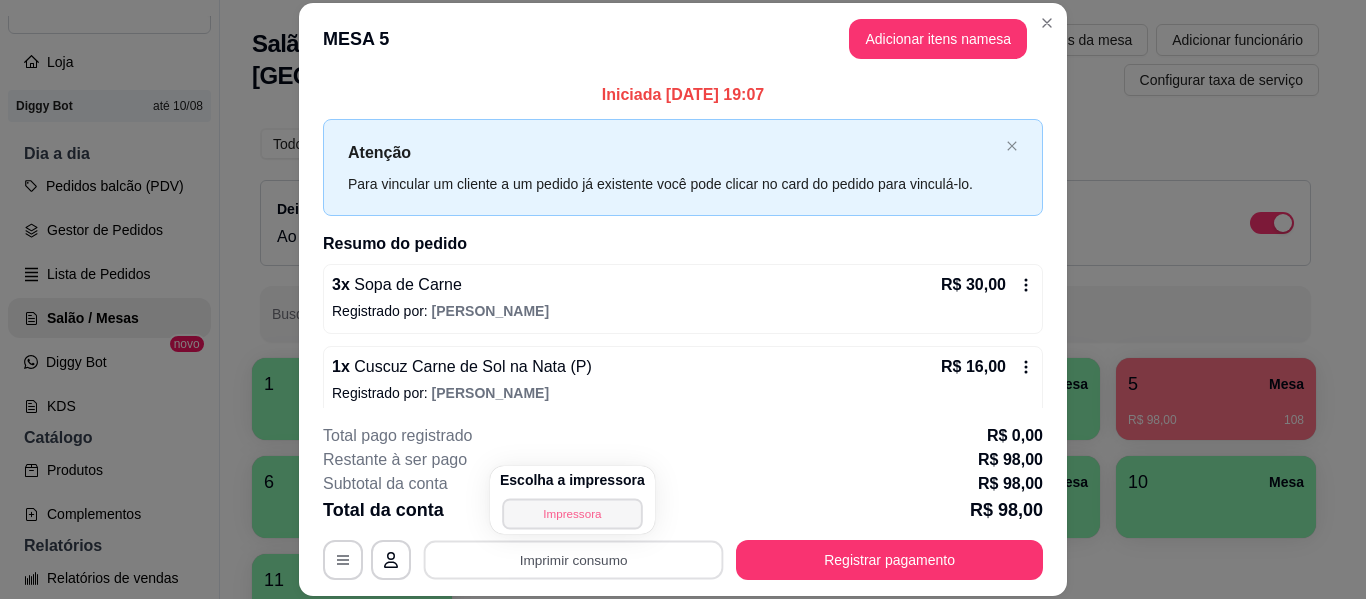 click on "Impressora" at bounding box center [572, 513] 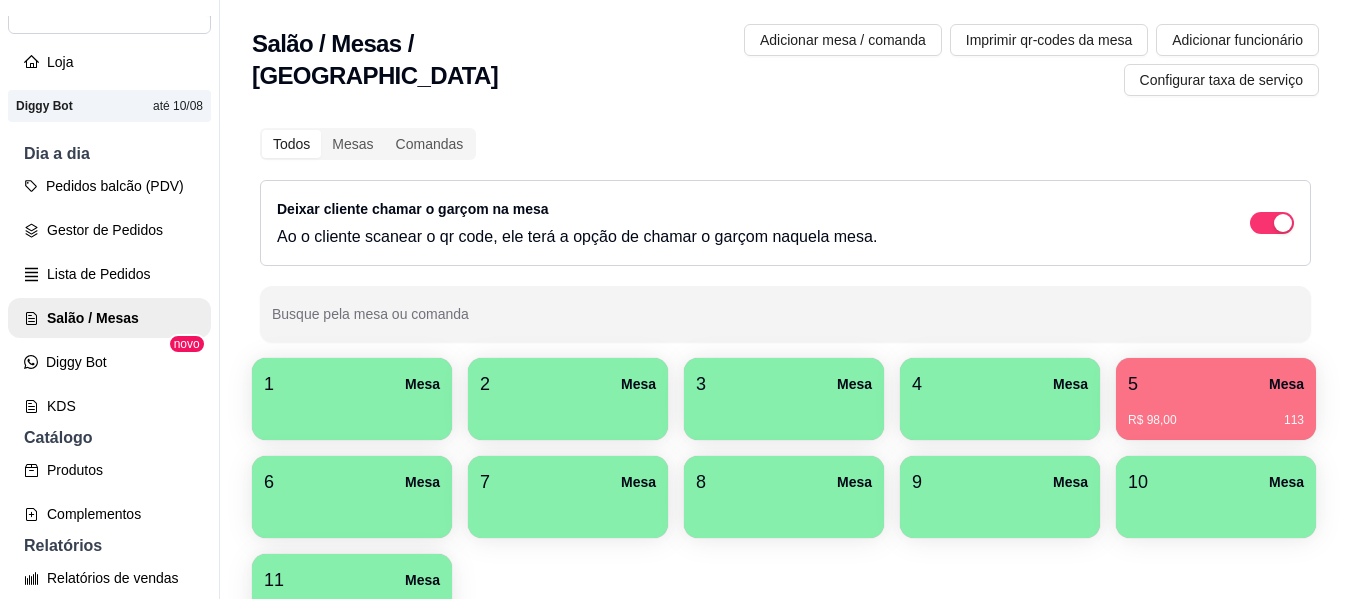 click on "Pedidos balcão (PDV) Gestor de Pedidos Lista de Pedidos Salão / Mesas Diggy Bot novo KDS" at bounding box center [109, 296] 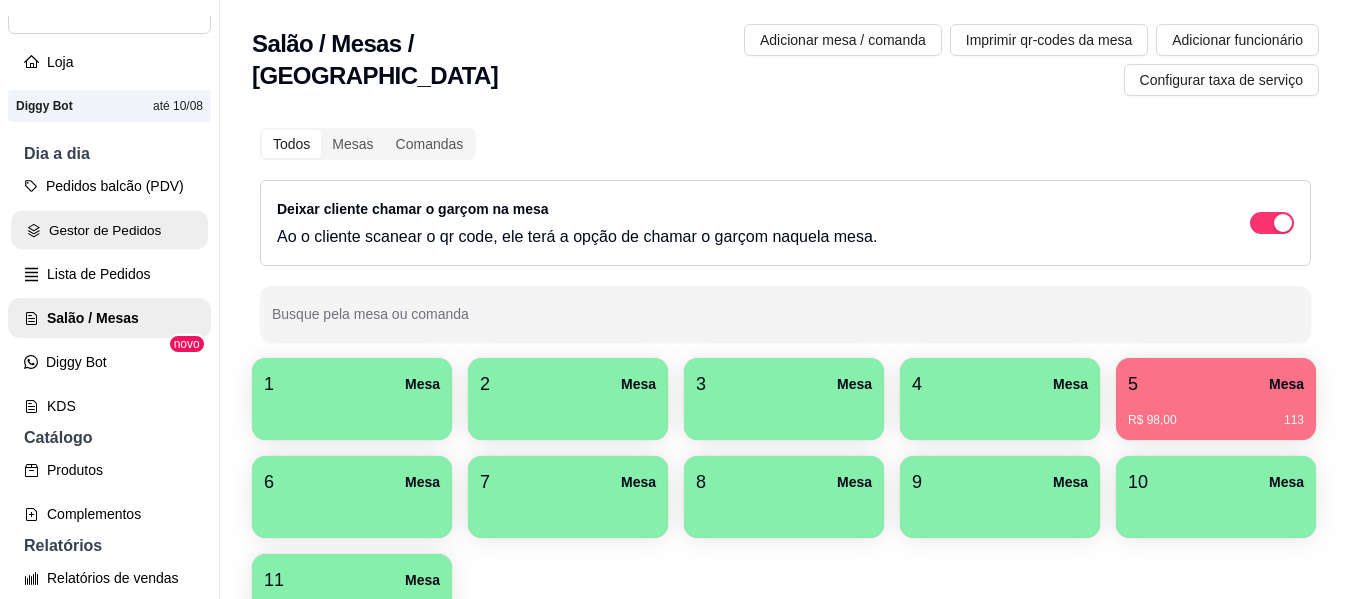 click on "Gestor de Pedidos" at bounding box center [109, 230] 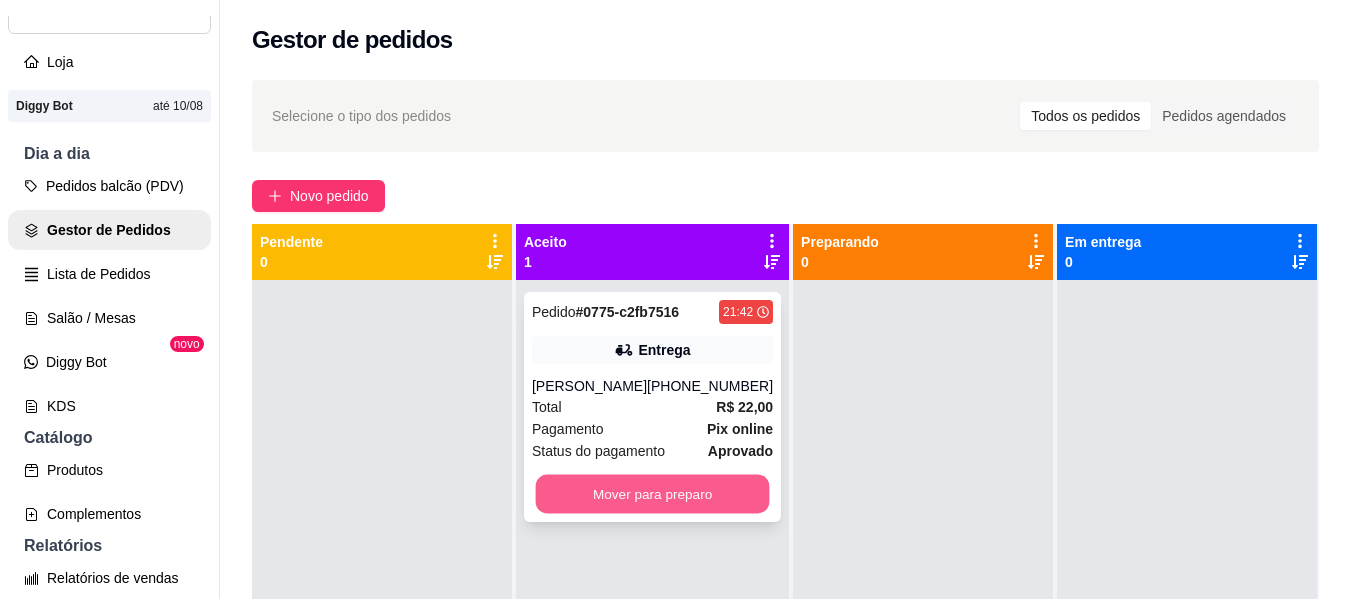 click on "Mover para preparo" at bounding box center [653, 494] 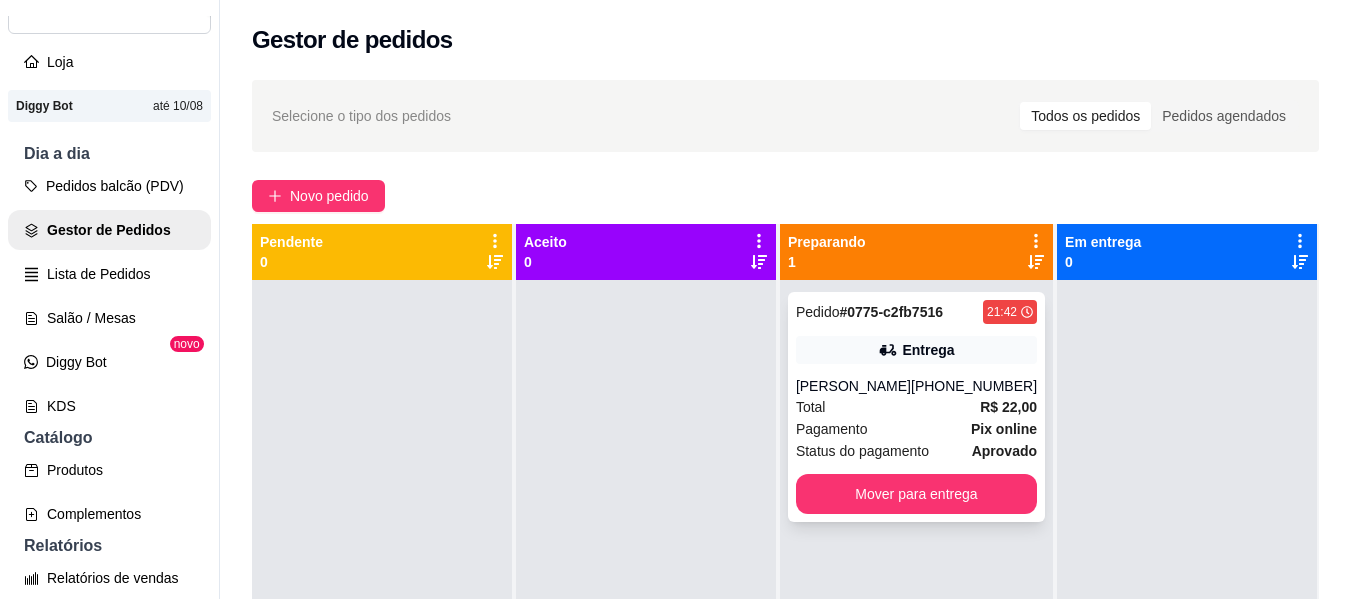 click on "Total R$ 22,00" at bounding box center (916, 407) 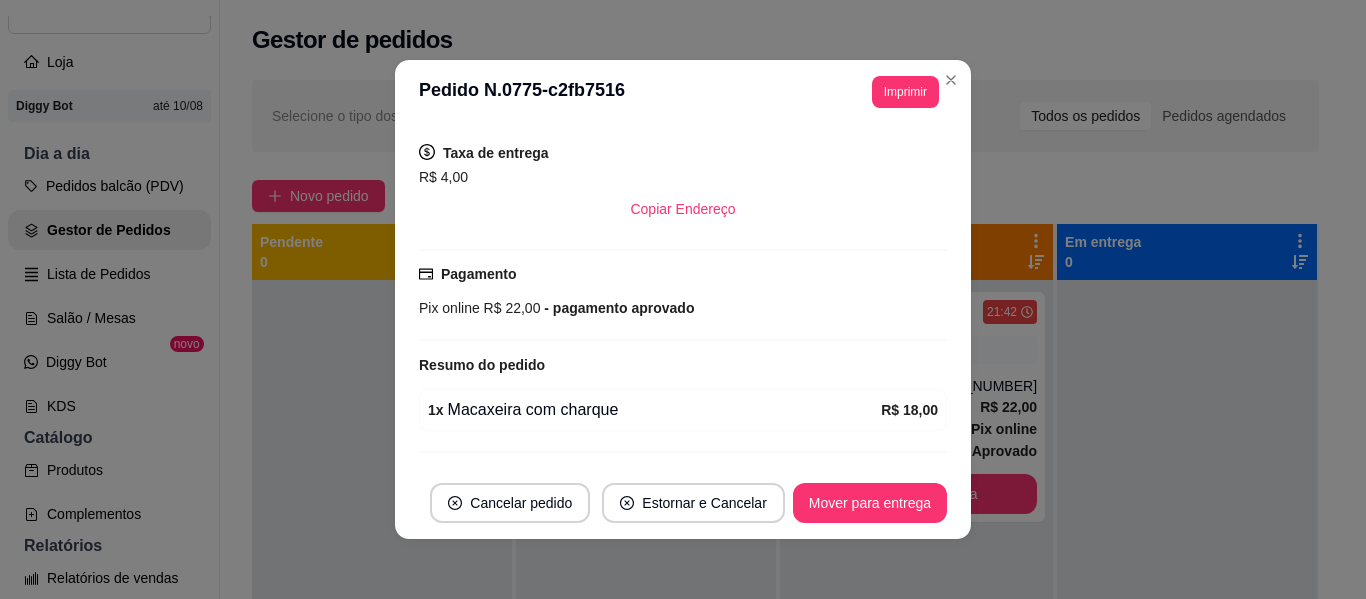scroll, scrollTop: 450, scrollLeft: 0, axis: vertical 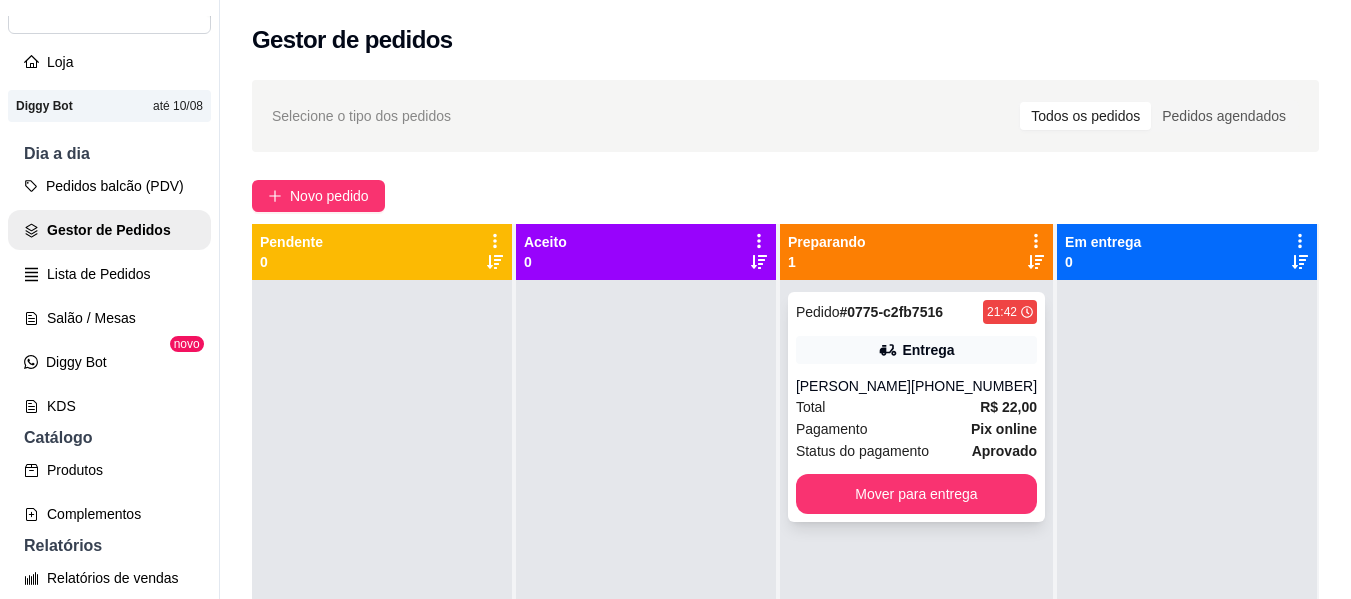 click on "Total R$ 22,00" at bounding box center [916, 407] 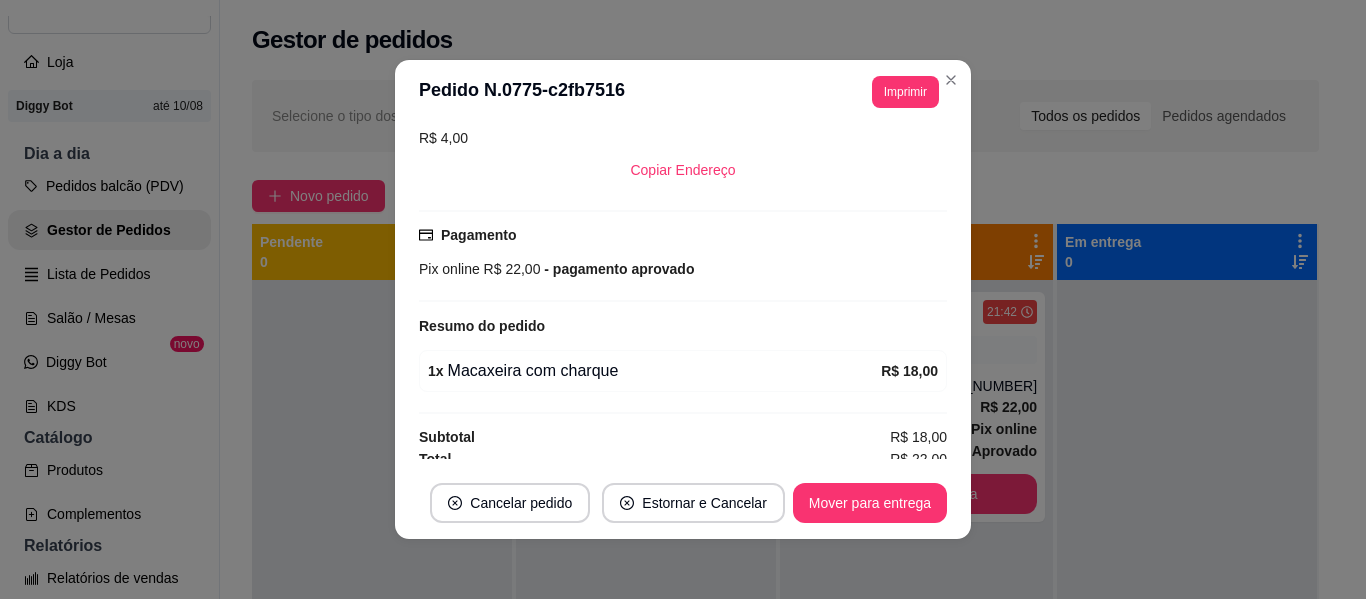 scroll, scrollTop: 450, scrollLeft: 0, axis: vertical 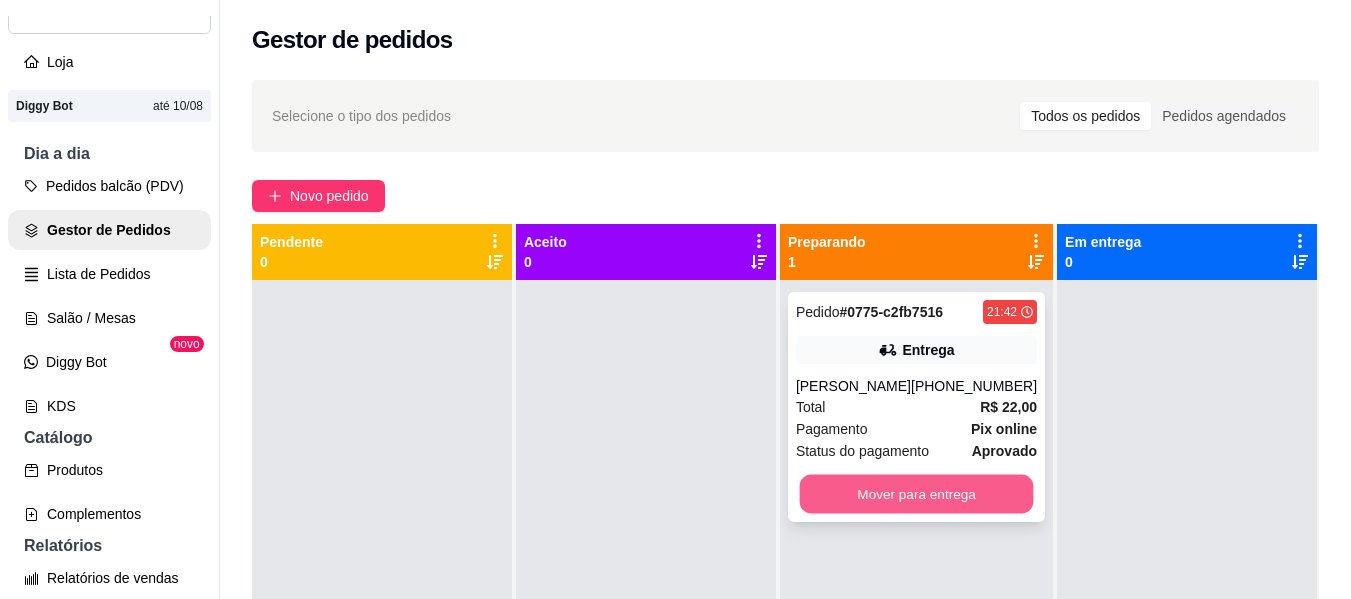 click on "Mover para entrega" at bounding box center (916, 494) 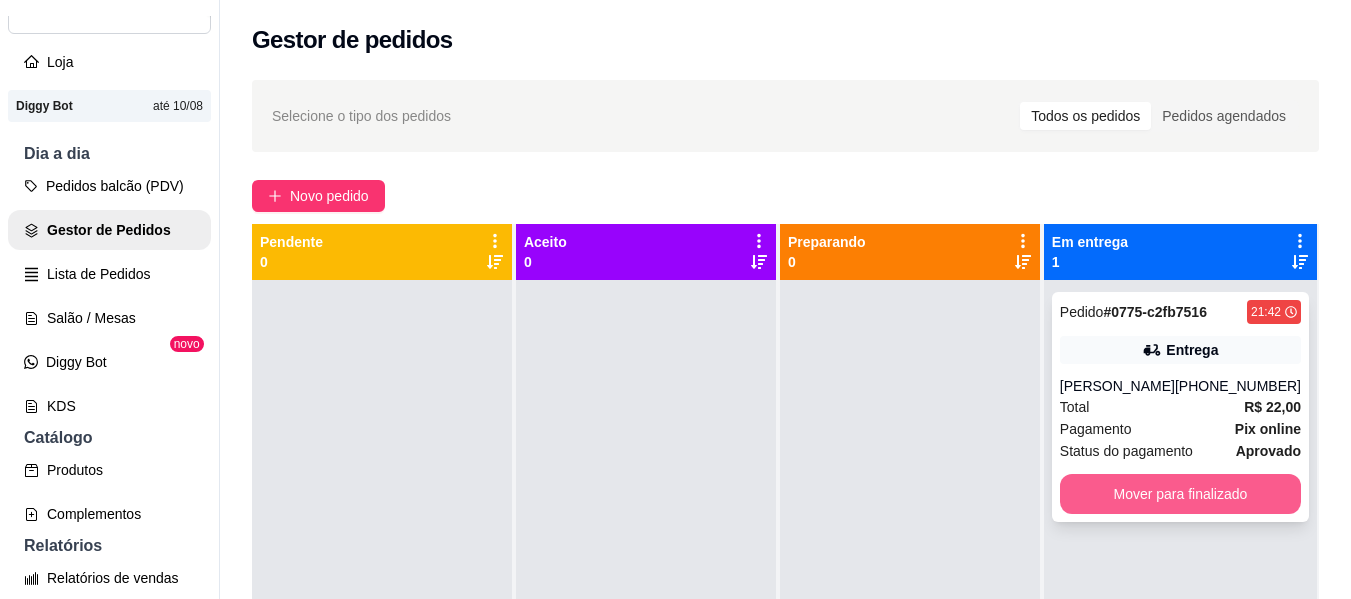 click on "Mover para finalizado" at bounding box center [1180, 494] 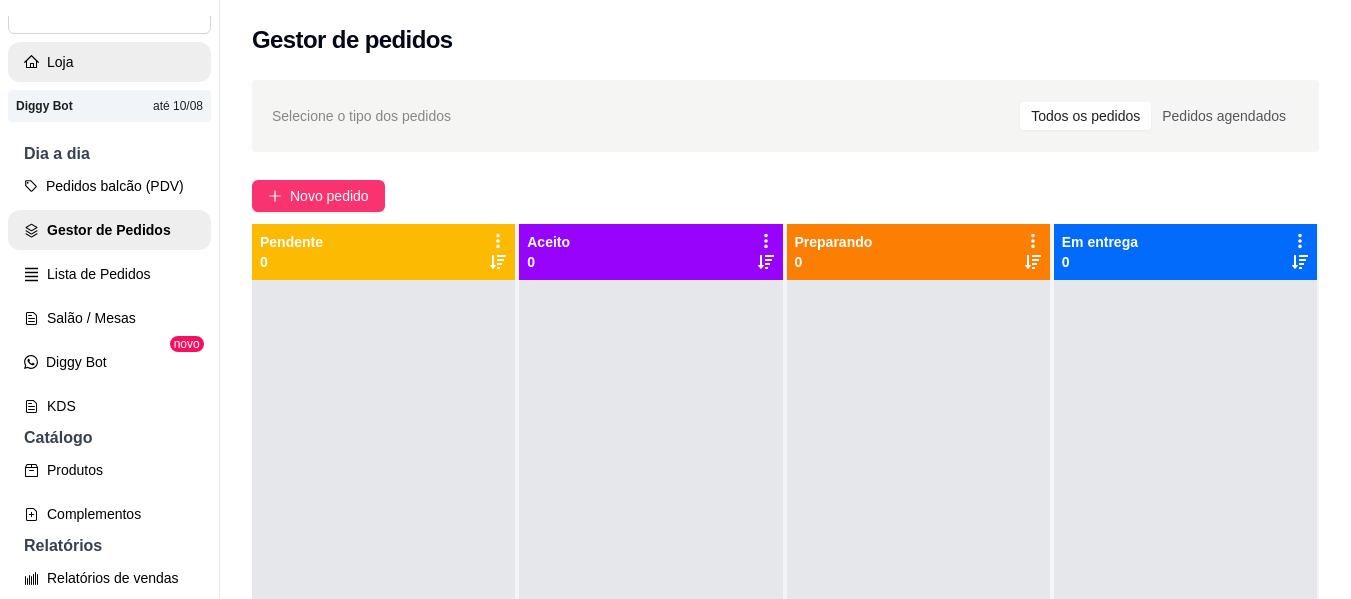 scroll, scrollTop: 0, scrollLeft: 0, axis: both 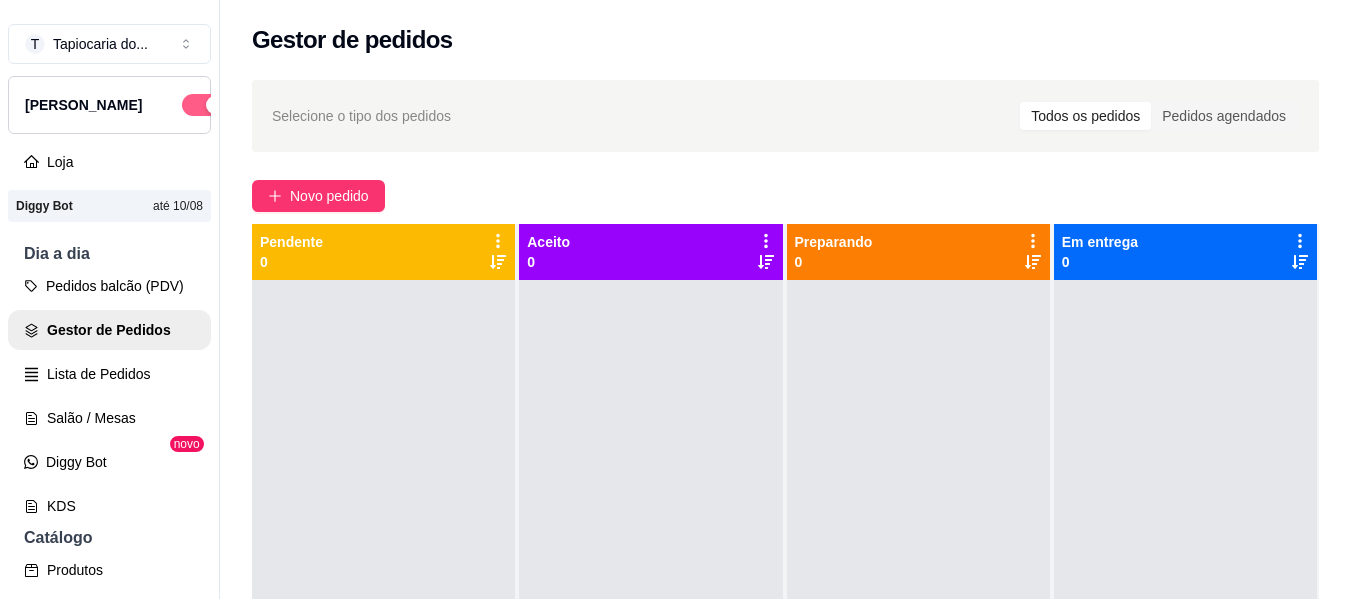 click at bounding box center [215, 105] 